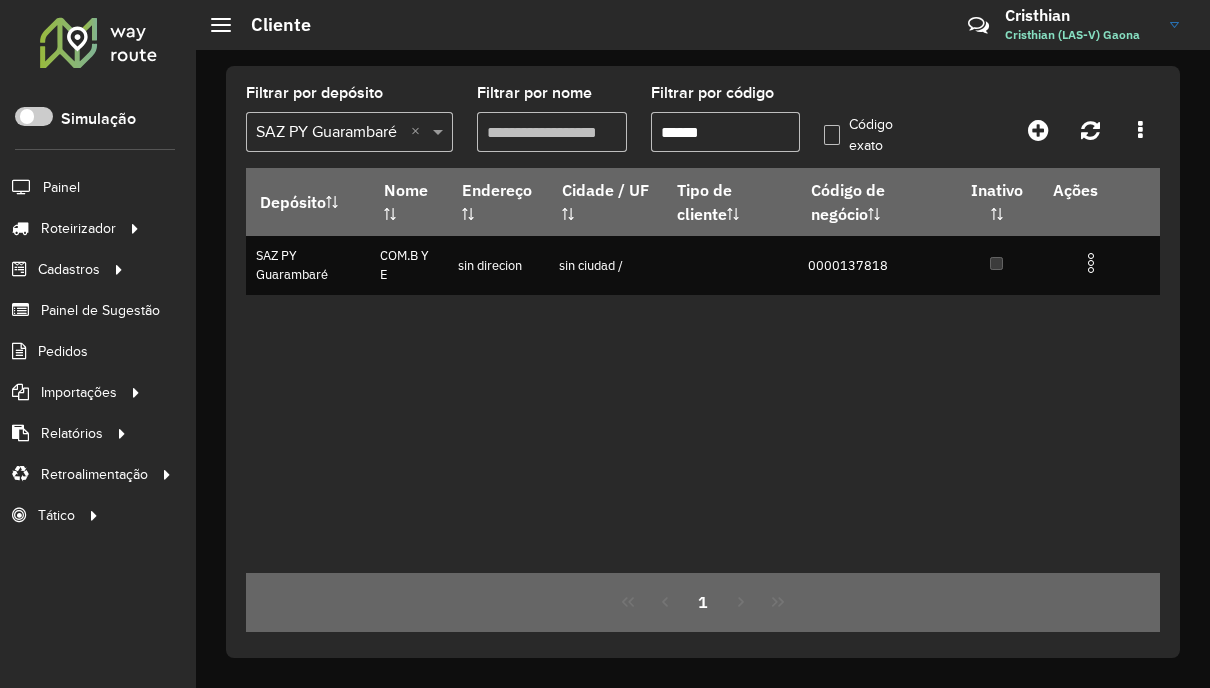 scroll, scrollTop: 0, scrollLeft: 0, axis: both 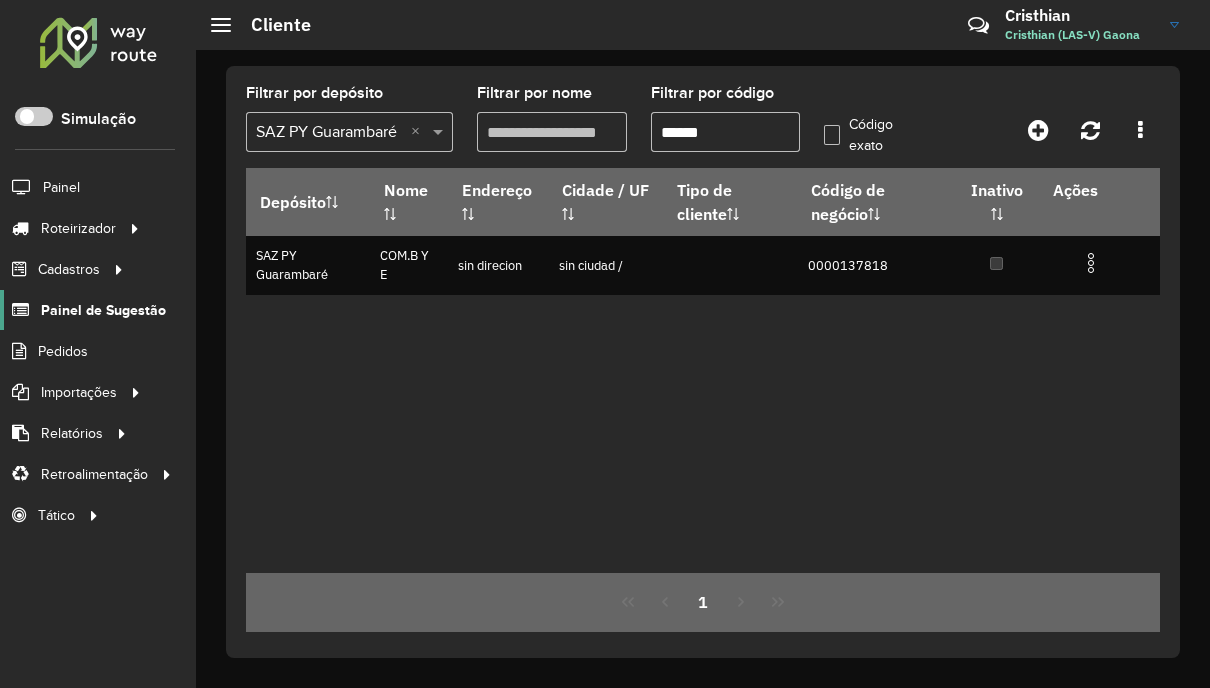 click on "Painel de Sugestão" 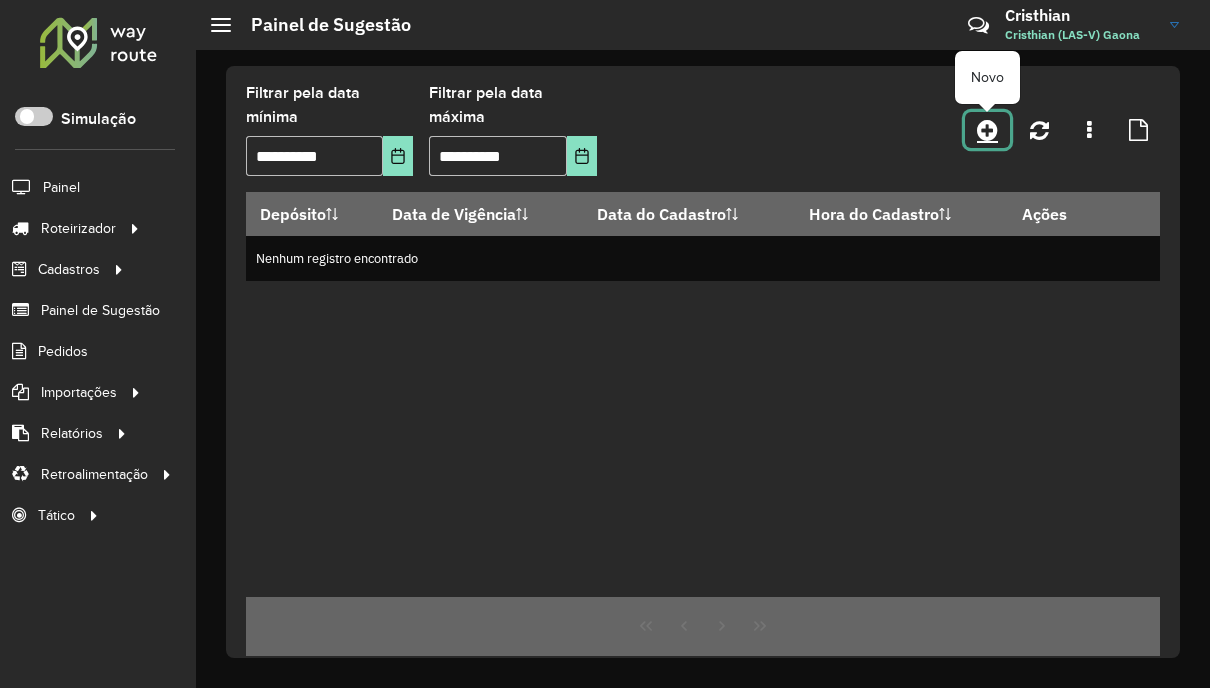 click 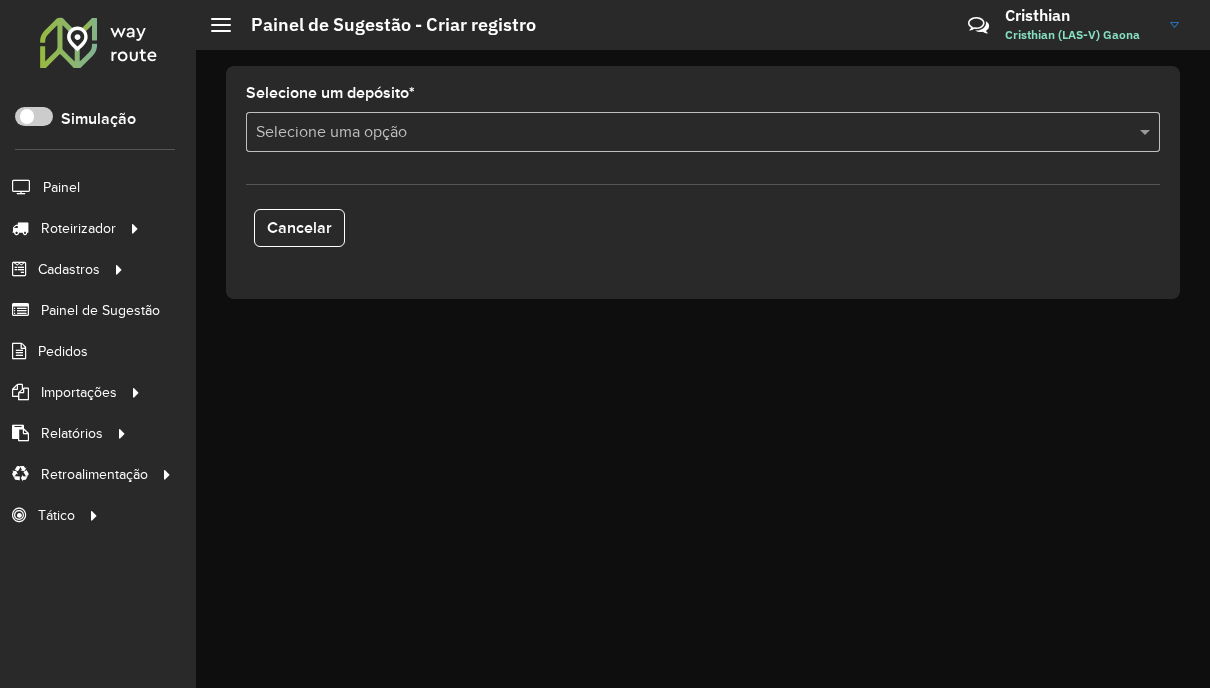 click at bounding box center (683, 133) 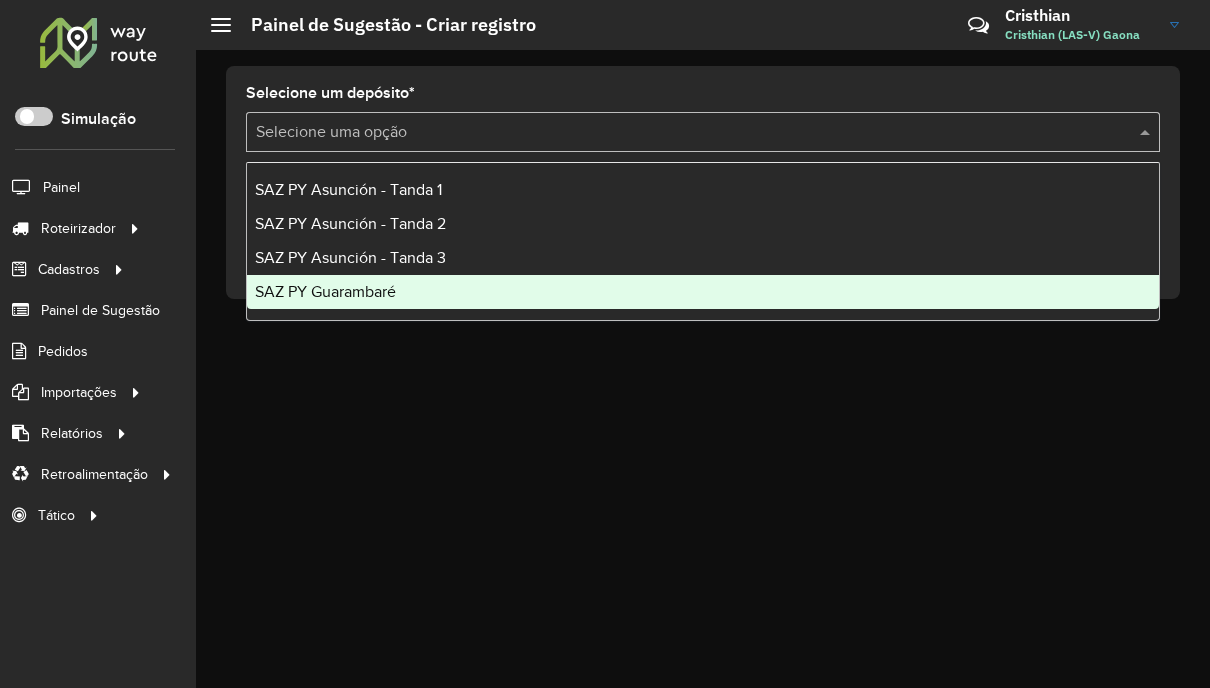 click on "SAZ PY Guarambaré" at bounding box center (703, 292) 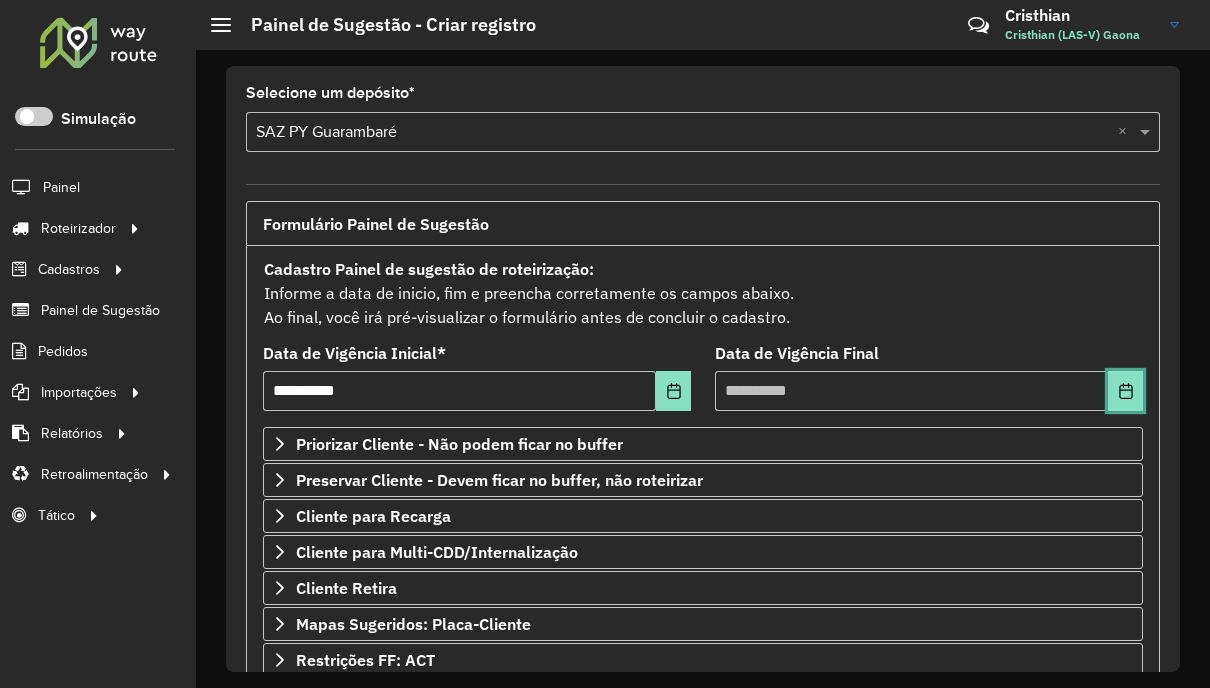 click 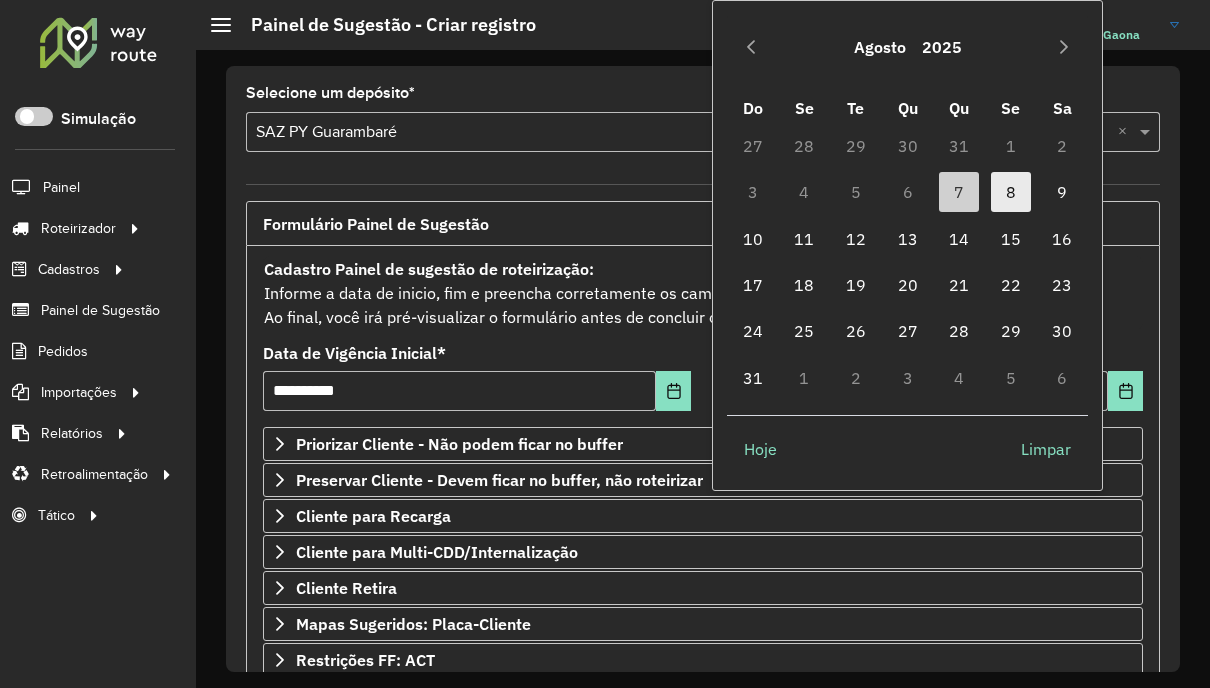click on "8" at bounding box center (1011, 192) 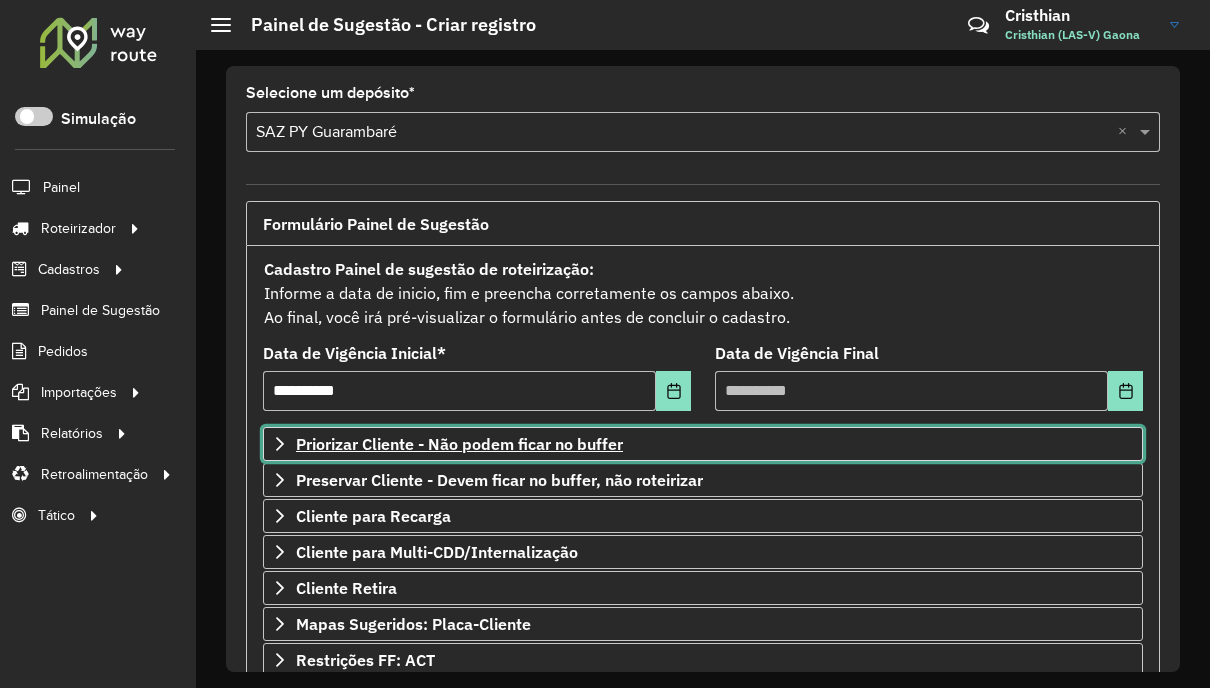 click on "Priorizar Cliente - Não podem ficar no buffer" at bounding box center [459, 444] 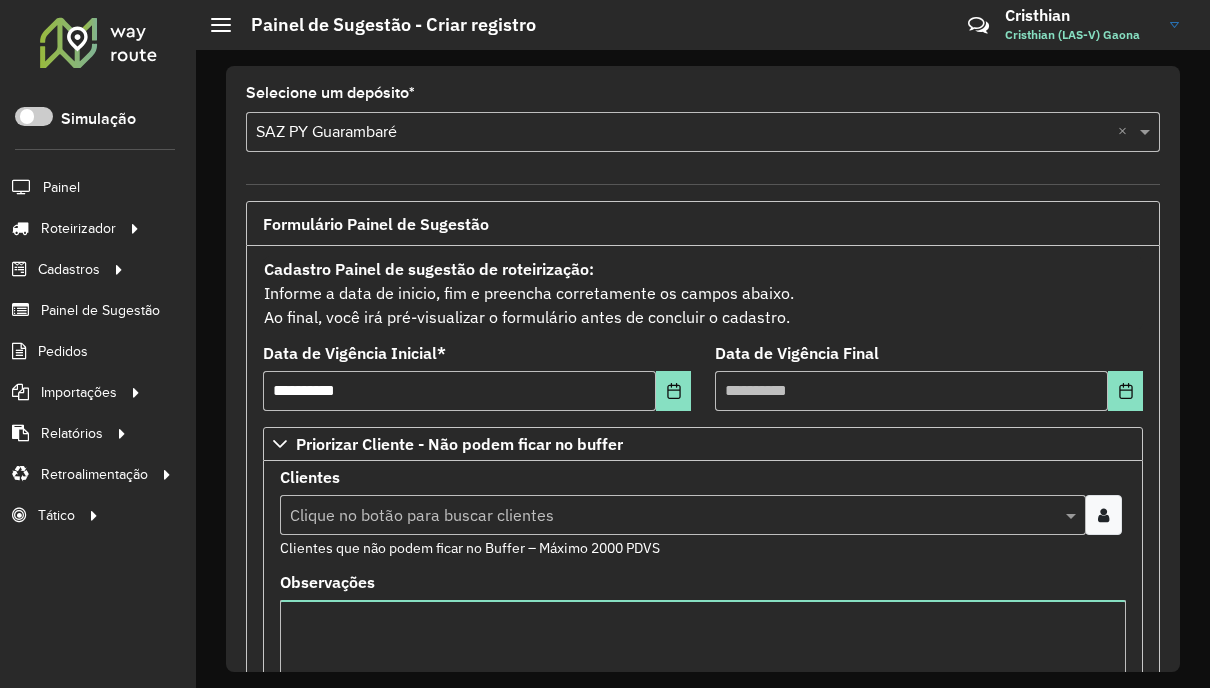 click at bounding box center (1103, 515) 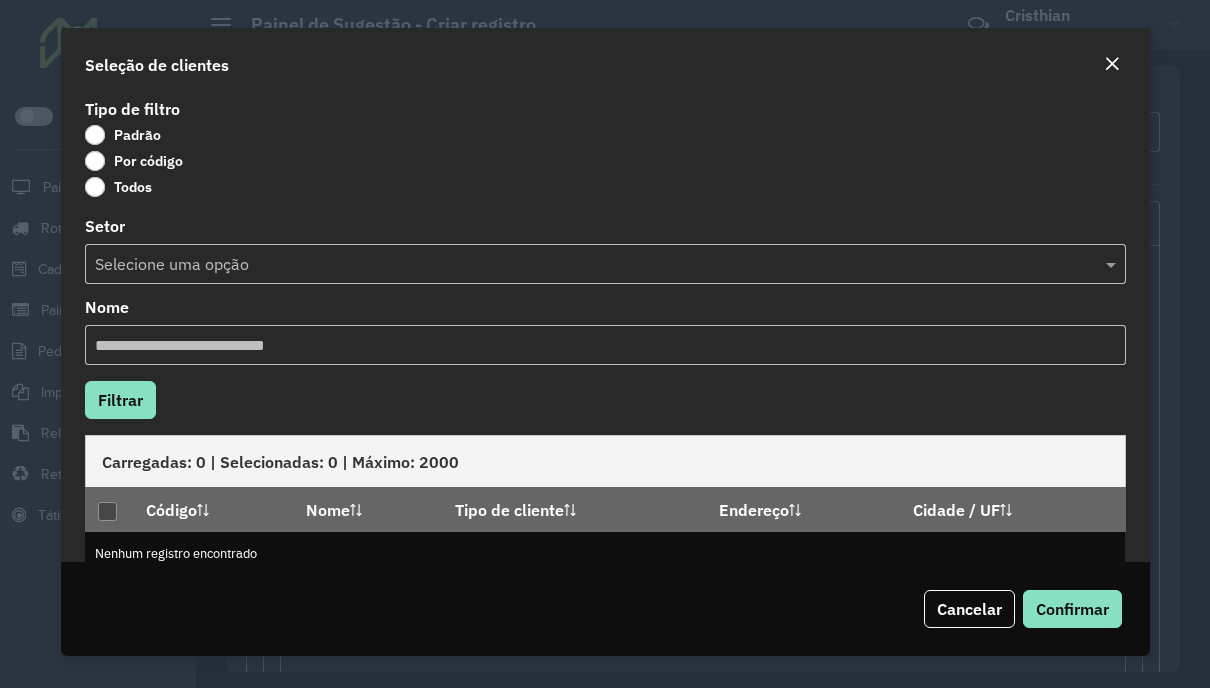click on "Por código" 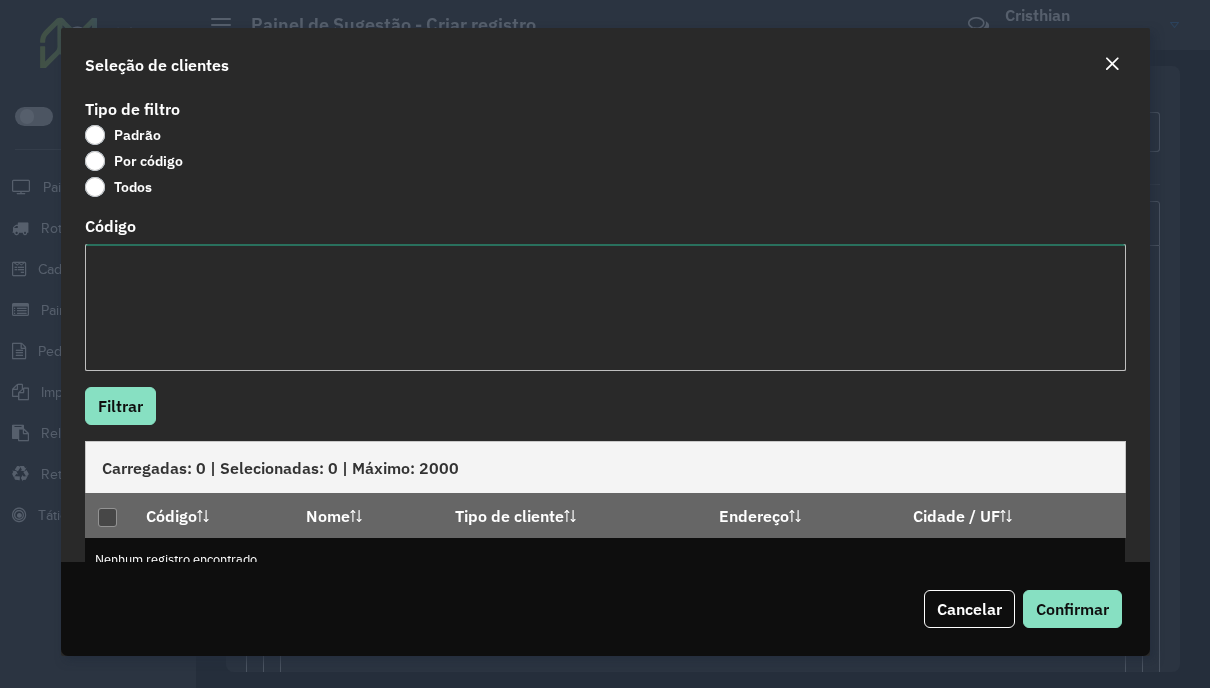 click on "Código" at bounding box center [605, 307] 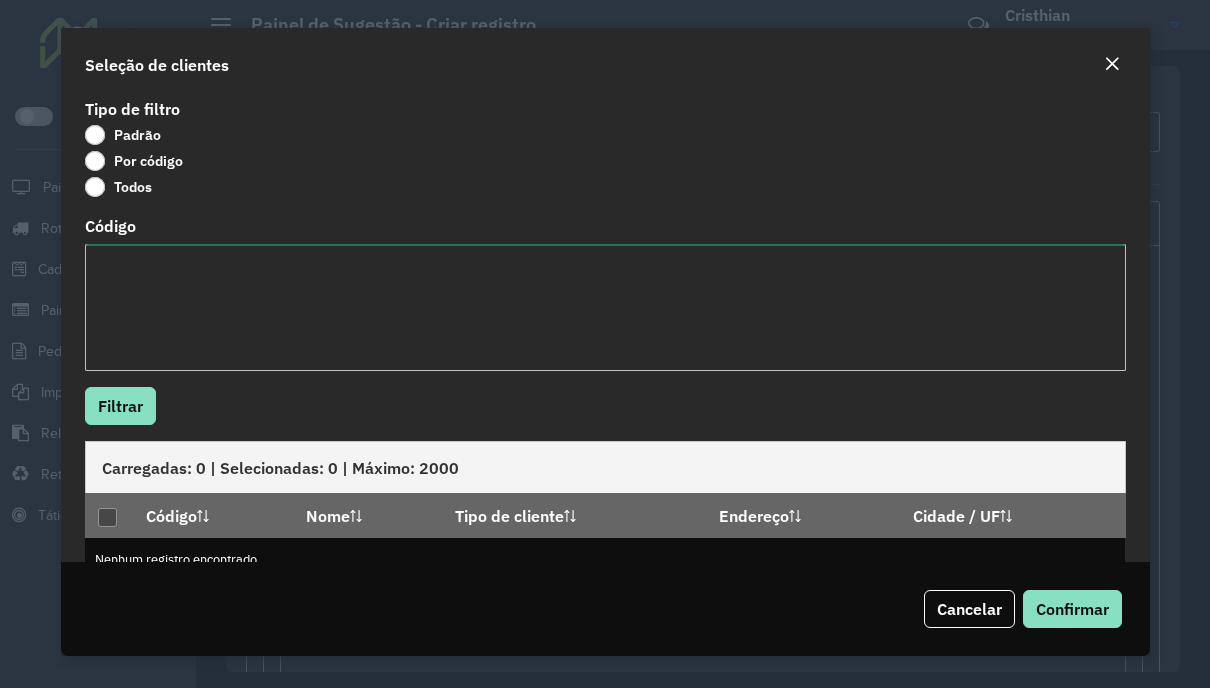paste on "**********" 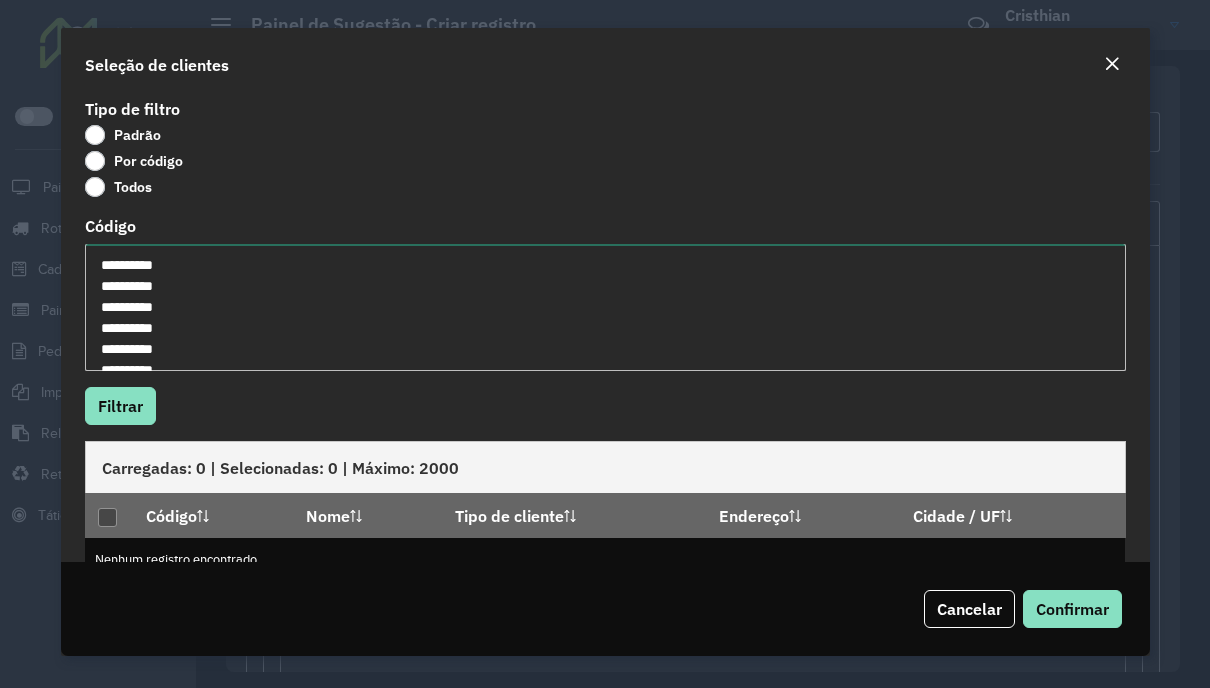scroll, scrollTop: 50, scrollLeft: 0, axis: vertical 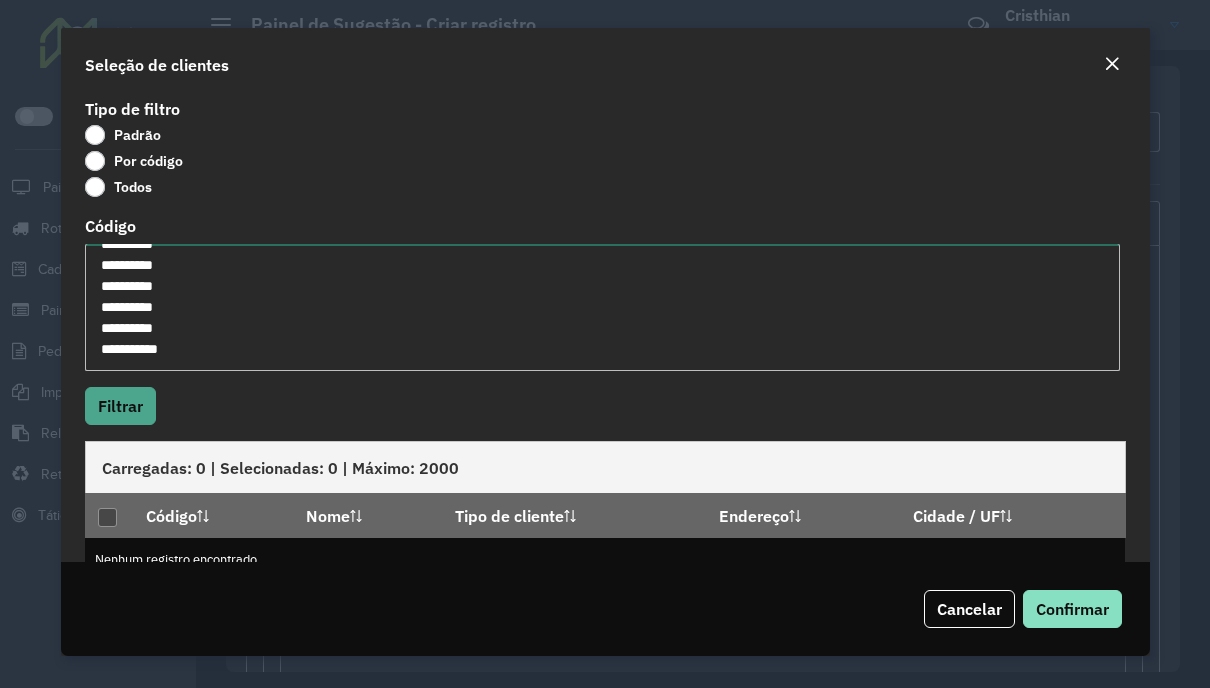 type on "**********" 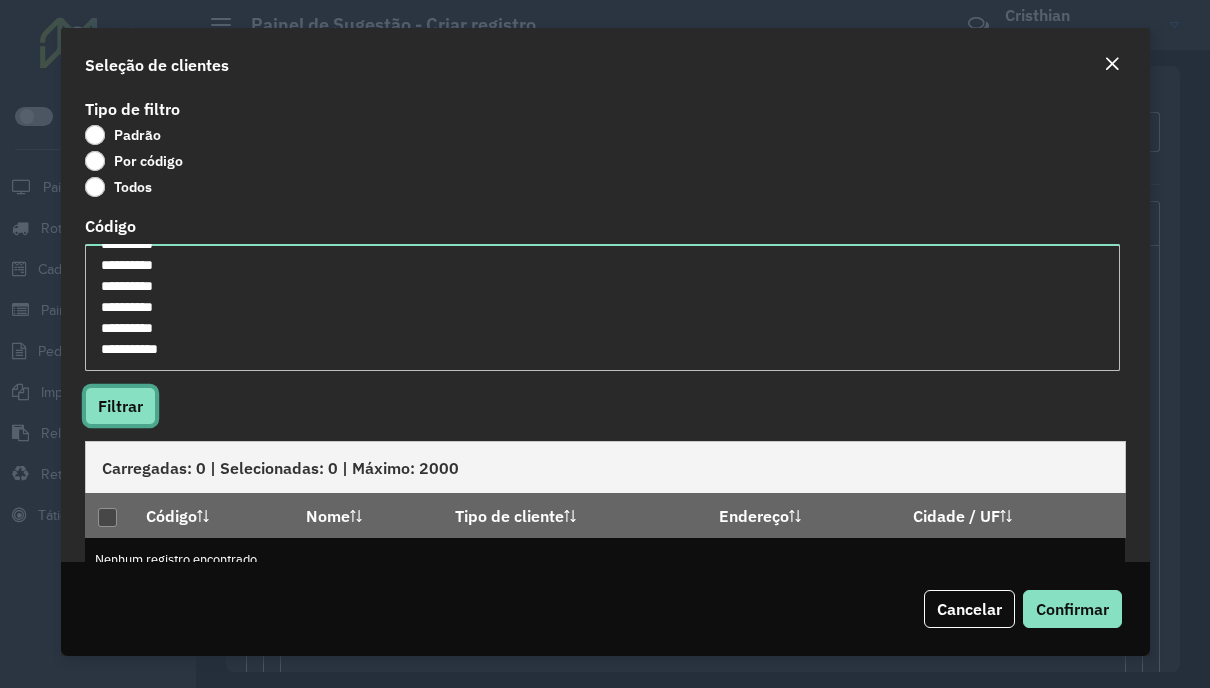 click on "Filtrar" 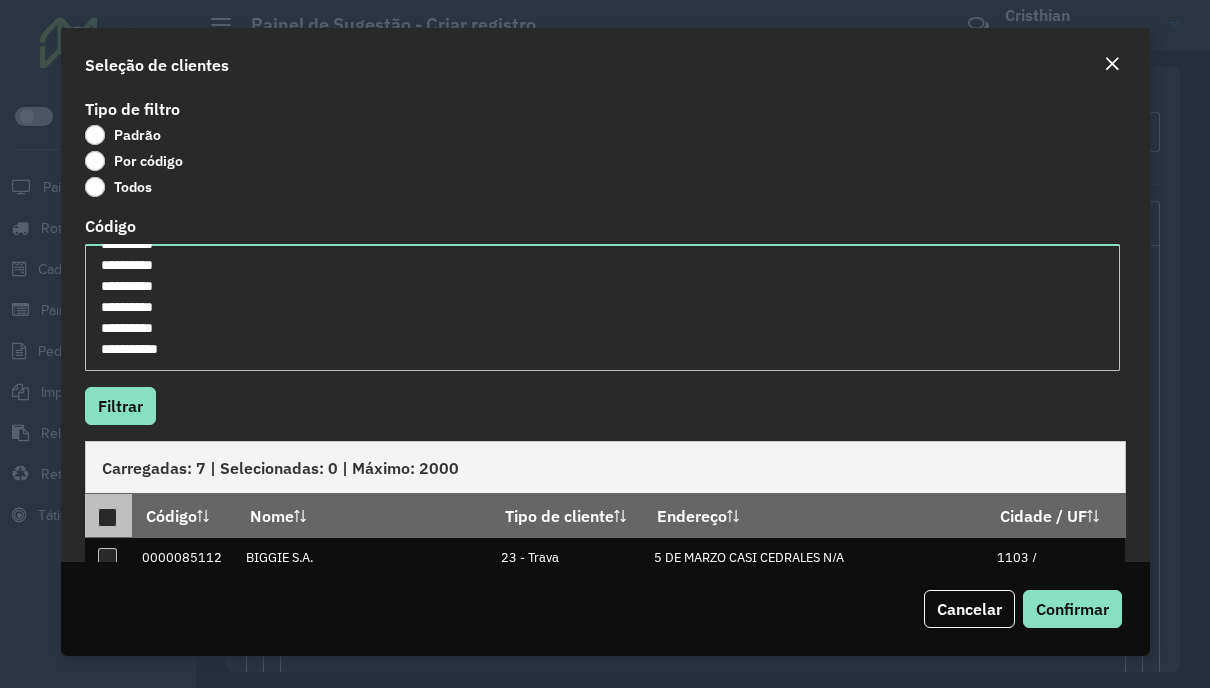 click at bounding box center (107, 517) 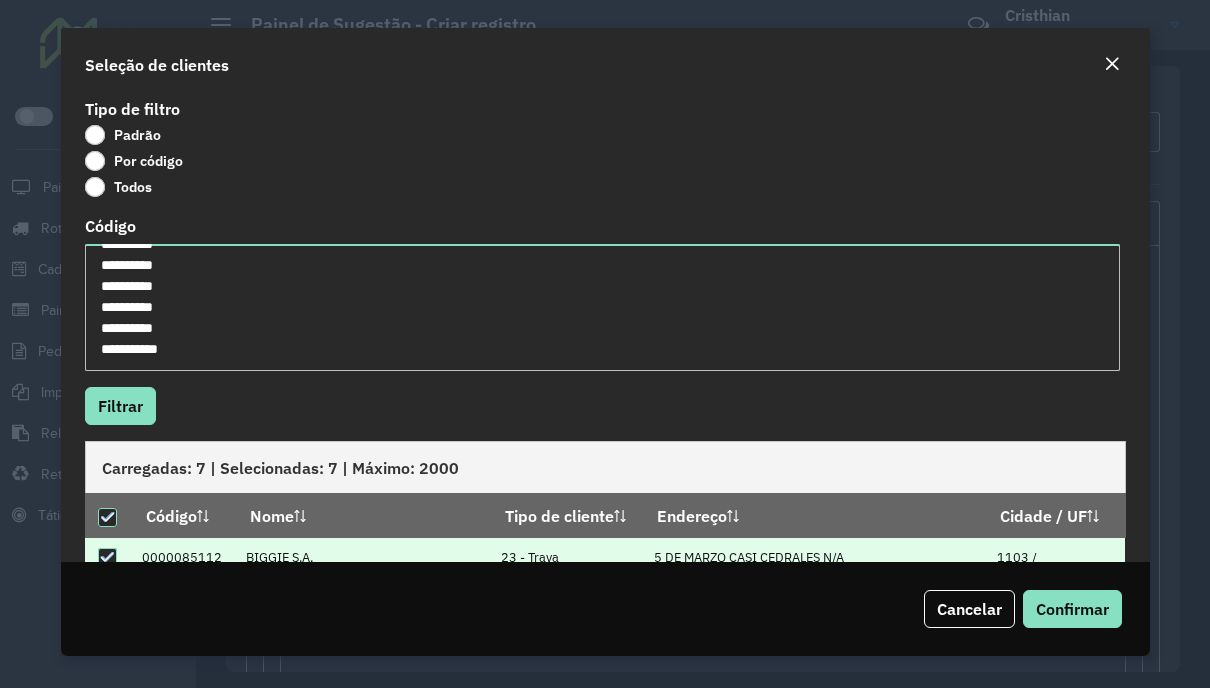 scroll, scrollTop: 204, scrollLeft: 0, axis: vertical 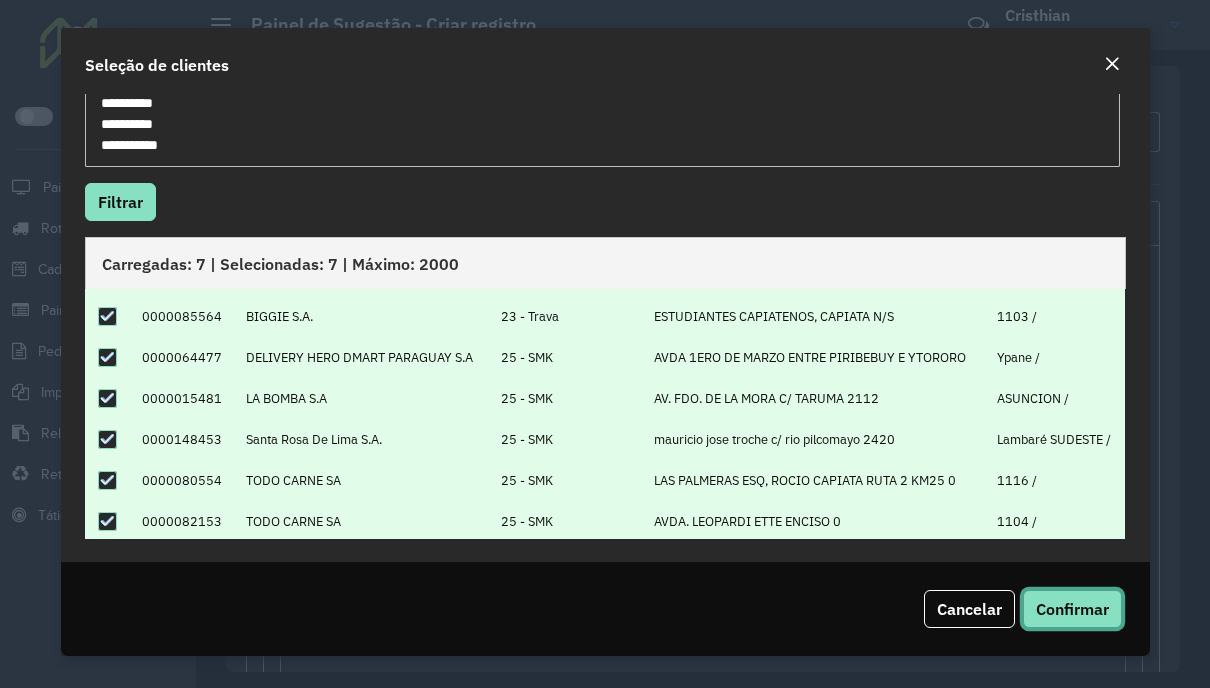 click on "Confirmar" 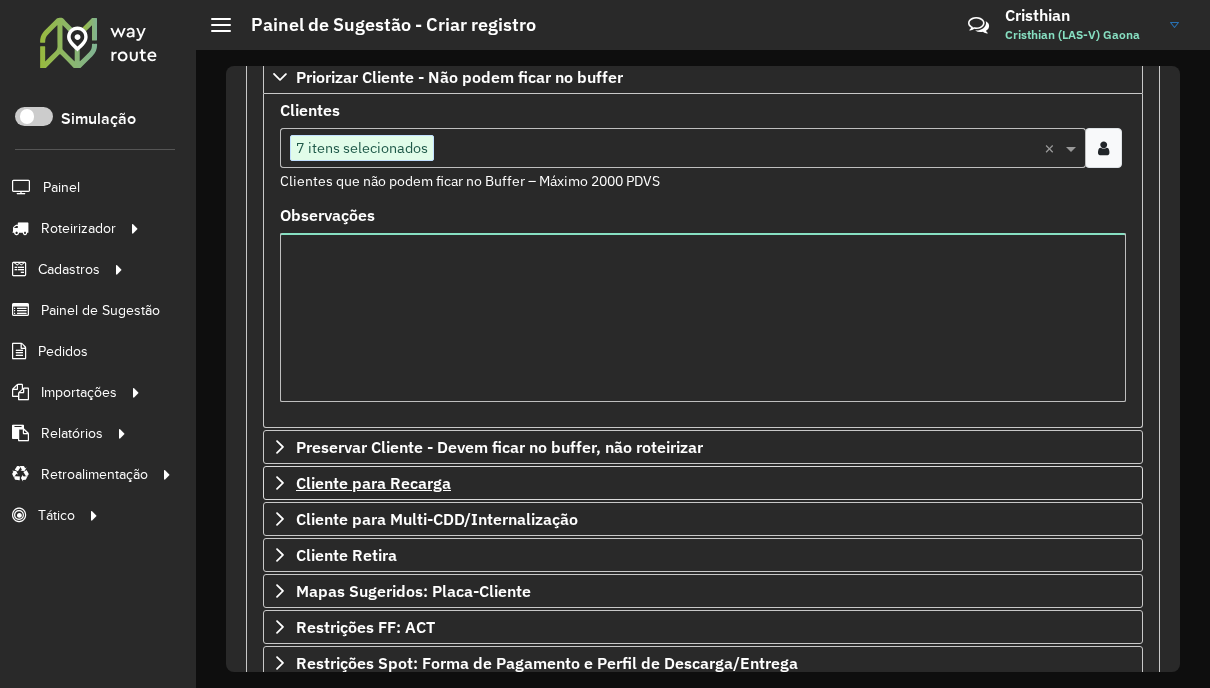 scroll, scrollTop: 400, scrollLeft: 0, axis: vertical 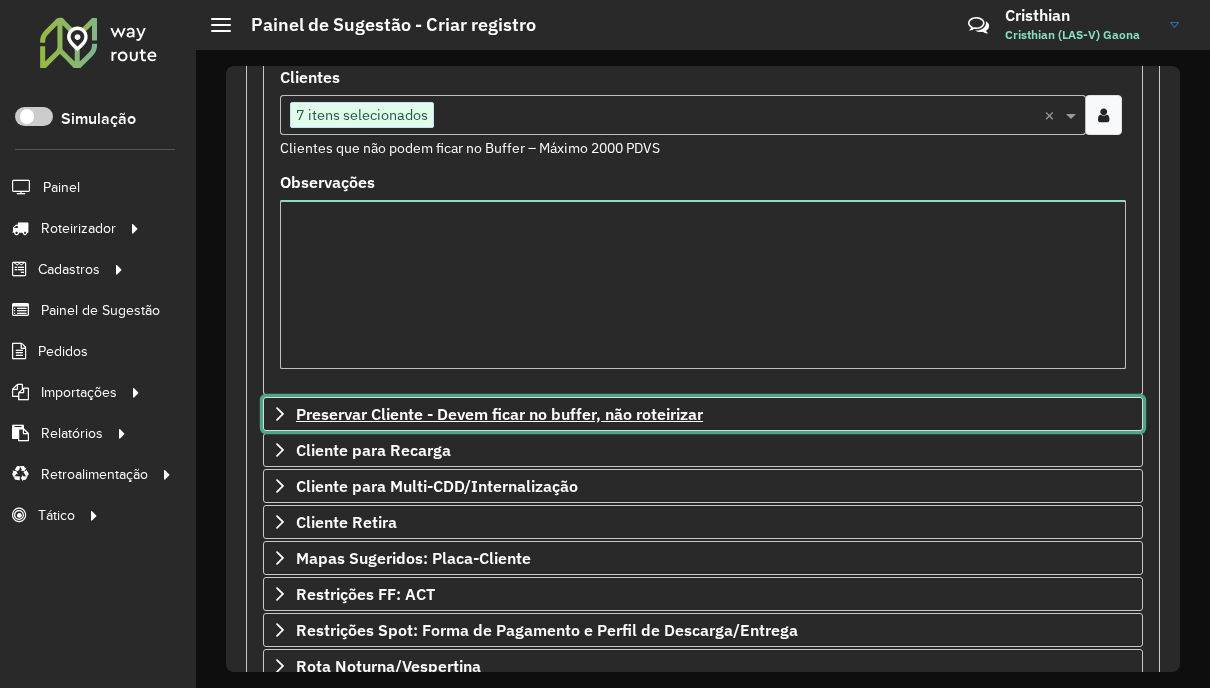click on "Preservar Cliente - Devem ficar no buffer, não roteirizar" at bounding box center [499, 414] 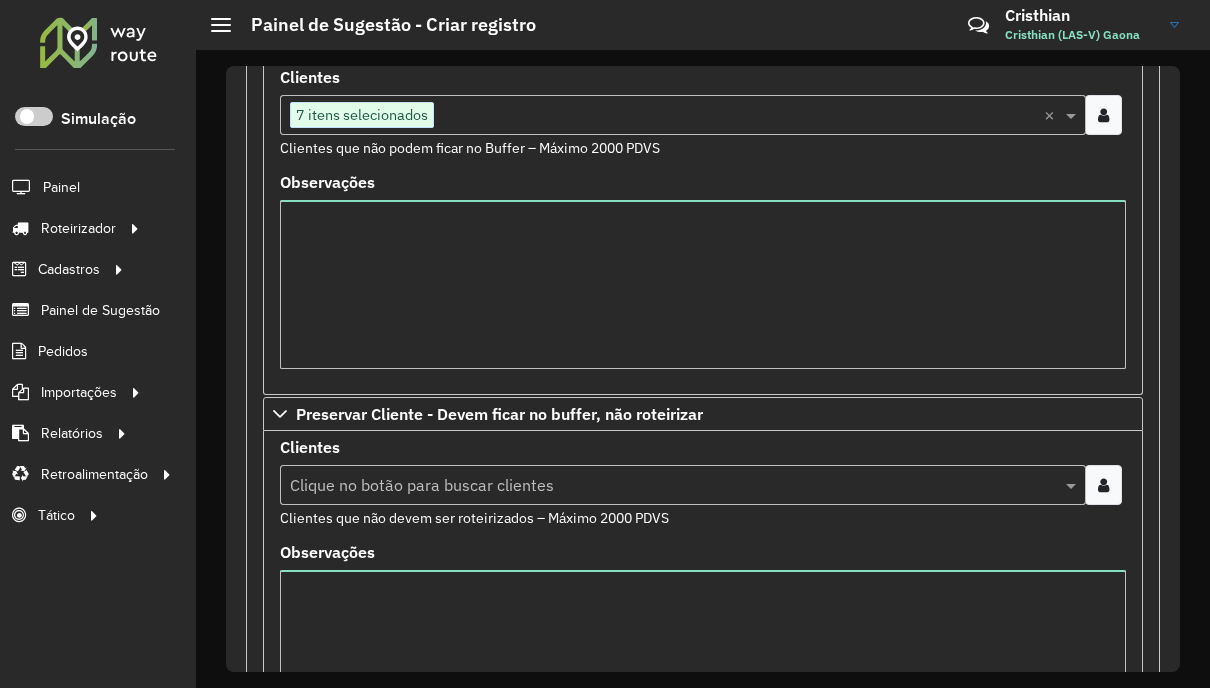 click at bounding box center [1103, 485] 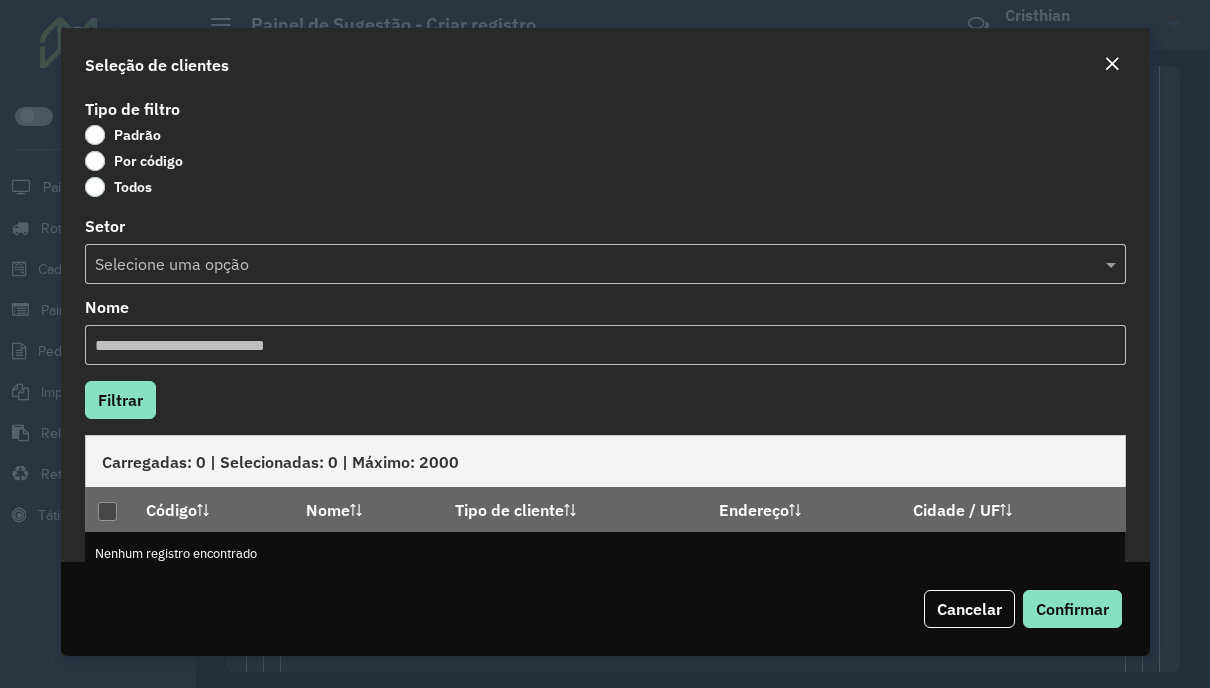 click on "Por código" 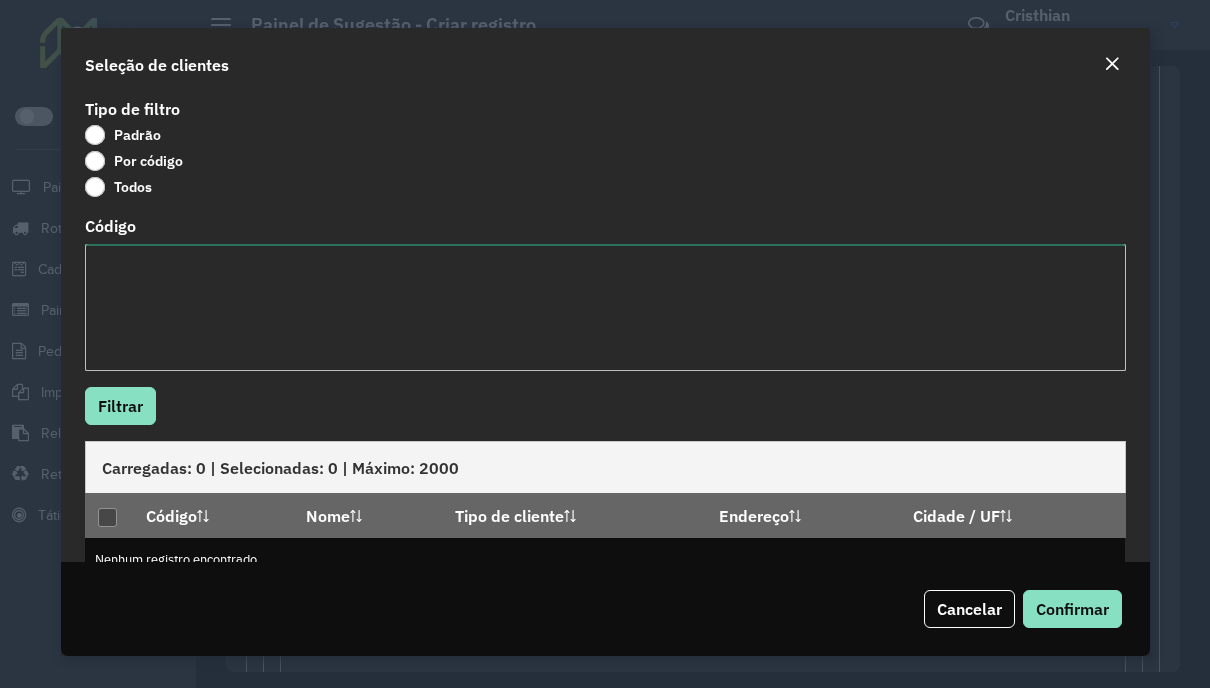 click on "Código" at bounding box center [605, 307] 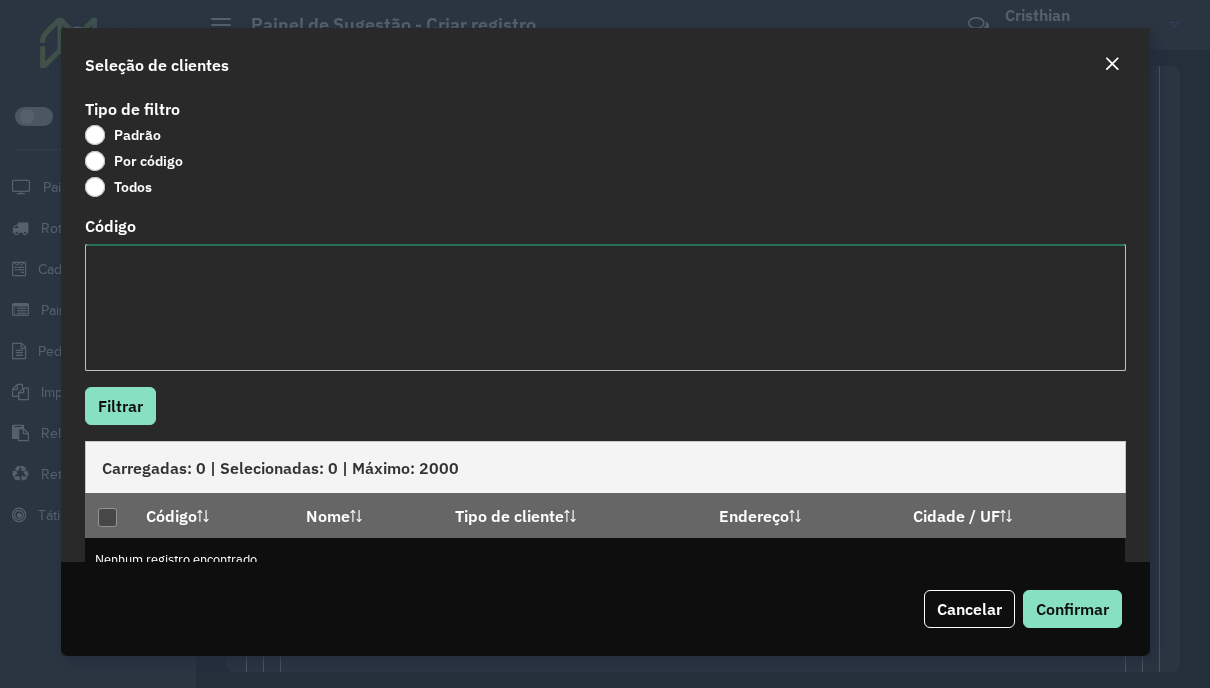 paste on "**********" 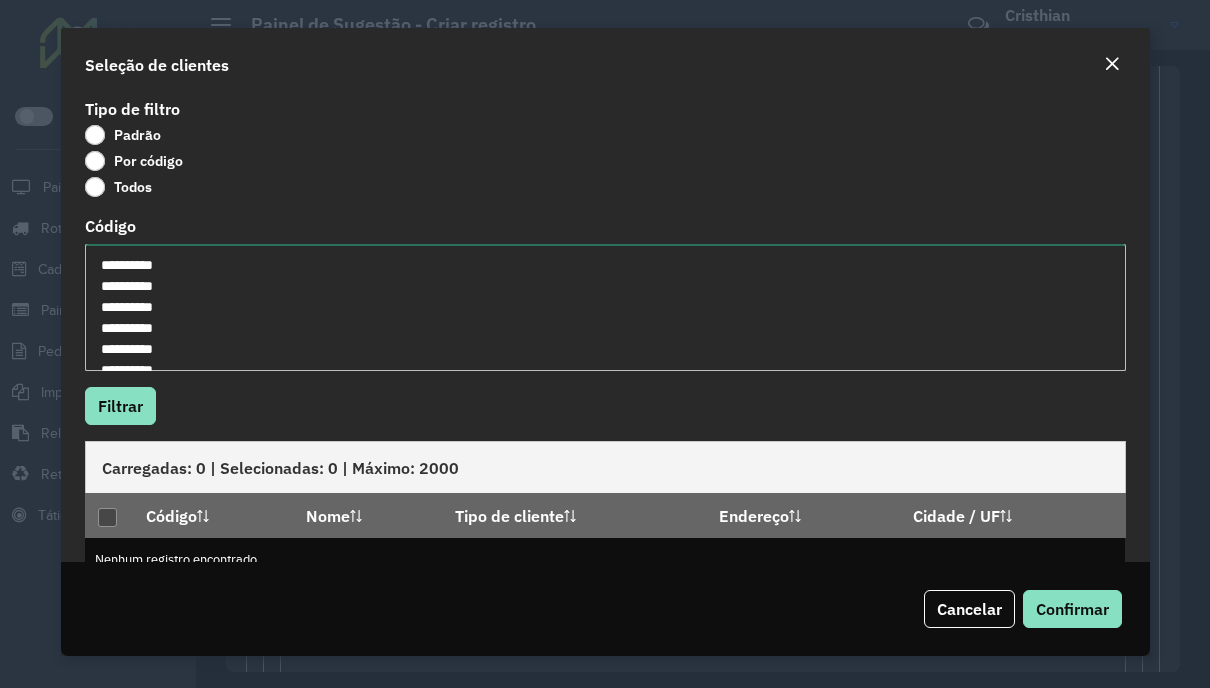 scroll, scrollTop: 470, scrollLeft: 0, axis: vertical 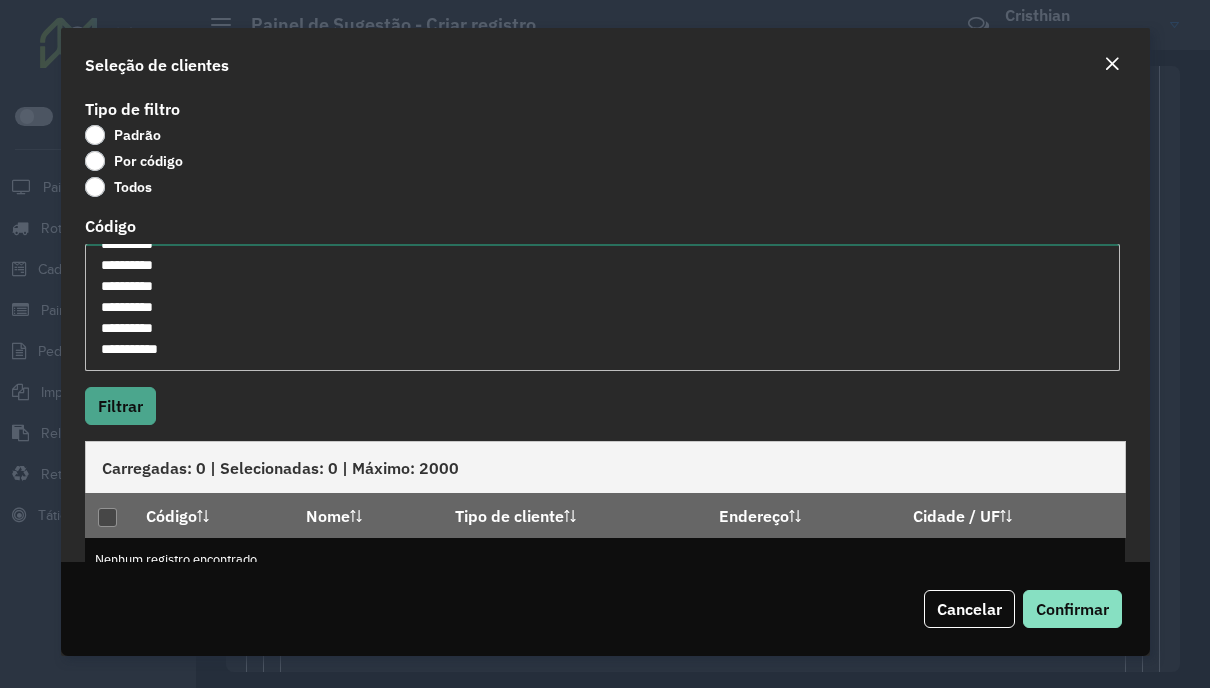type on "**********" 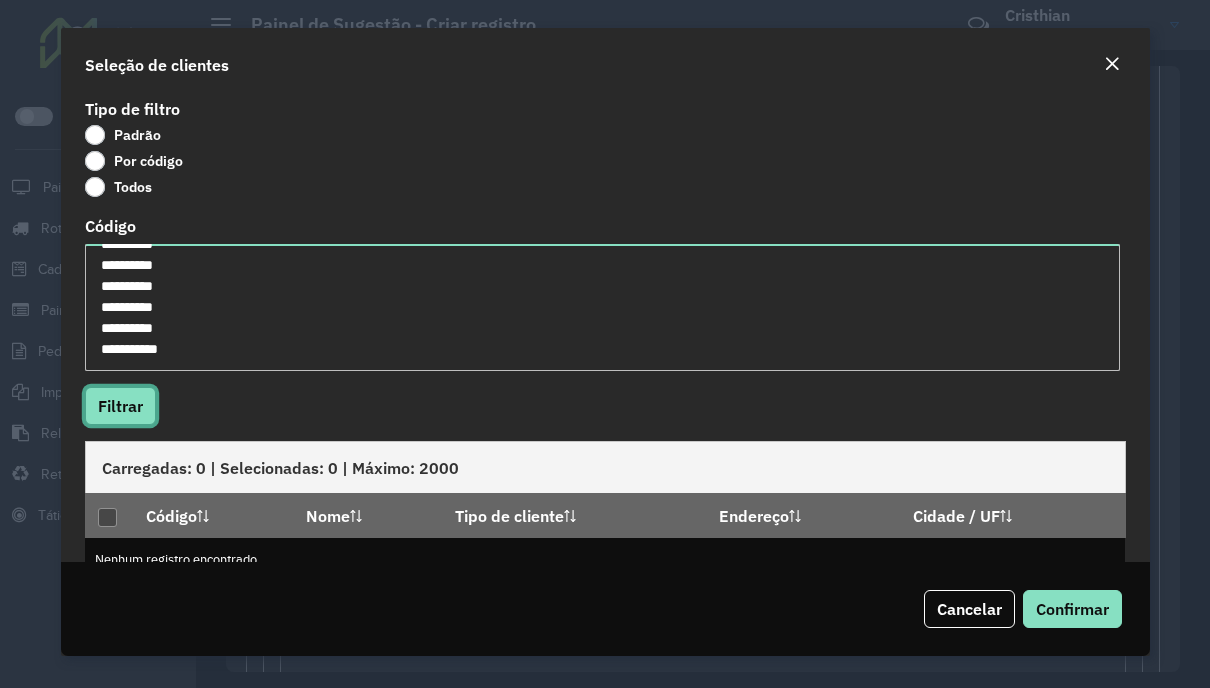 click on "Filtrar" 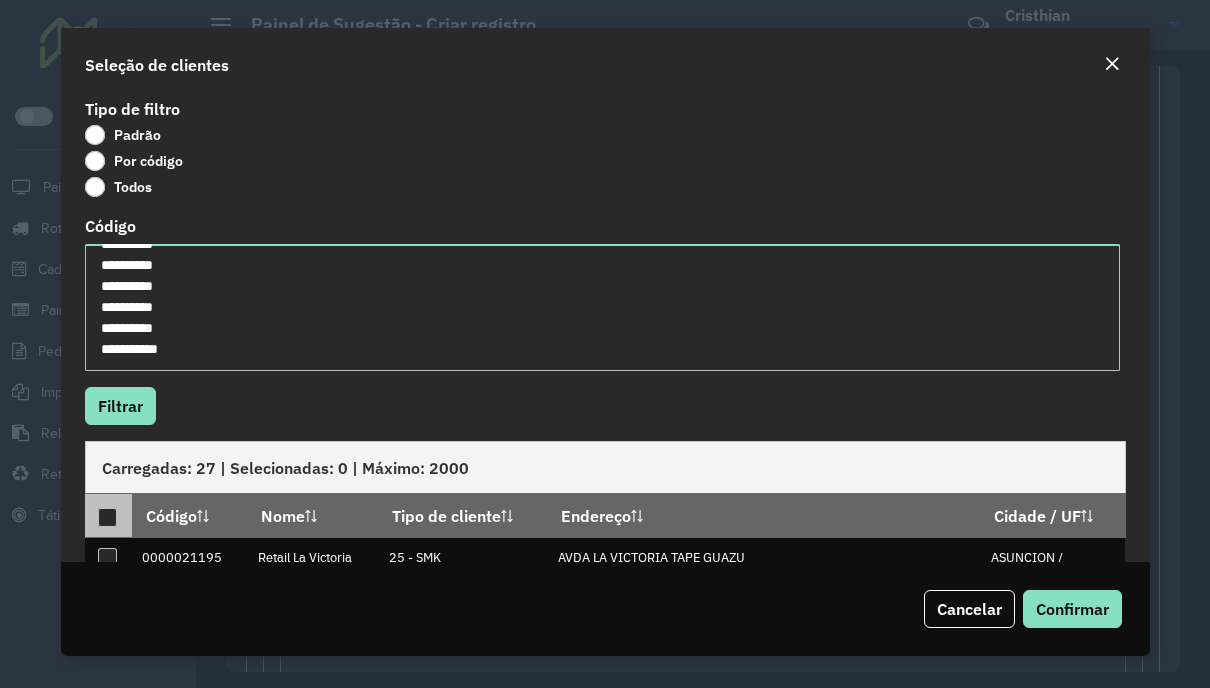 click at bounding box center [107, 517] 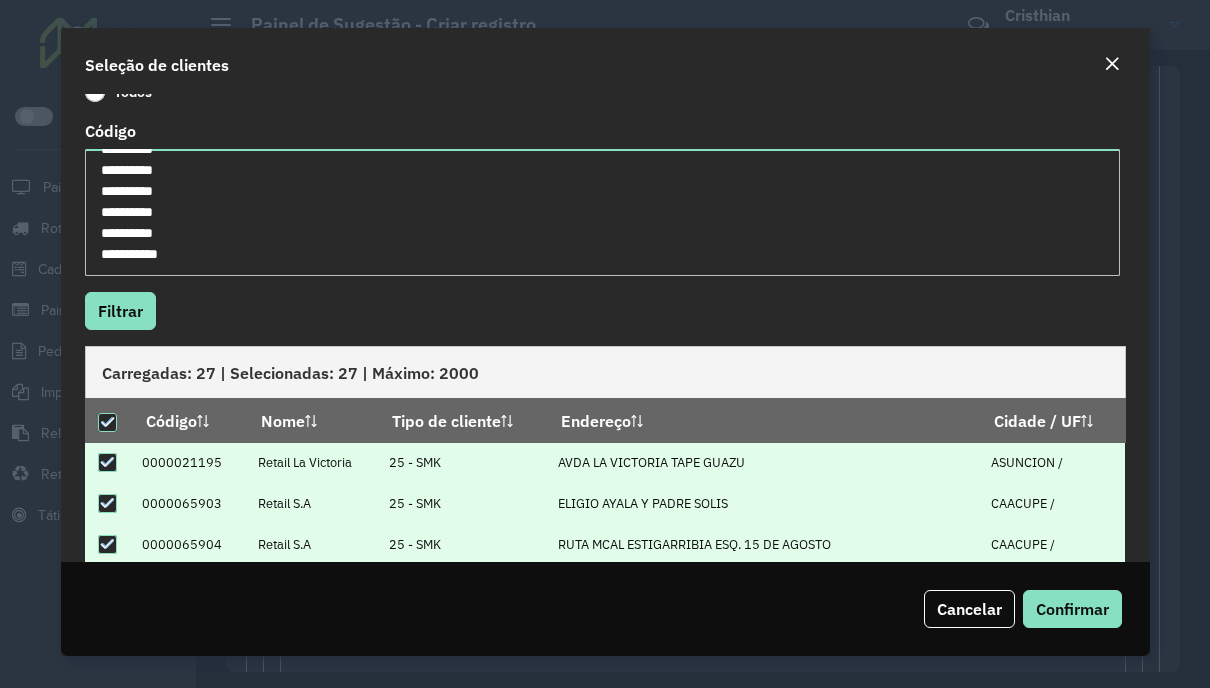 scroll, scrollTop: 262, scrollLeft: 0, axis: vertical 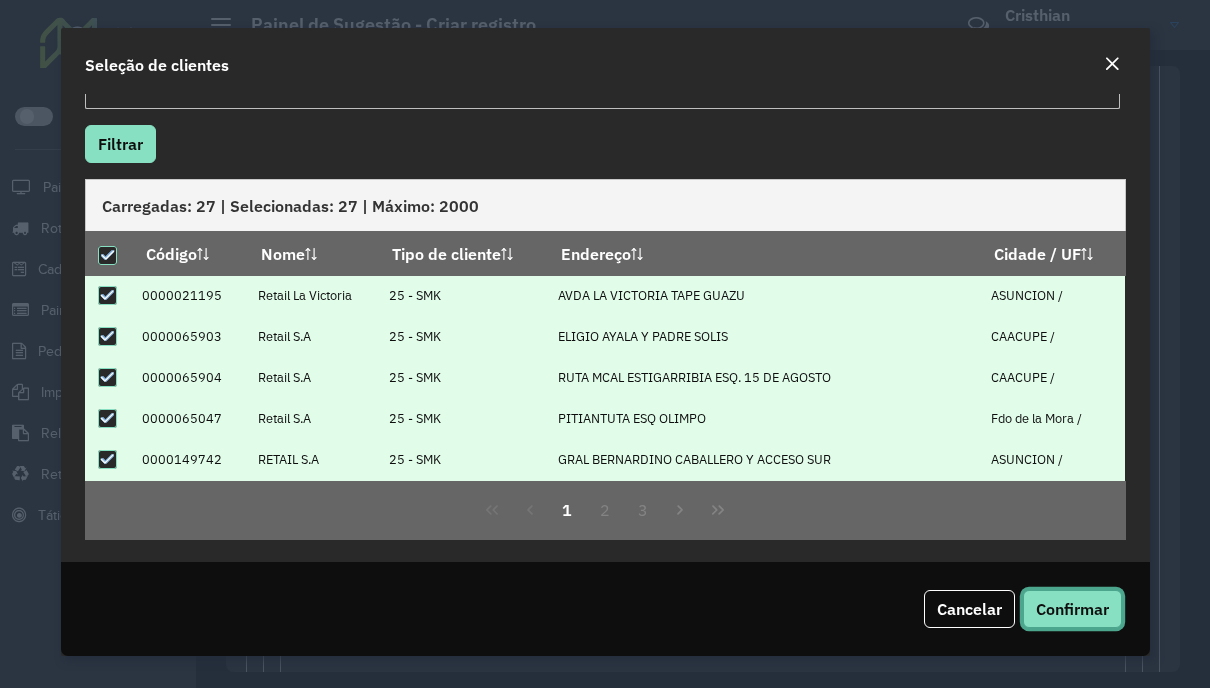 drag, startPoint x: 1078, startPoint y: 603, endPoint x: 1050, endPoint y: 600, distance: 28.160255 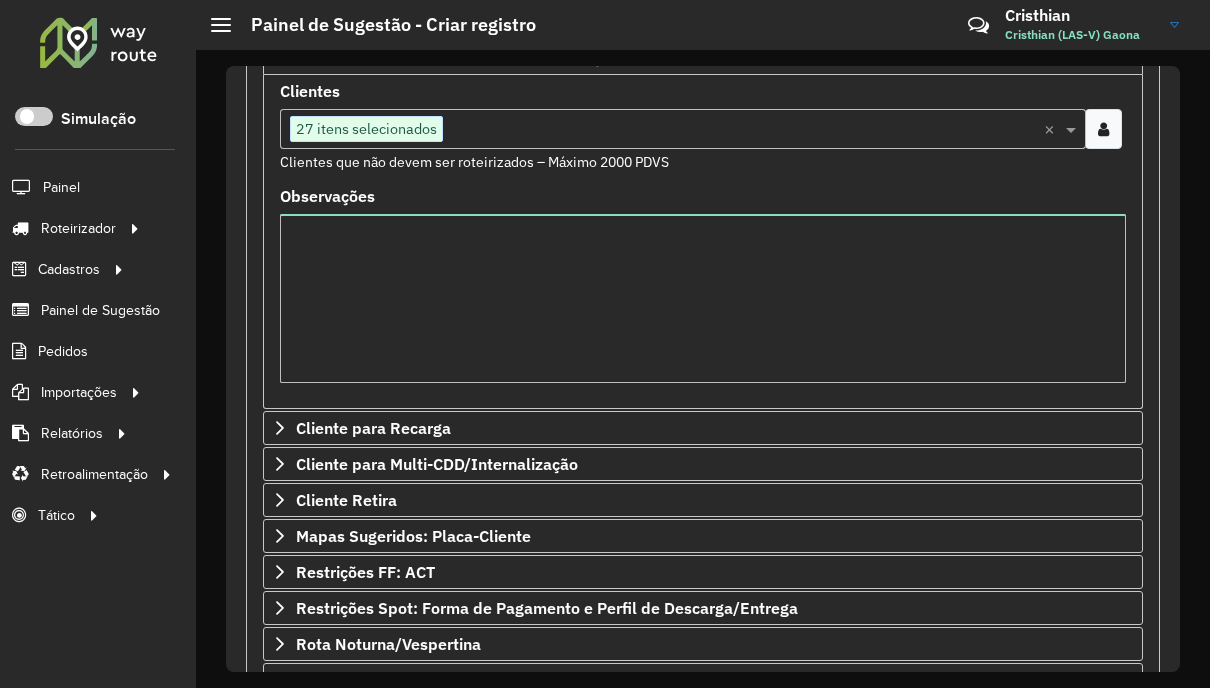 scroll, scrollTop: 800, scrollLeft: 0, axis: vertical 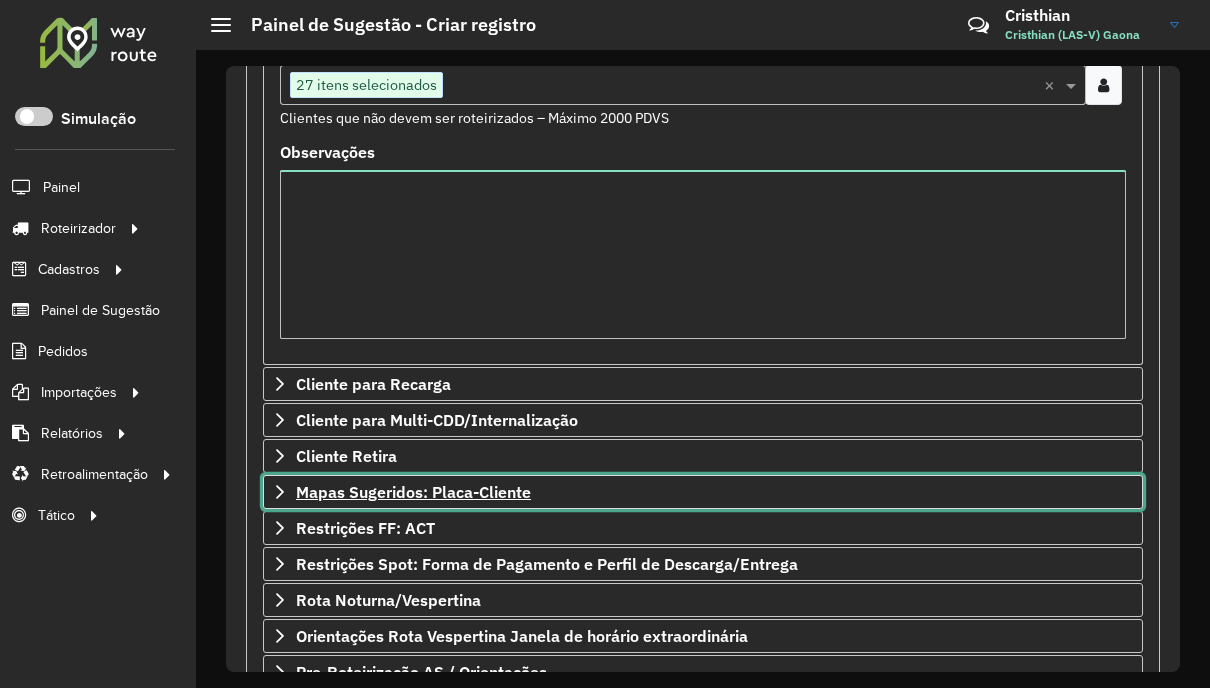 click on "Mapas Sugeridos: Placa-Cliente" at bounding box center (413, 492) 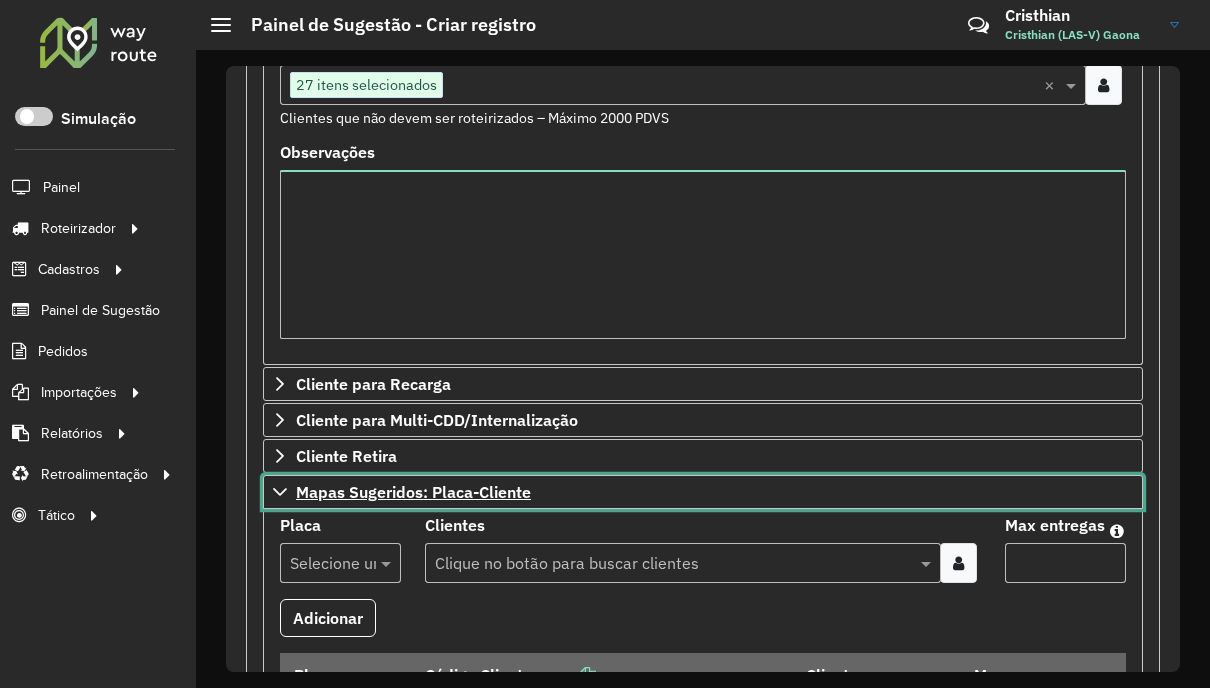 scroll, scrollTop: 900, scrollLeft: 0, axis: vertical 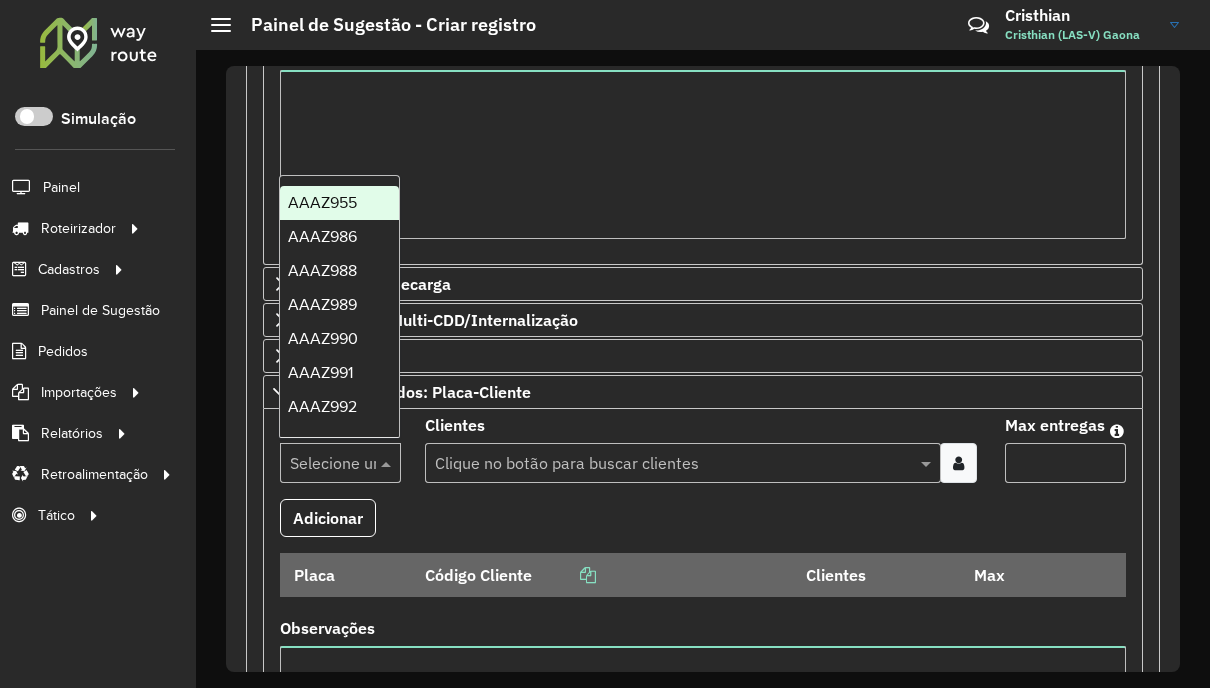 click at bounding box center [340, 463] 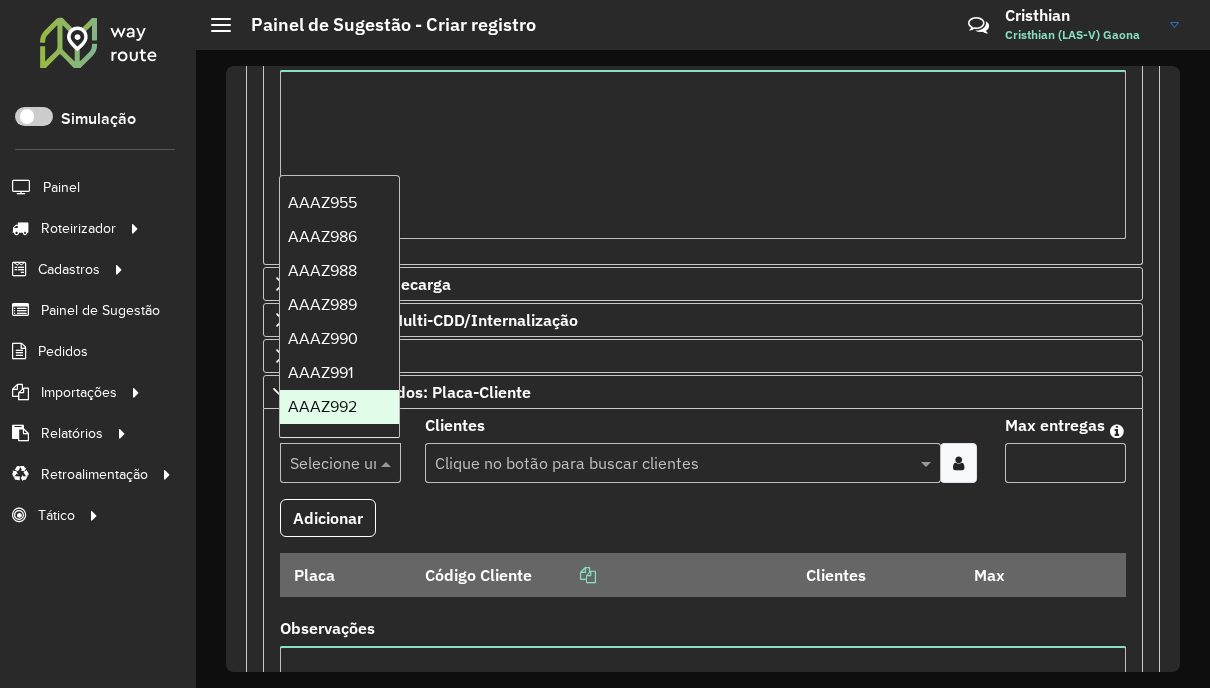 paste on "******" 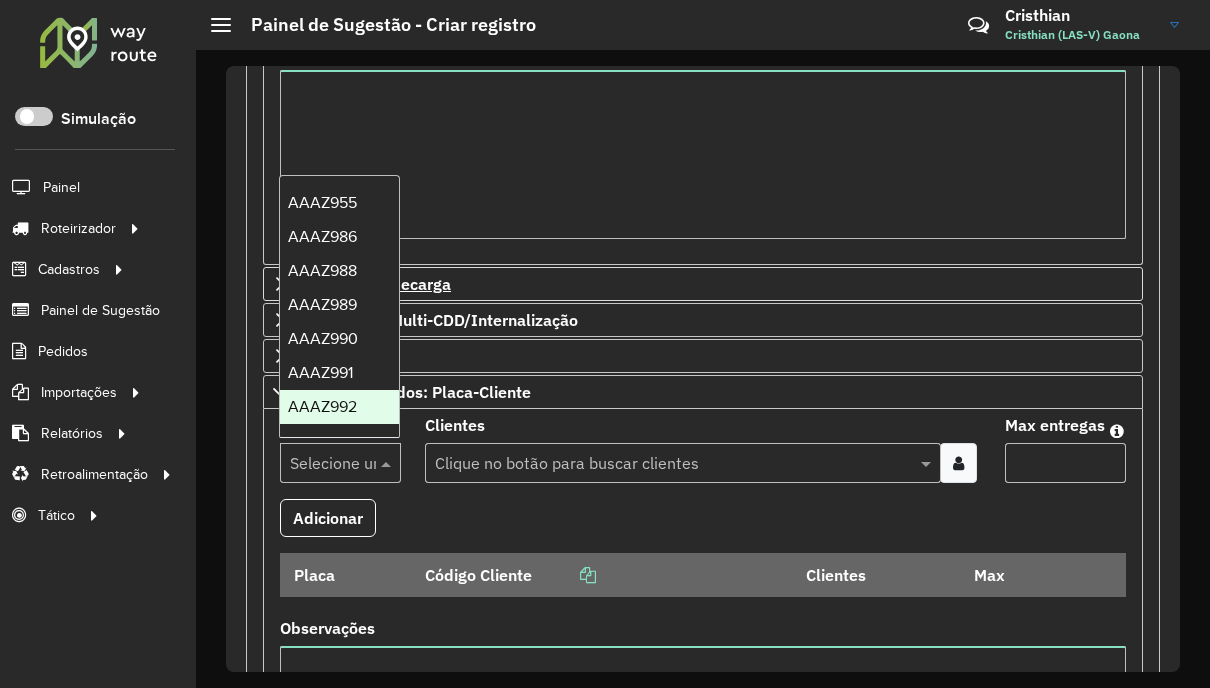 type on "******" 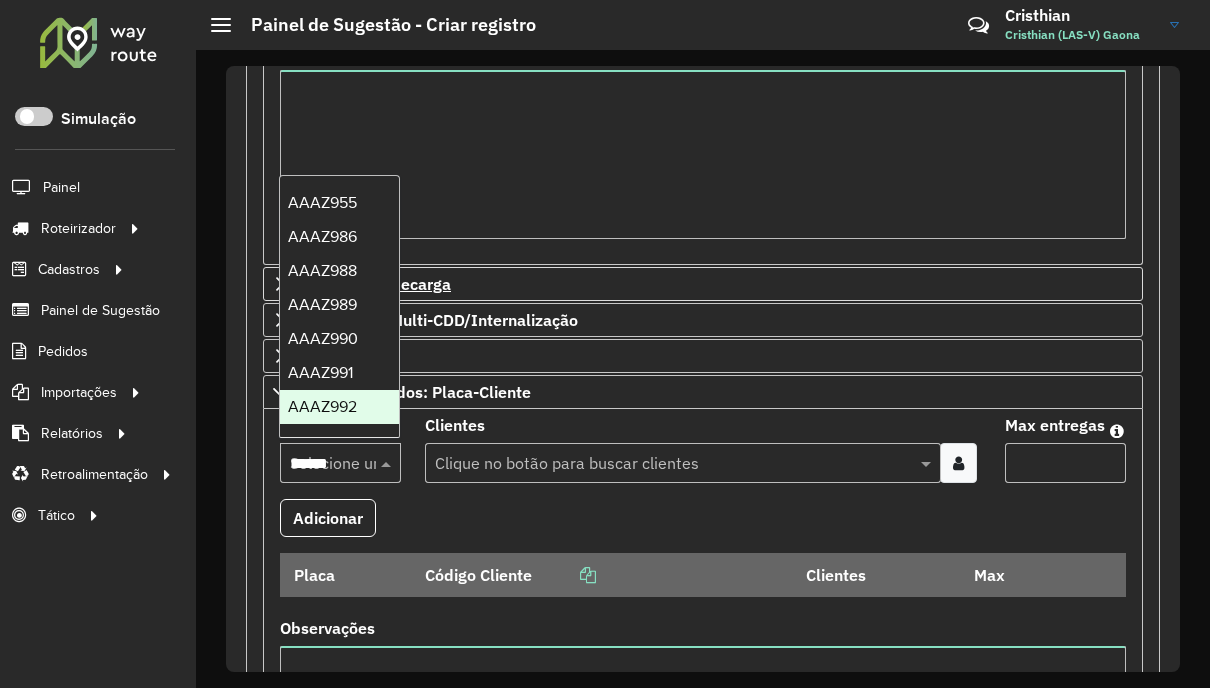 scroll, scrollTop: 0, scrollLeft: 1, axis: horizontal 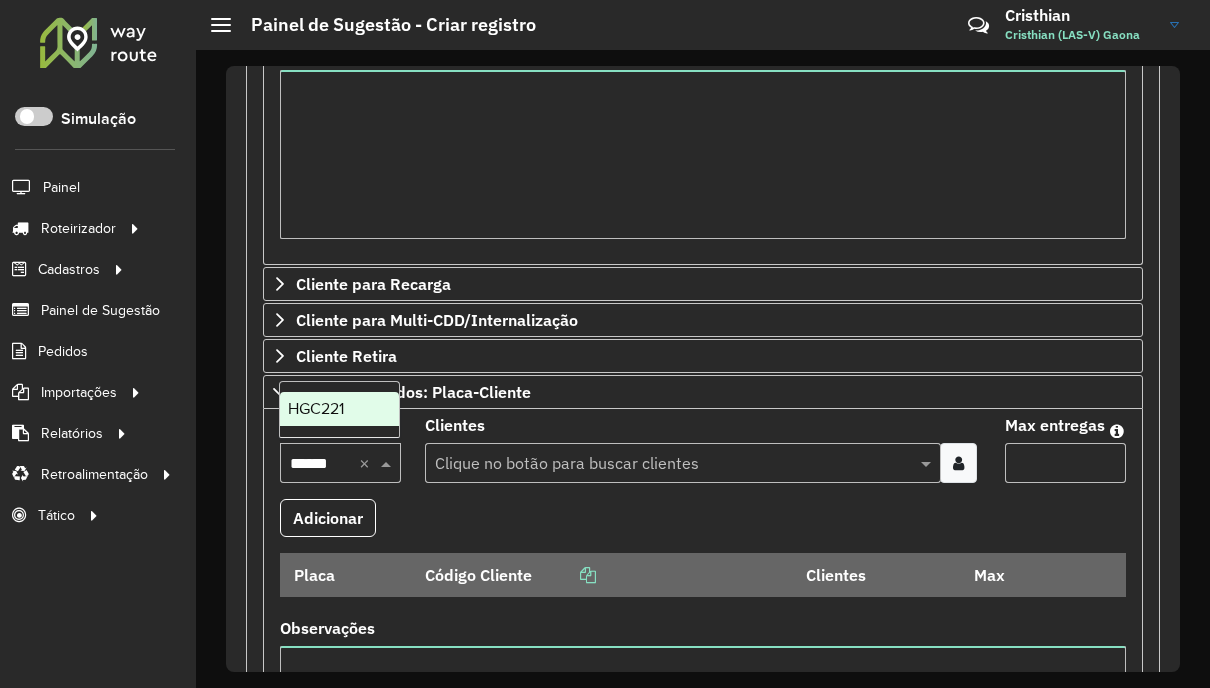 click on "HGC221" at bounding box center [339, 409] 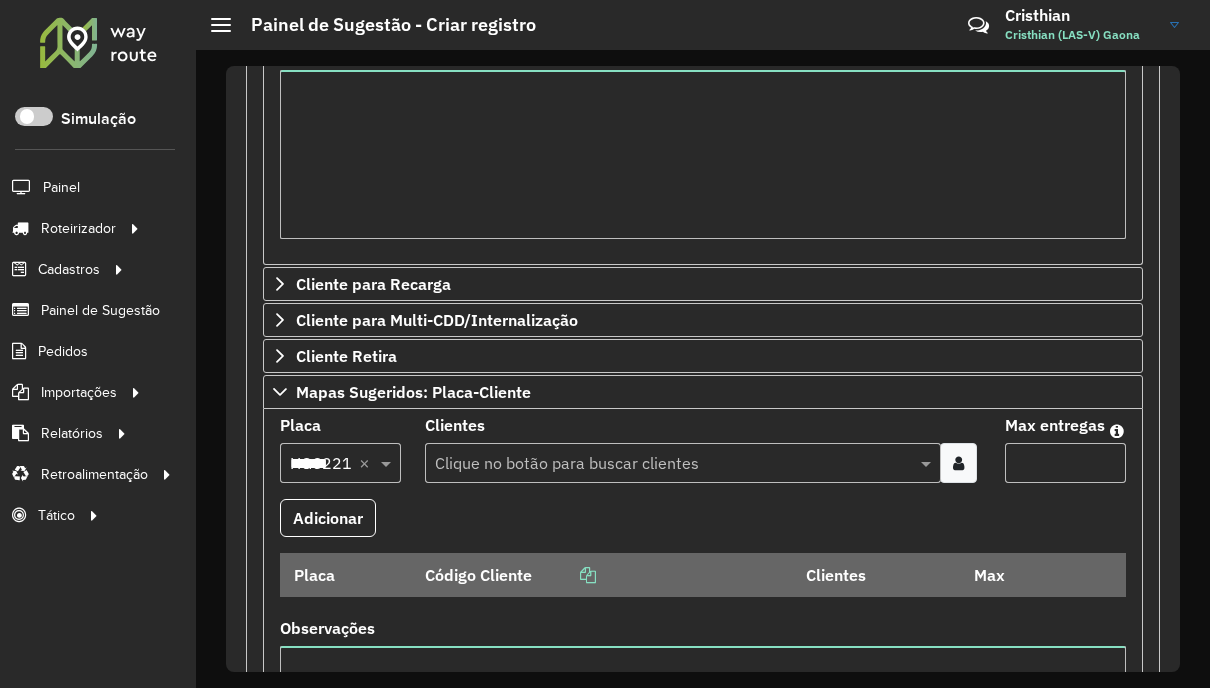 scroll, scrollTop: 0, scrollLeft: 0, axis: both 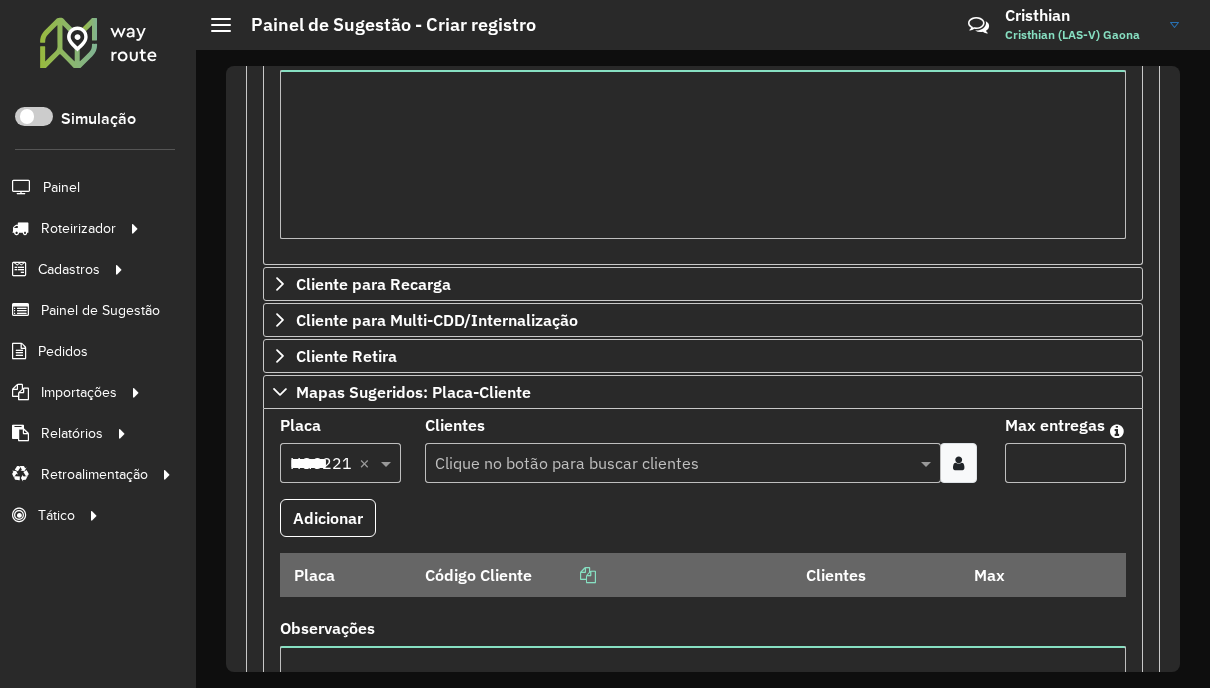 click at bounding box center [673, 464] 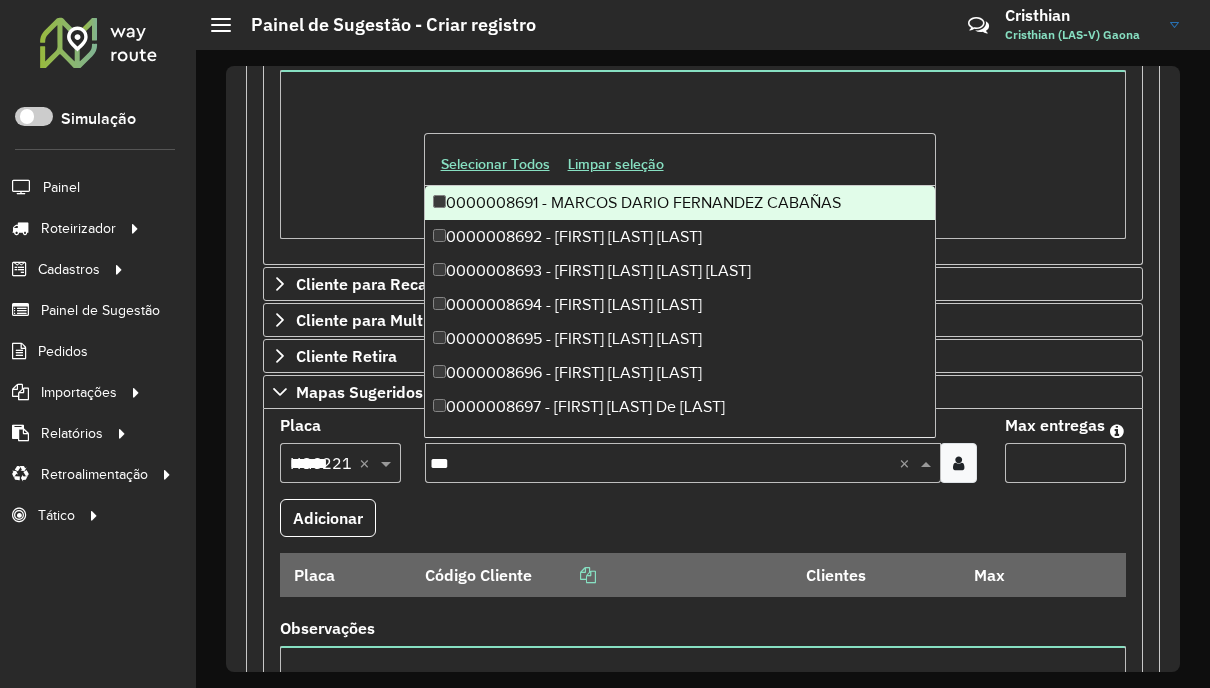 type on "****" 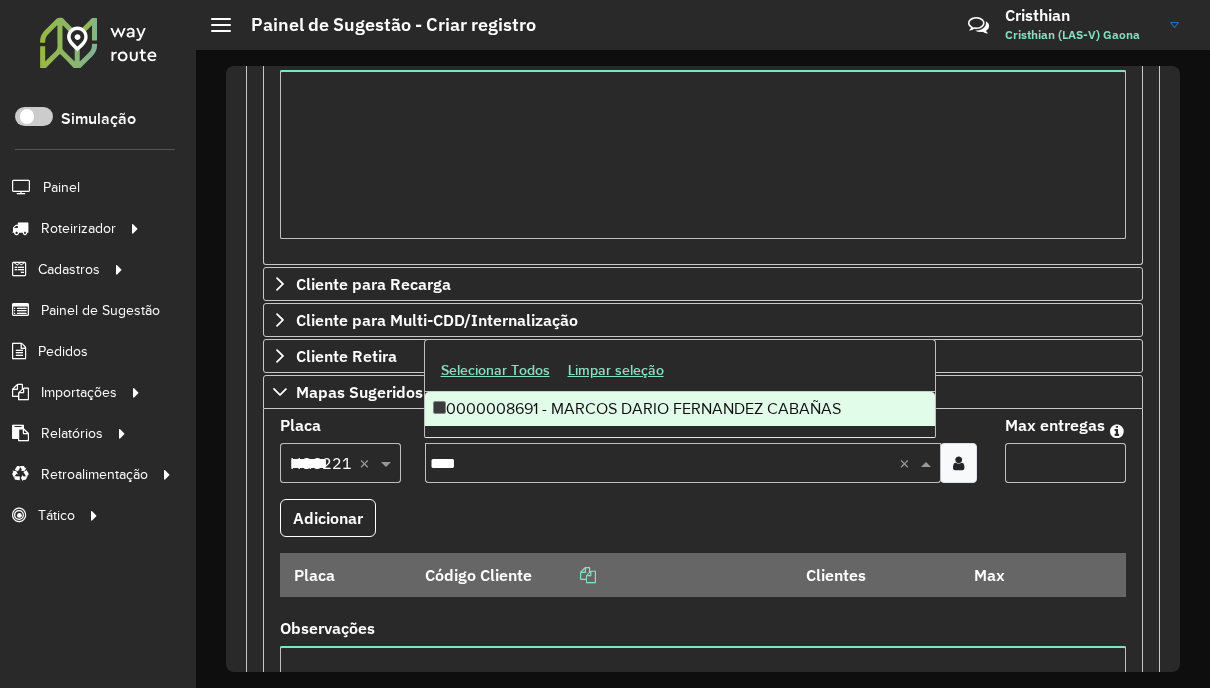 click on "0000008691 - MARCOS DARIO FERNANDEZ CABAÑAS" at bounding box center [680, 409] 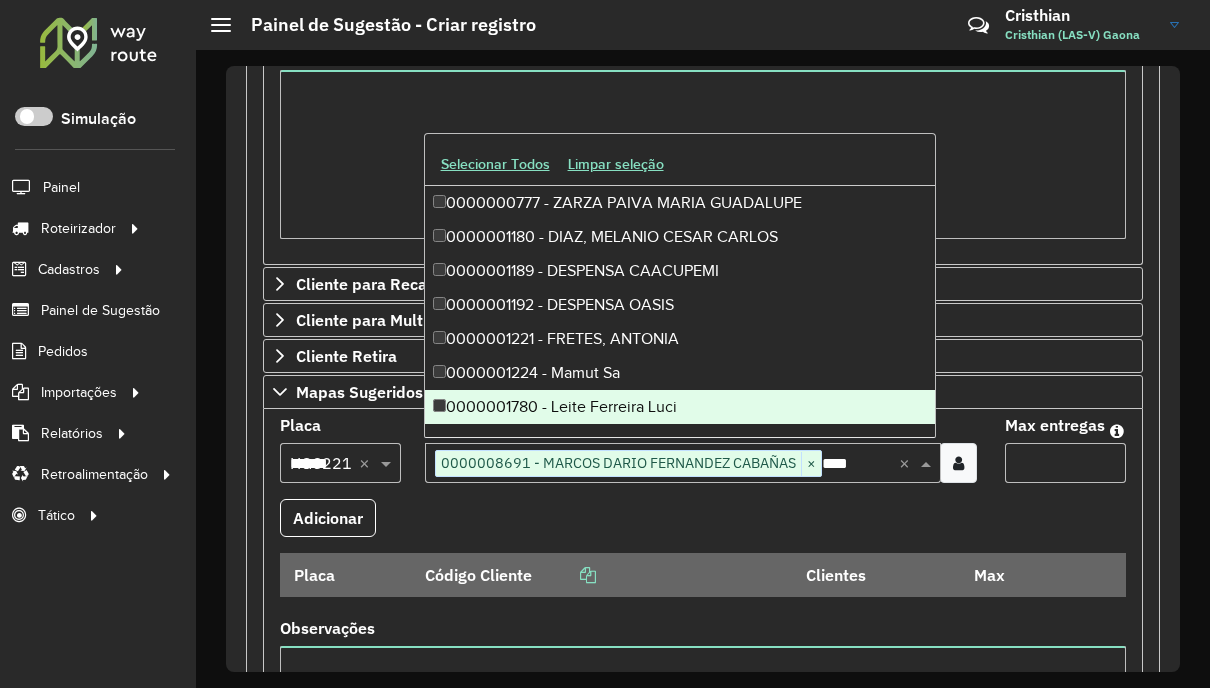 click on "****" at bounding box center (860, 464) 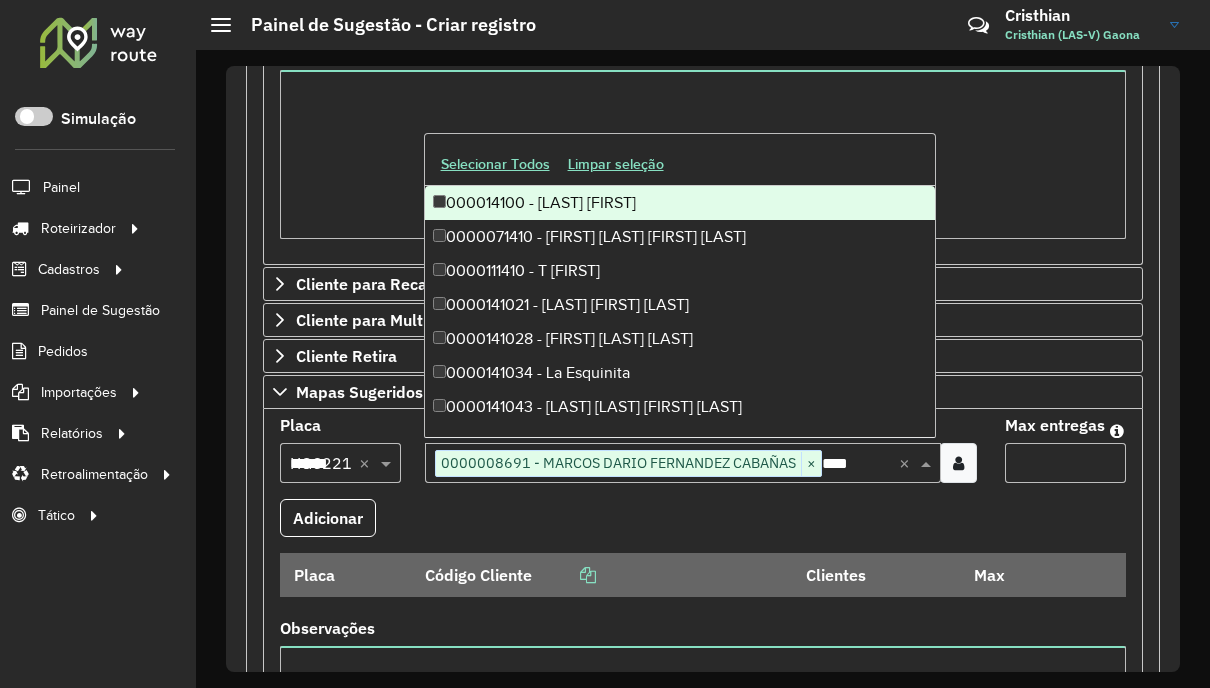 type on "*****" 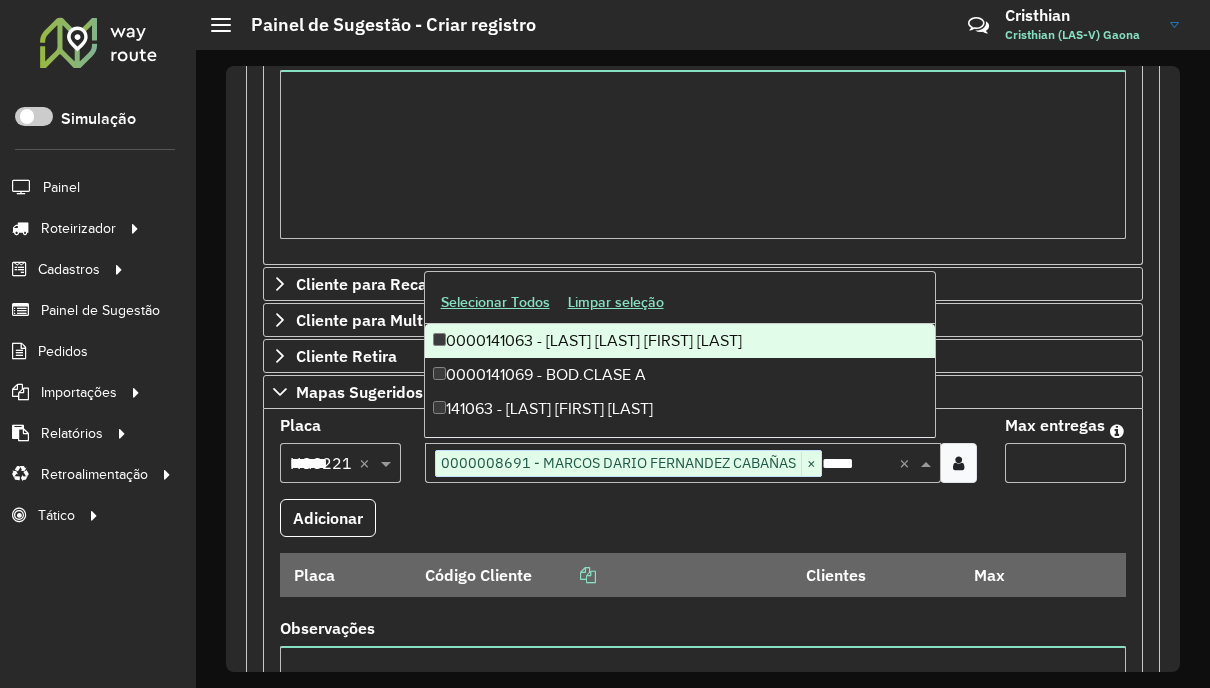 click on "0000141063 - Bogado Gamarra Rolando Ariel" at bounding box center [680, 341] 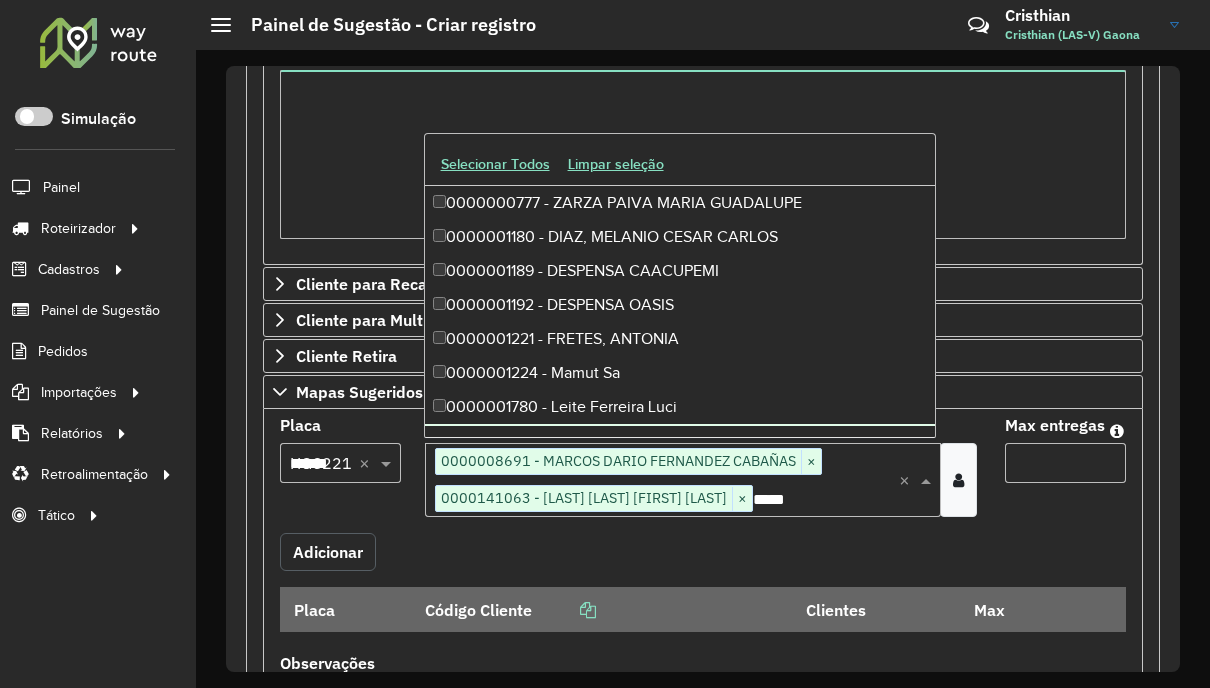 click on "Adicionar" at bounding box center (328, 552) 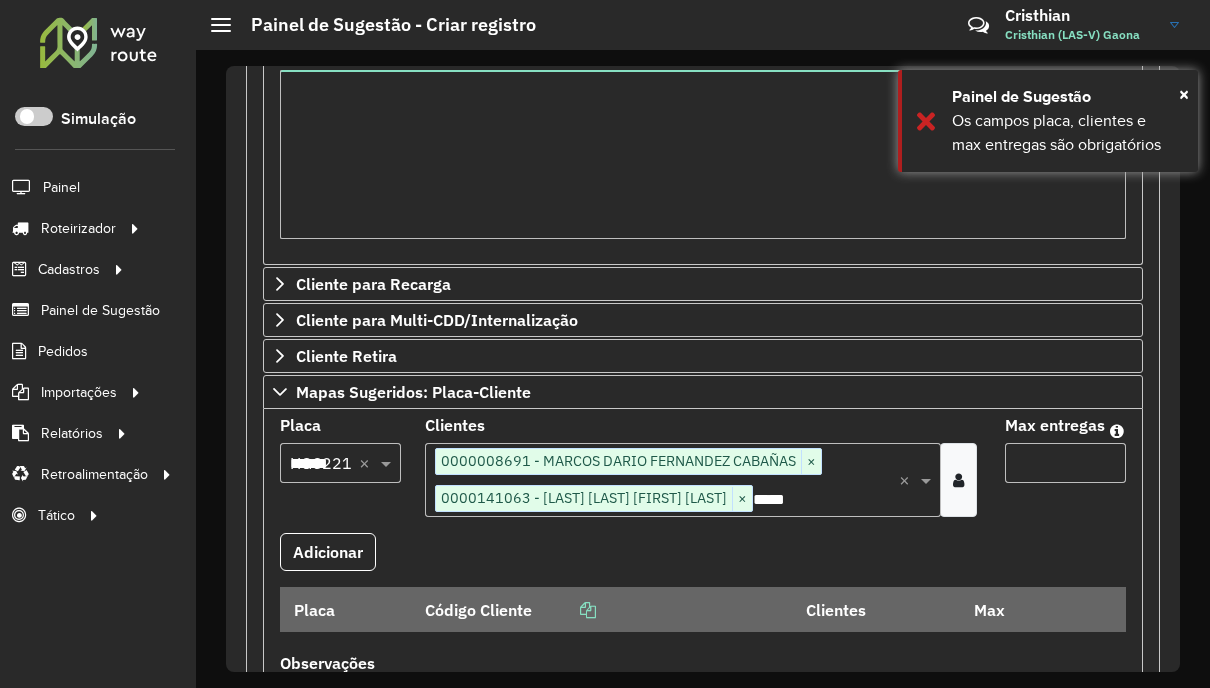 click on "*" at bounding box center [1065, 463] 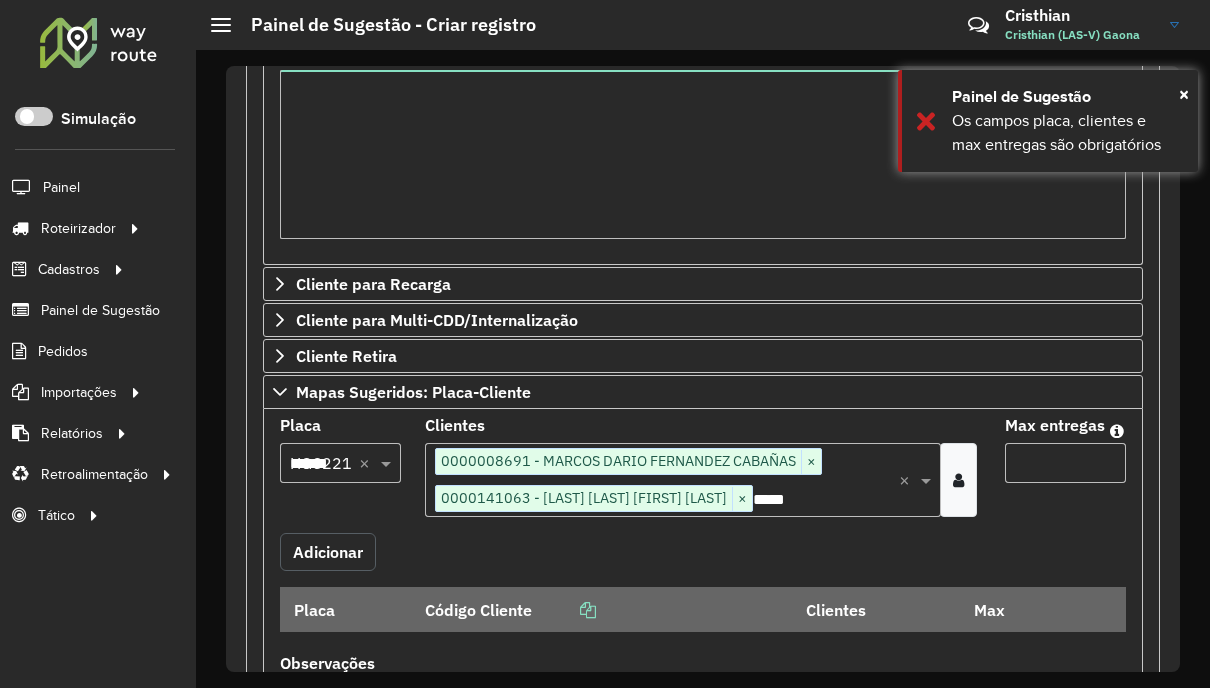 click on "Adicionar" at bounding box center (328, 552) 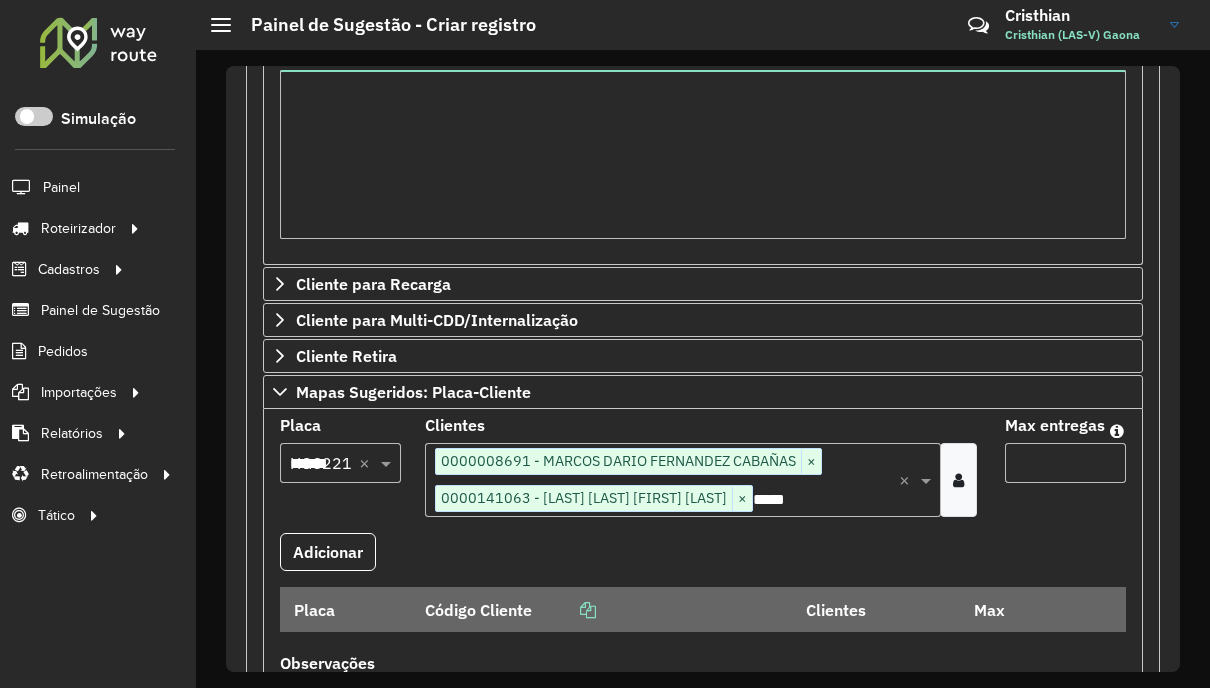click on "*" at bounding box center (1065, 463) 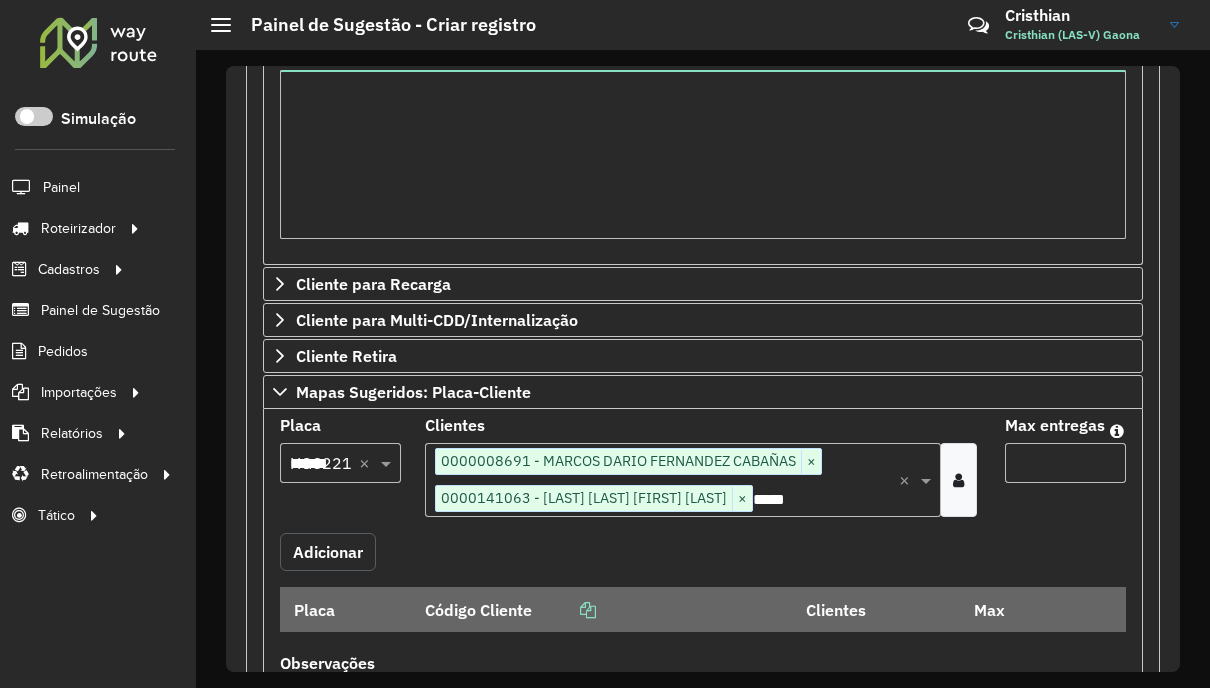 click on "Adicionar" at bounding box center [328, 552] 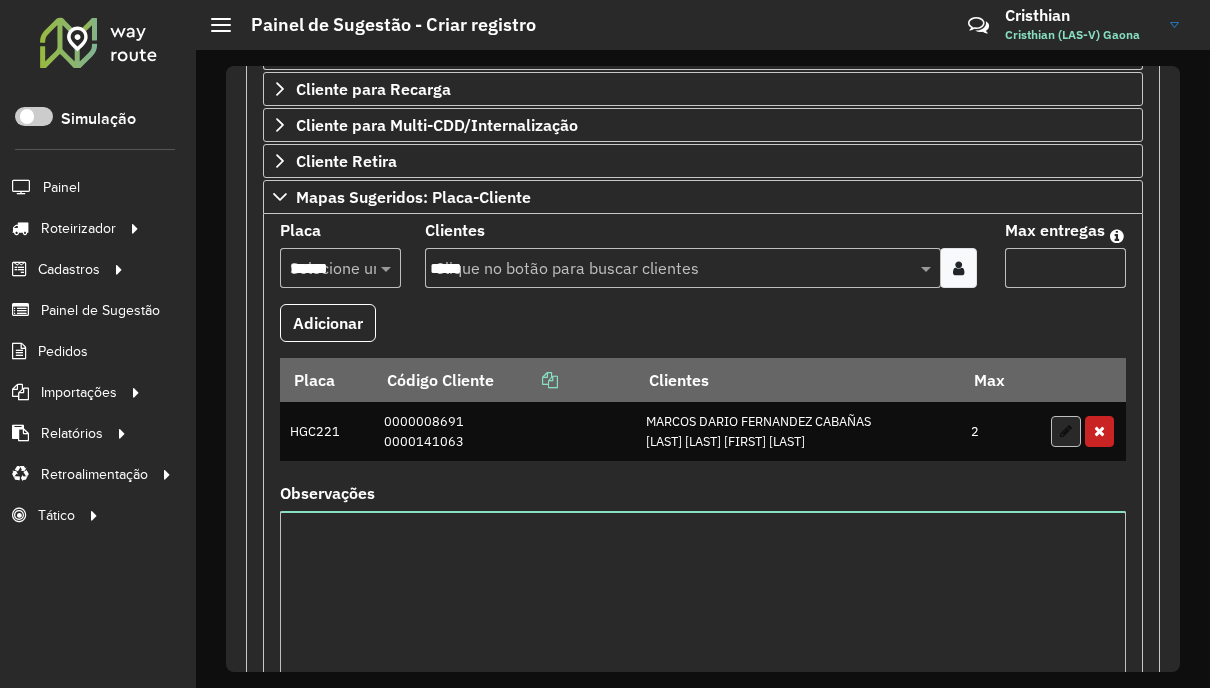 scroll, scrollTop: 1000, scrollLeft: 0, axis: vertical 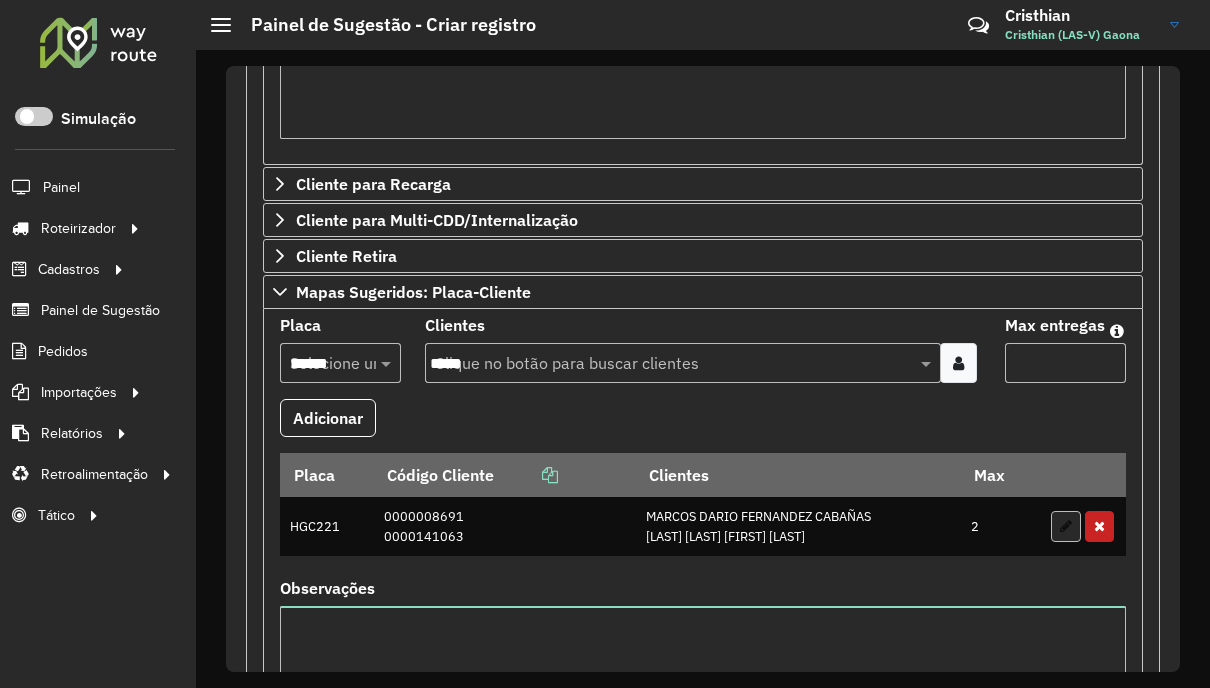 type 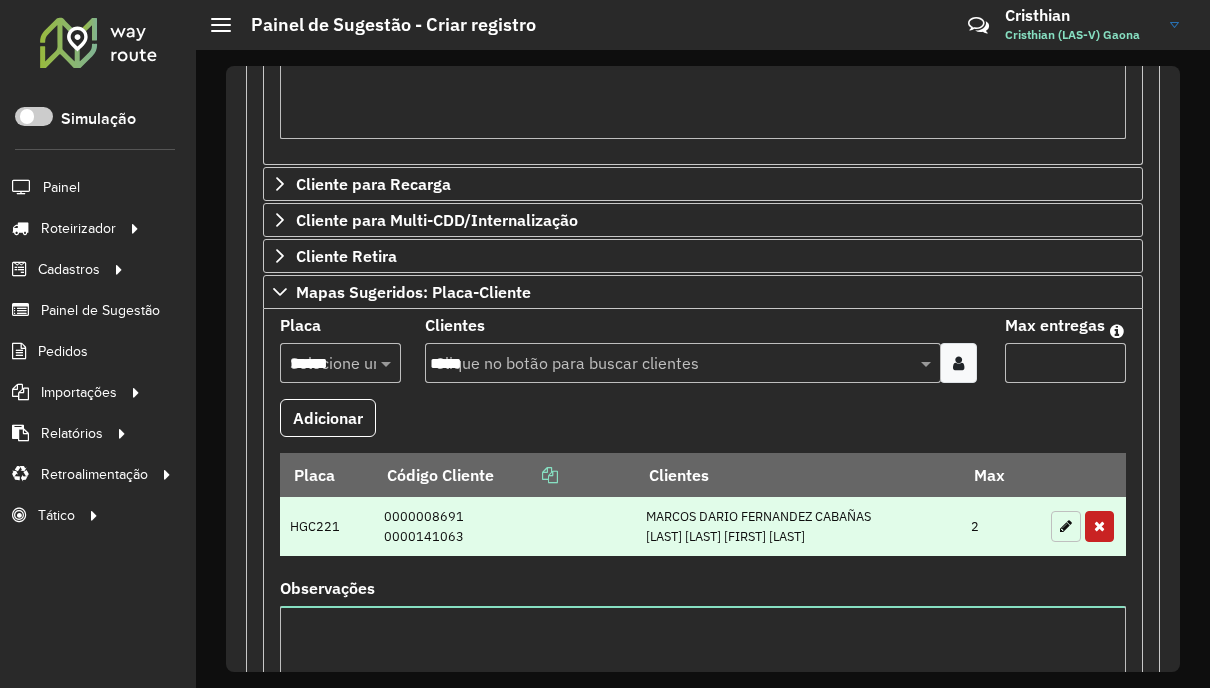 click at bounding box center [1066, 526] 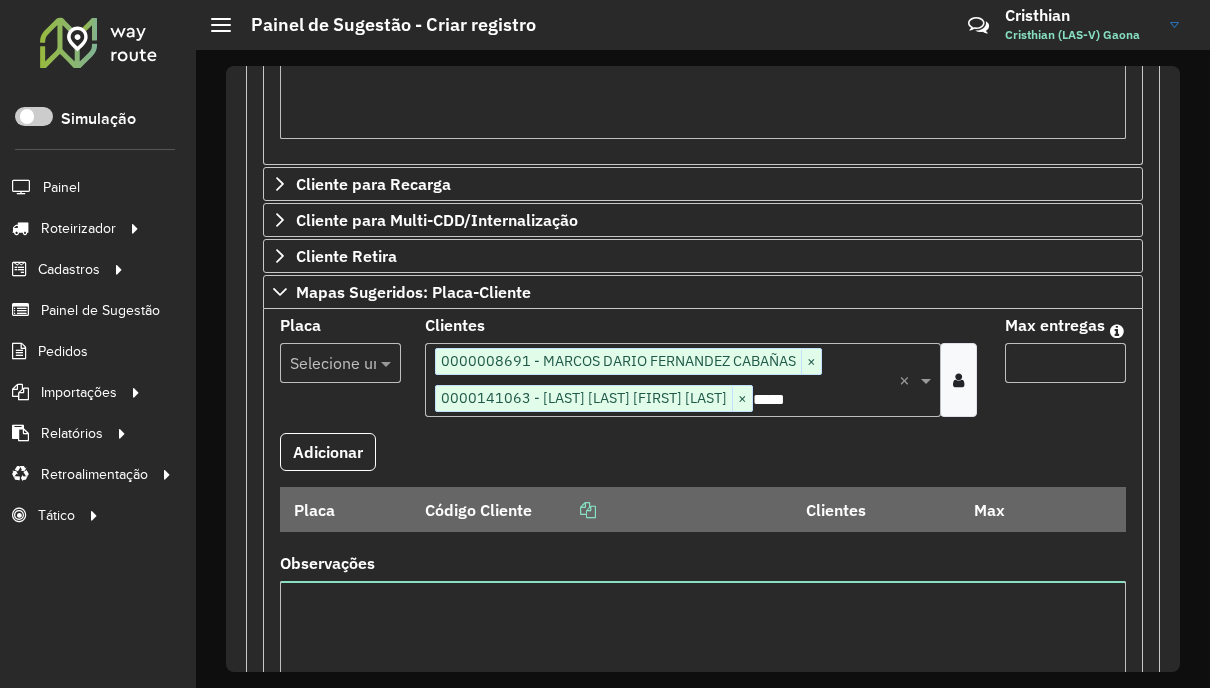 paste on "******" 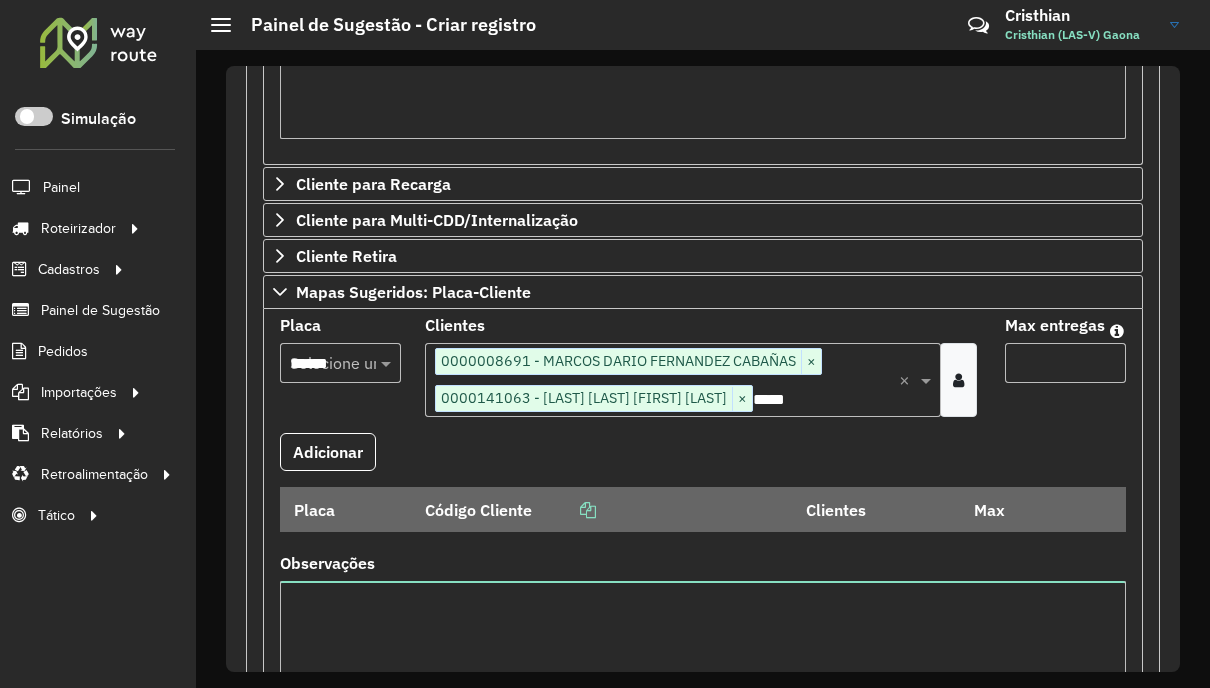 scroll, scrollTop: 0, scrollLeft: 2, axis: horizontal 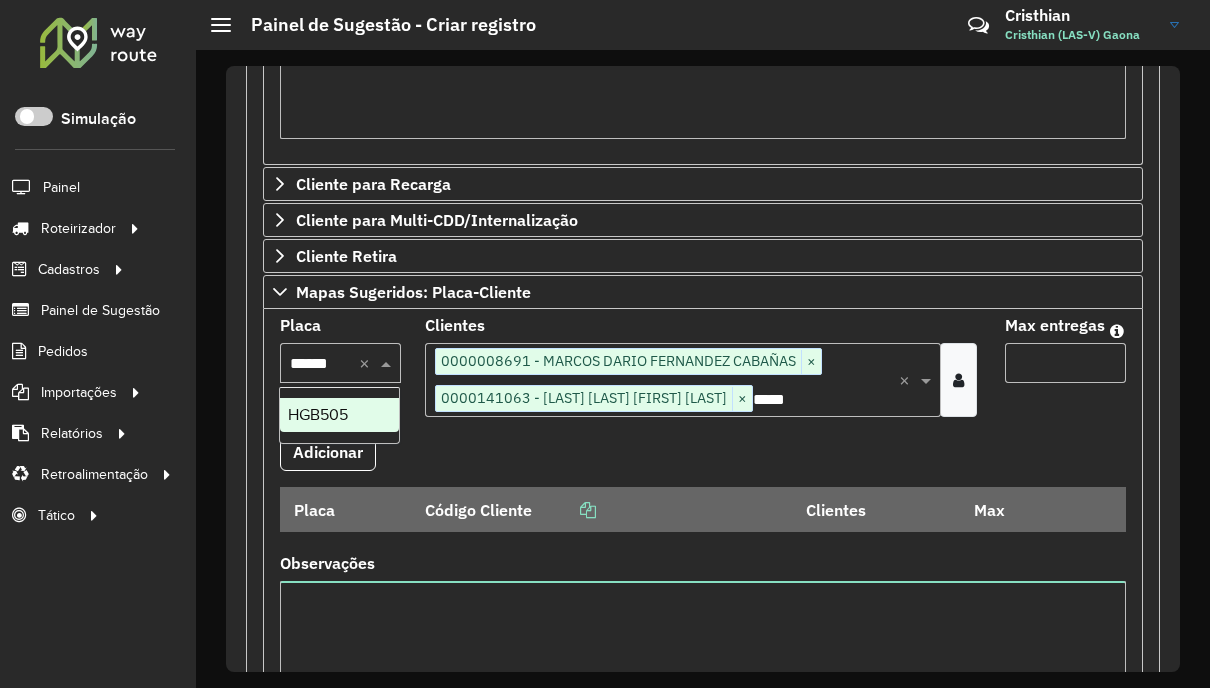 click on "HGB505" at bounding box center (318, 414) 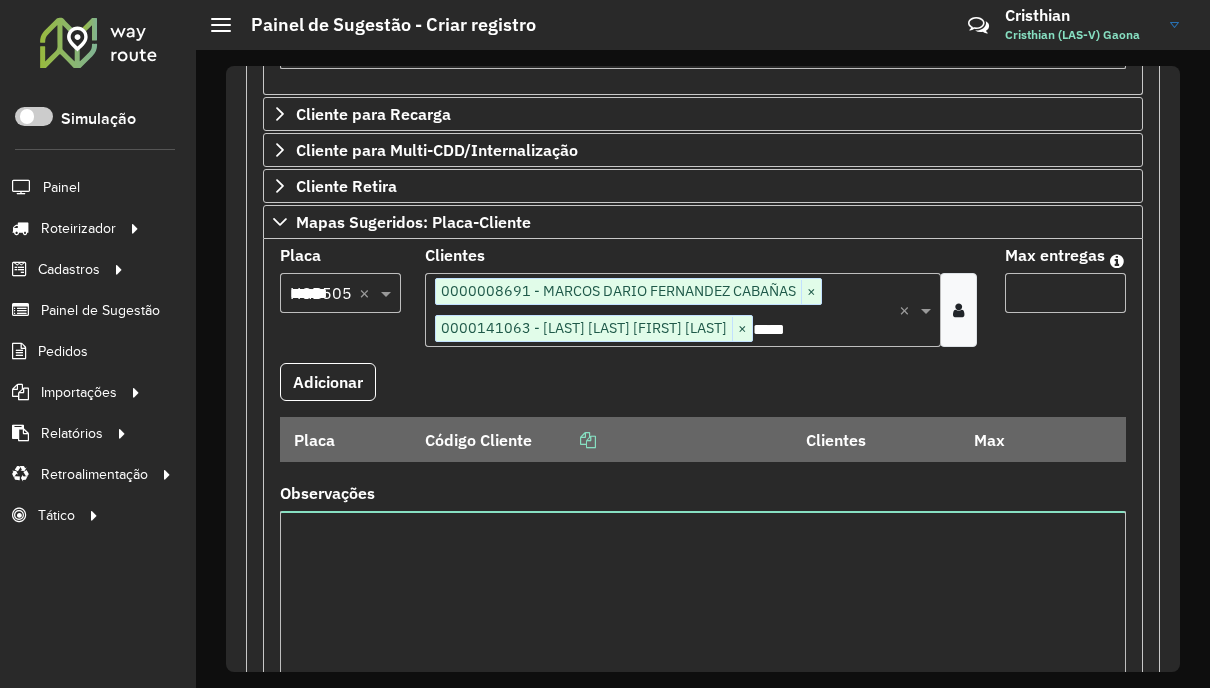 scroll, scrollTop: 1100, scrollLeft: 0, axis: vertical 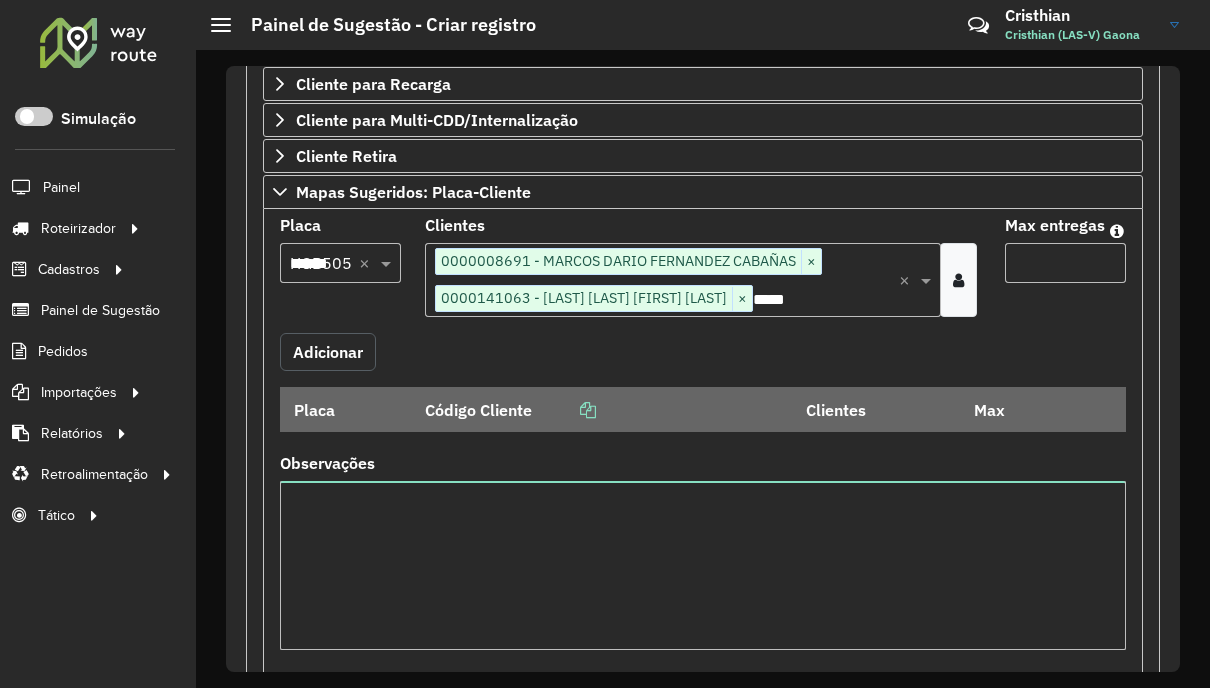 click on "Adicionar" at bounding box center [328, 352] 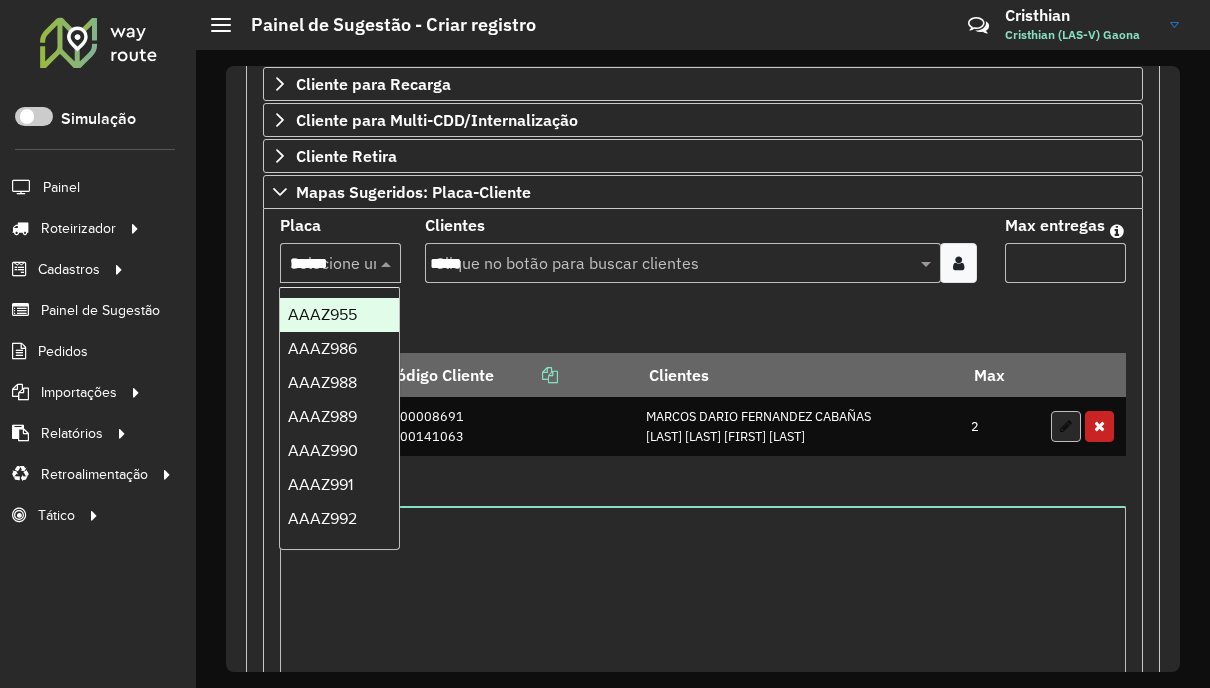 click on "******" at bounding box center [340, 263] 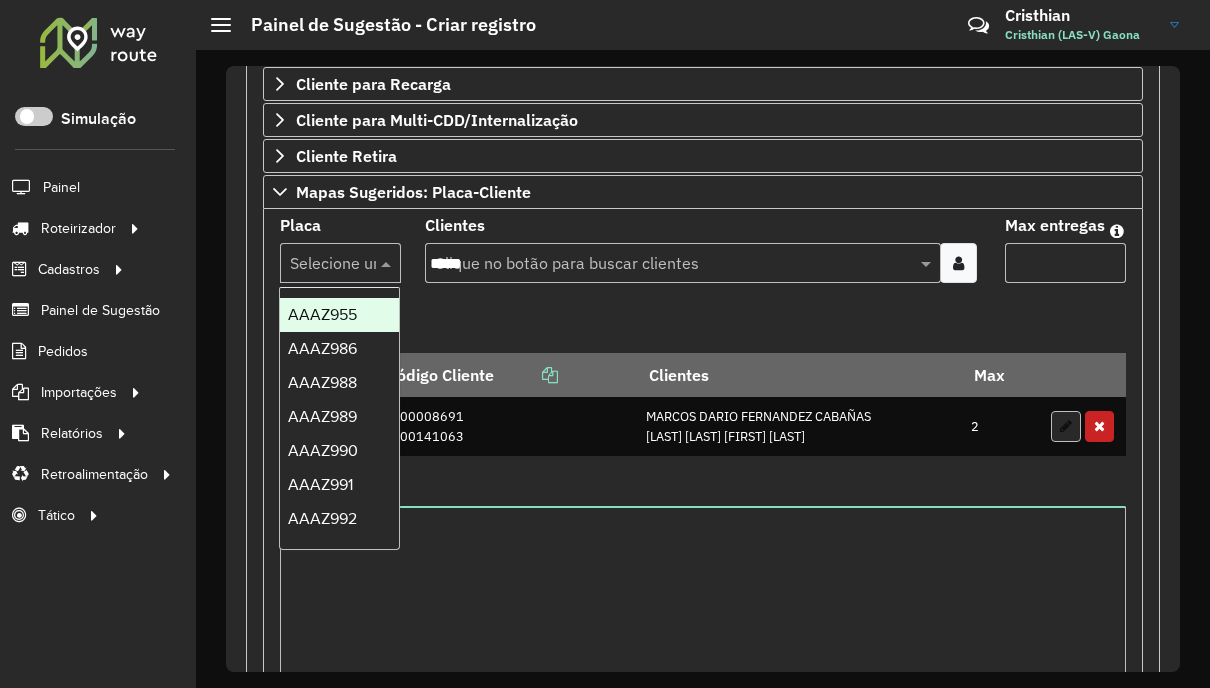 paste on "******" 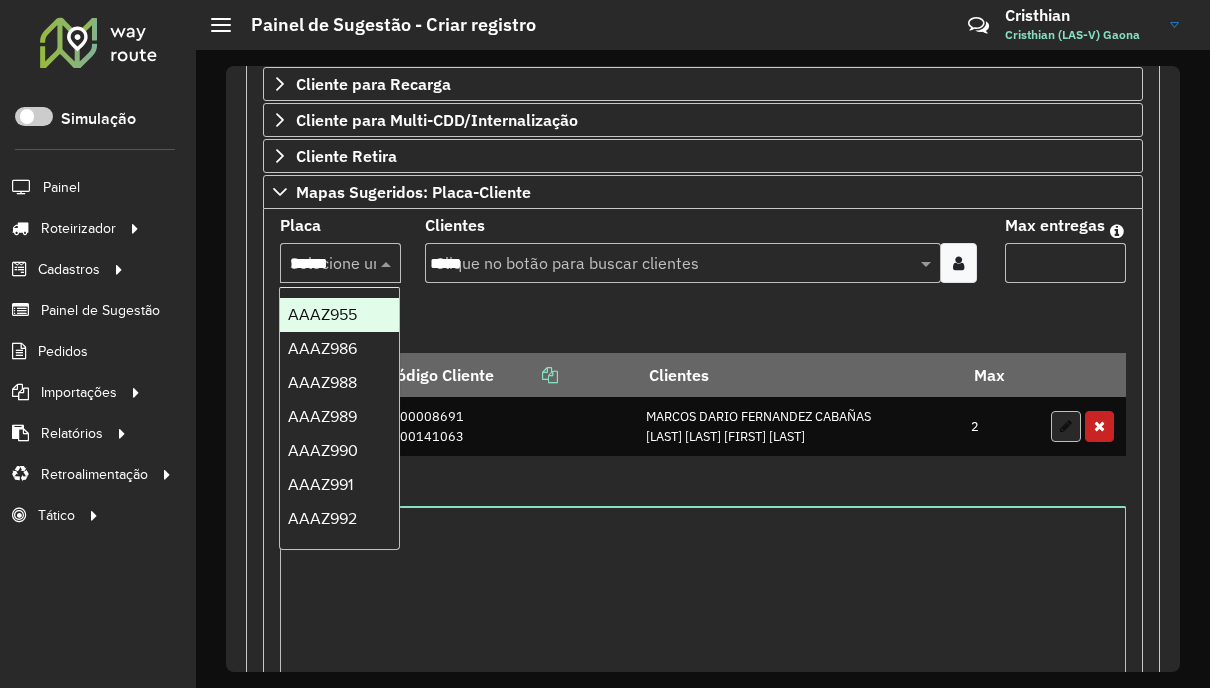 scroll, scrollTop: 0, scrollLeft: 1, axis: horizontal 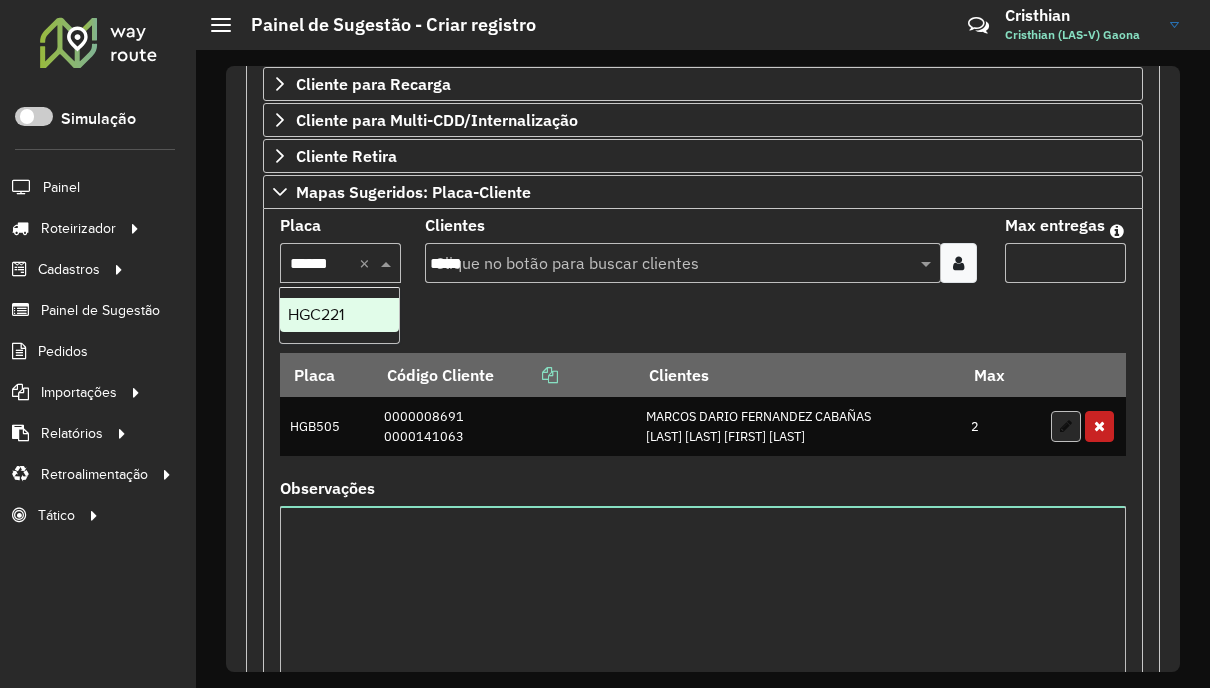 click on "HGC221" at bounding box center [339, 315] 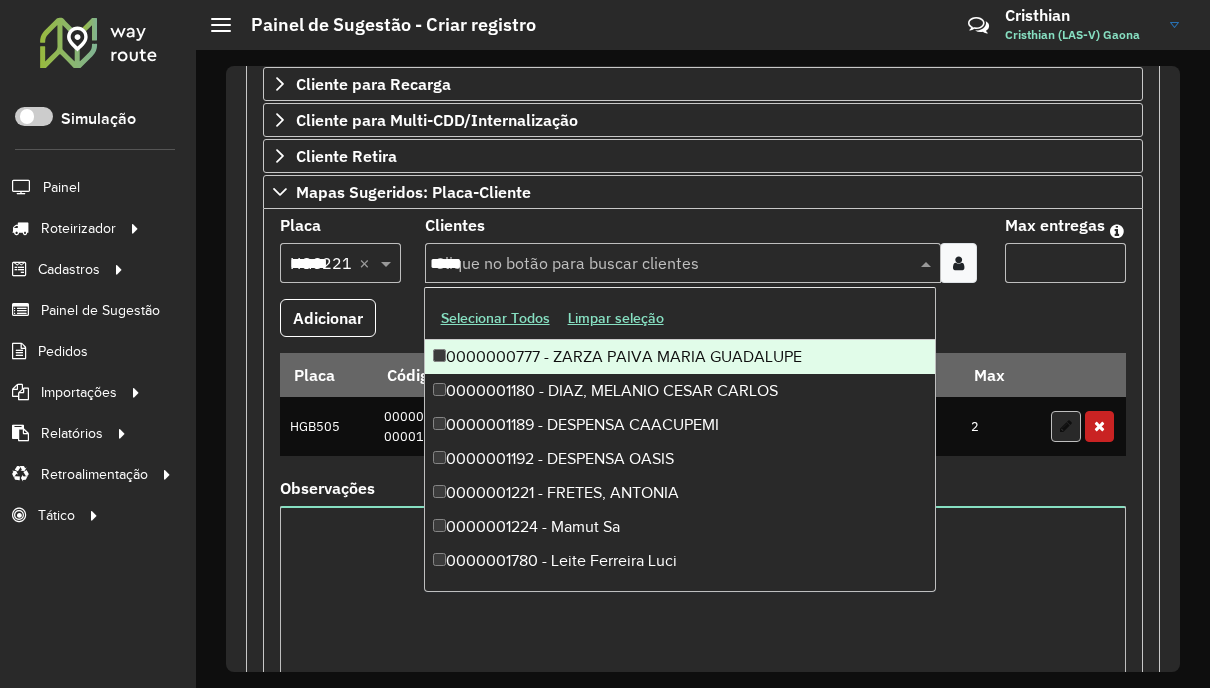 click on "*****" at bounding box center (673, 264) 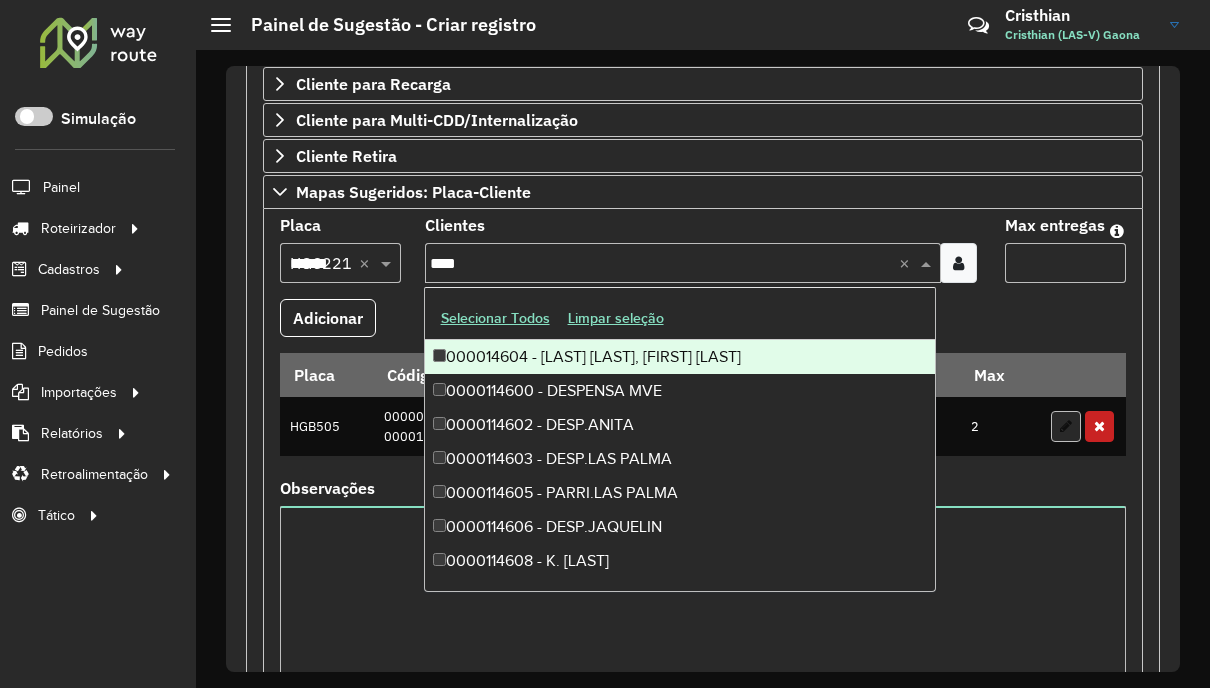 type on "*****" 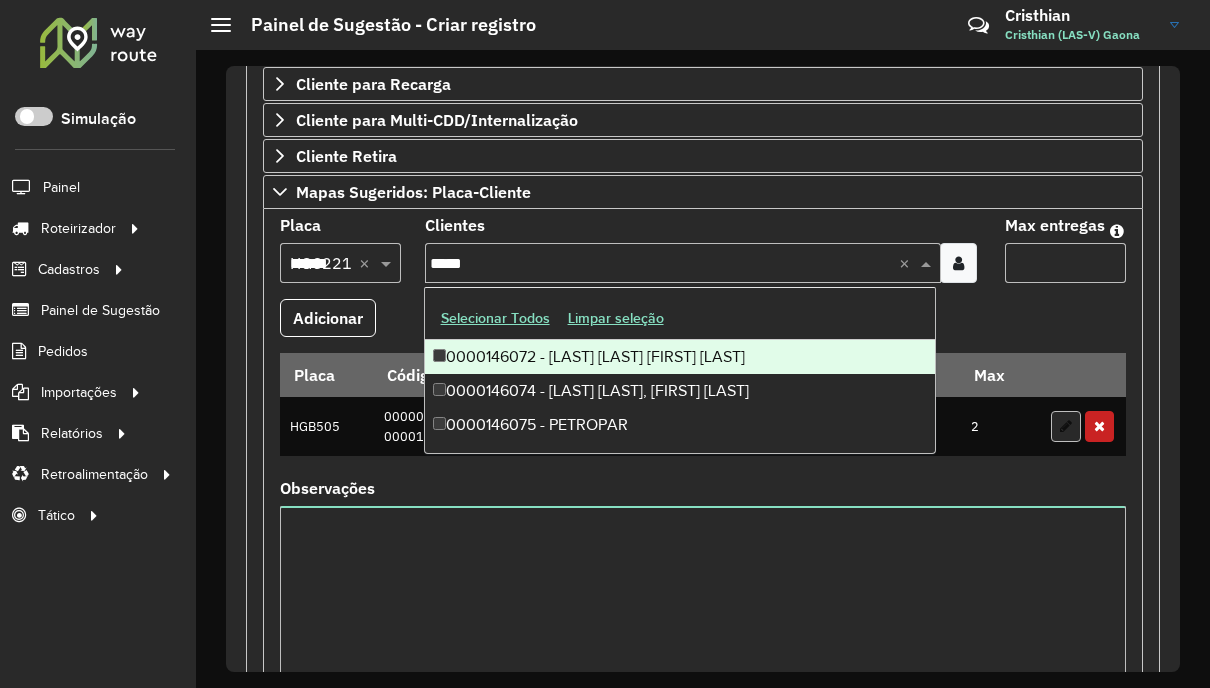 click on "[NUMBER] - [LAST] [LAST] [FIRST] [FIRST]" at bounding box center [680, 357] 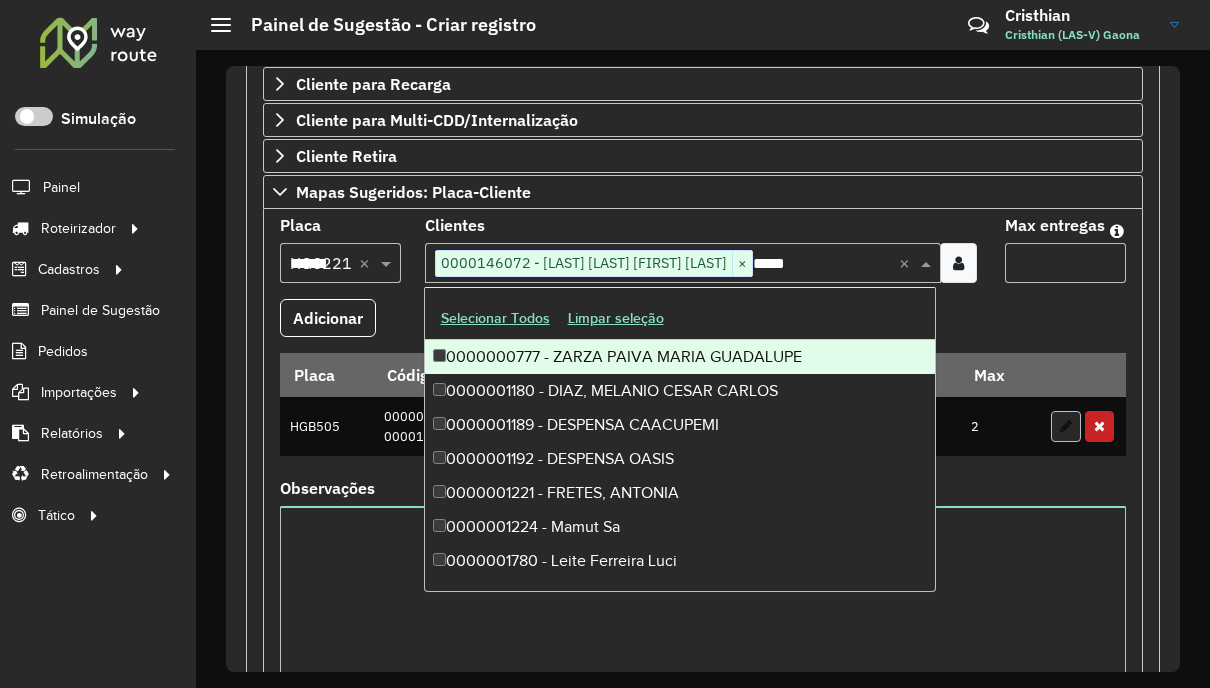 click on "*" at bounding box center (1065, 263) 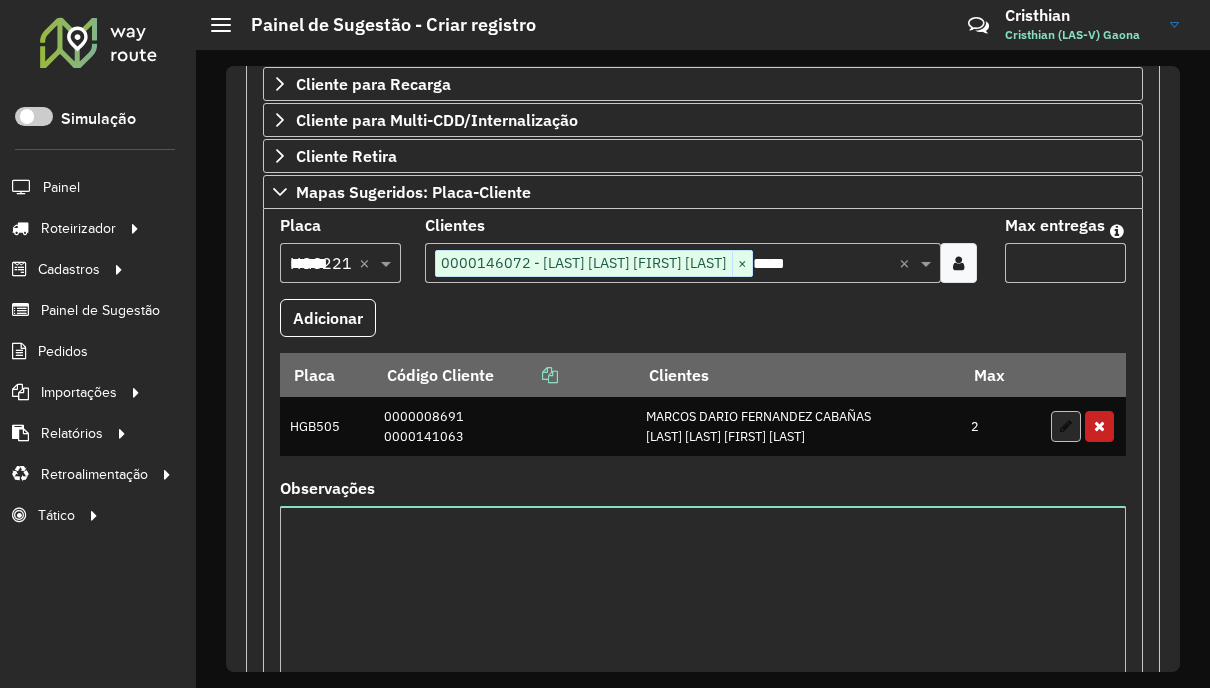 click on "*" at bounding box center (1065, 263) 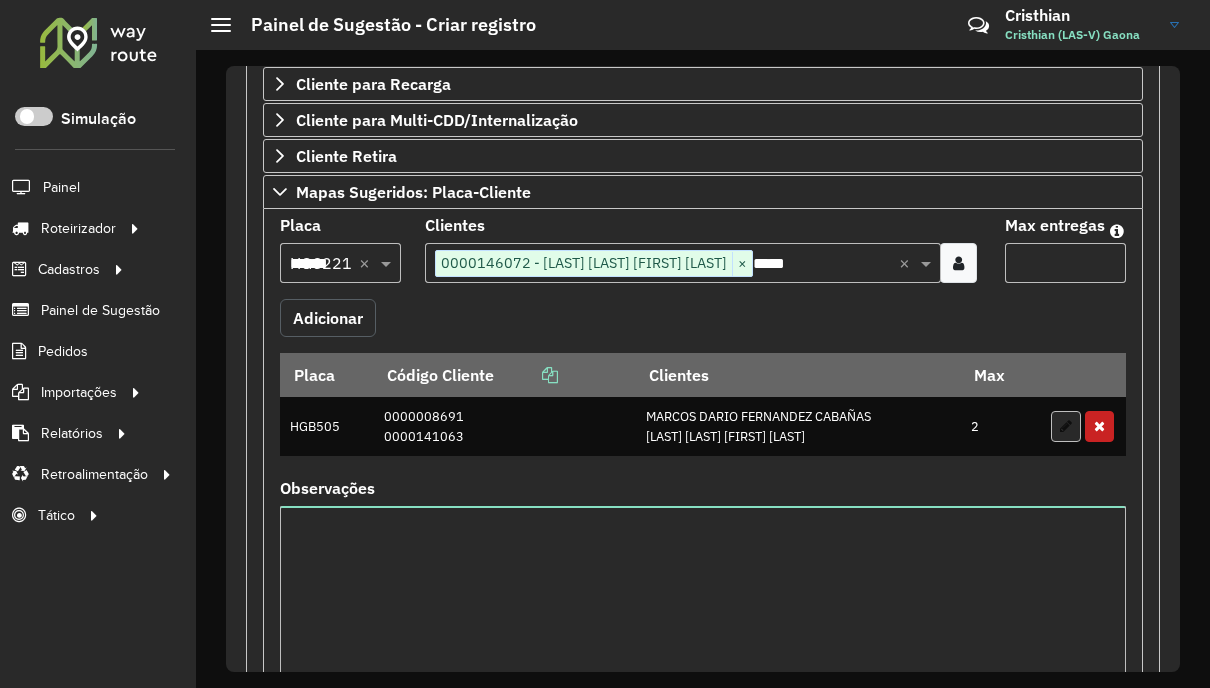 click on "Adicionar" at bounding box center [328, 318] 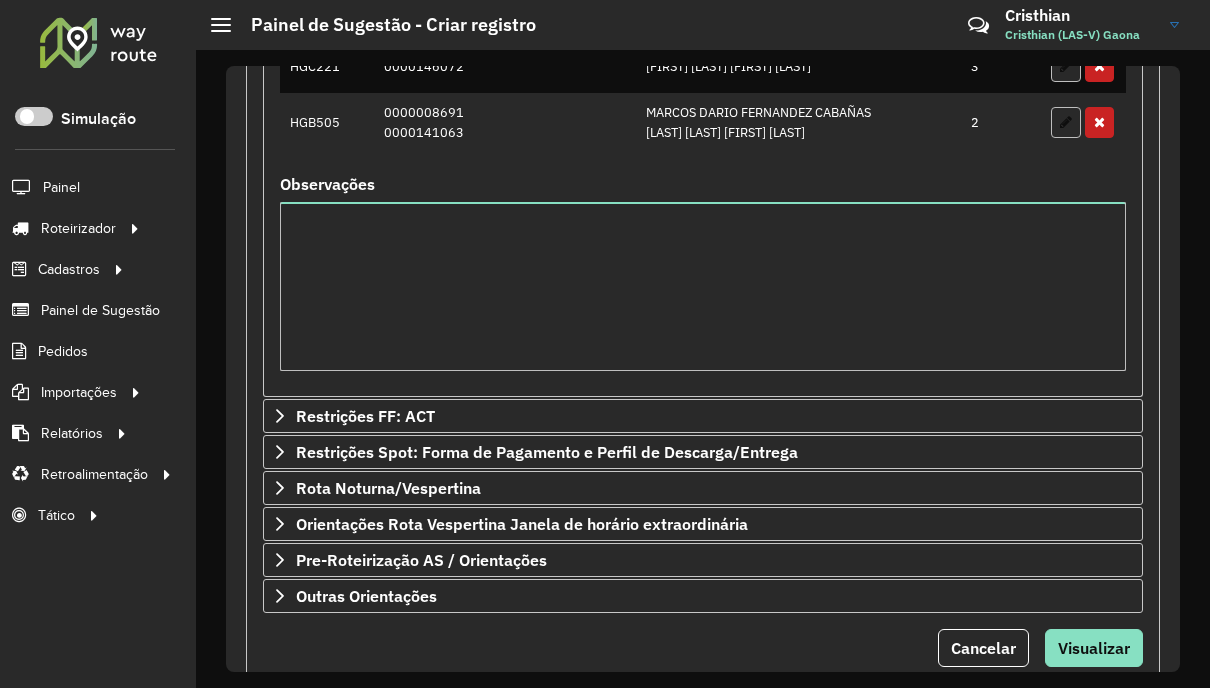 scroll, scrollTop: 1506, scrollLeft: 0, axis: vertical 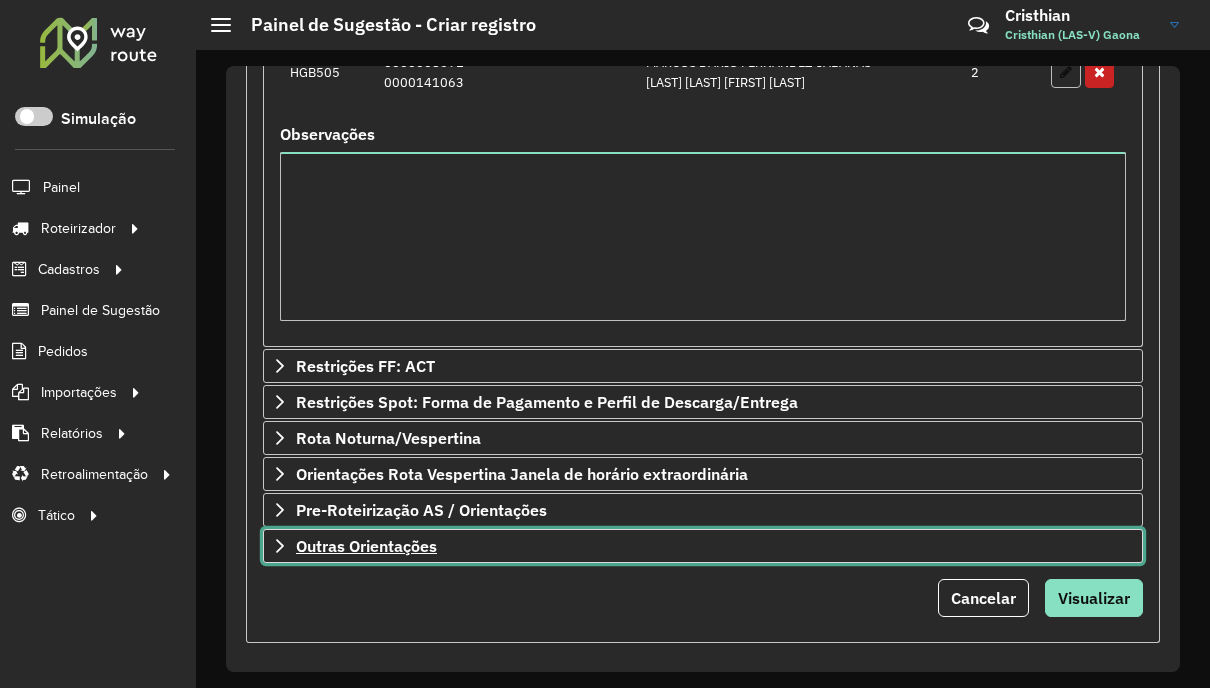 click on "Outras Orientações" at bounding box center [366, 546] 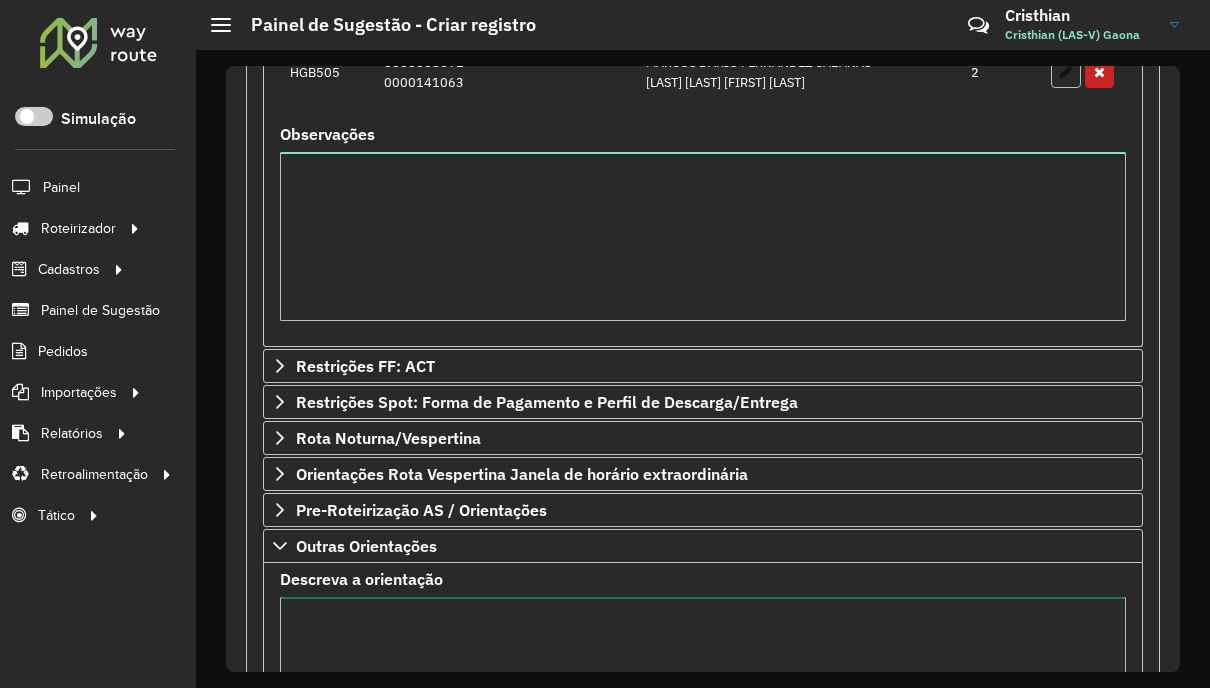 click on "Descreva a orientação" at bounding box center [703, 681] 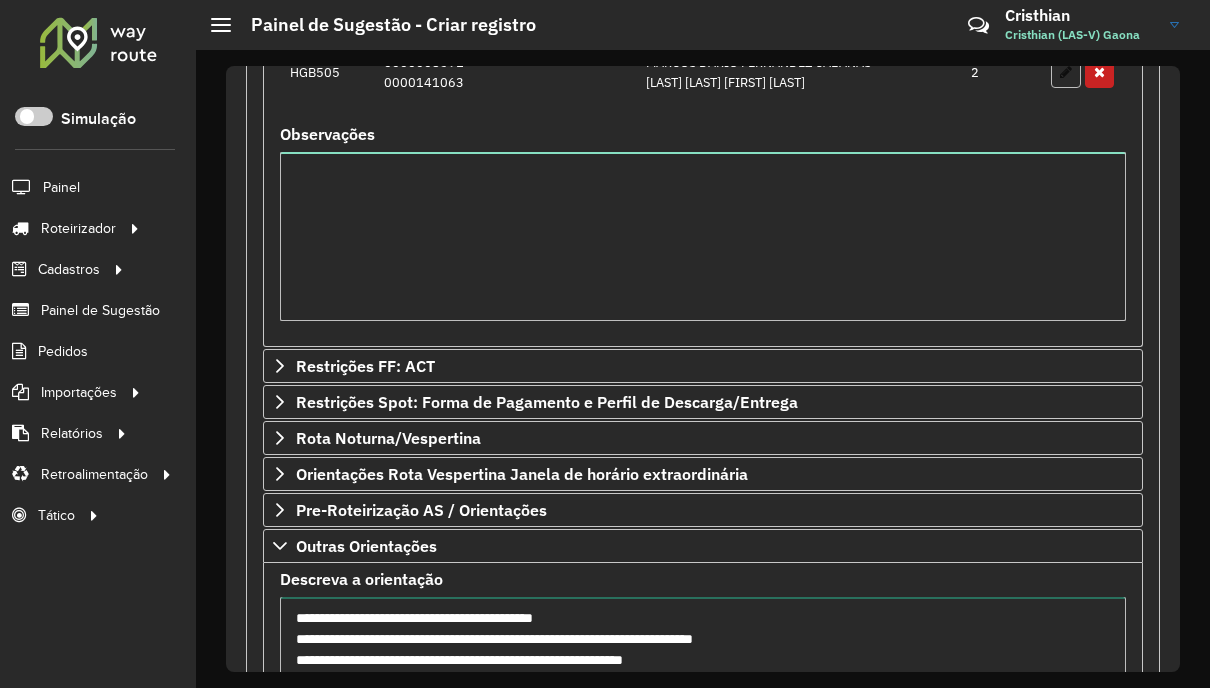 scroll, scrollTop: 8, scrollLeft: 0, axis: vertical 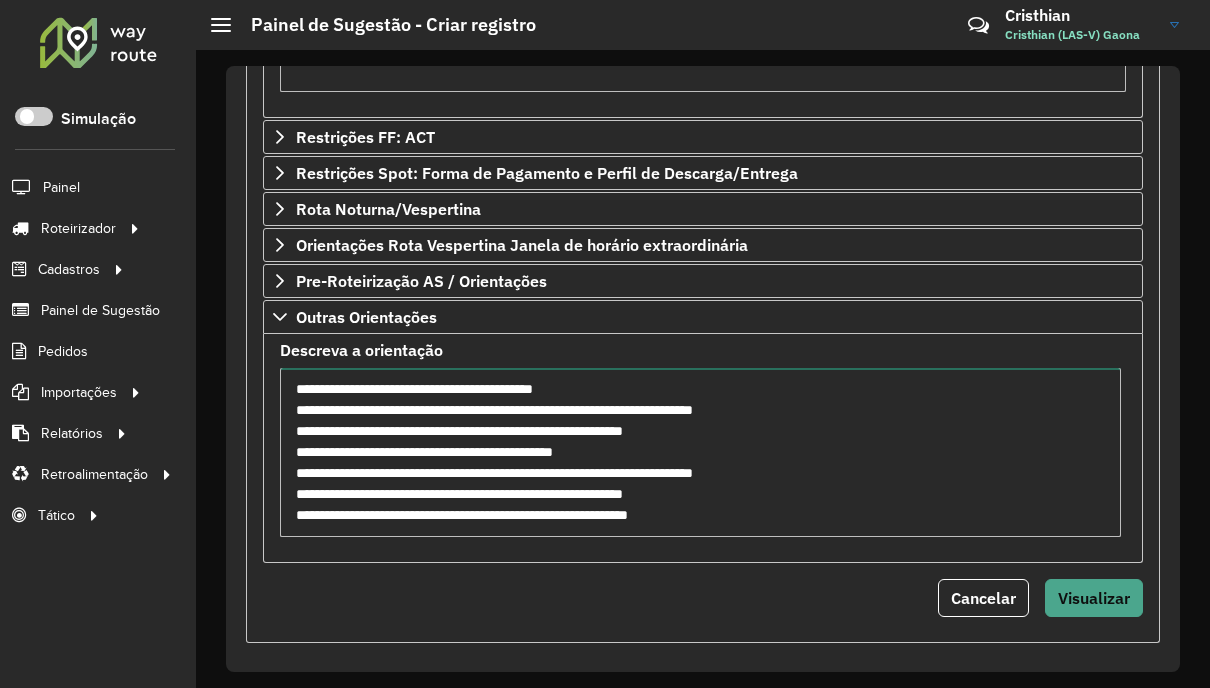 type on "**********" 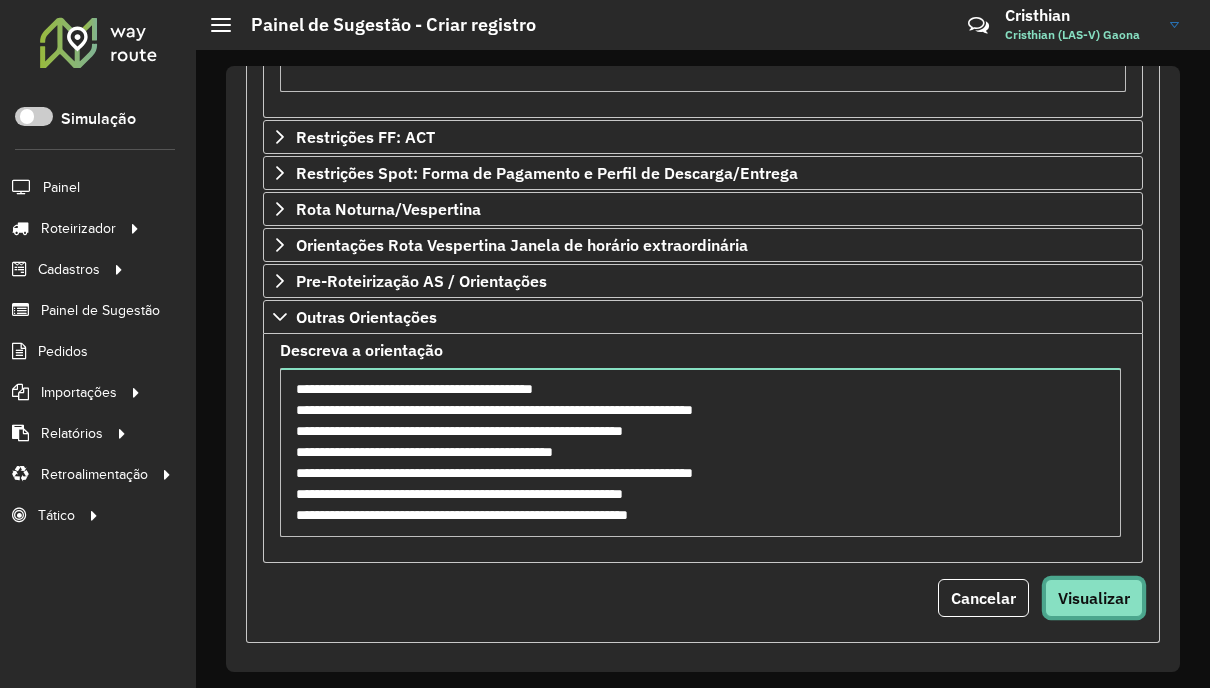 click on "Visualizar" at bounding box center [1094, 598] 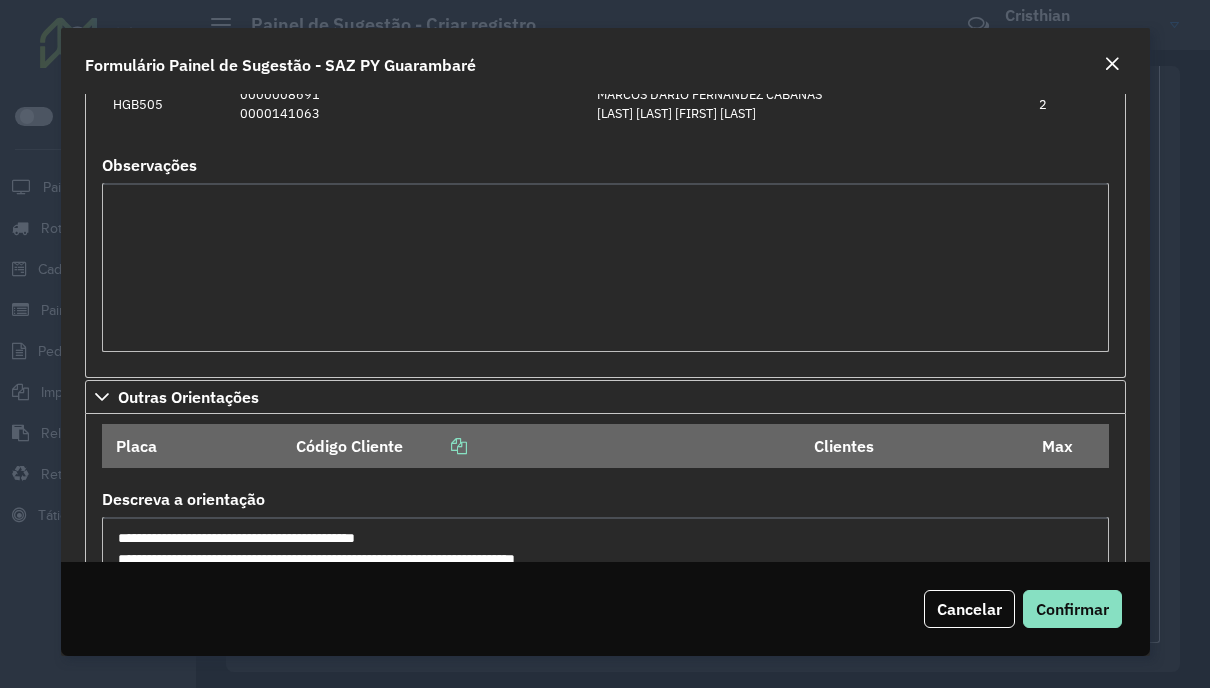 scroll, scrollTop: 2426, scrollLeft: 0, axis: vertical 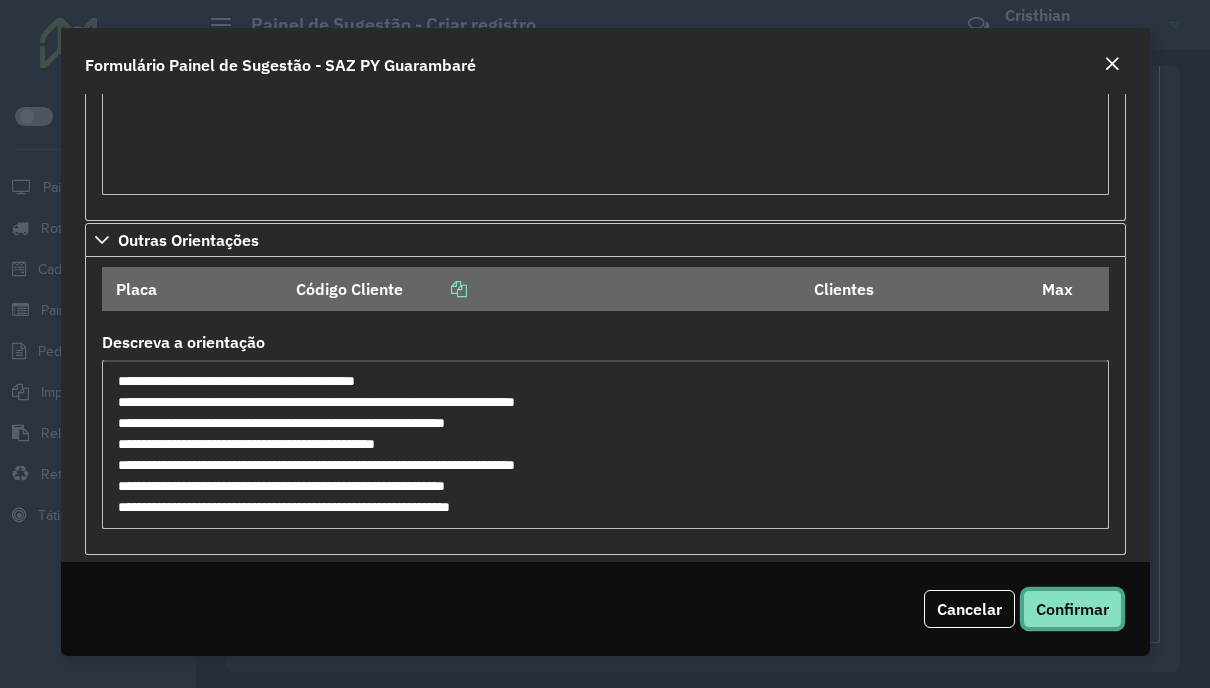 click on "Confirmar" 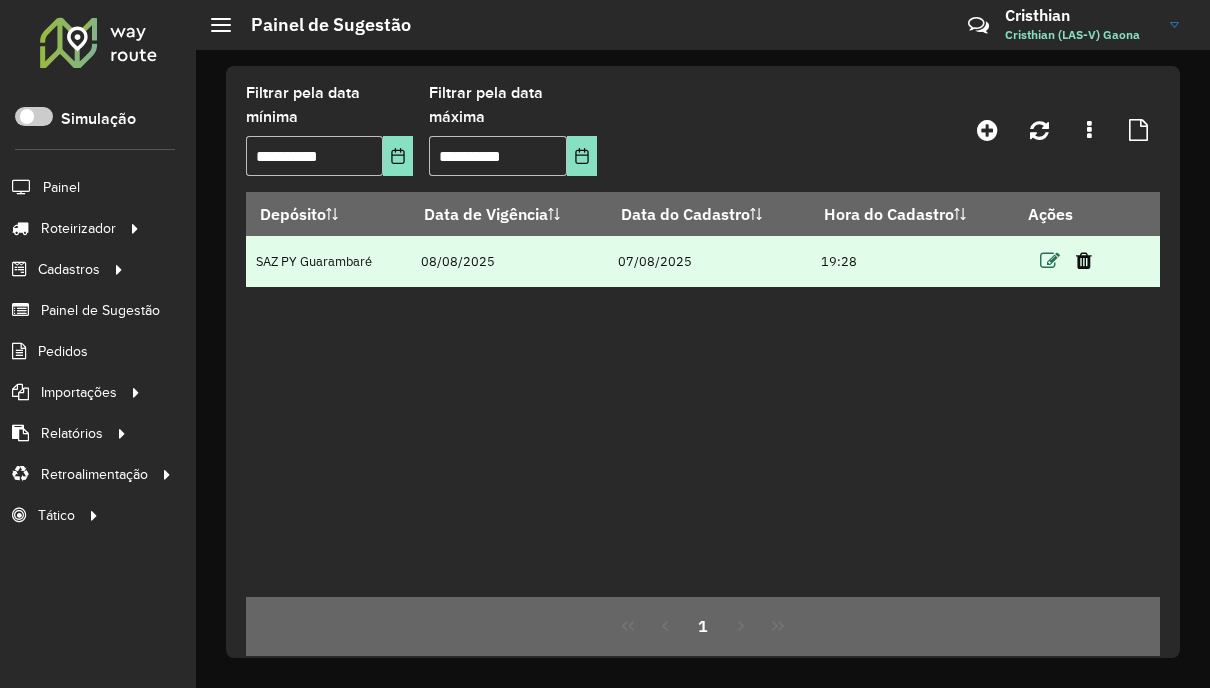click at bounding box center (1050, 261) 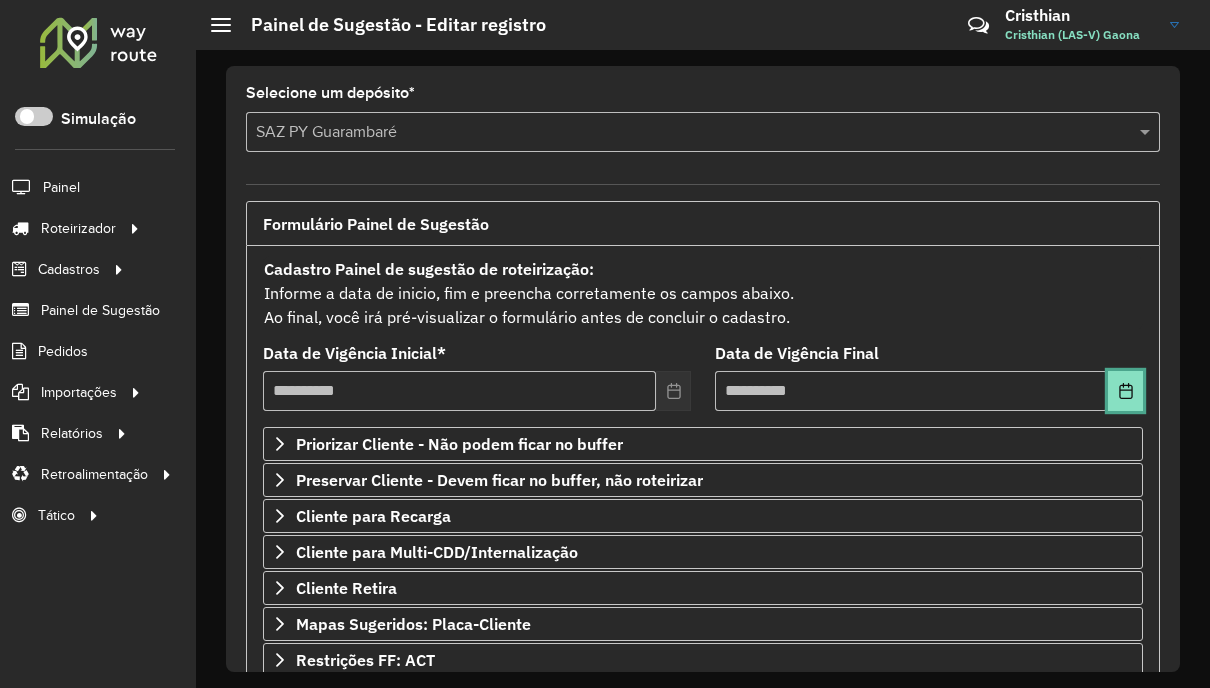 click at bounding box center (1125, 391) 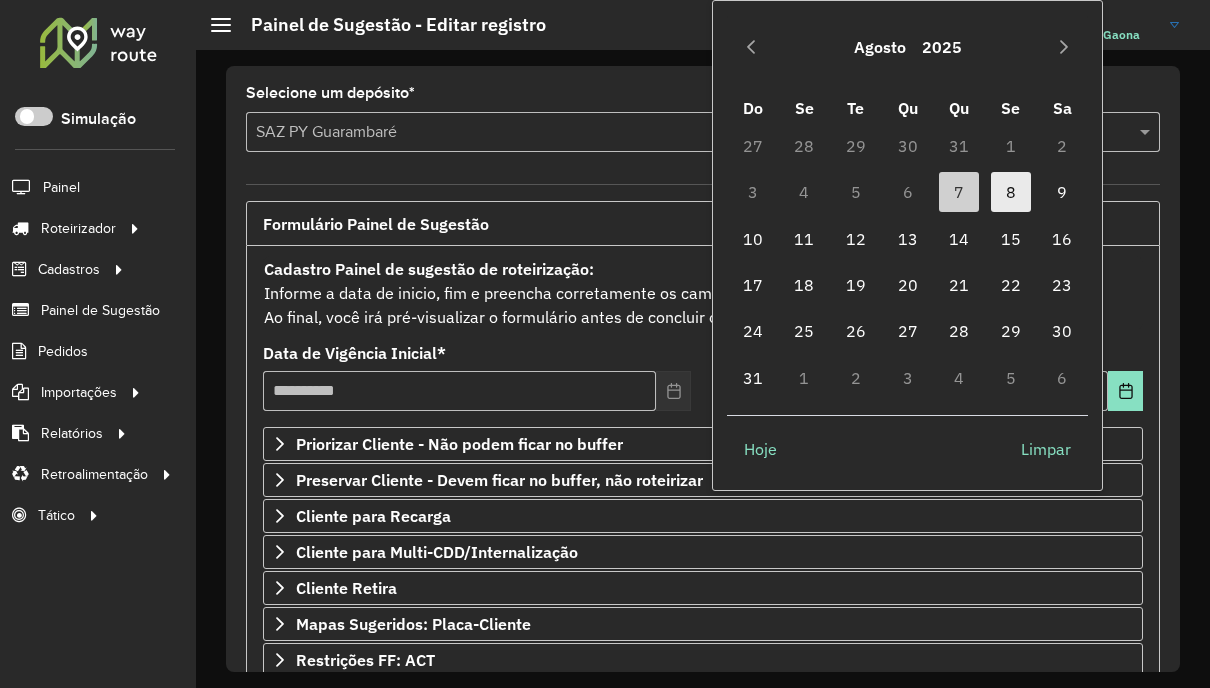 click on "8" at bounding box center (1011, 192) 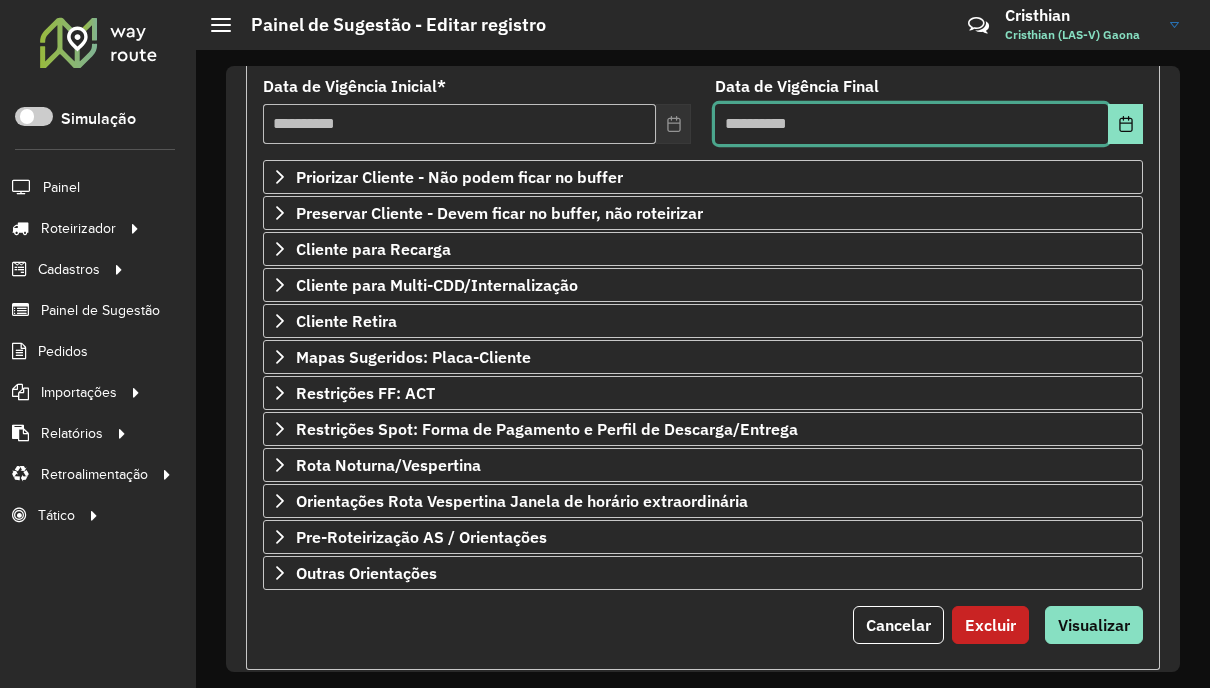 scroll, scrollTop: 298, scrollLeft: 0, axis: vertical 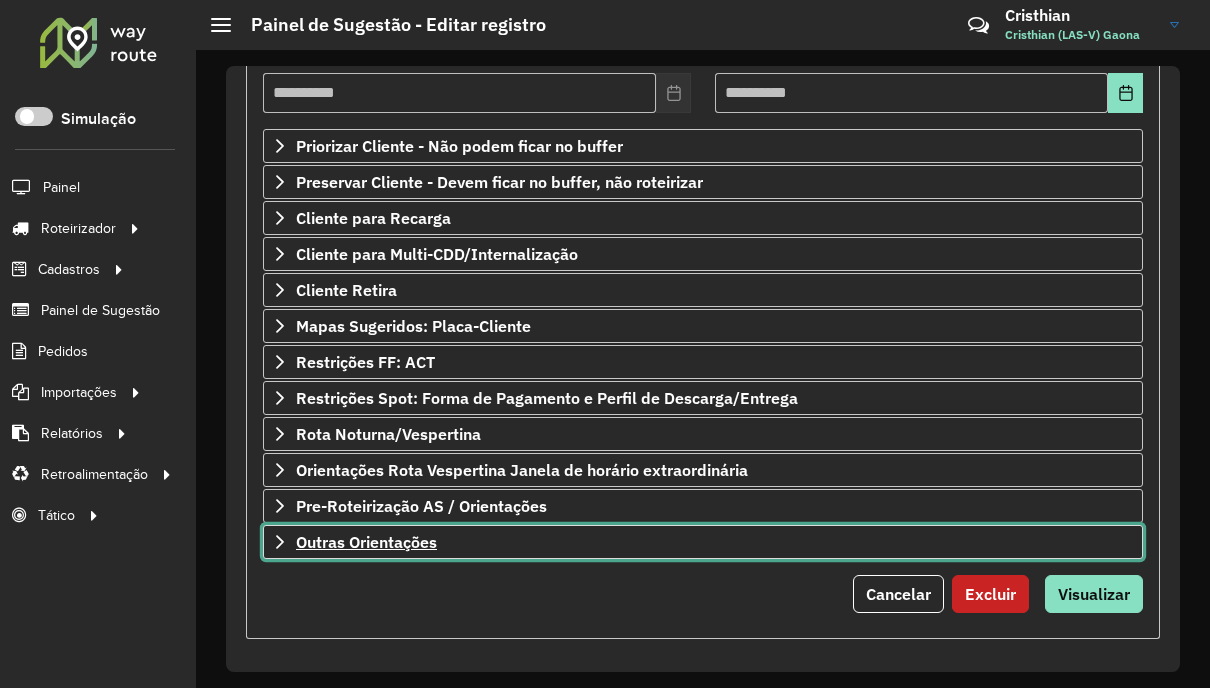 click on "Outras Orientações" at bounding box center (366, 542) 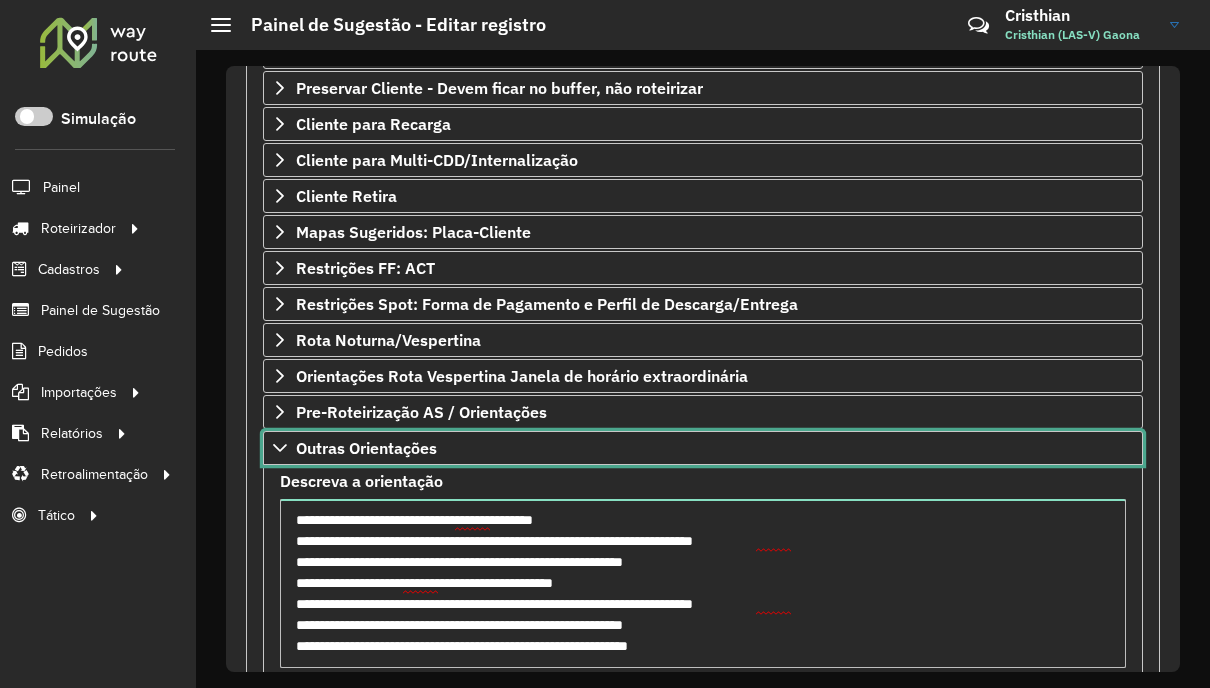 scroll, scrollTop: 526, scrollLeft: 0, axis: vertical 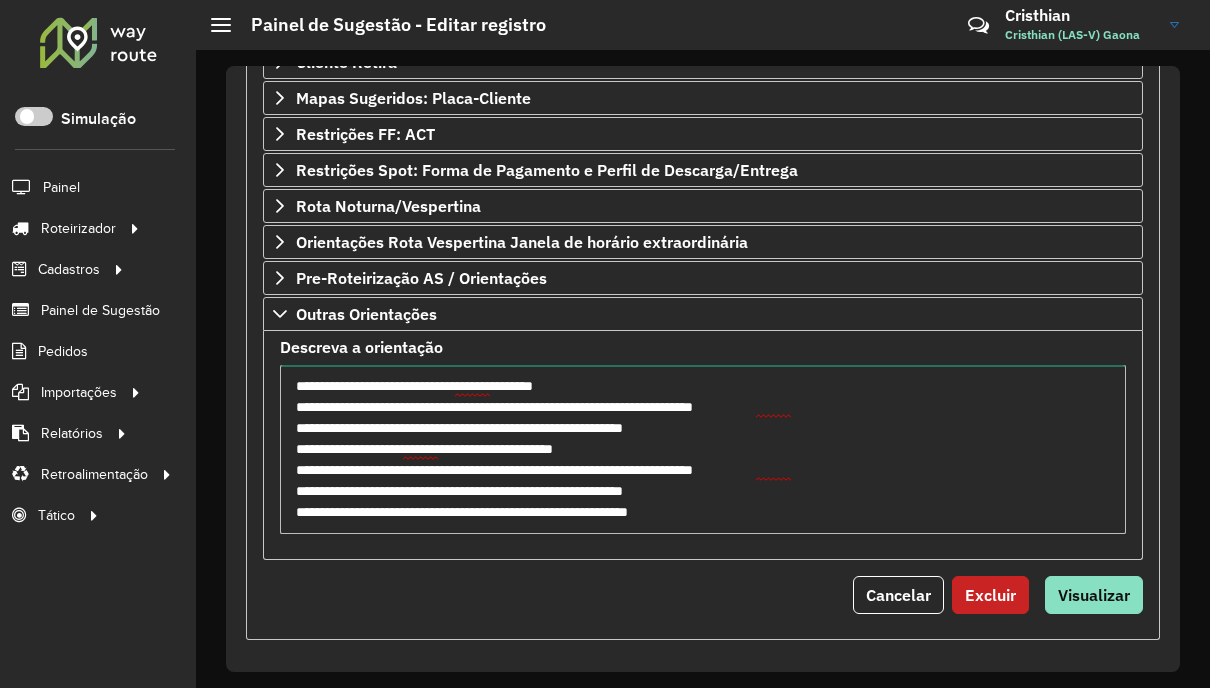click on "**********" at bounding box center (703, 449) 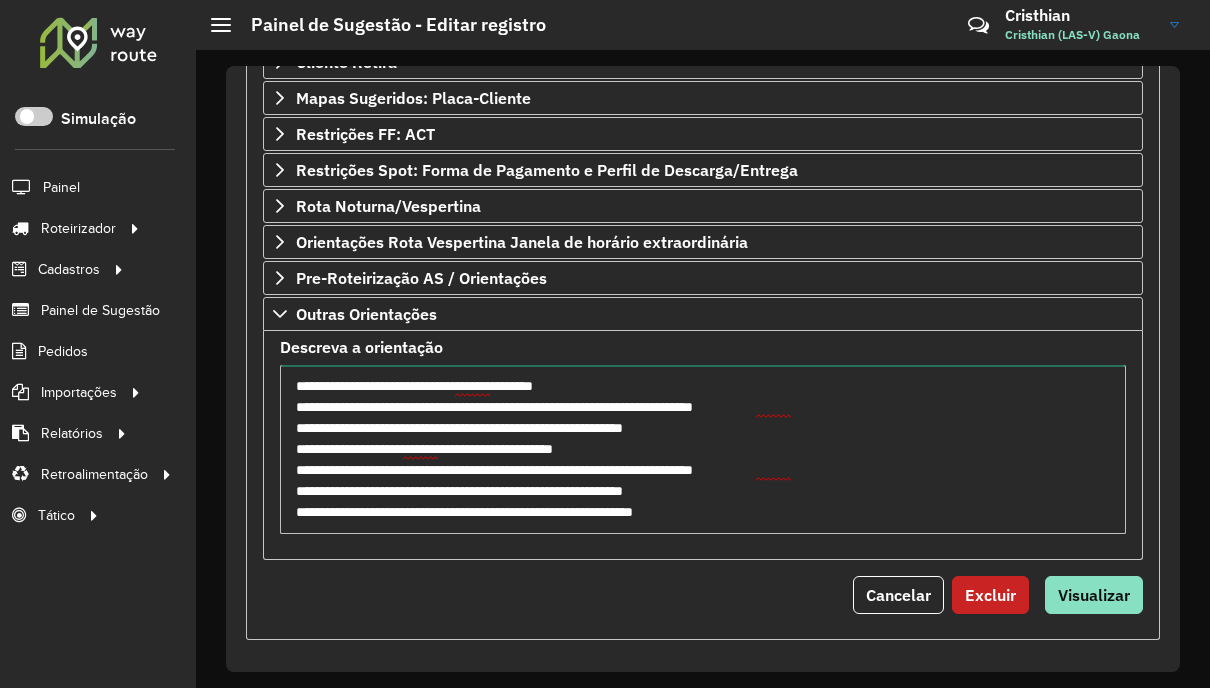 scroll, scrollTop: 8, scrollLeft: 0, axis: vertical 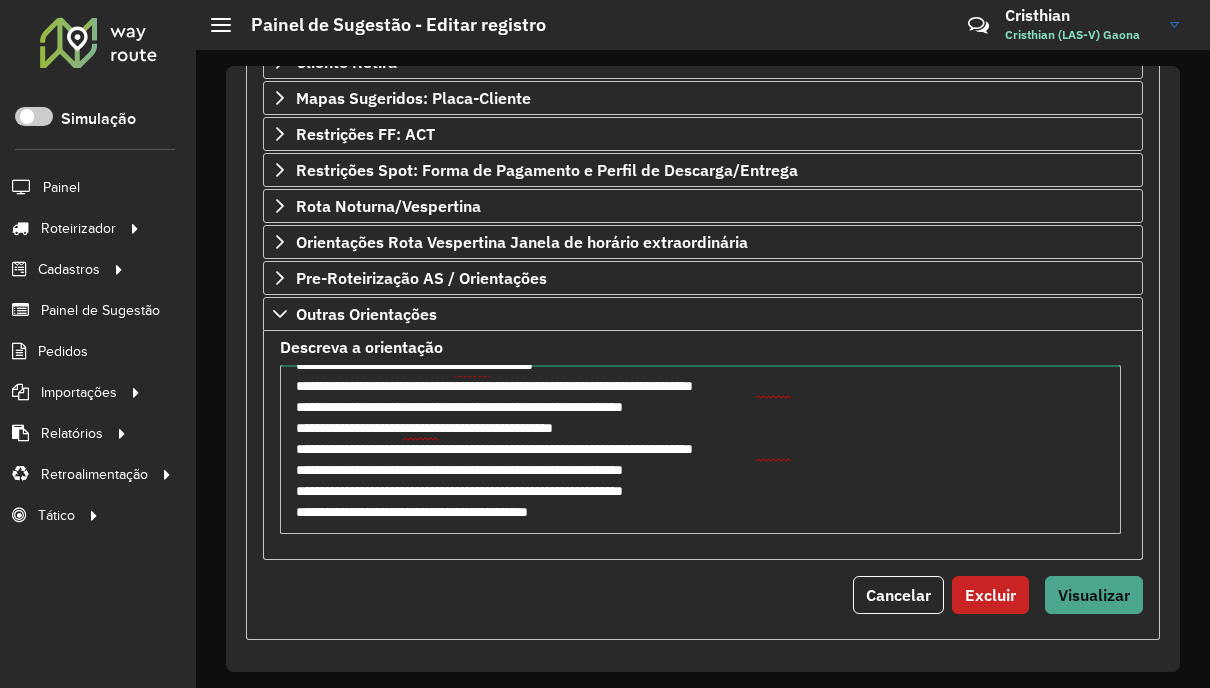 type on "**********" 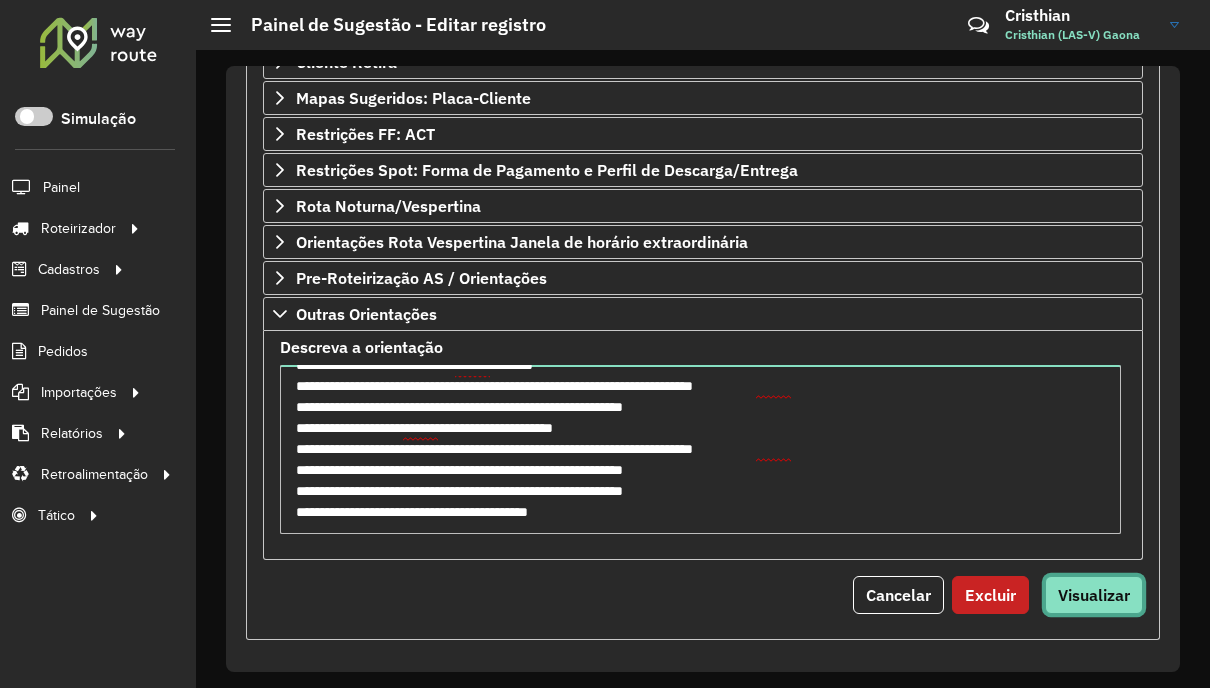 click on "Visualizar" at bounding box center (1094, 595) 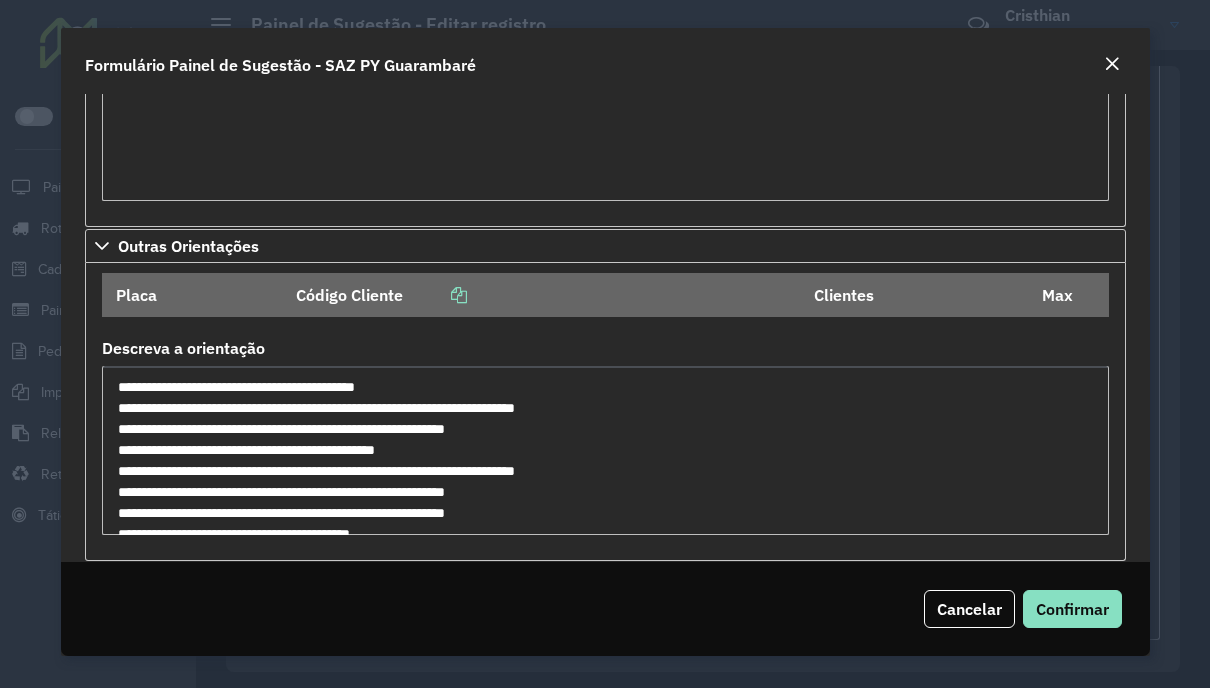 scroll, scrollTop: 2426, scrollLeft: 0, axis: vertical 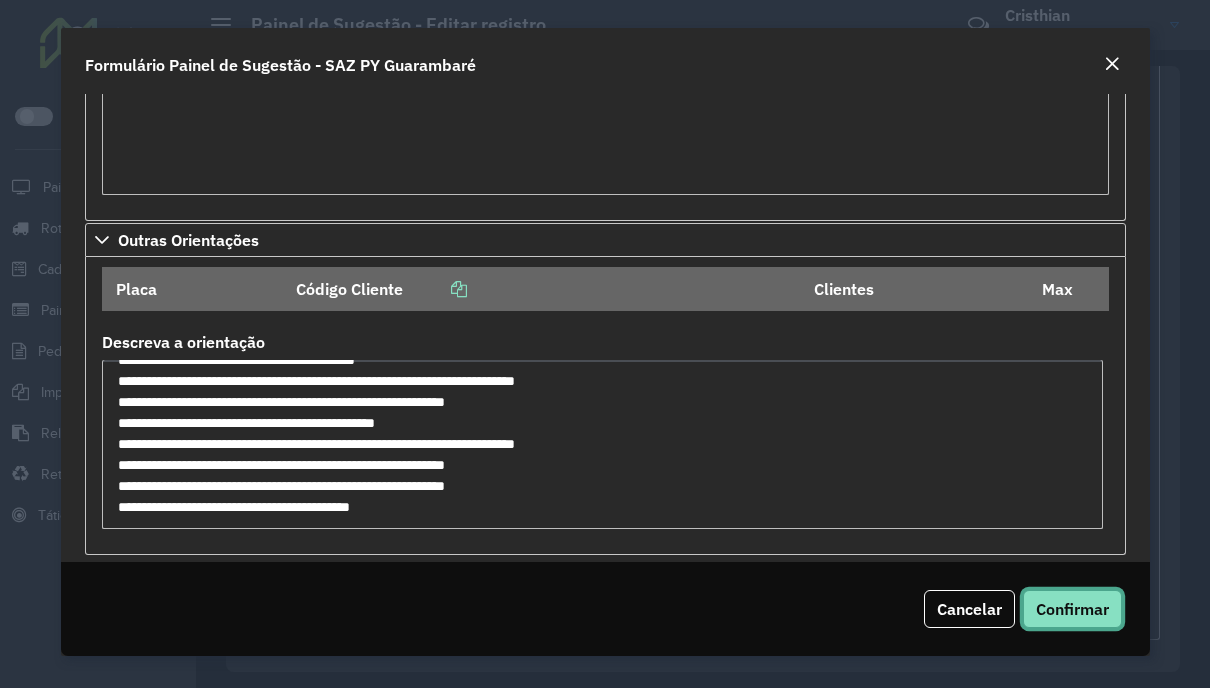 click on "Confirmar" 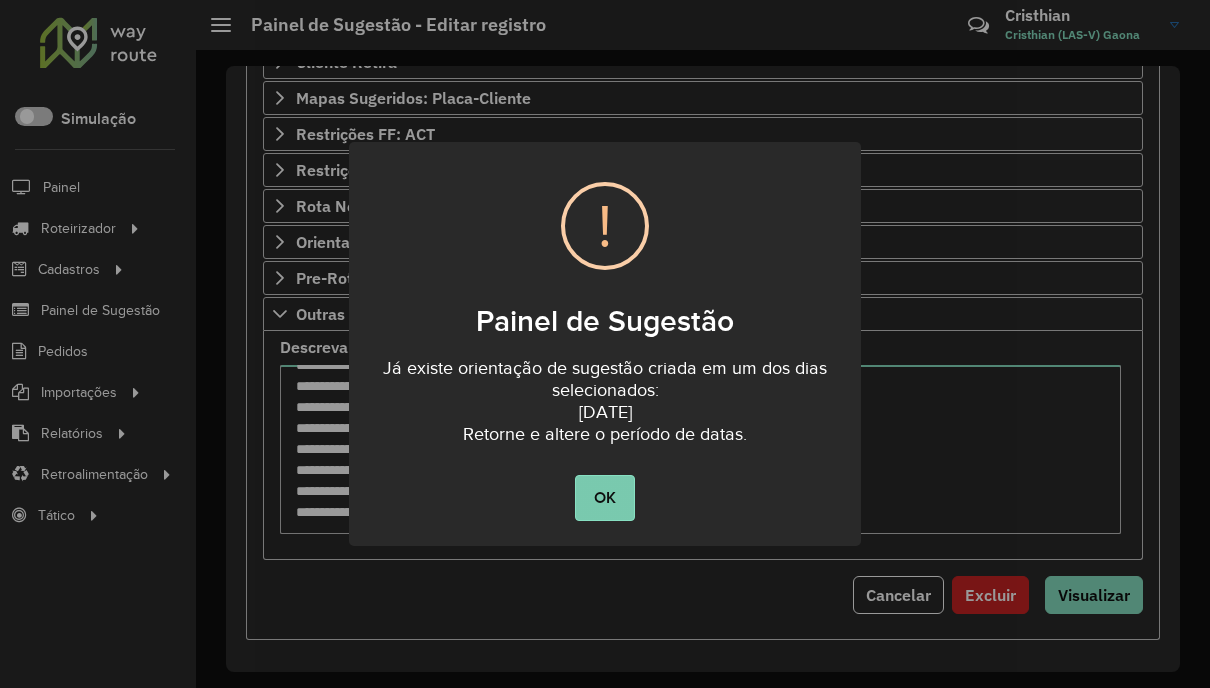 click on "OK" at bounding box center (604, 498) 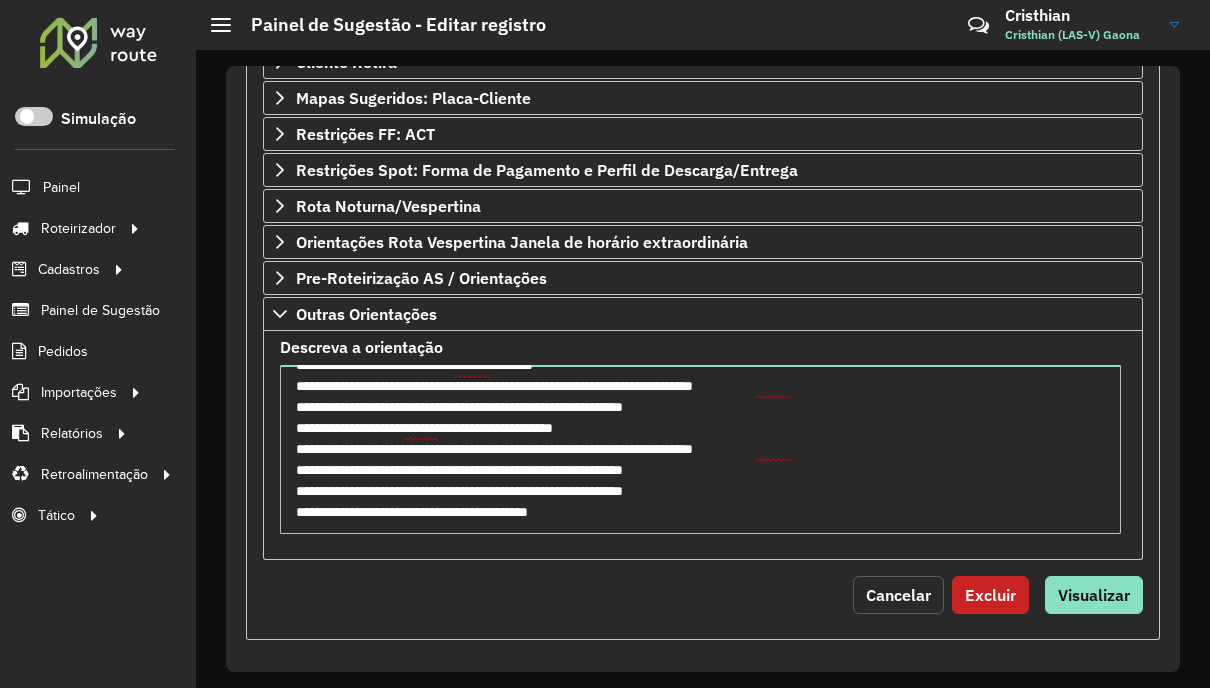 click on "Cancelar" at bounding box center (898, 595) 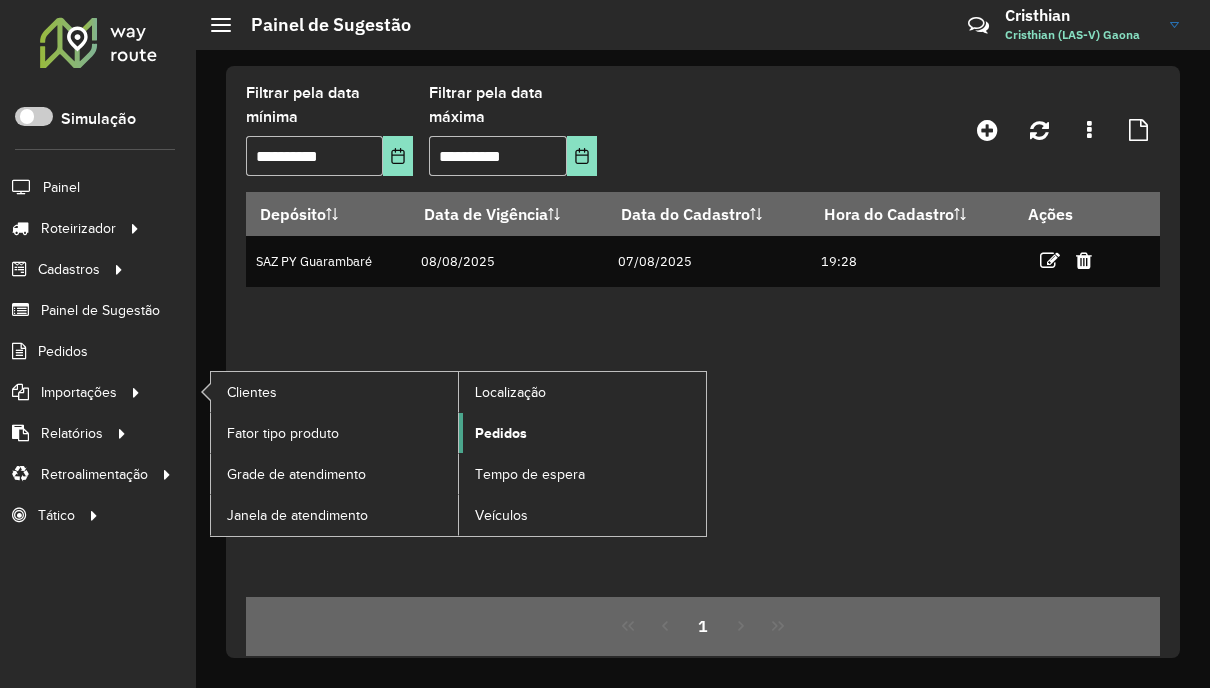 click on "Pedidos" 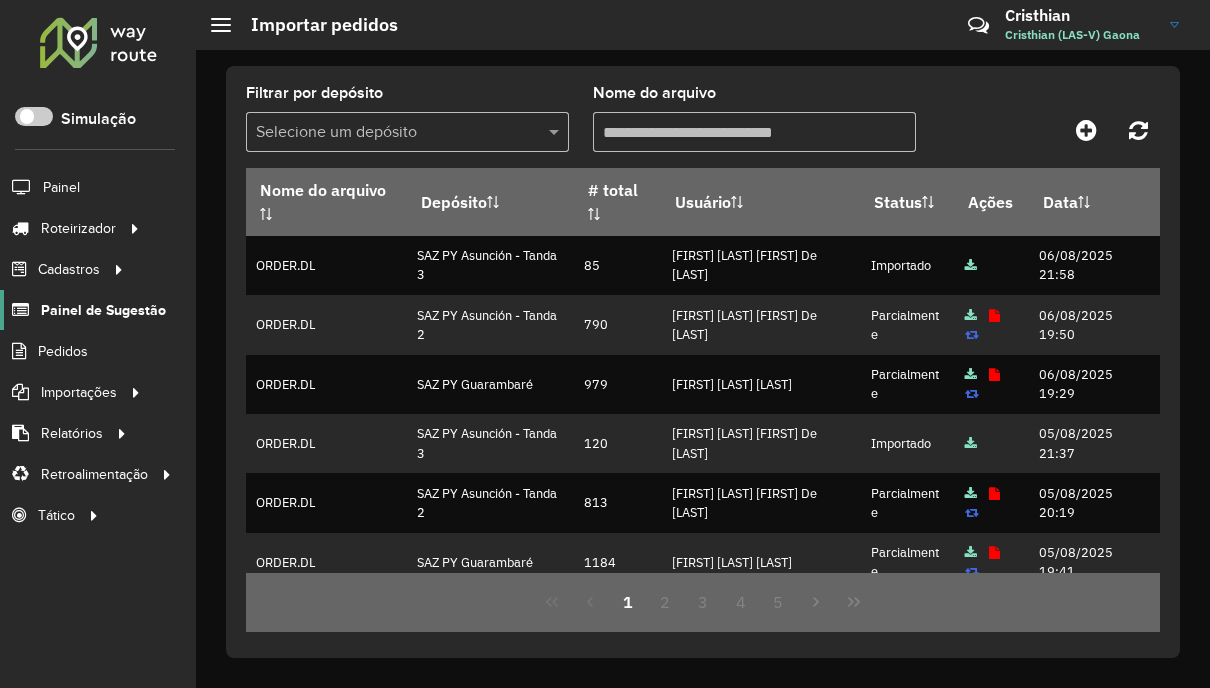 click on "Painel de Sugestão" 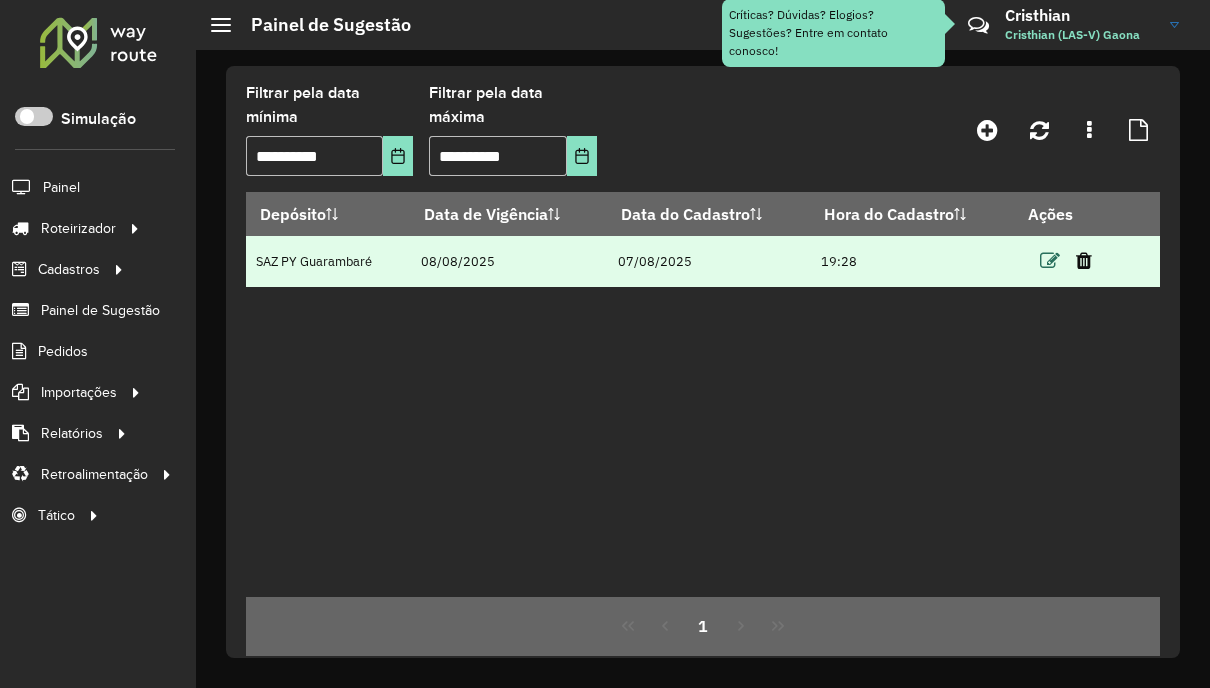 click at bounding box center (1050, 261) 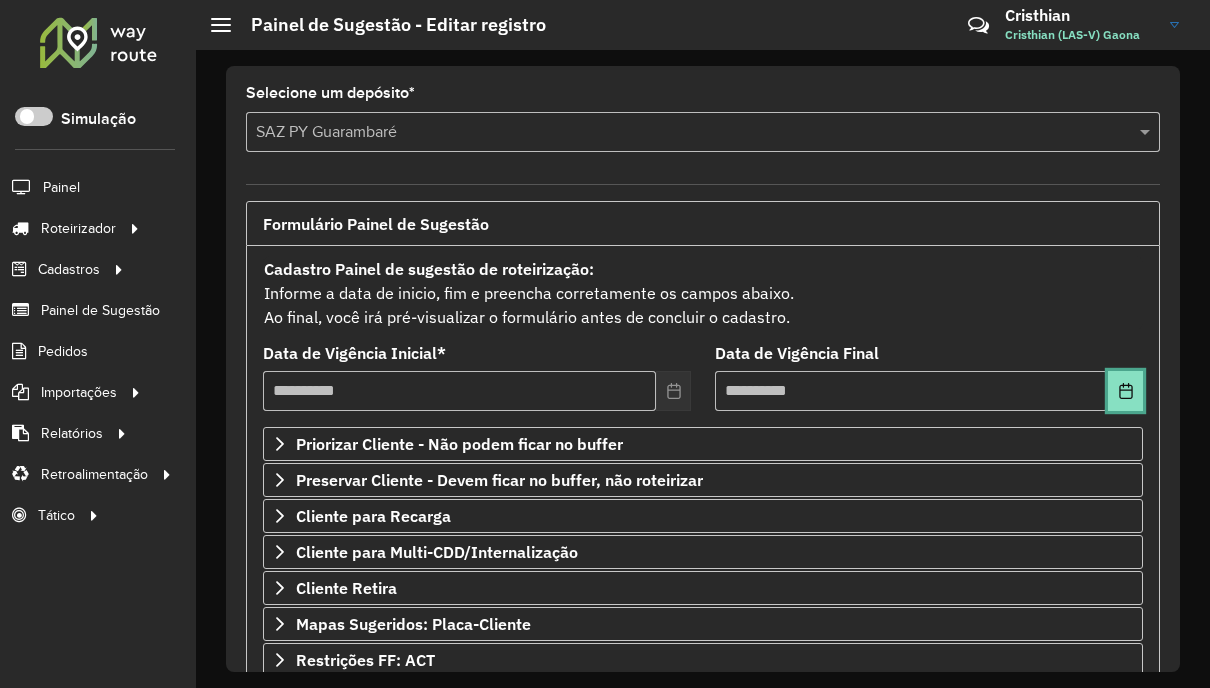 click at bounding box center (1125, 391) 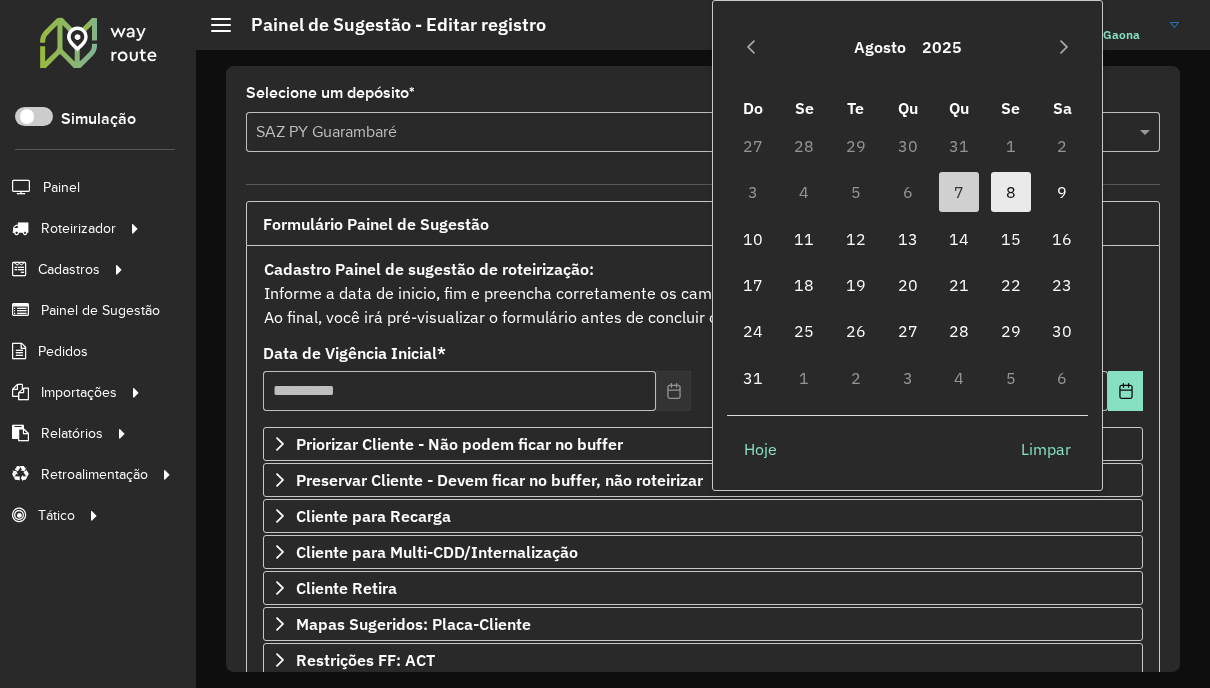 click on "8" at bounding box center (1011, 192) 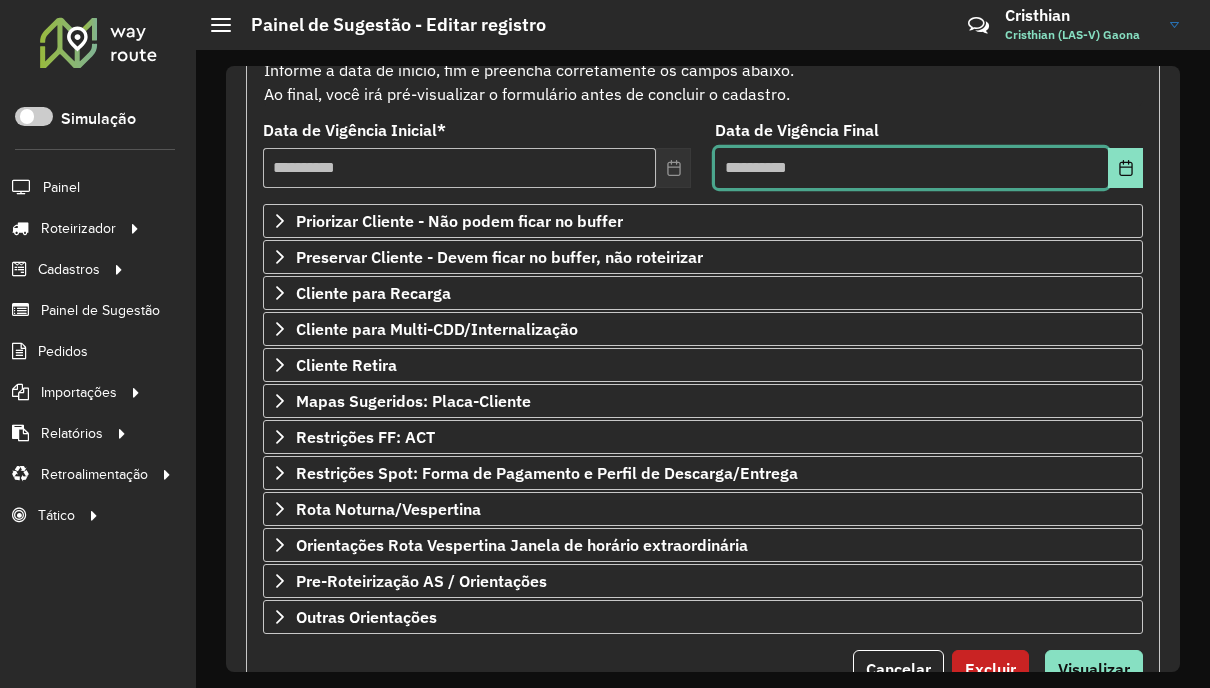 scroll, scrollTop: 298, scrollLeft: 0, axis: vertical 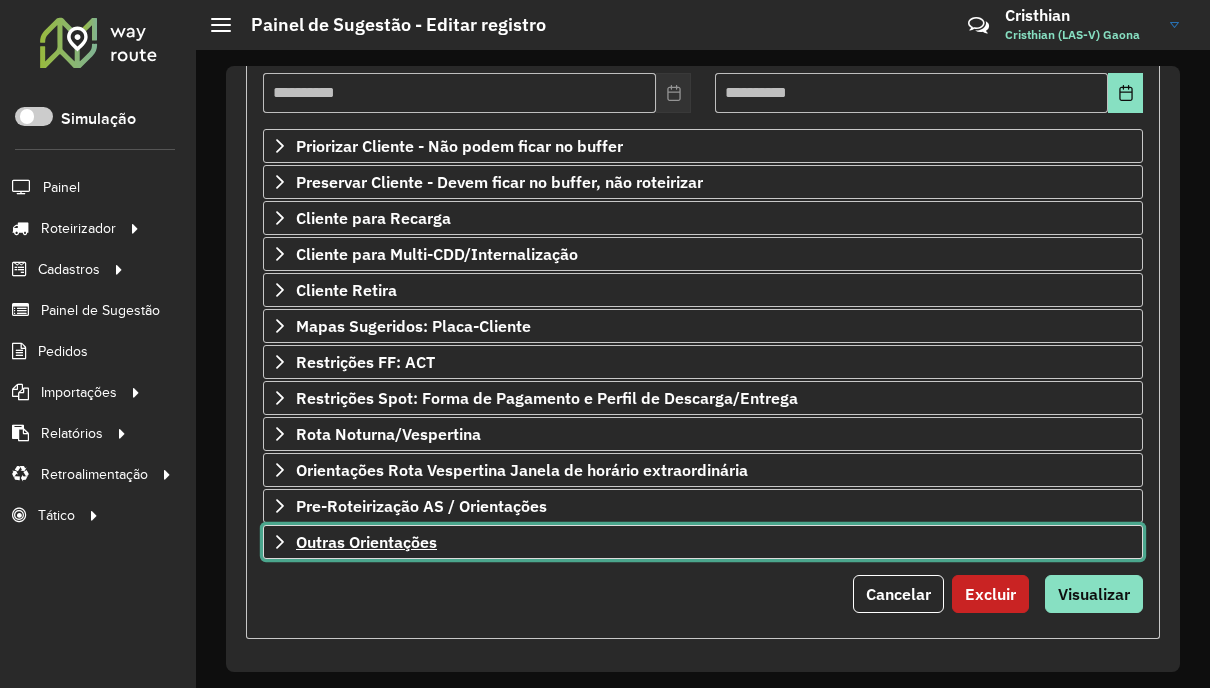 click on "Outras Orientações" at bounding box center (366, 542) 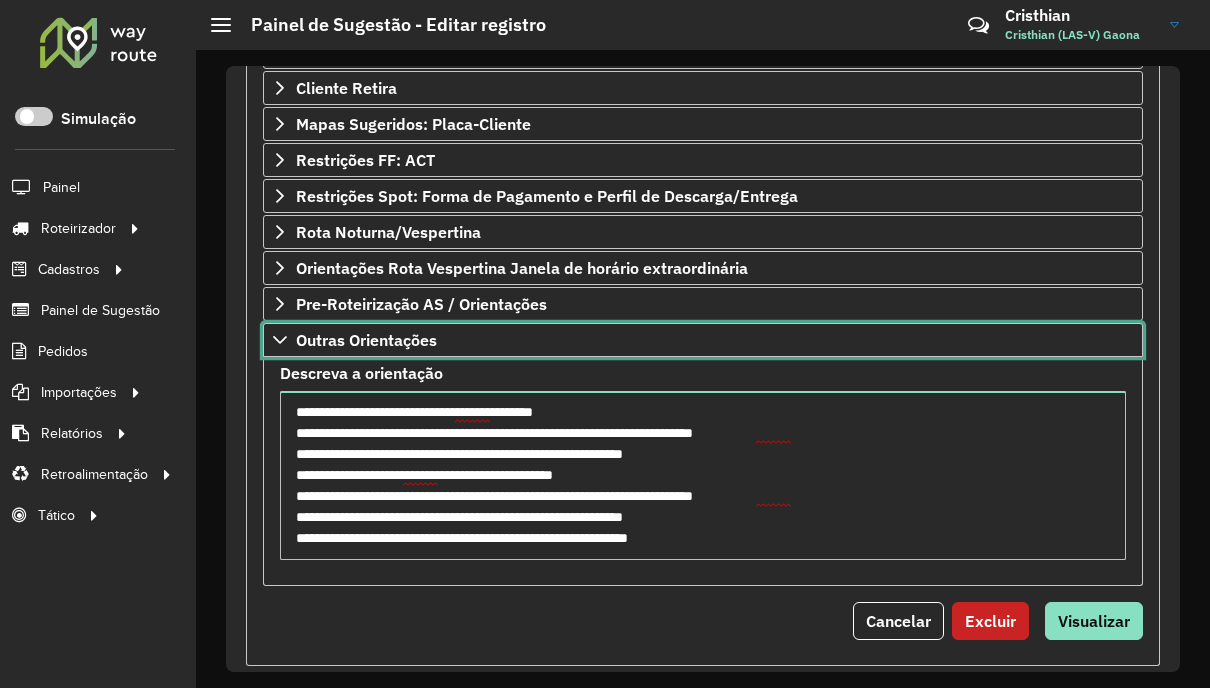 scroll, scrollTop: 526, scrollLeft: 0, axis: vertical 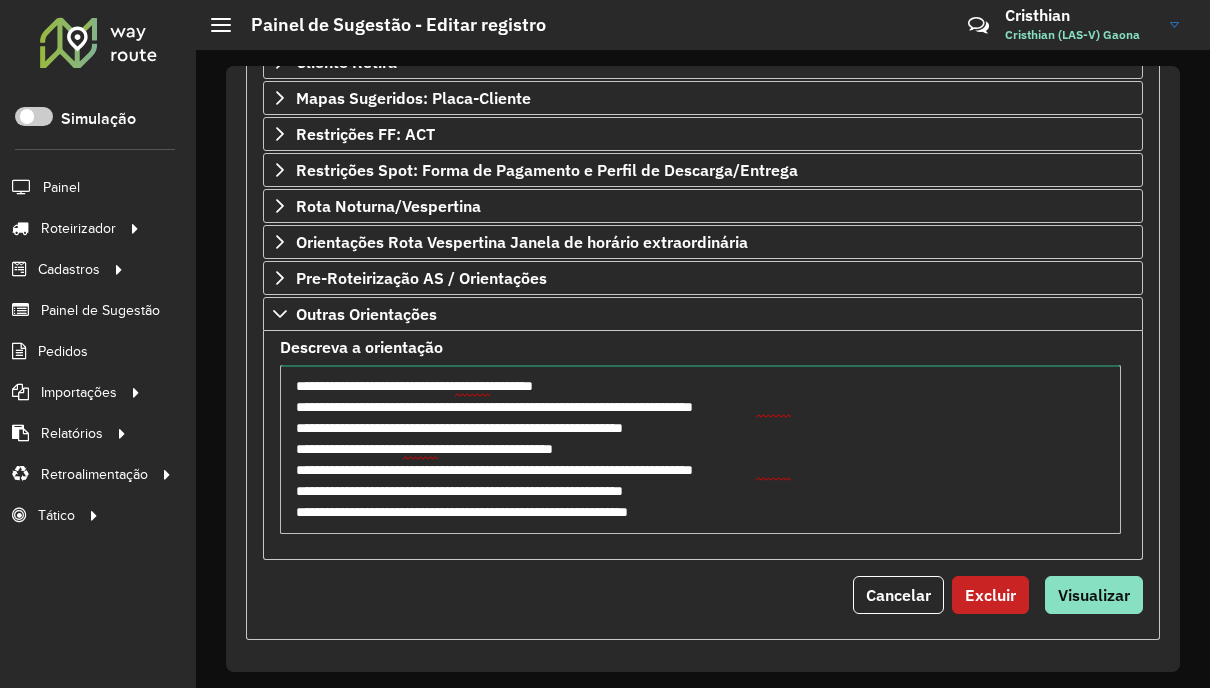 click on "**********" at bounding box center (700, 449) 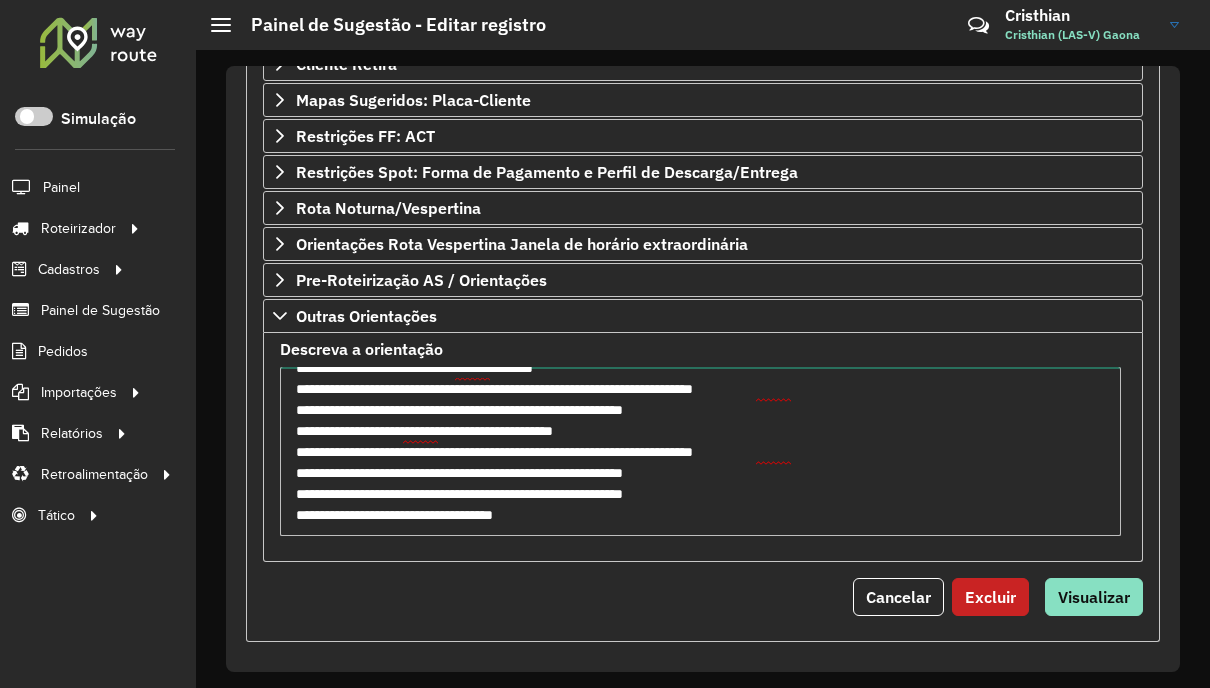 scroll, scrollTop: 526, scrollLeft: 0, axis: vertical 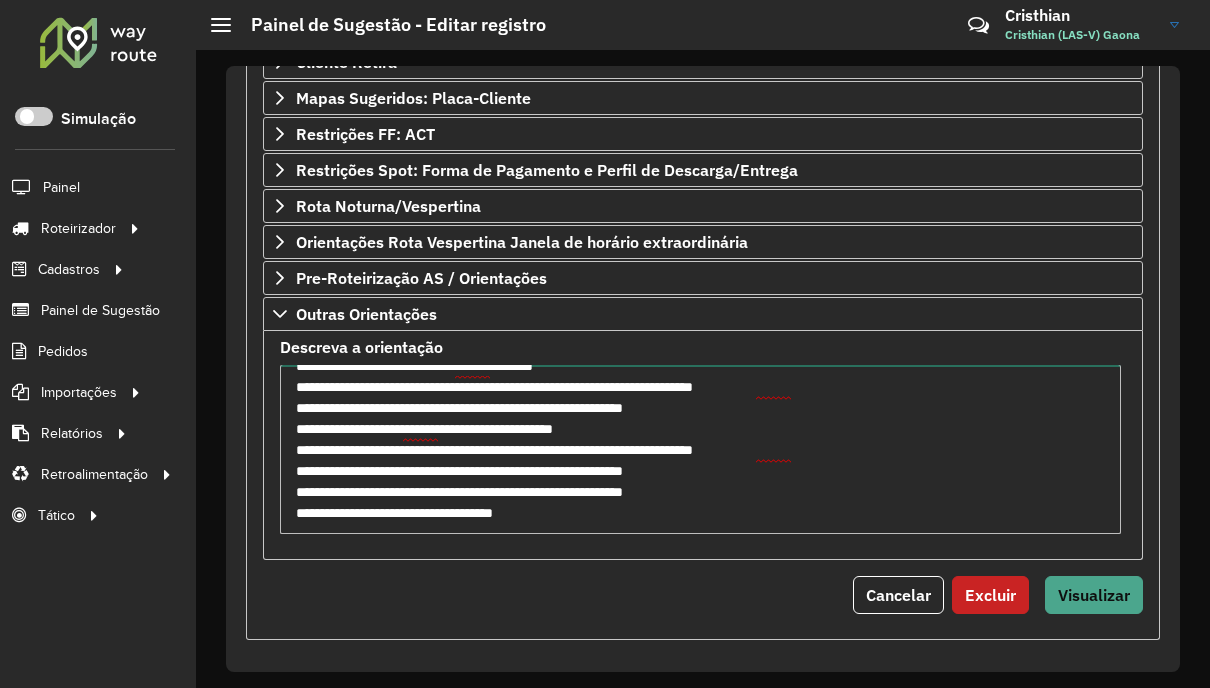 type on "**********" 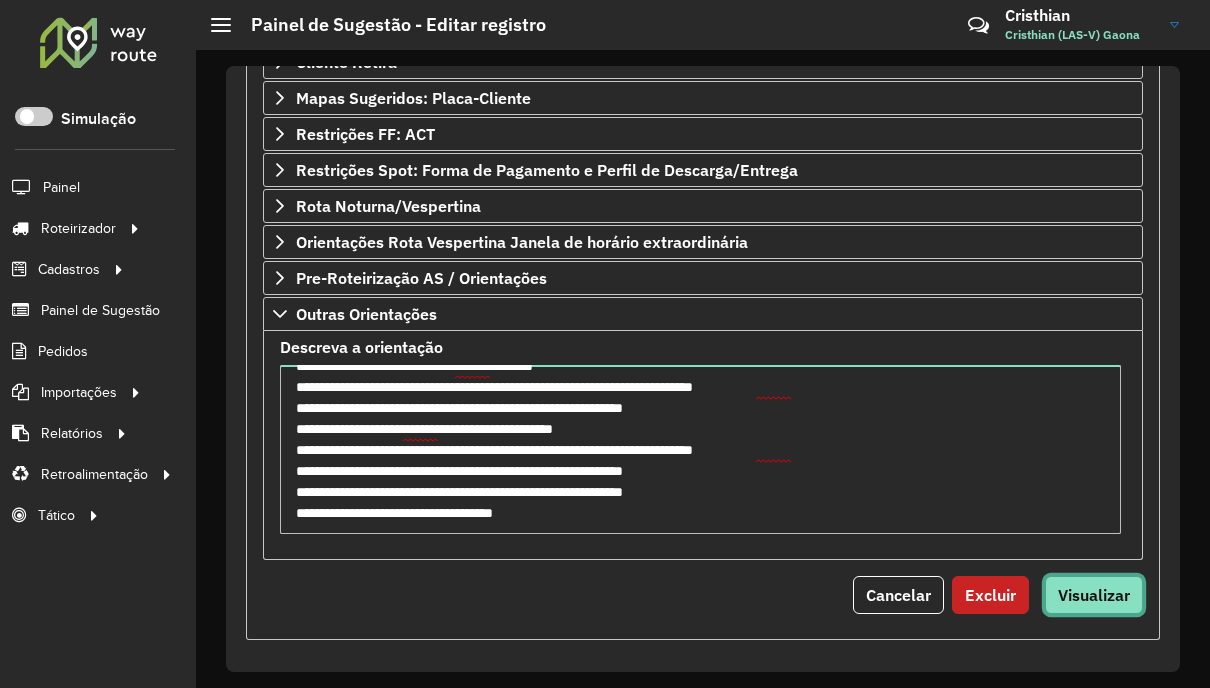 click on "Visualizar" at bounding box center [1094, 595] 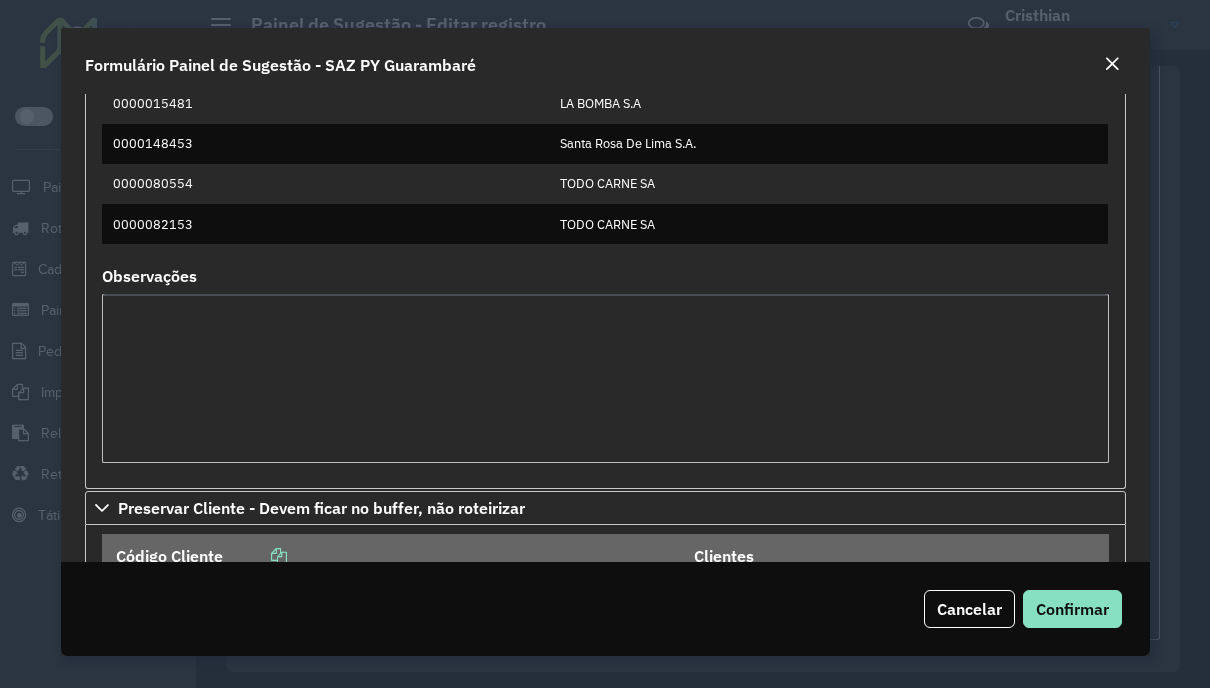 scroll, scrollTop: 400, scrollLeft: 0, axis: vertical 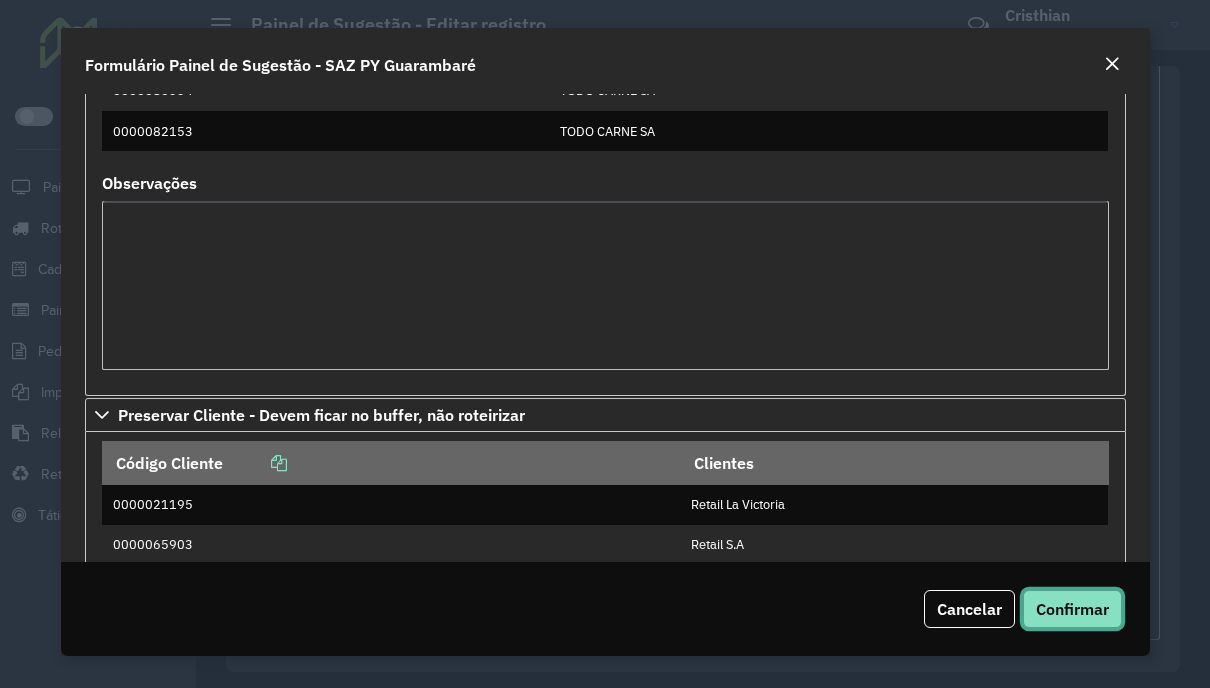 click on "Confirmar" 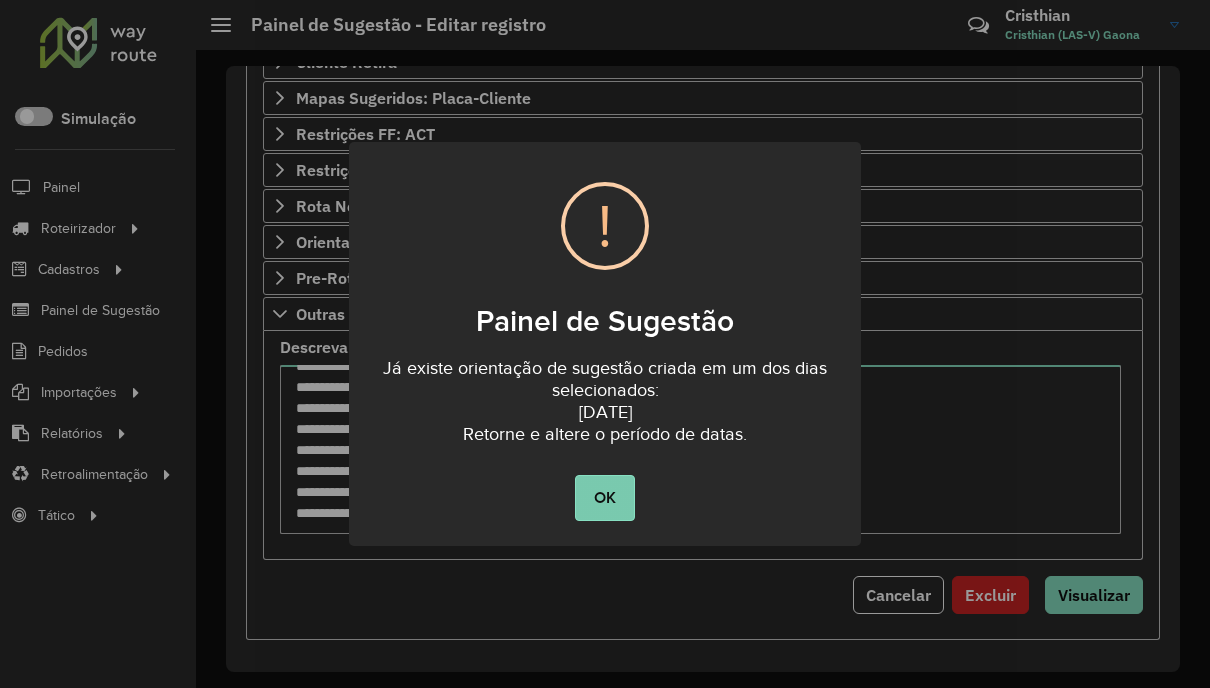 click on "OK" at bounding box center (604, 498) 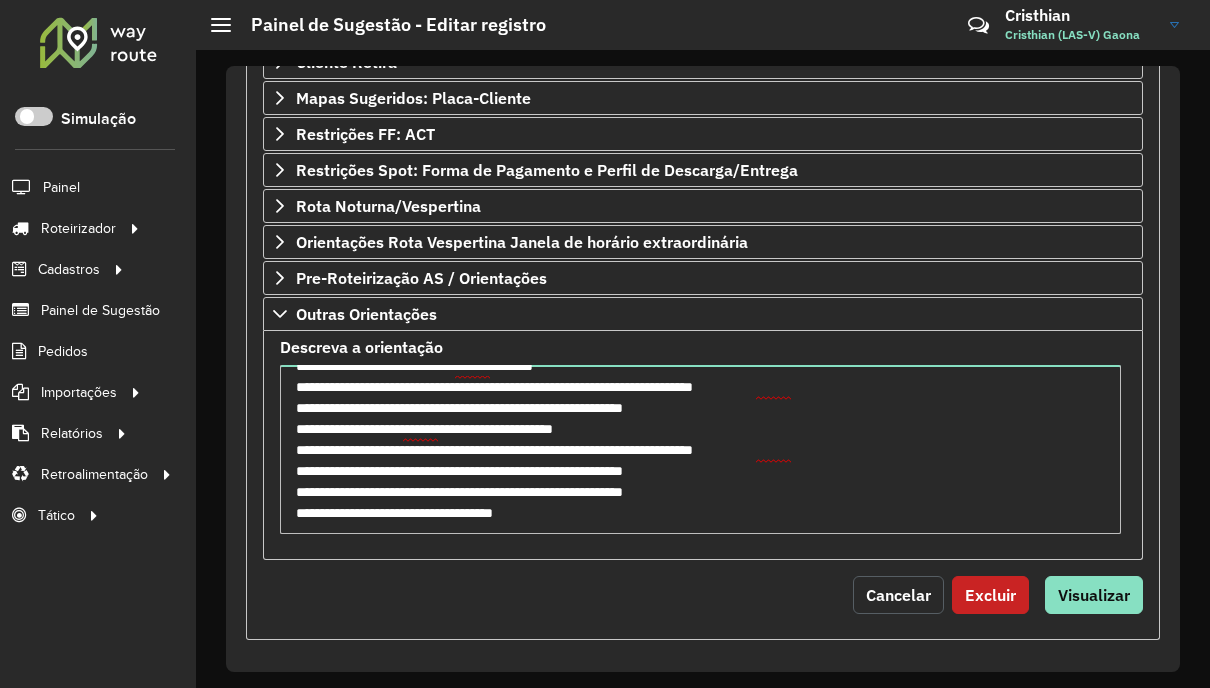 click on "Cancelar" at bounding box center (898, 595) 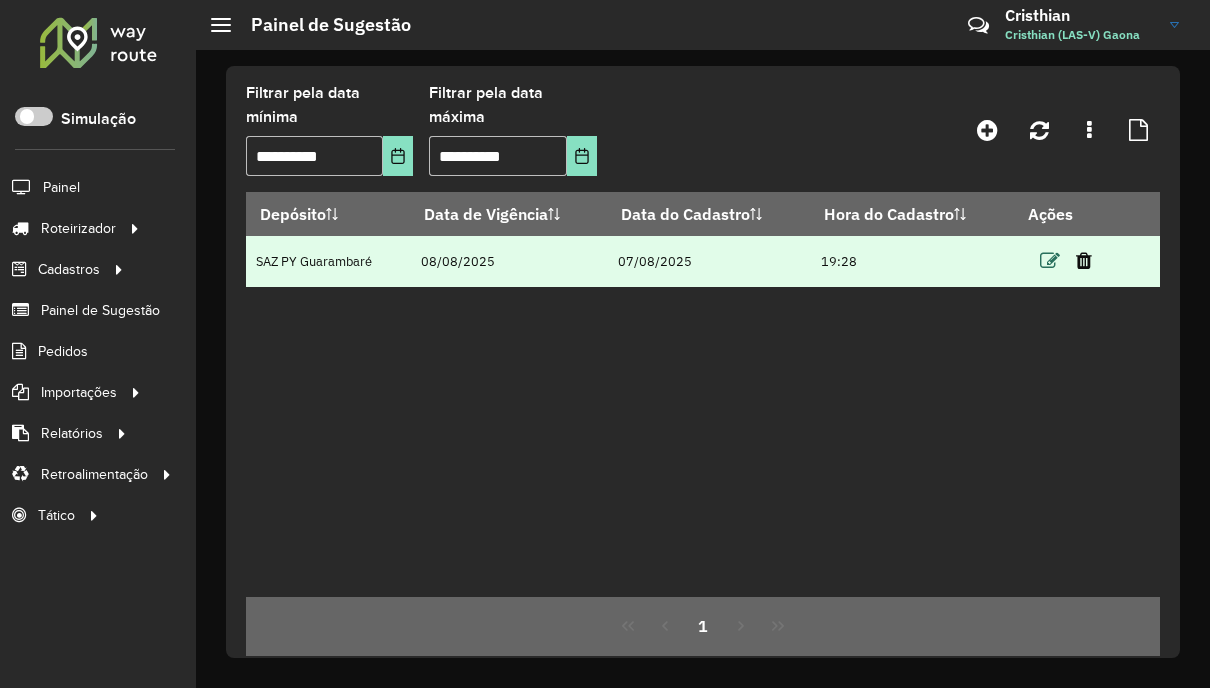 click at bounding box center (1050, 261) 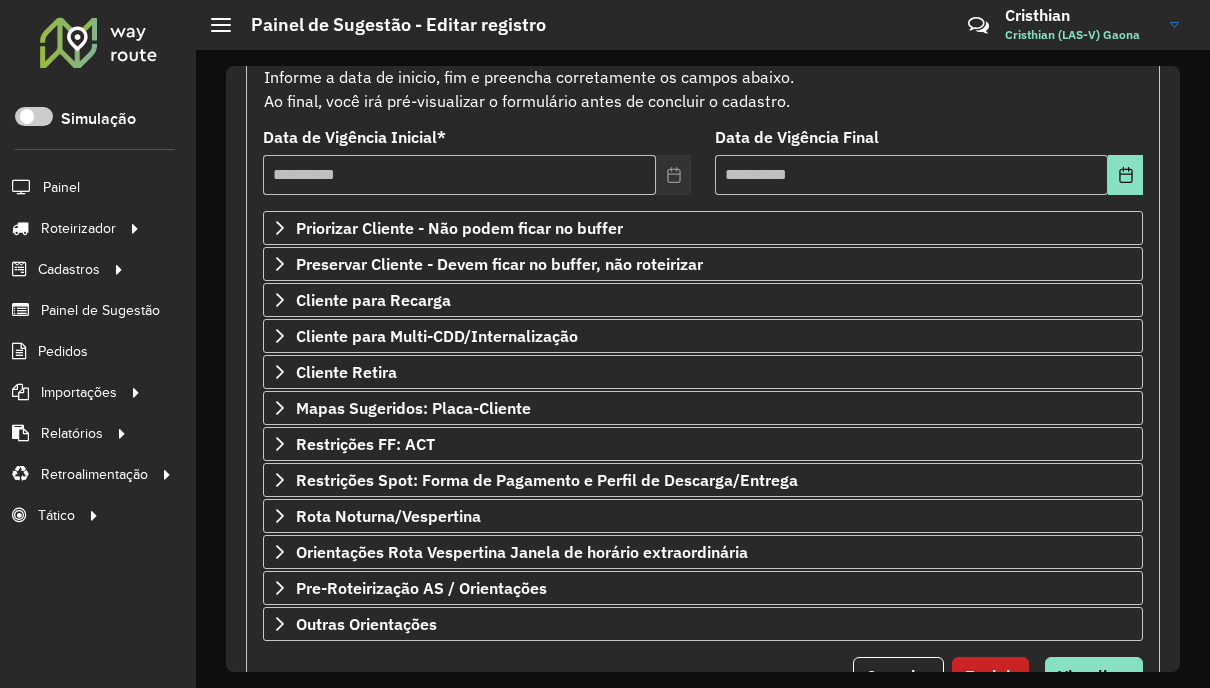 scroll, scrollTop: 298, scrollLeft: 0, axis: vertical 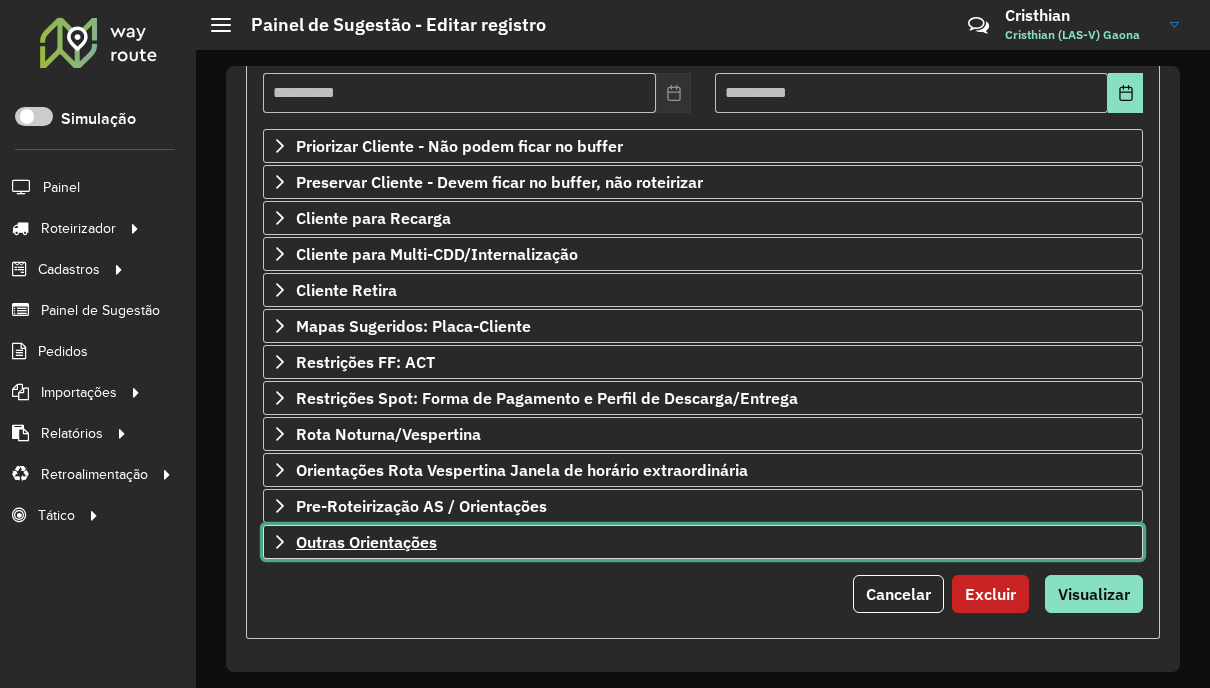 click on "Outras Orientações" at bounding box center [366, 542] 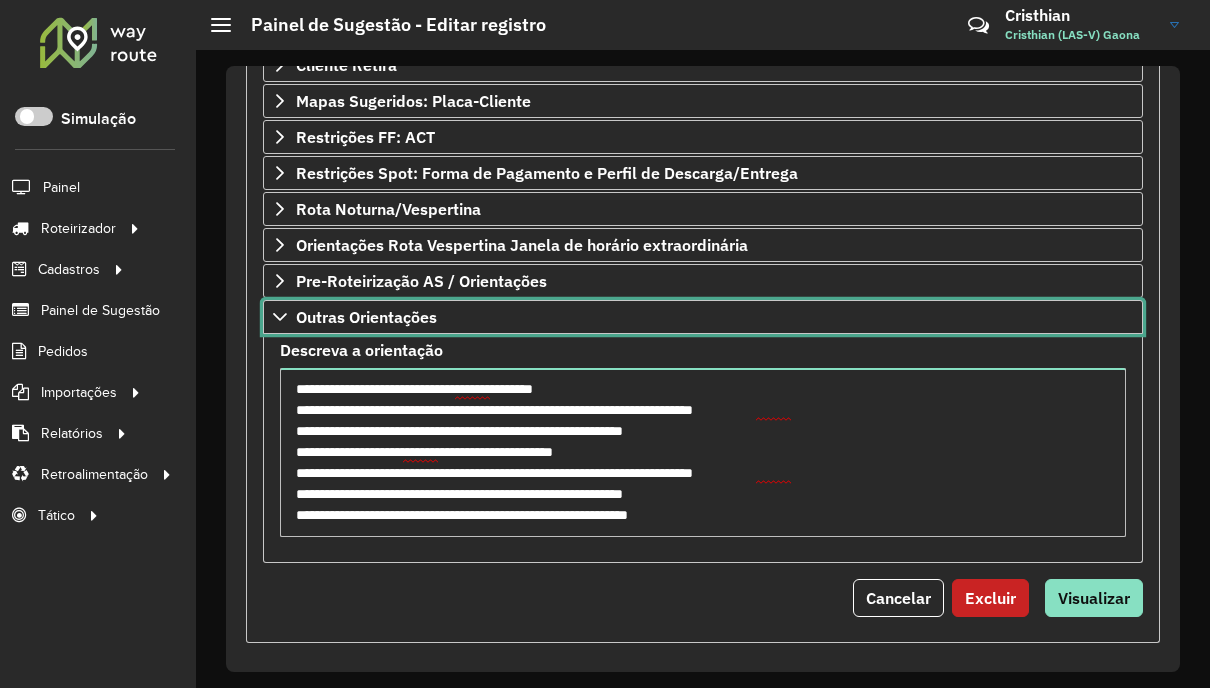 scroll, scrollTop: 526, scrollLeft: 0, axis: vertical 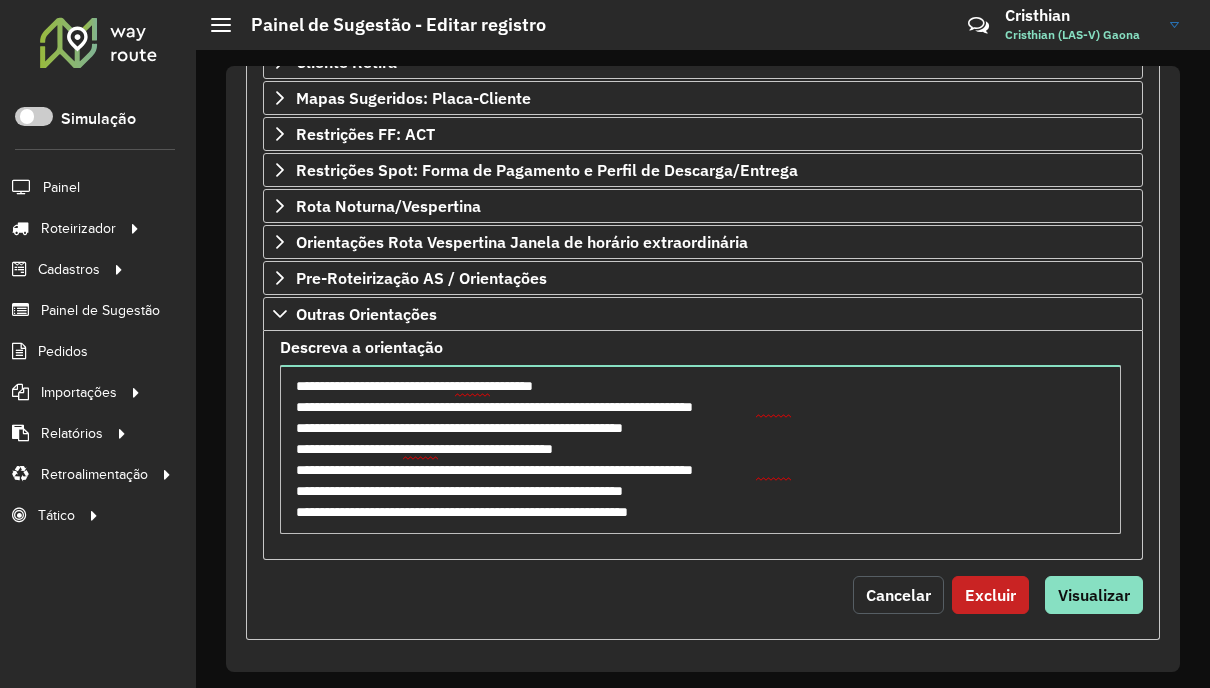 click on "Cancelar" at bounding box center [898, 595] 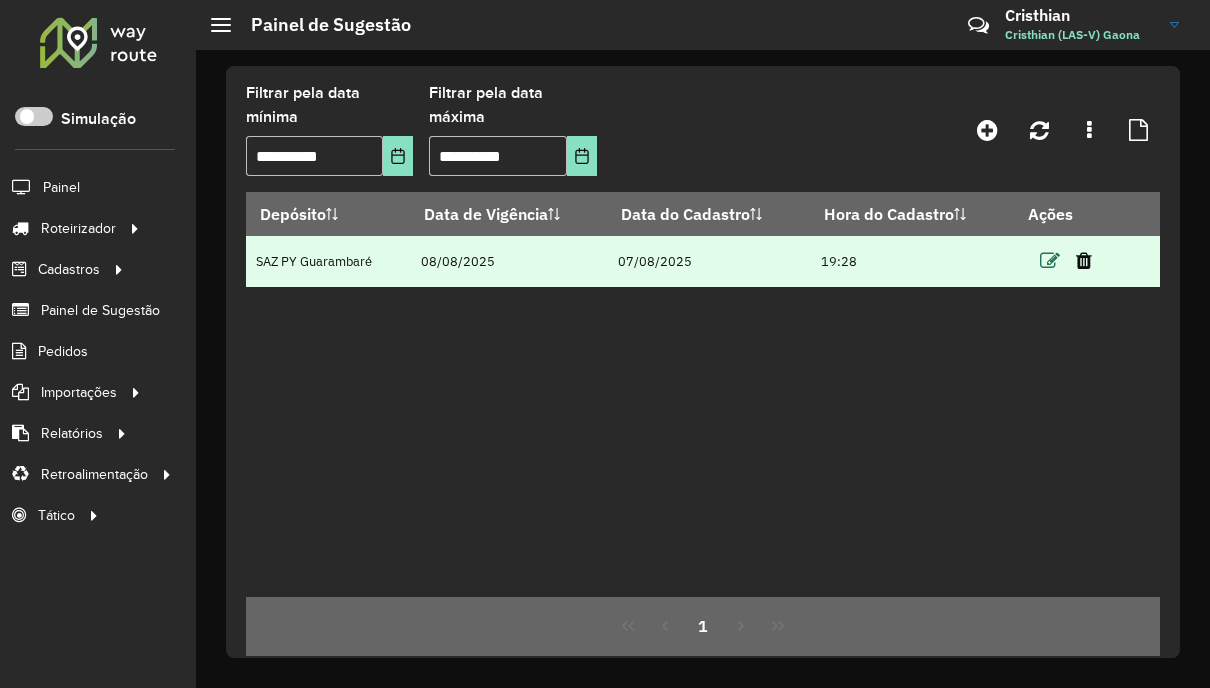 click at bounding box center (1050, 261) 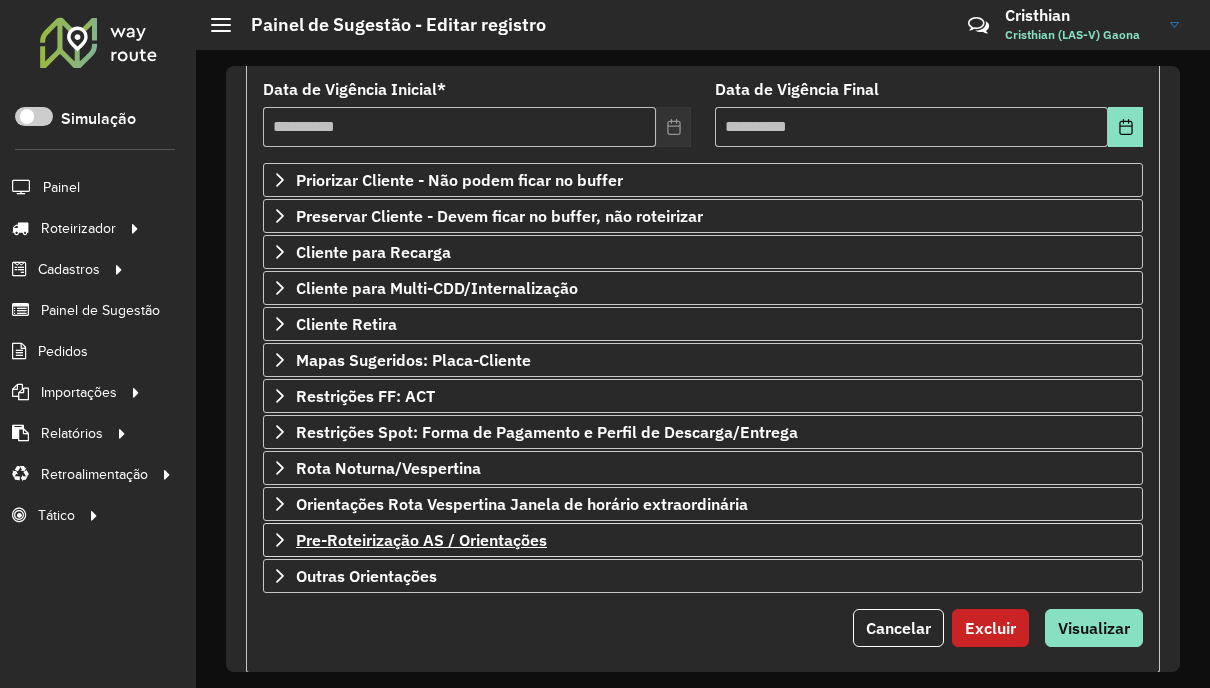 scroll, scrollTop: 298, scrollLeft: 0, axis: vertical 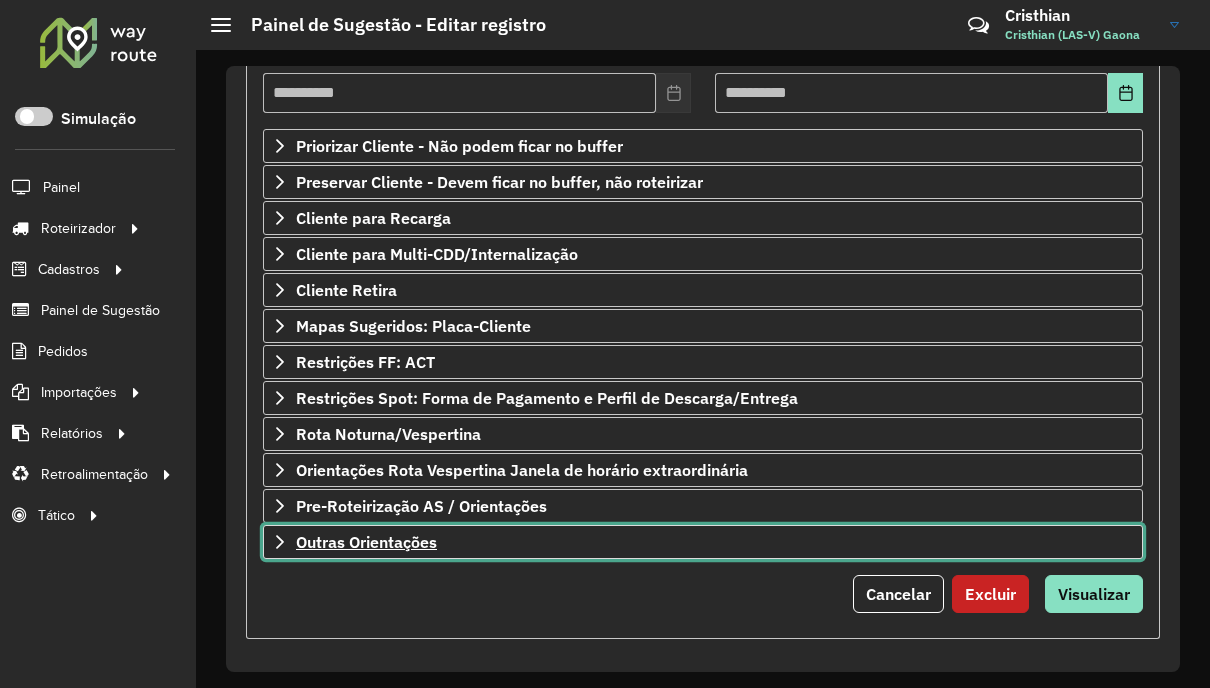 click on "Outras Orientações" at bounding box center (366, 542) 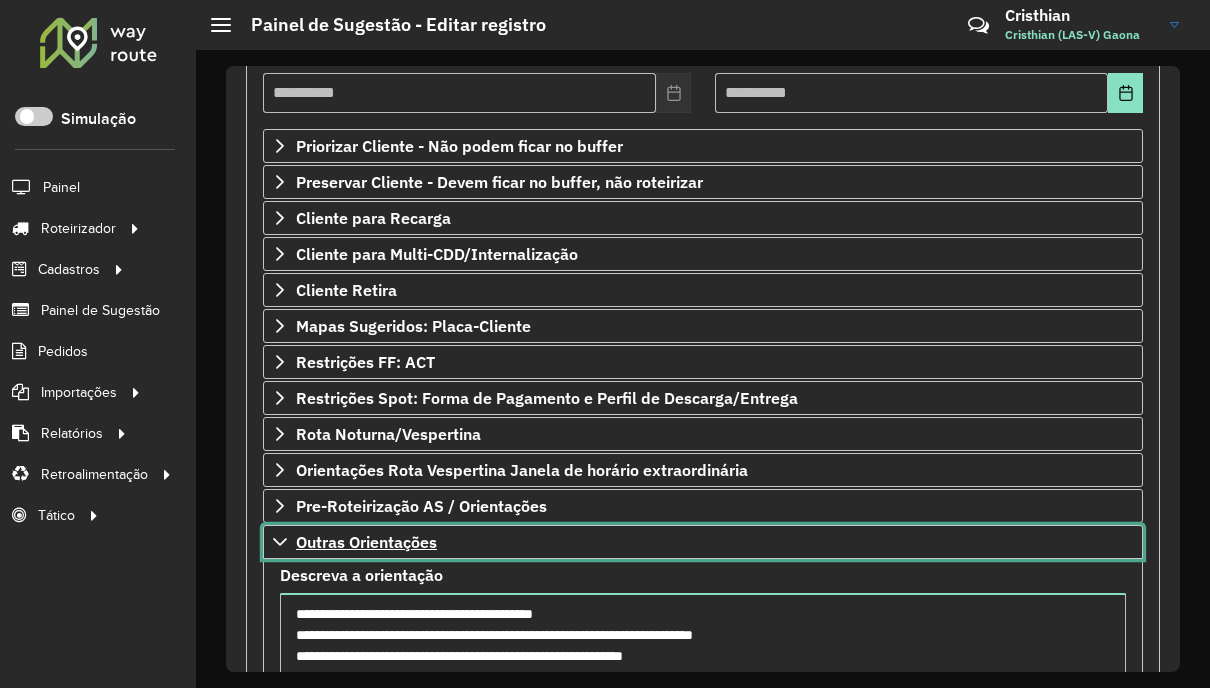 scroll, scrollTop: 526, scrollLeft: 0, axis: vertical 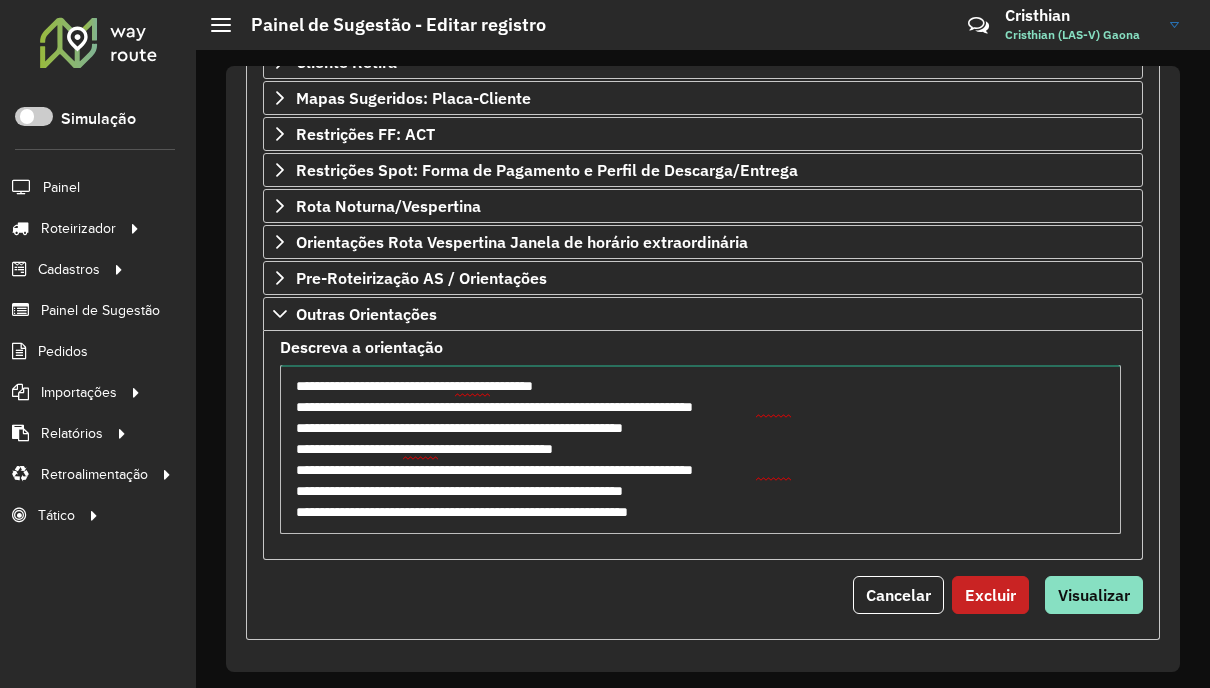 click on "**********" at bounding box center [700, 449] 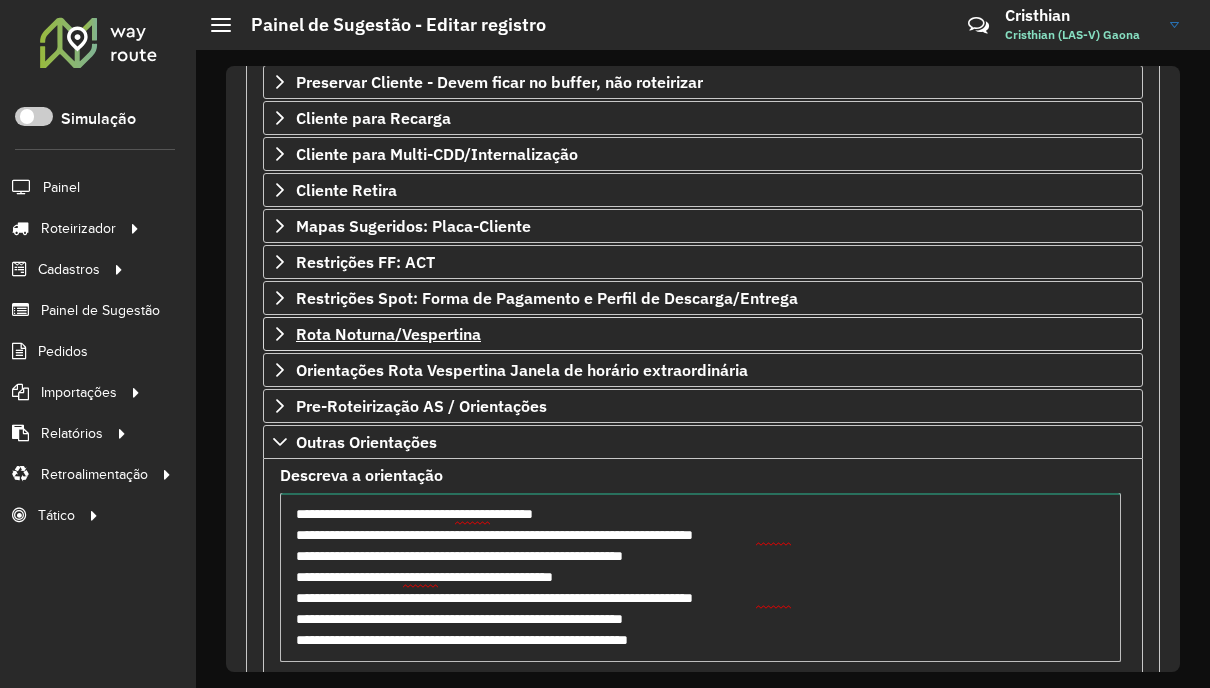 scroll, scrollTop: 526, scrollLeft: 0, axis: vertical 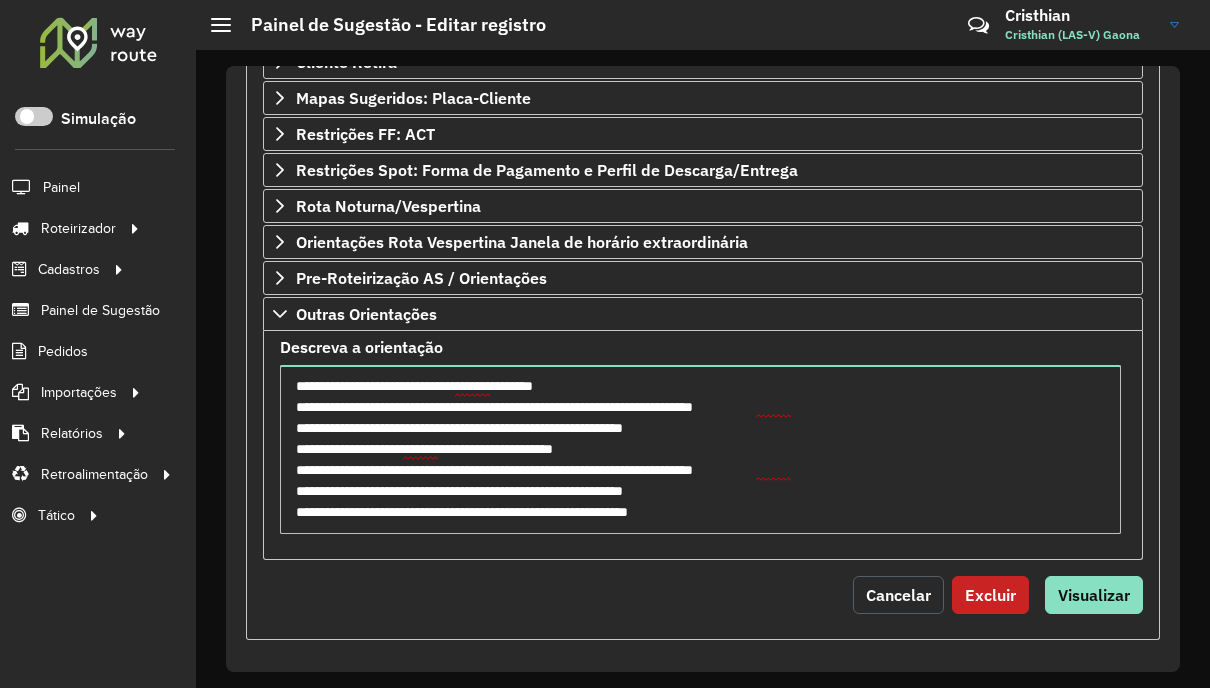 click on "Cancelar" at bounding box center (898, 595) 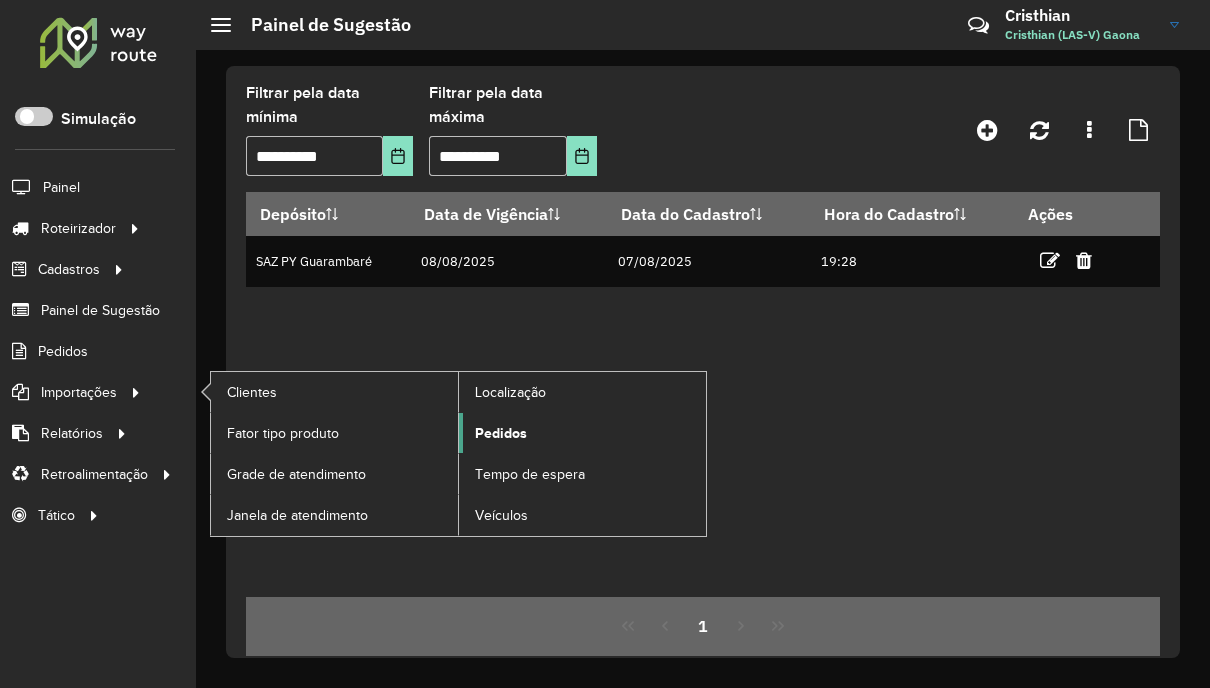 click on "Pedidos" 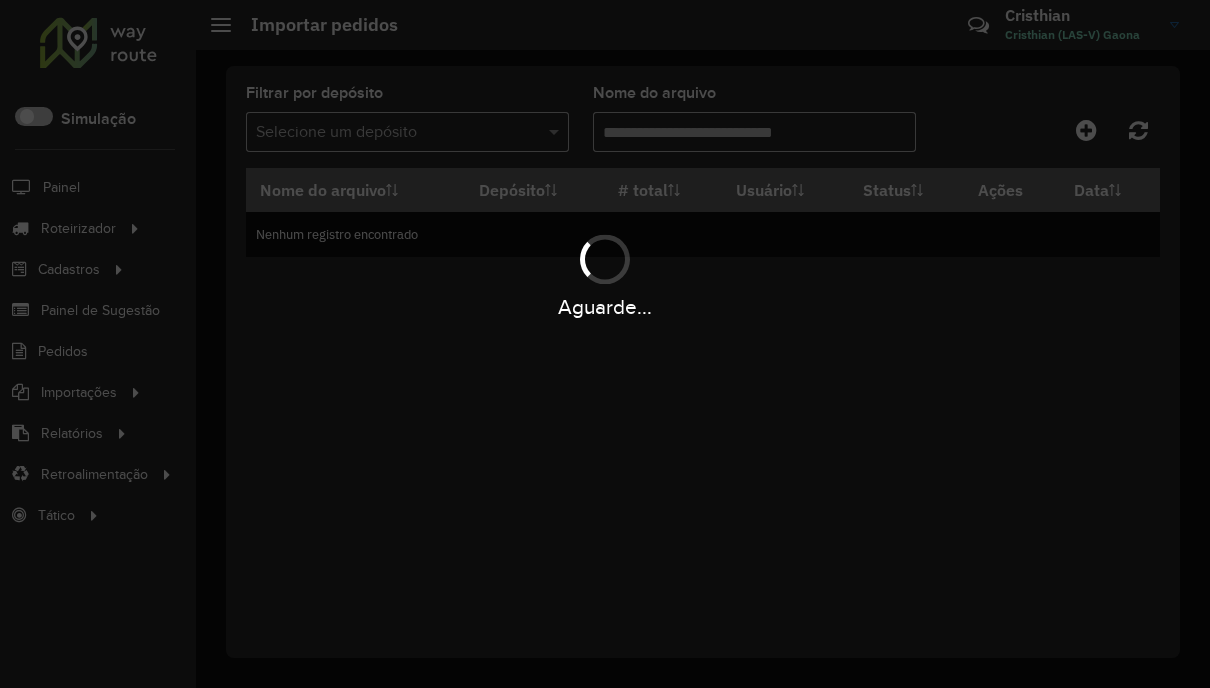 scroll, scrollTop: 0, scrollLeft: 0, axis: both 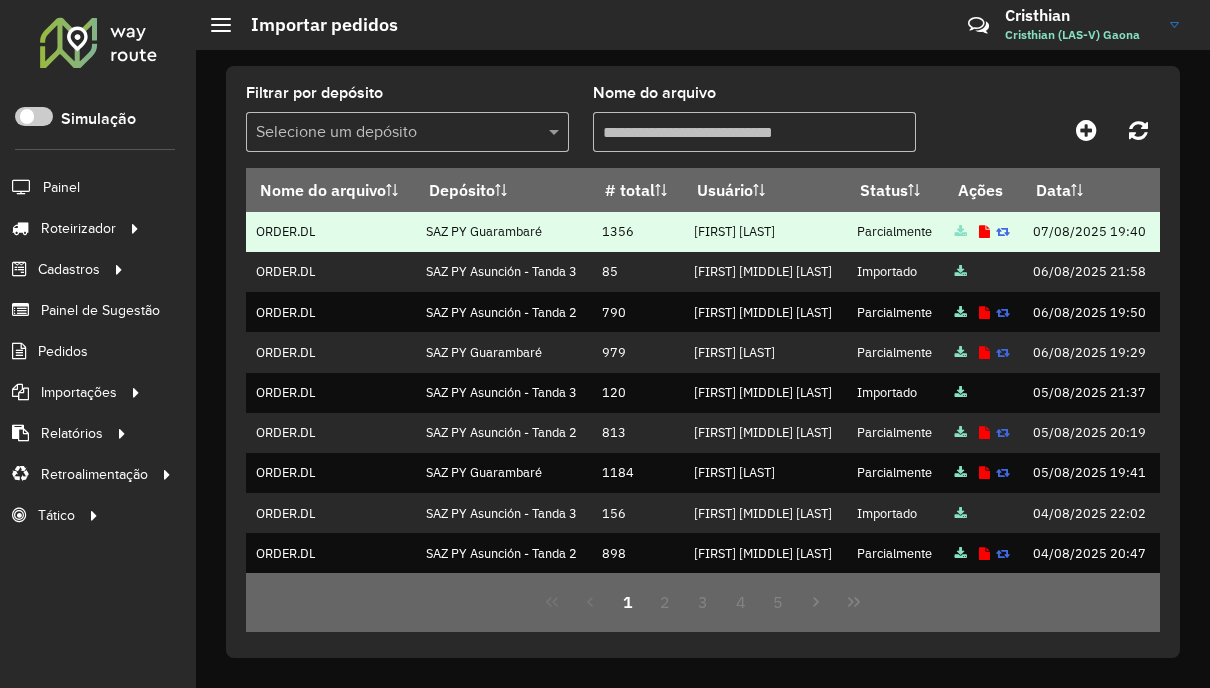 click at bounding box center (984, 232) 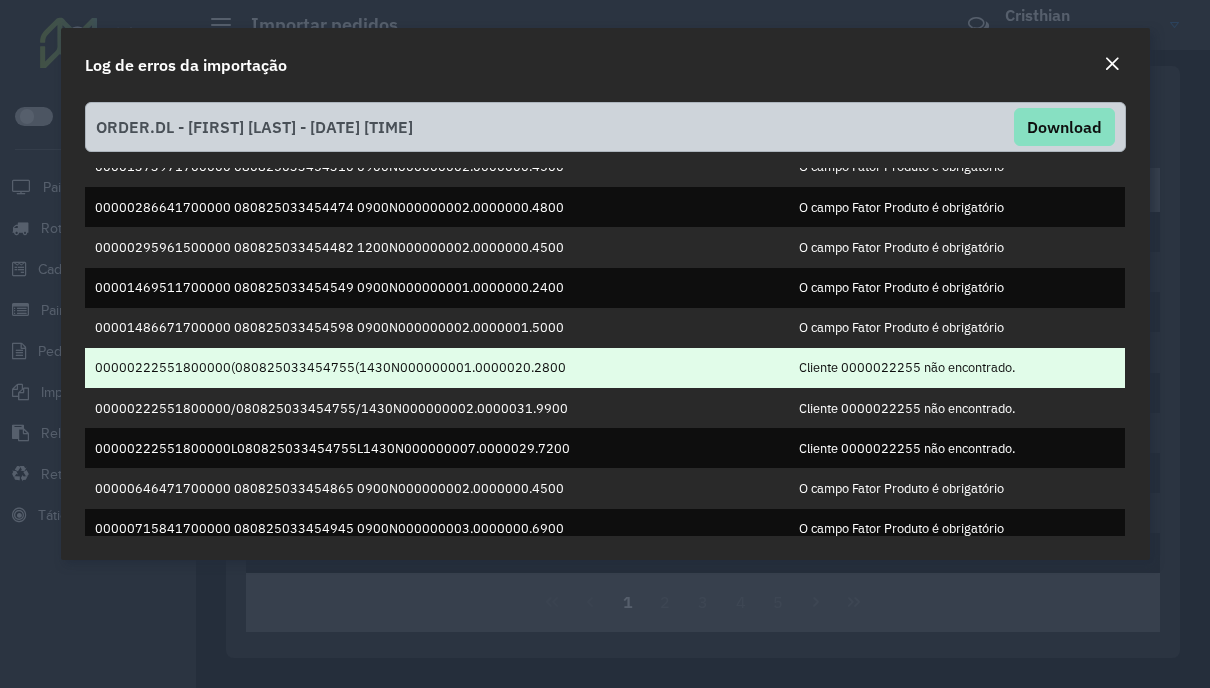scroll, scrollTop: 0, scrollLeft: 0, axis: both 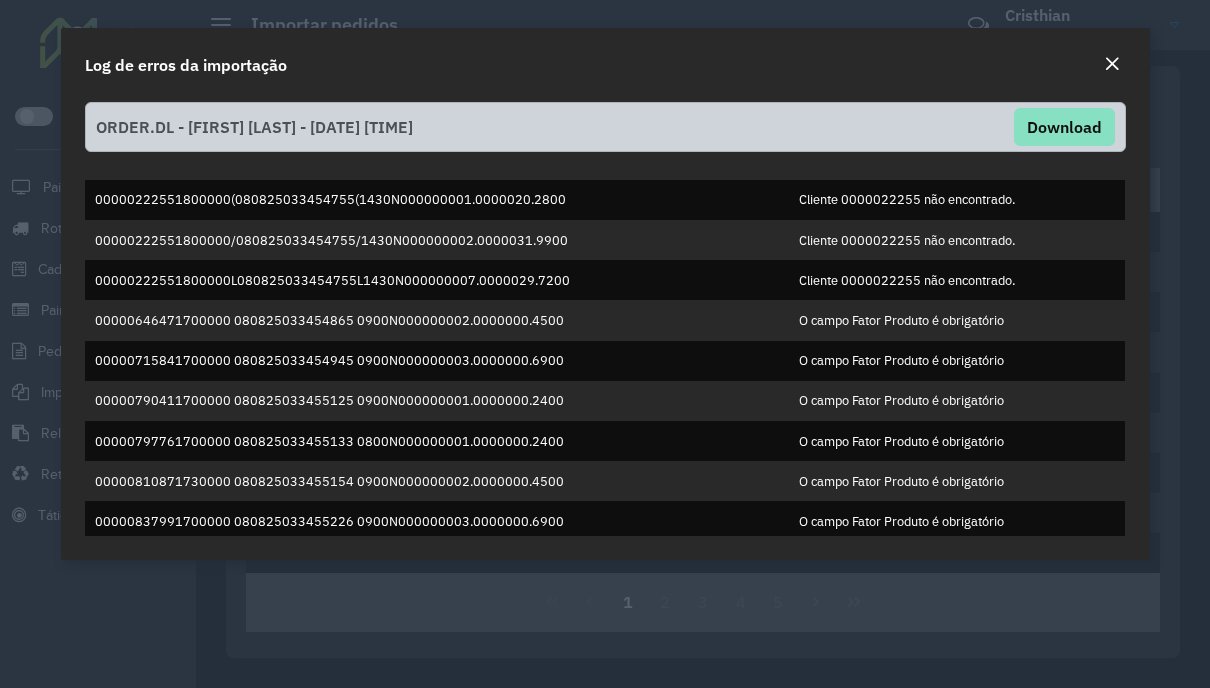 click 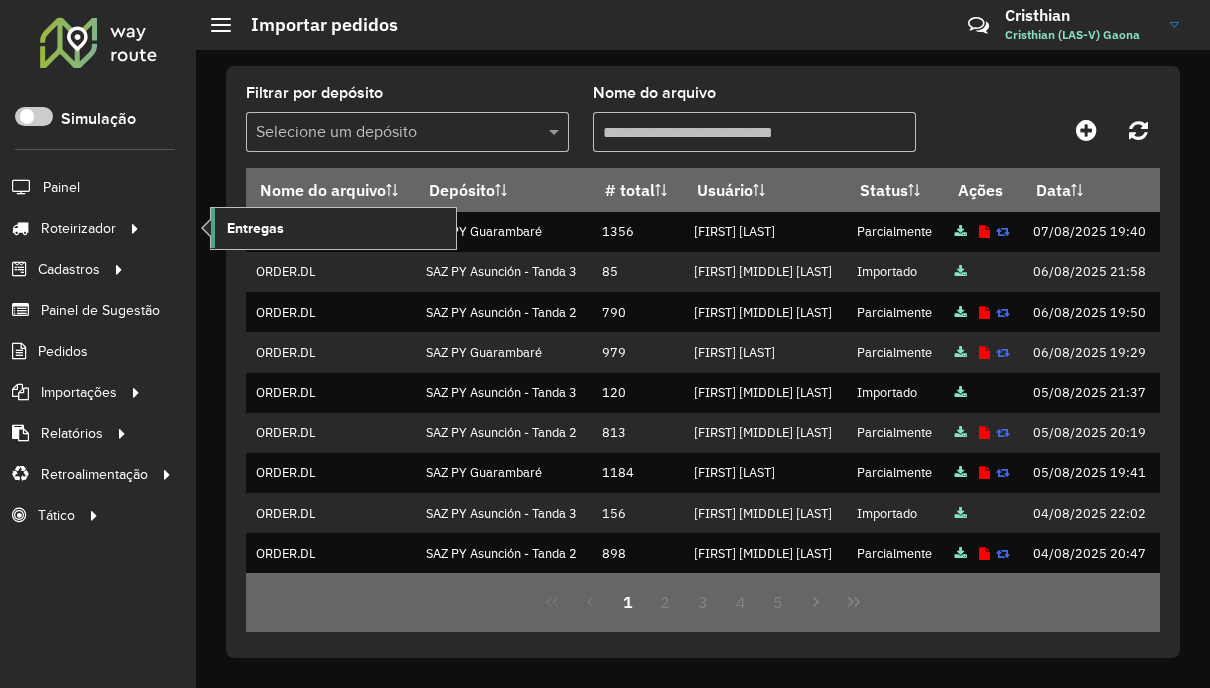 click on "Entregas" 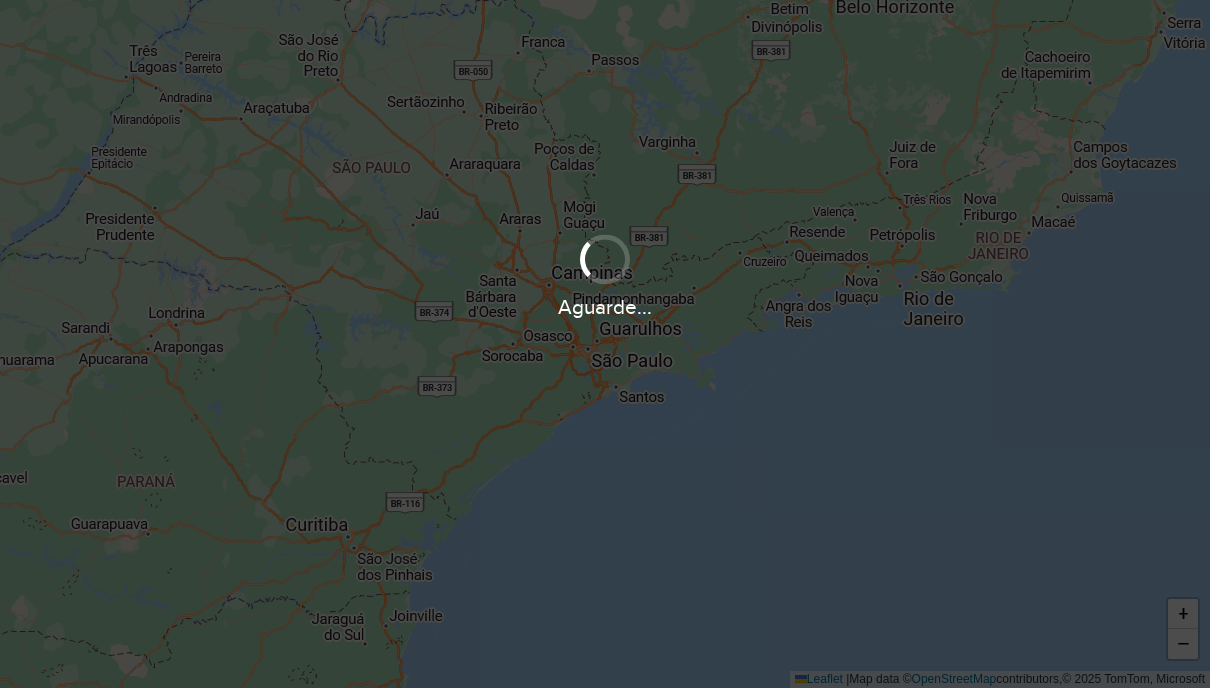 scroll, scrollTop: 0, scrollLeft: 0, axis: both 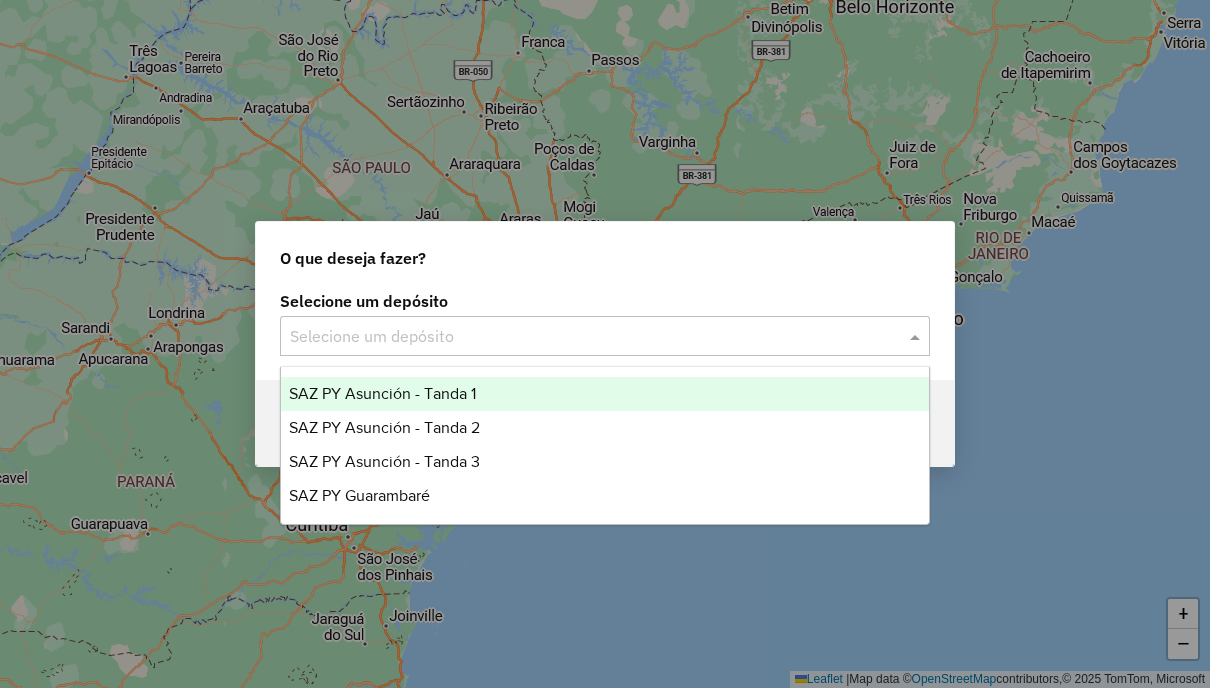click 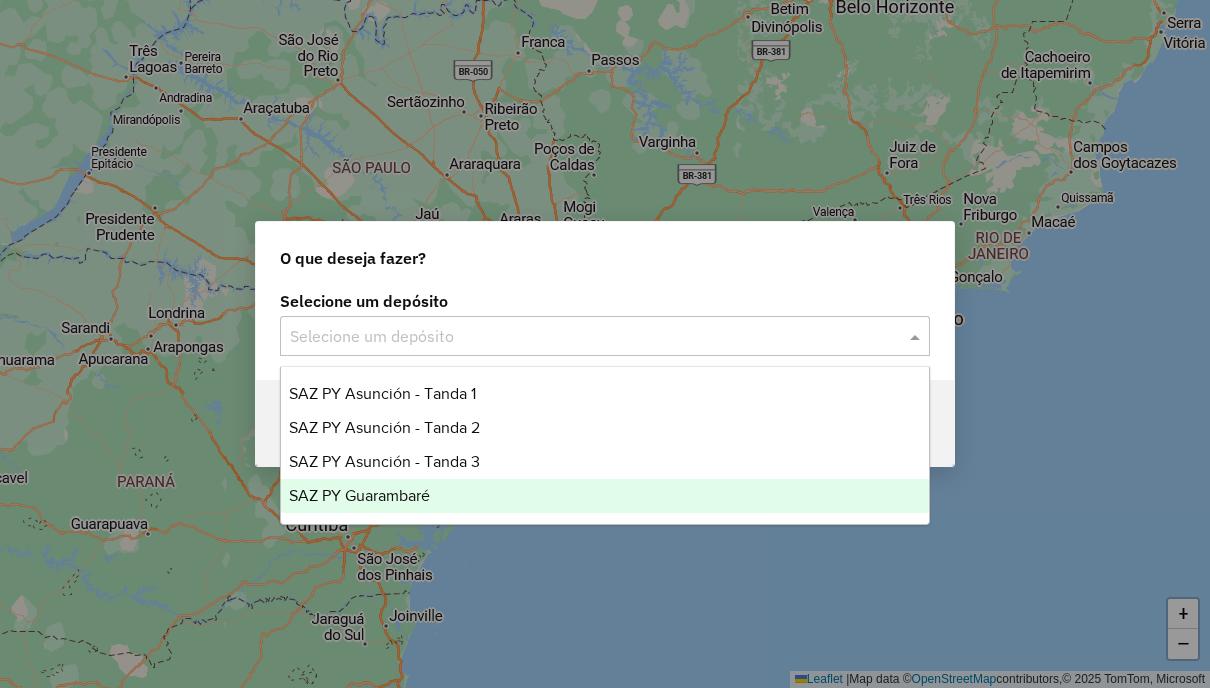 click on "SAZ PY Guarambaré" at bounding box center (359, 495) 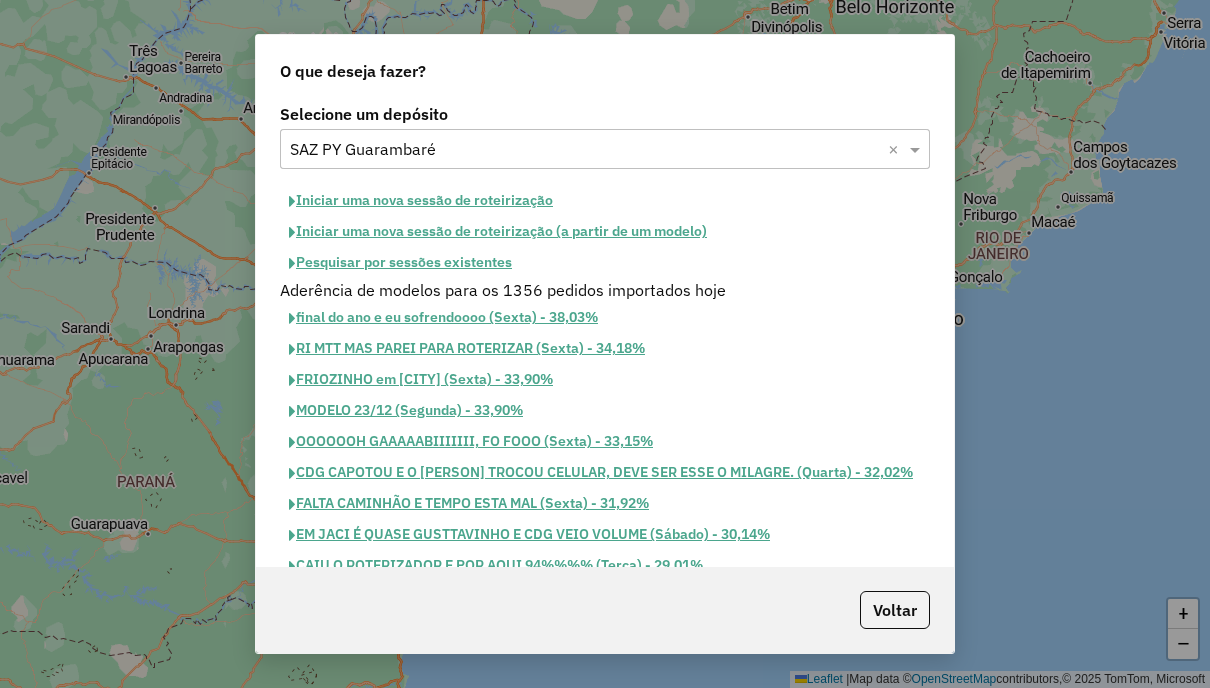 click on "Pesquisar por sessões existentes" 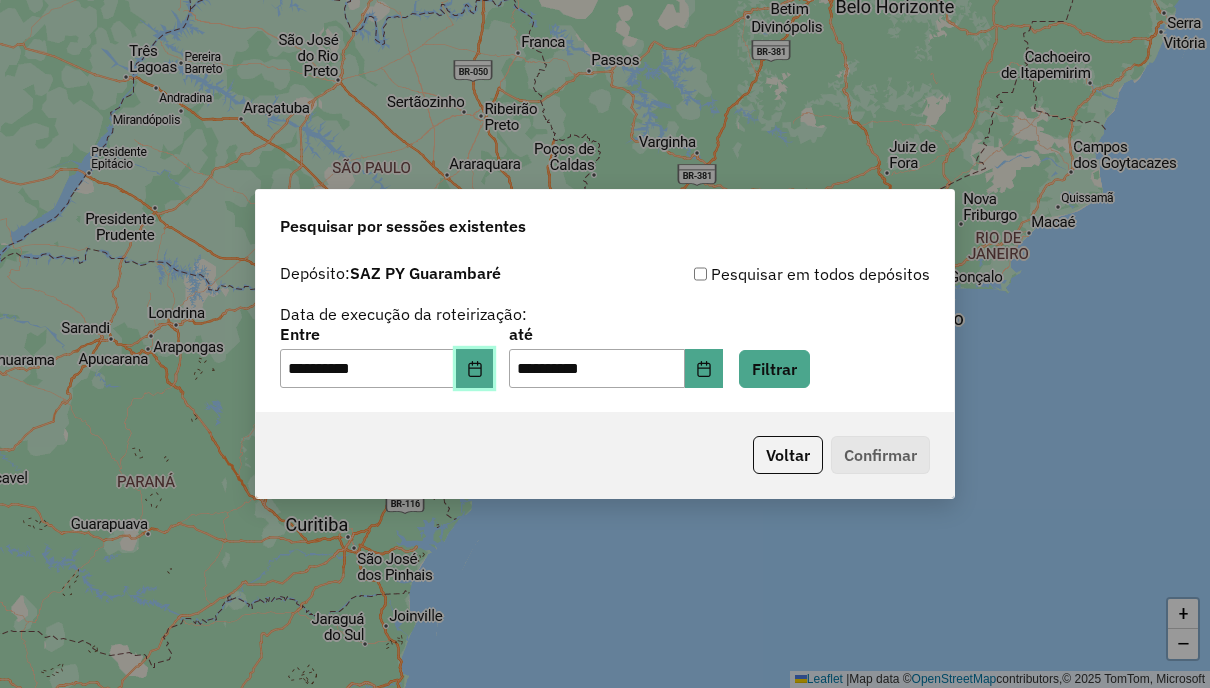 click at bounding box center (475, 369) 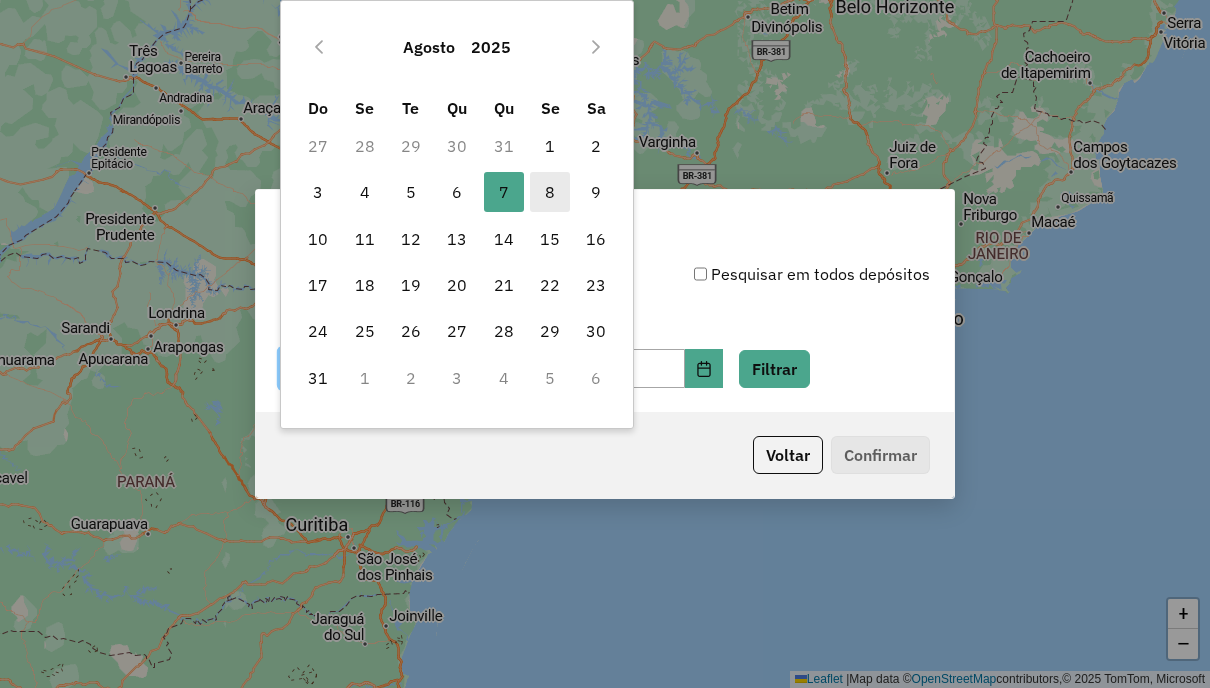 click on "8" at bounding box center [550, 192] 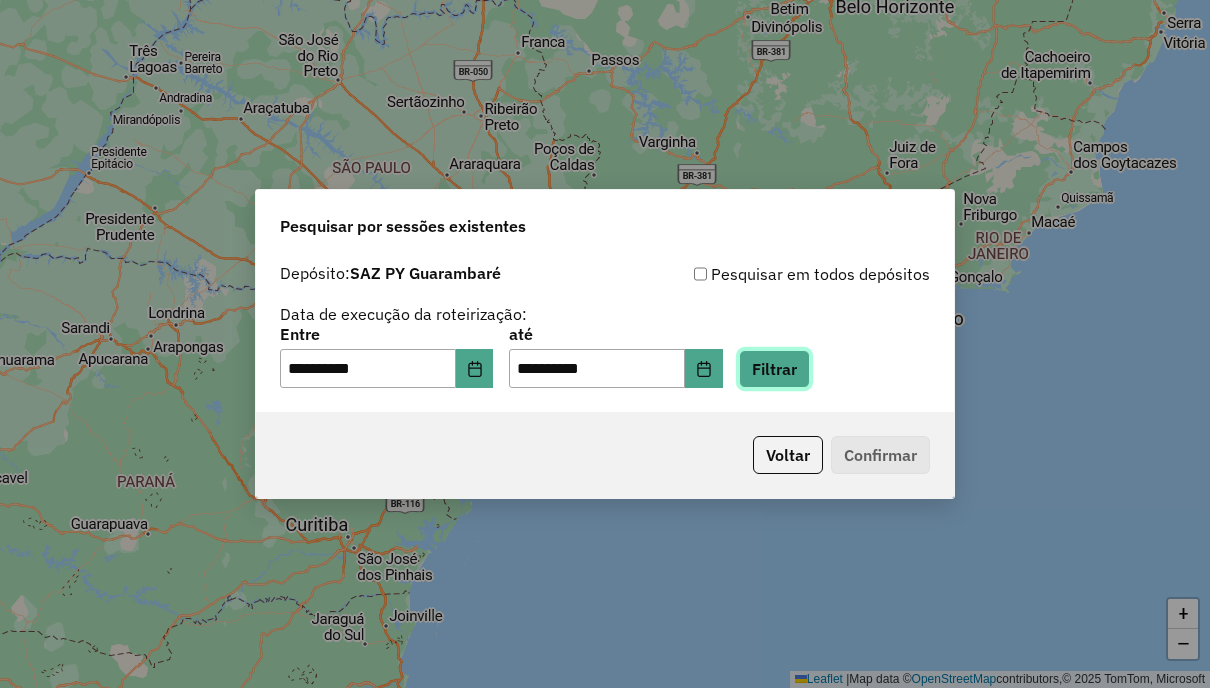 click on "Filtrar" 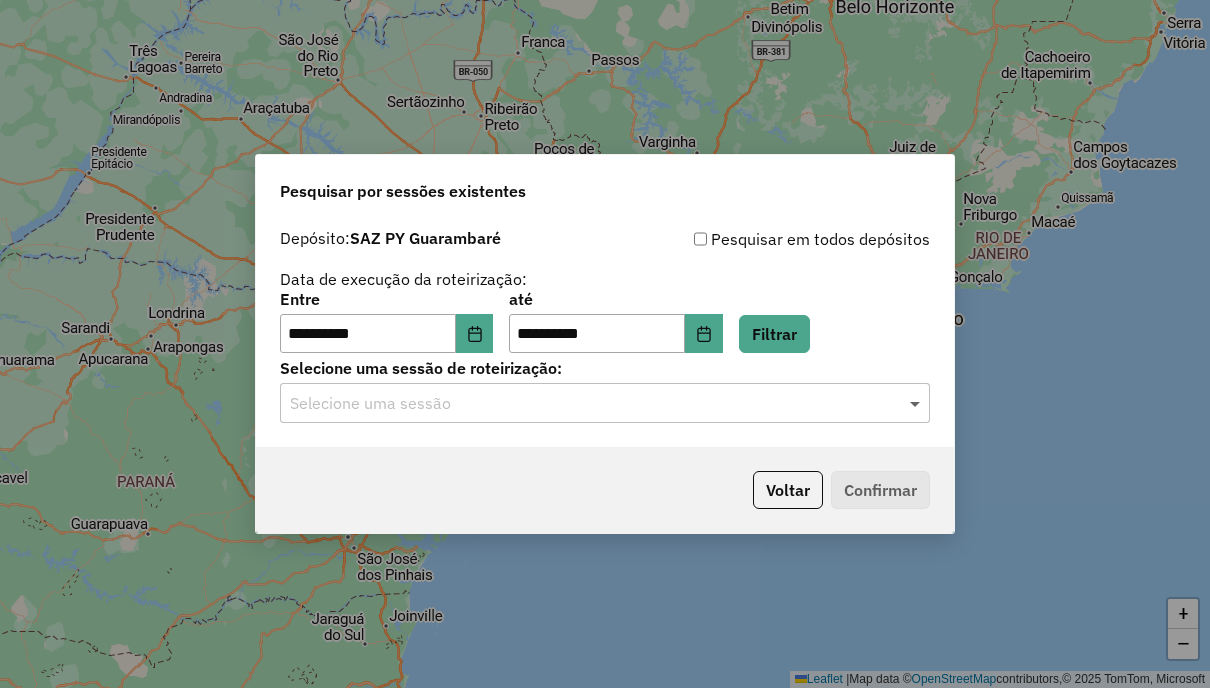 click 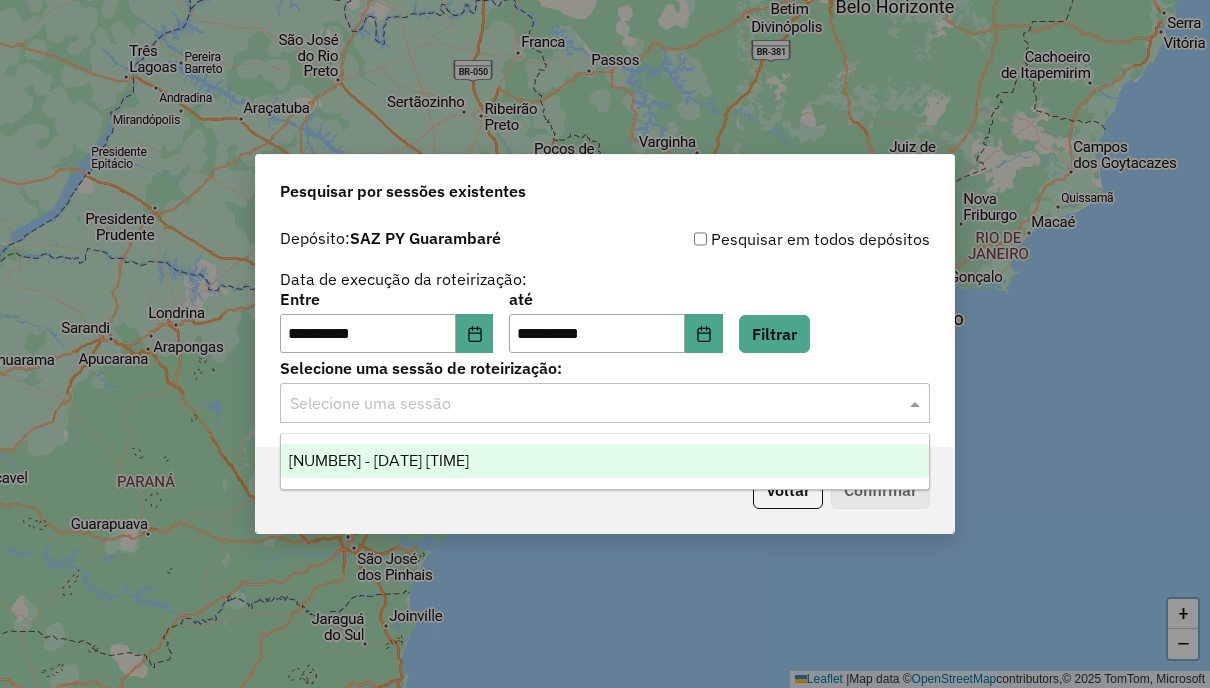 click on "1226300 - 08/08/2025 19:47" at bounding box center (604, 461) 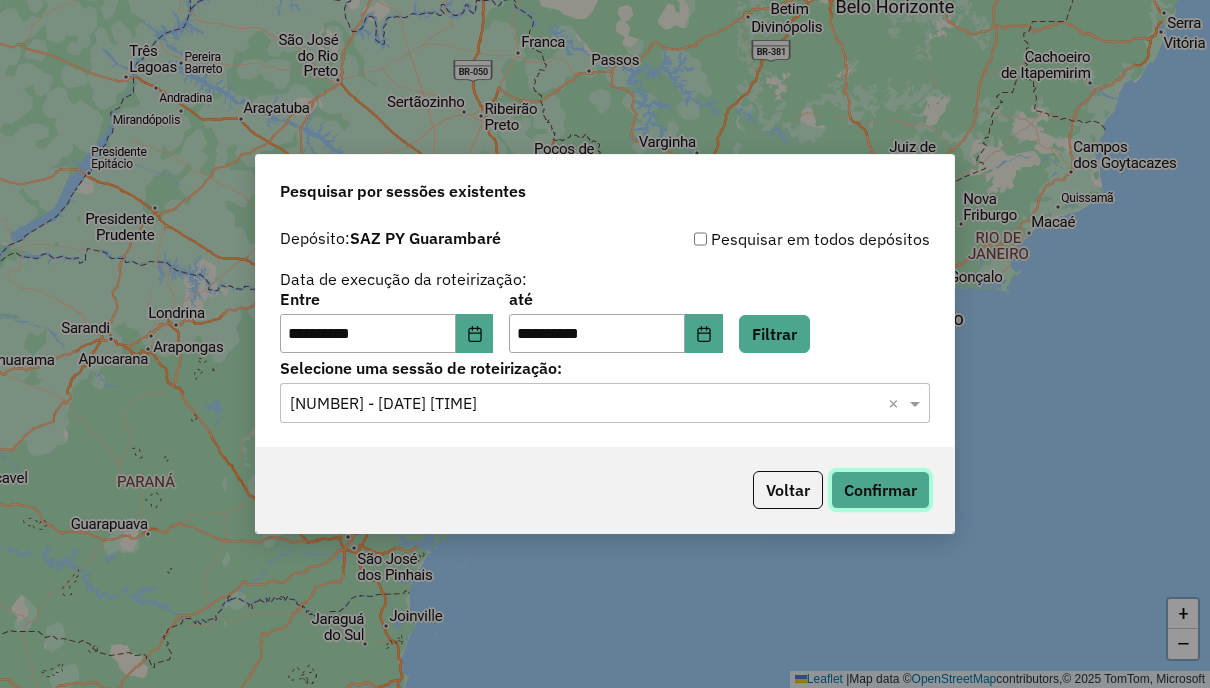 click on "Confirmar" 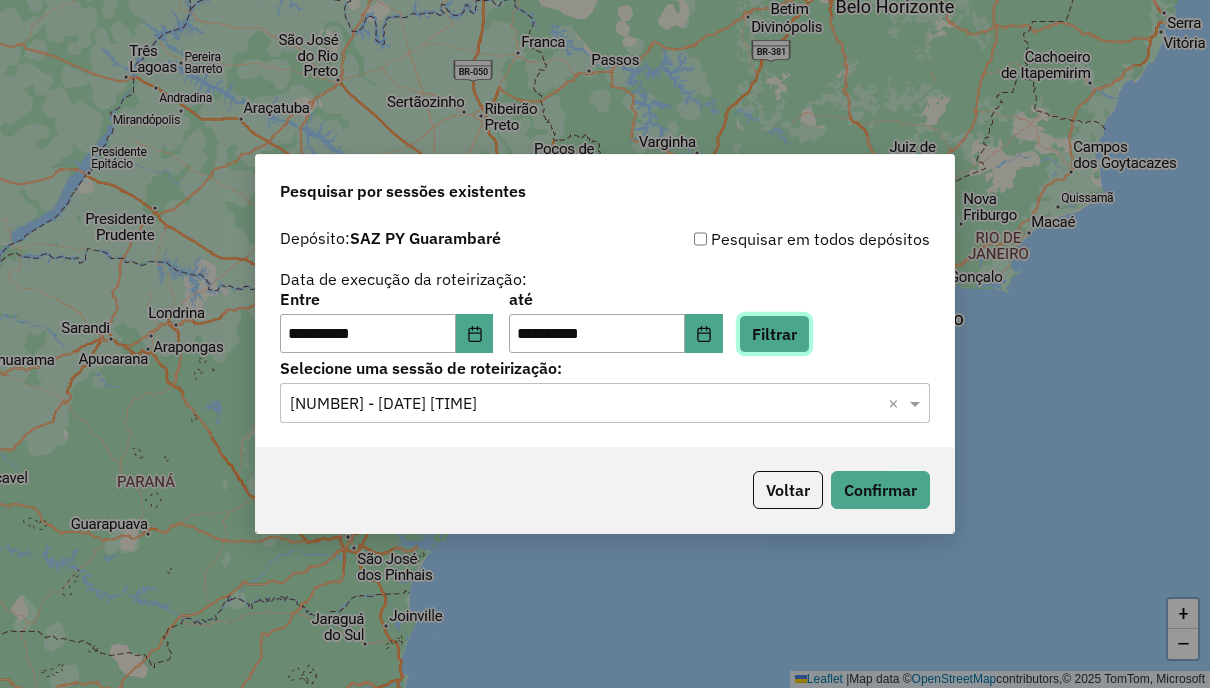 click on "Filtrar" 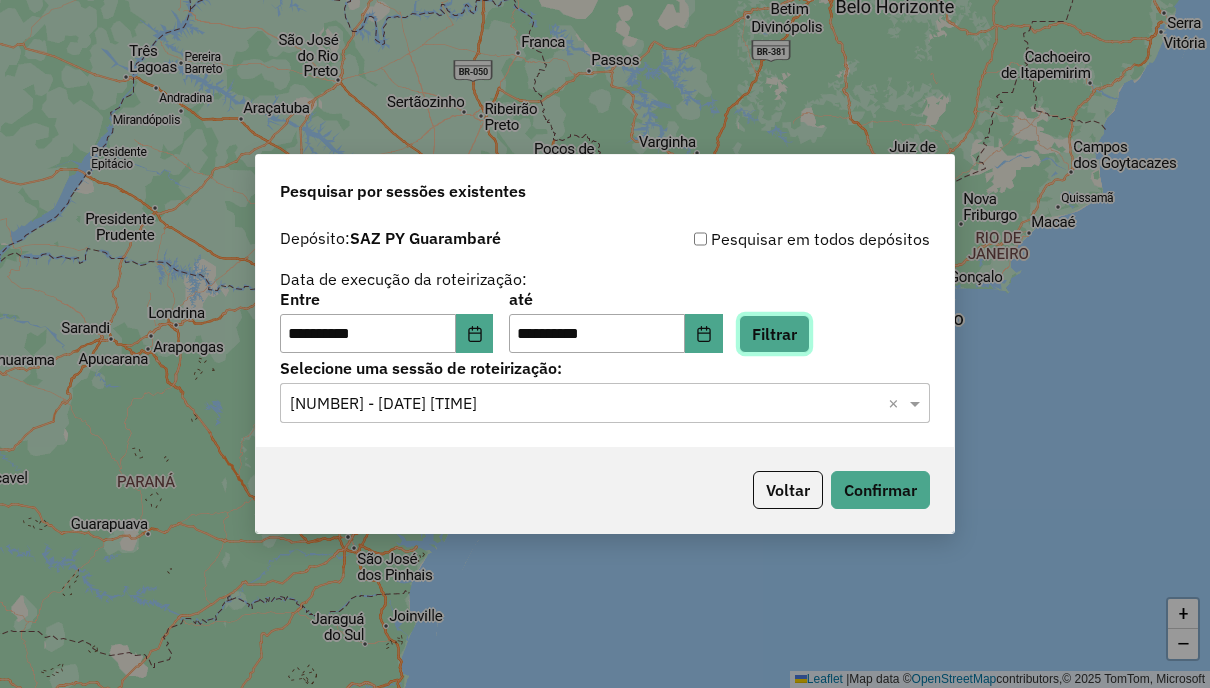 click on "Filtrar" 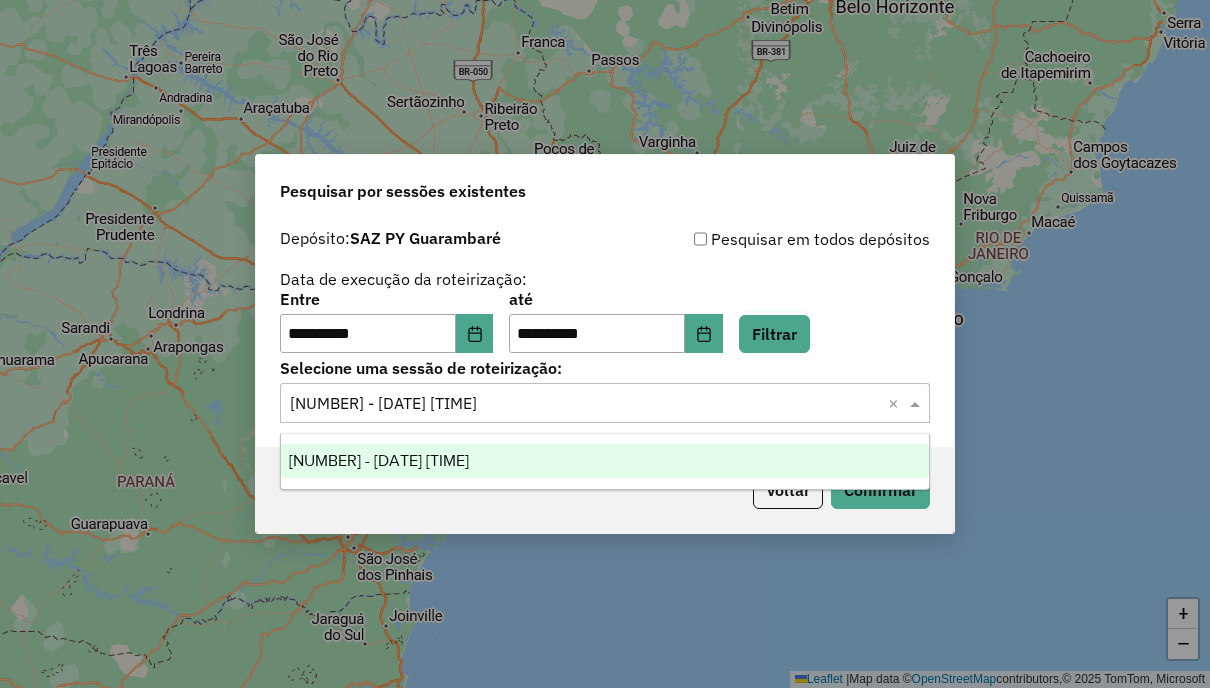 click 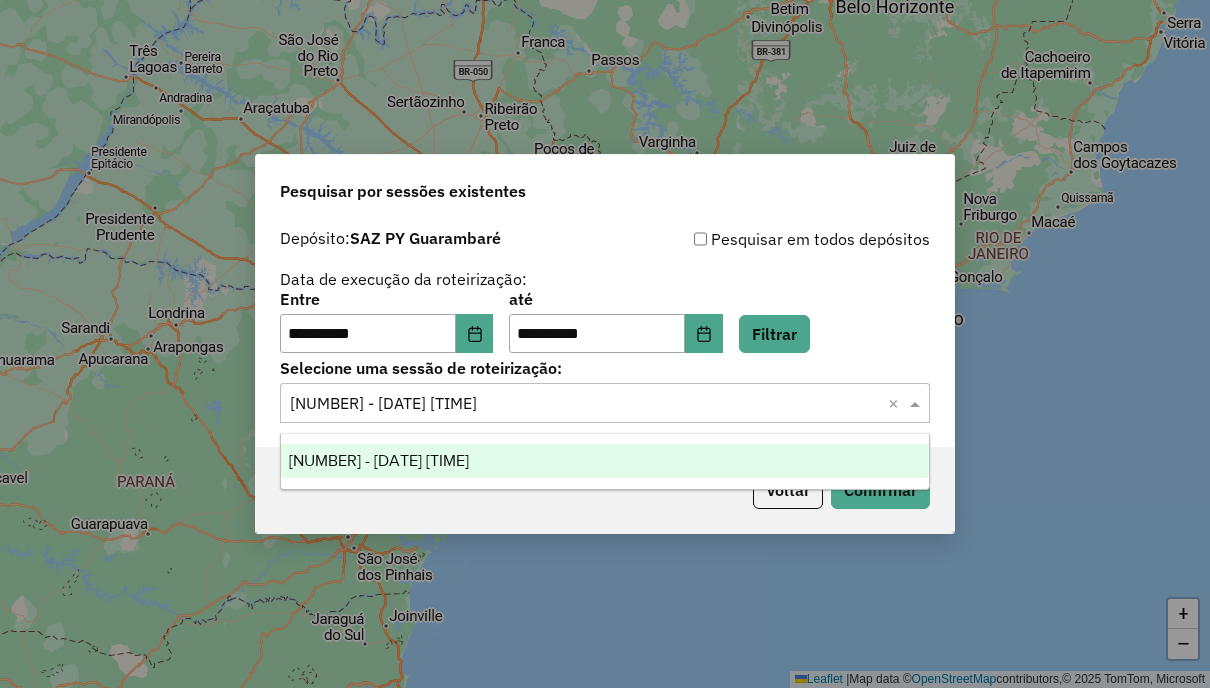 click on "1226300 - 08/08/2025 19:47" at bounding box center [604, 461] 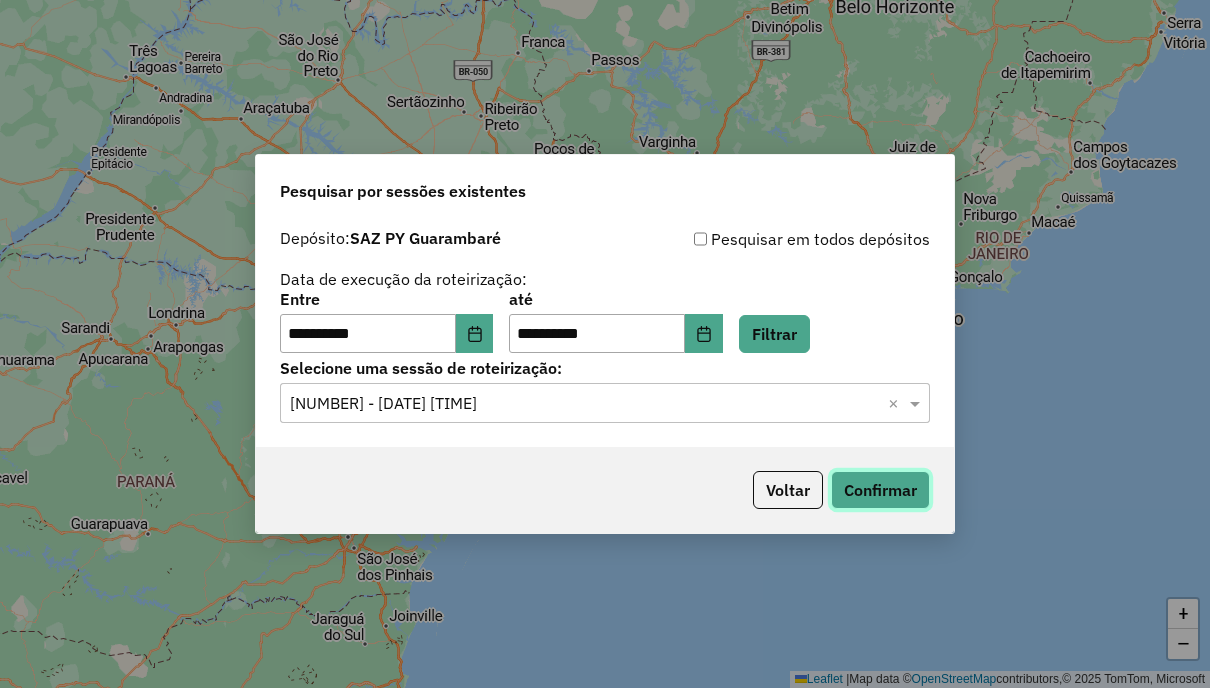click on "Confirmar" 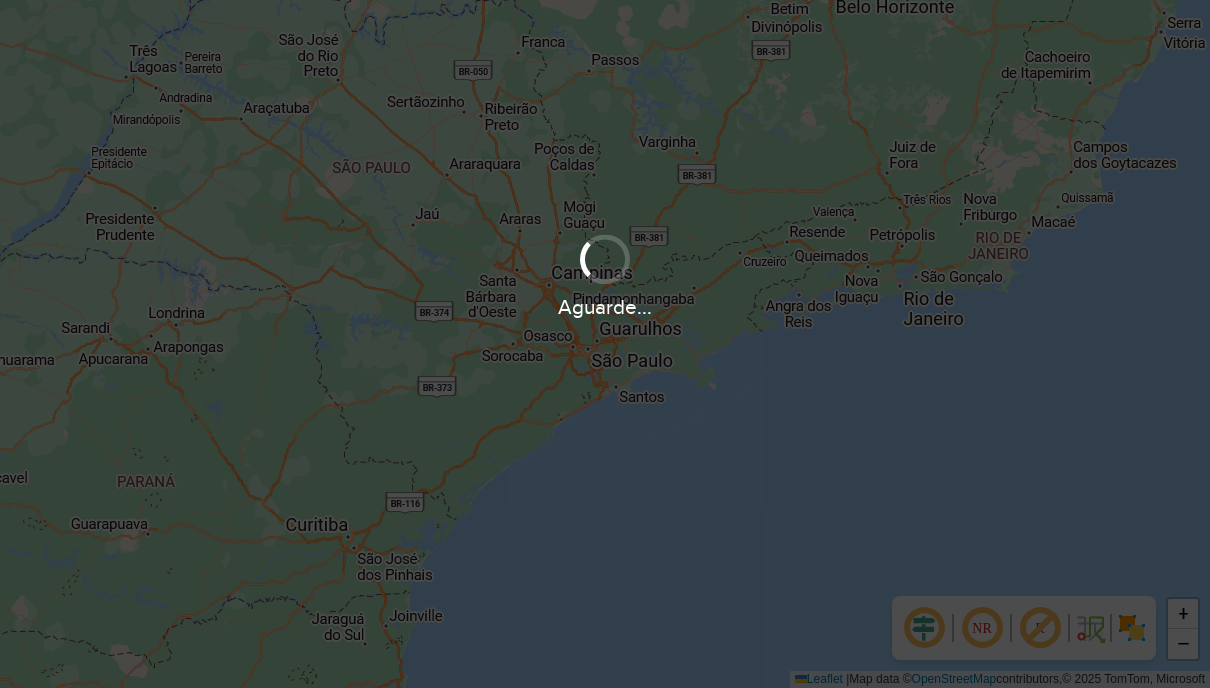 scroll, scrollTop: 0, scrollLeft: 0, axis: both 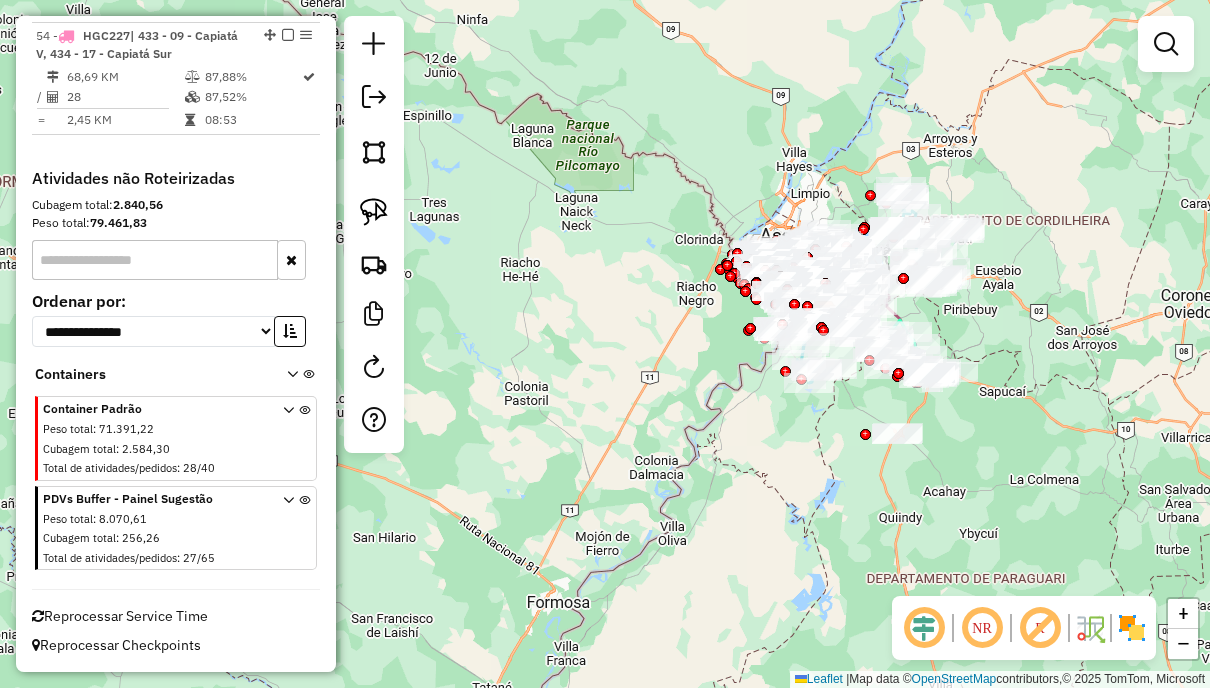 drag, startPoint x: 1153, startPoint y: 336, endPoint x: 908, endPoint y: 346, distance: 245.204 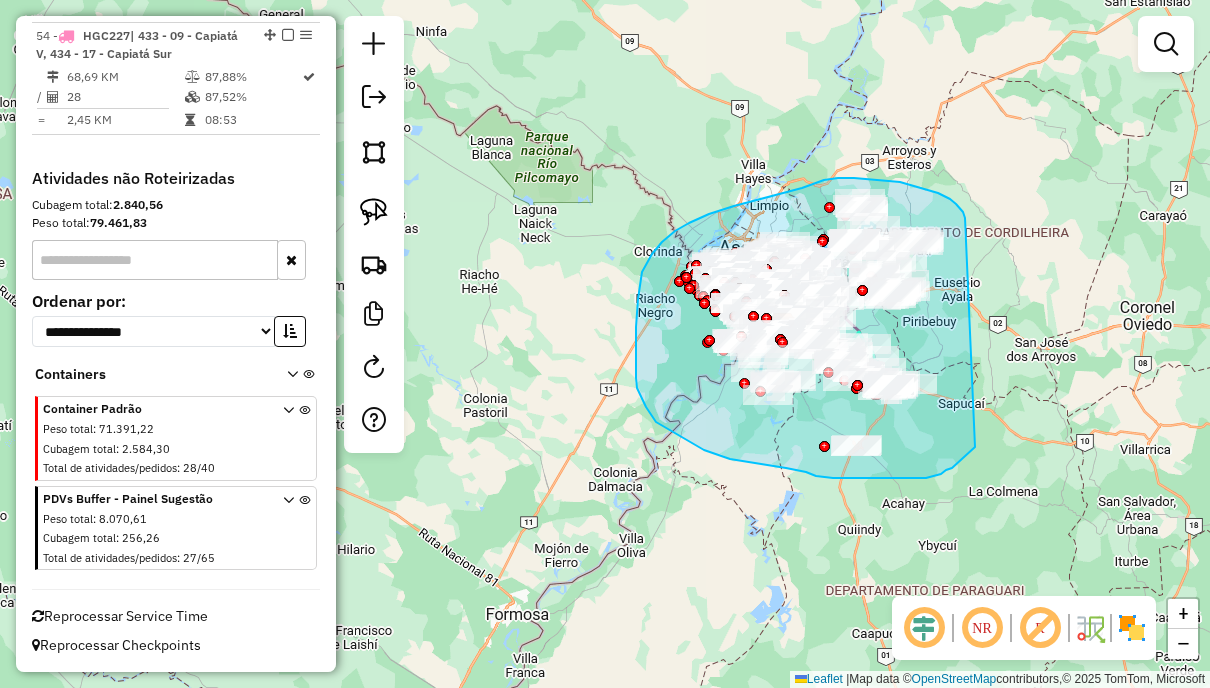 drag, startPoint x: 965, startPoint y: 218, endPoint x: 990, endPoint y: 426, distance: 209.49701 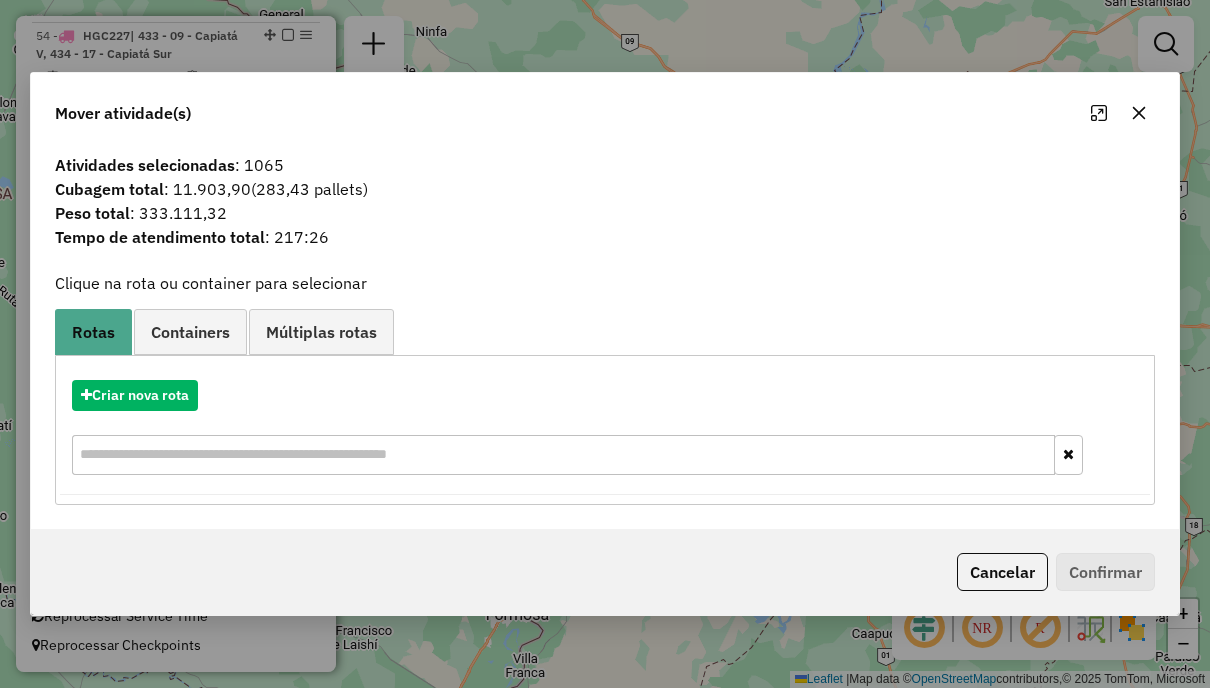 click 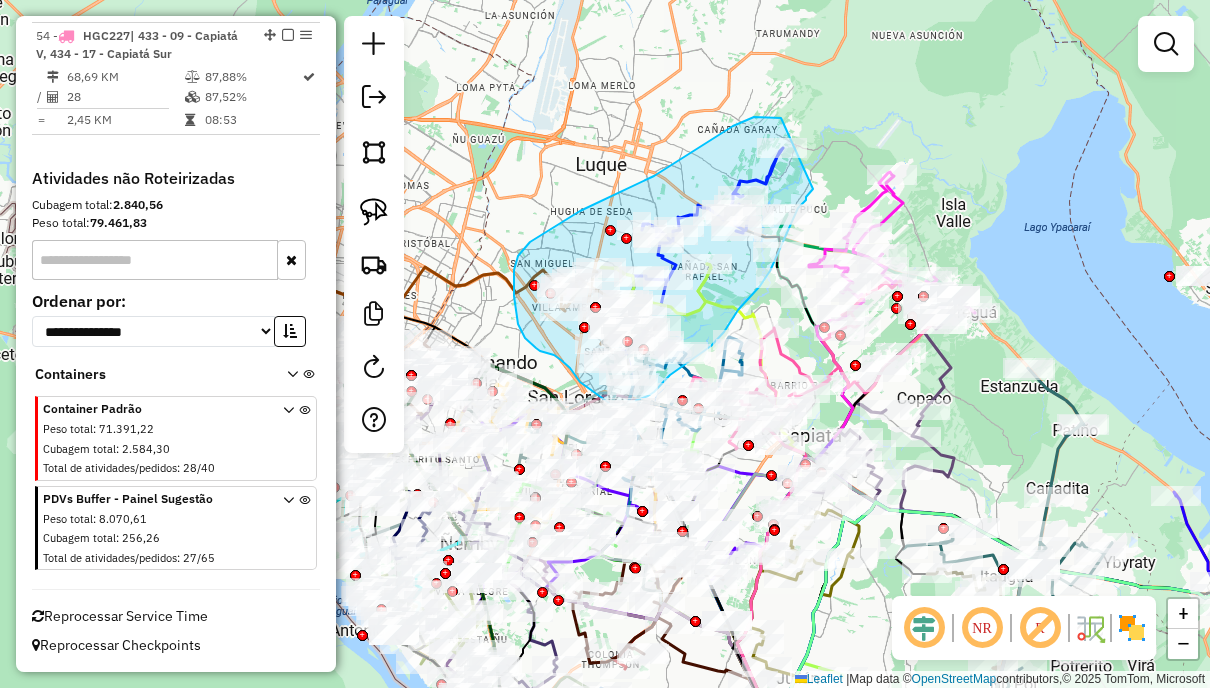 drag, startPoint x: 781, startPoint y: 118, endPoint x: 813, endPoint y: 189, distance: 77.87811 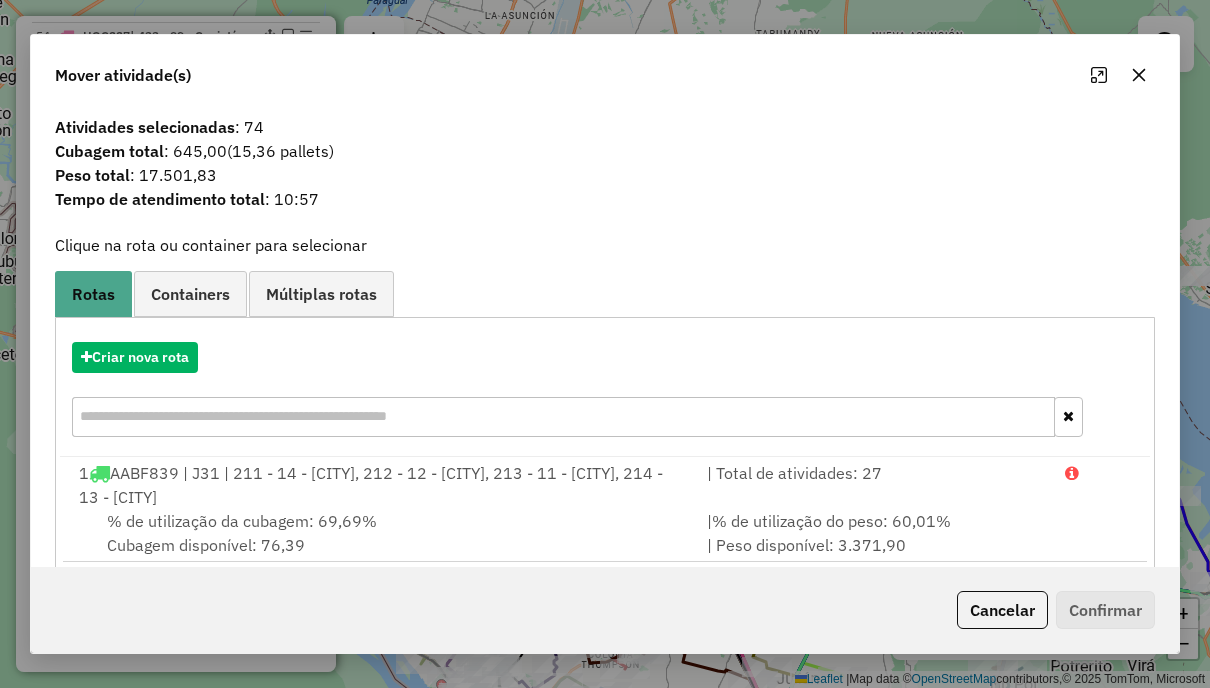 click on "Cancelar" 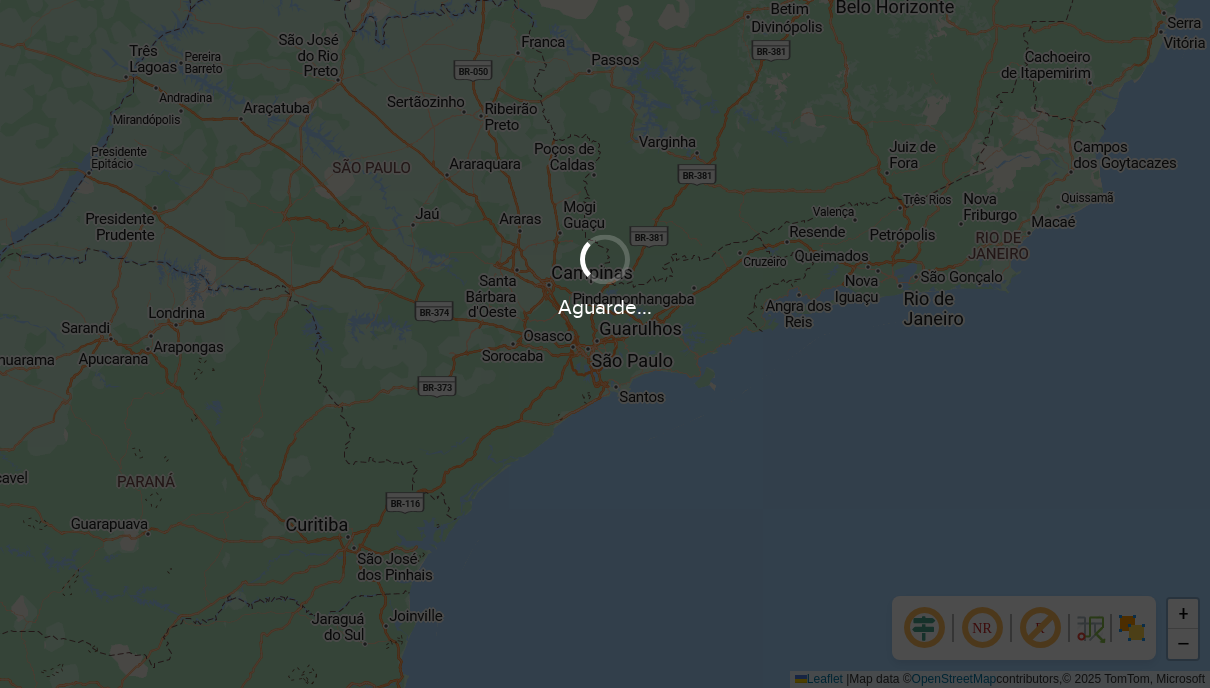 scroll, scrollTop: 0, scrollLeft: 0, axis: both 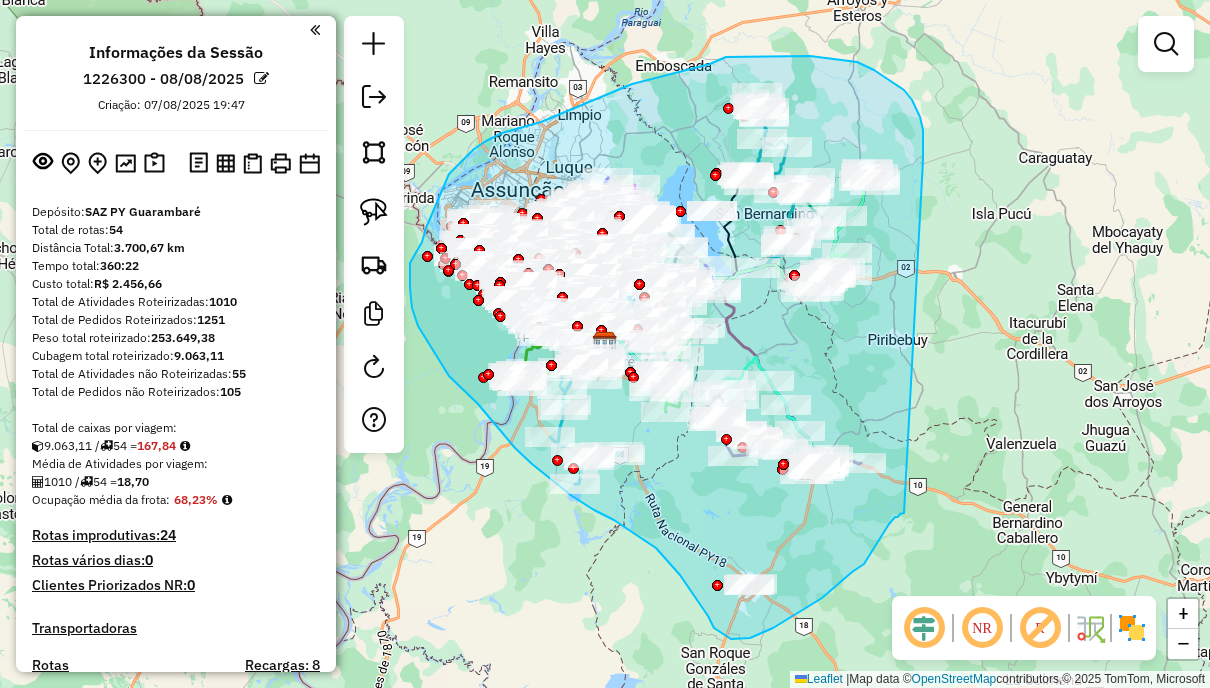 drag, startPoint x: 912, startPoint y: 100, endPoint x: 904, endPoint y: 513, distance: 413.07748 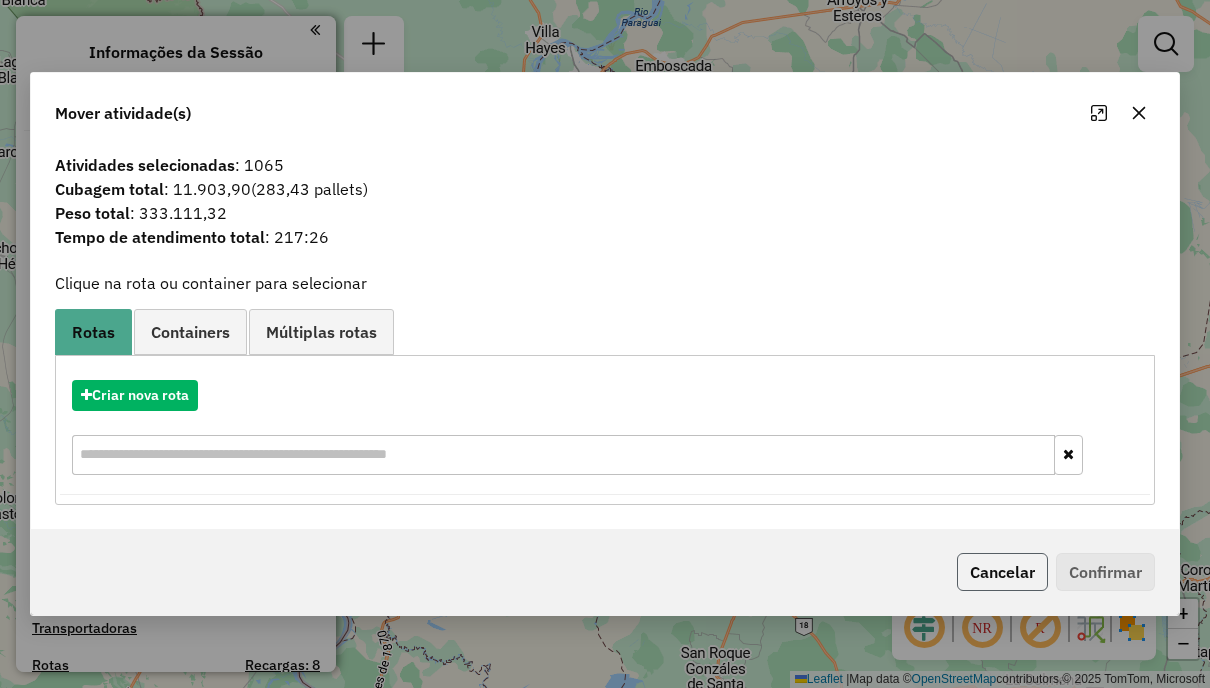 click on "Cancelar" 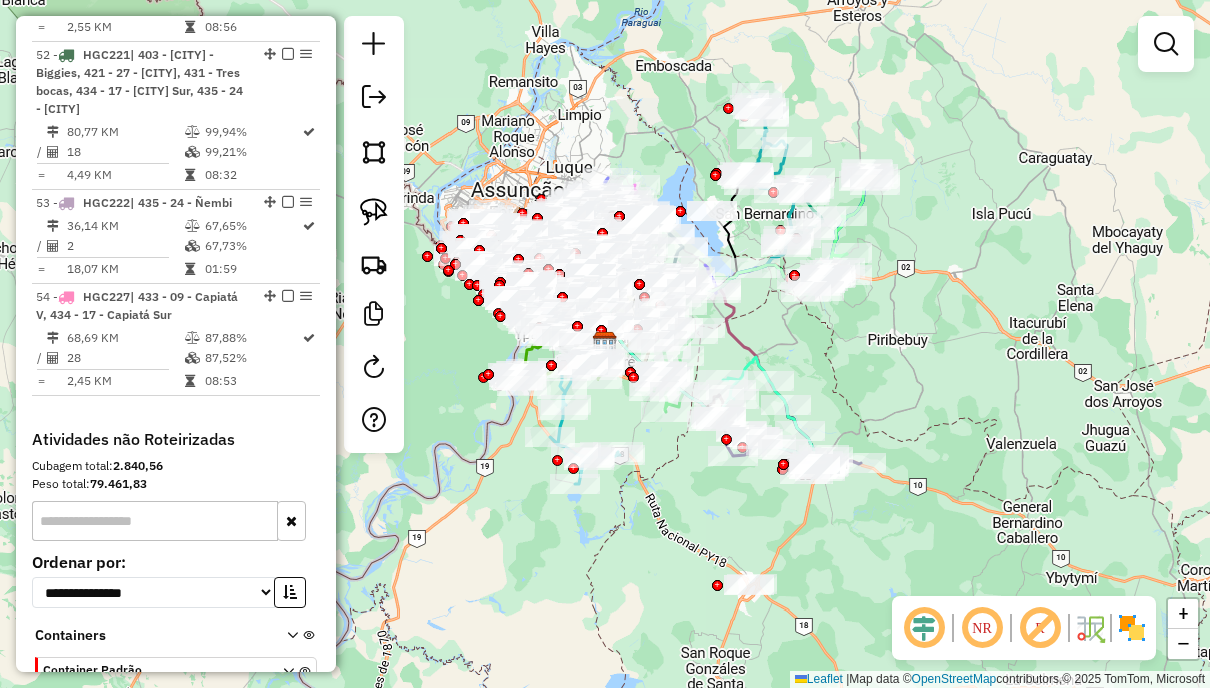 scroll, scrollTop: 6500, scrollLeft: 0, axis: vertical 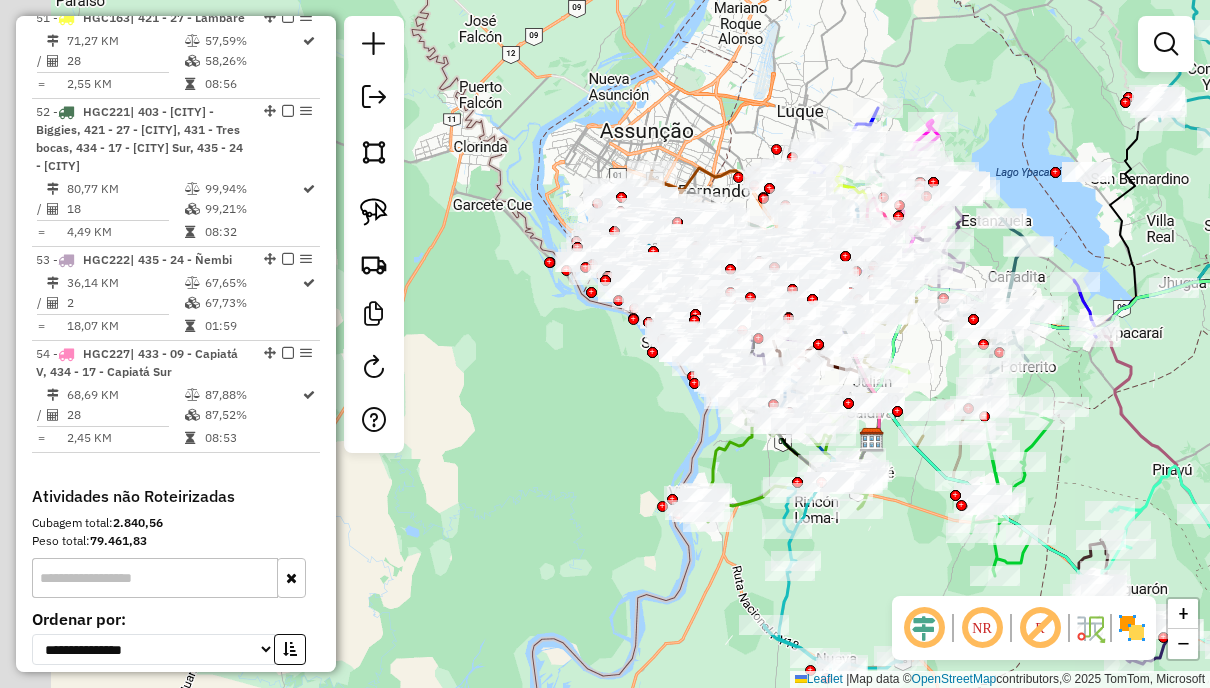 drag, startPoint x: 544, startPoint y: 220, endPoint x: 729, endPoint y: 208, distance: 185.38878 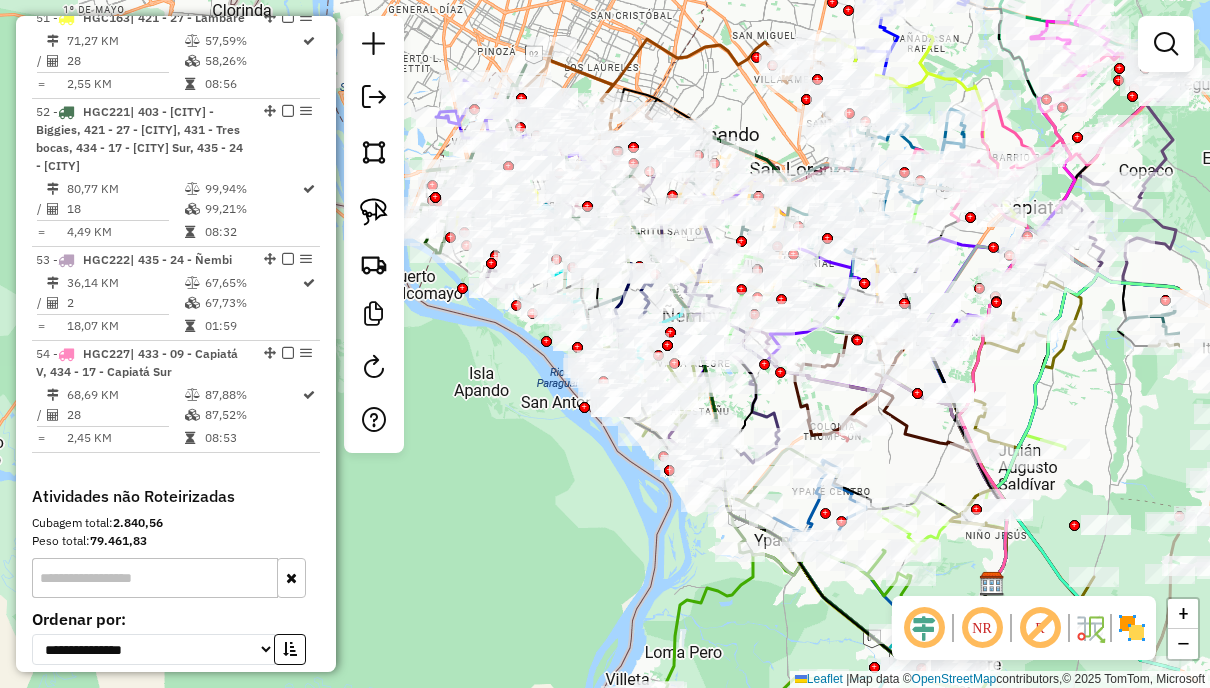 drag, startPoint x: 910, startPoint y: 94, endPoint x: 759, endPoint y: 116, distance: 152.59424 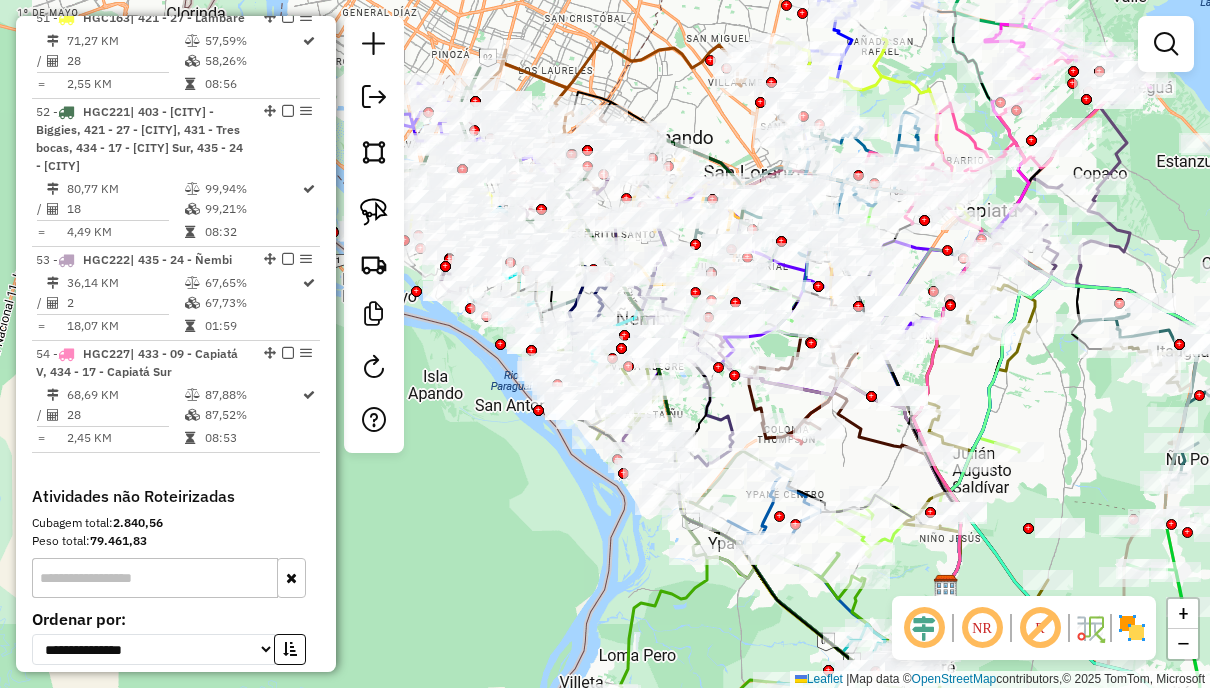 drag, startPoint x: 1078, startPoint y: 395, endPoint x: 1018, endPoint y: 400, distance: 60.207973 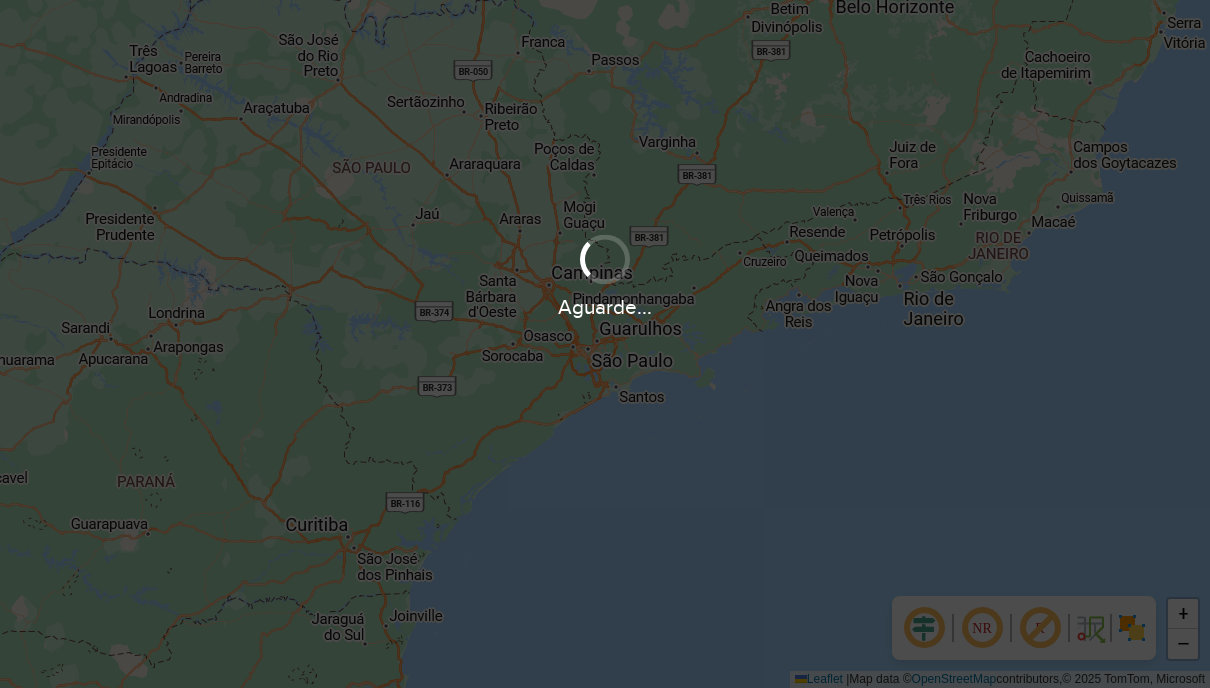 scroll, scrollTop: 0, scrollLeft: 0, axis: both 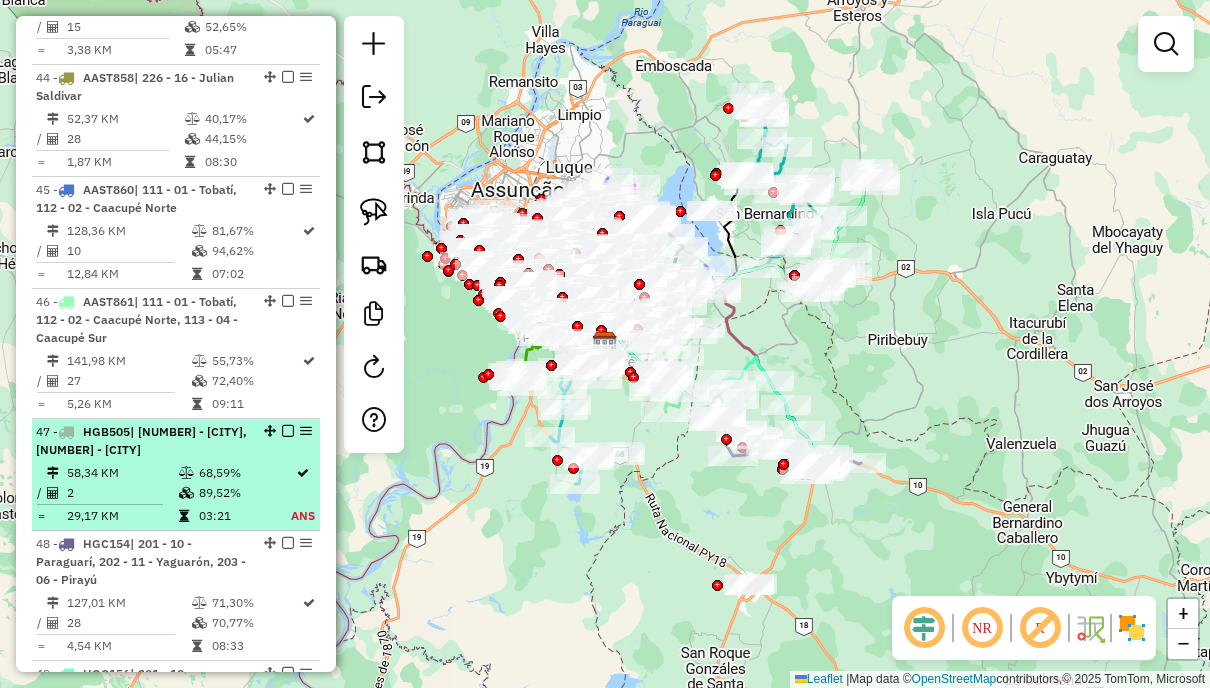 click on "68,59%" at bounding box center (244, 473) 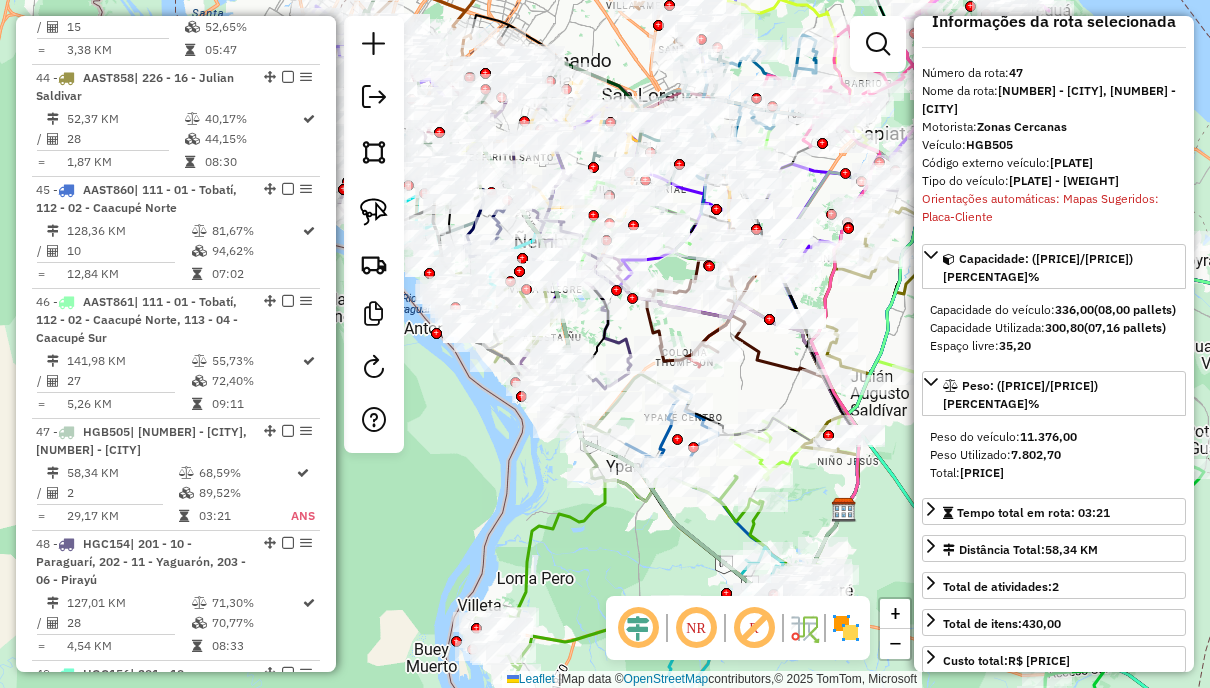 scroll, scrollTop: 0, scrollLeft: 0, axis: both 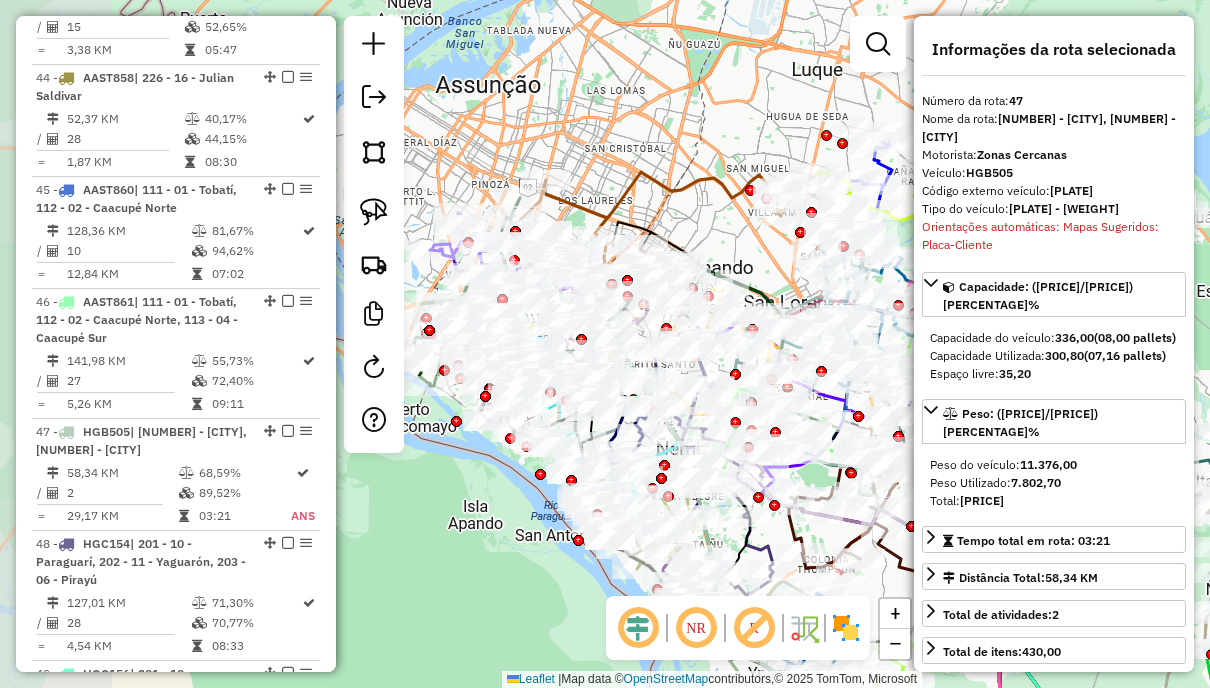 drag, startPoint x: 630, startPoint y: 53, endPoint x: 772, endPoint y: 260, distance: 251.02391 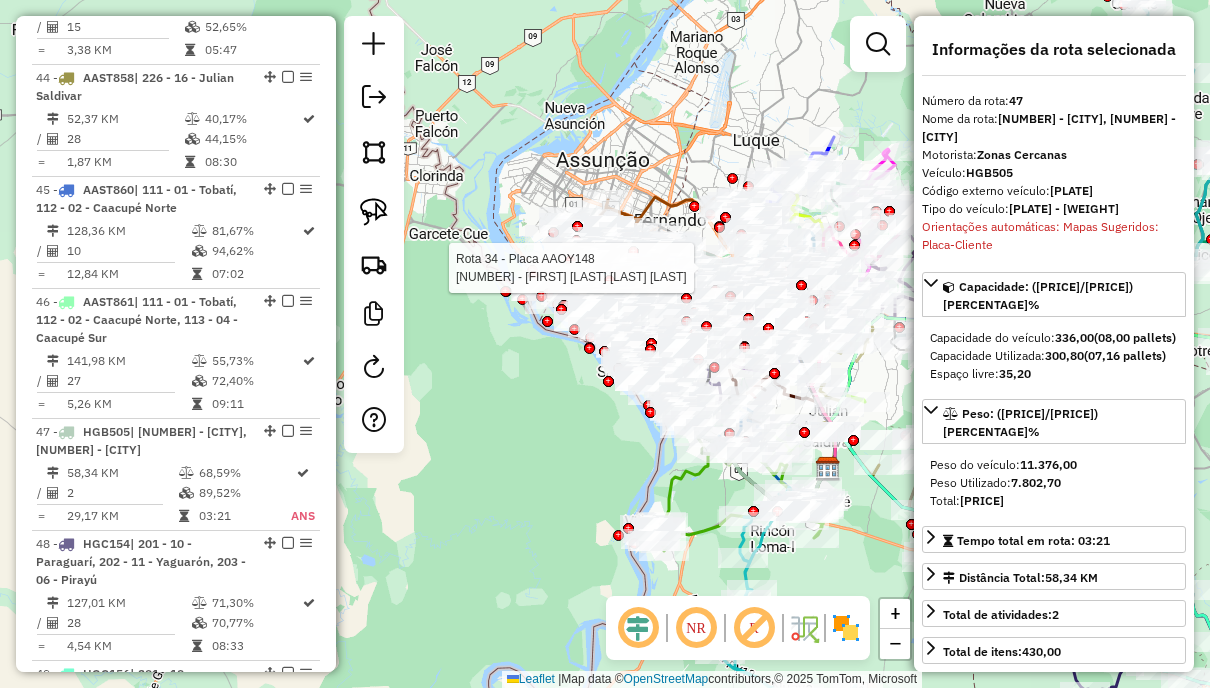 drag, startPoint x: 719, startPoint y: 171, endPoint x: 626, endPoint y: 106, distance: 113.46365 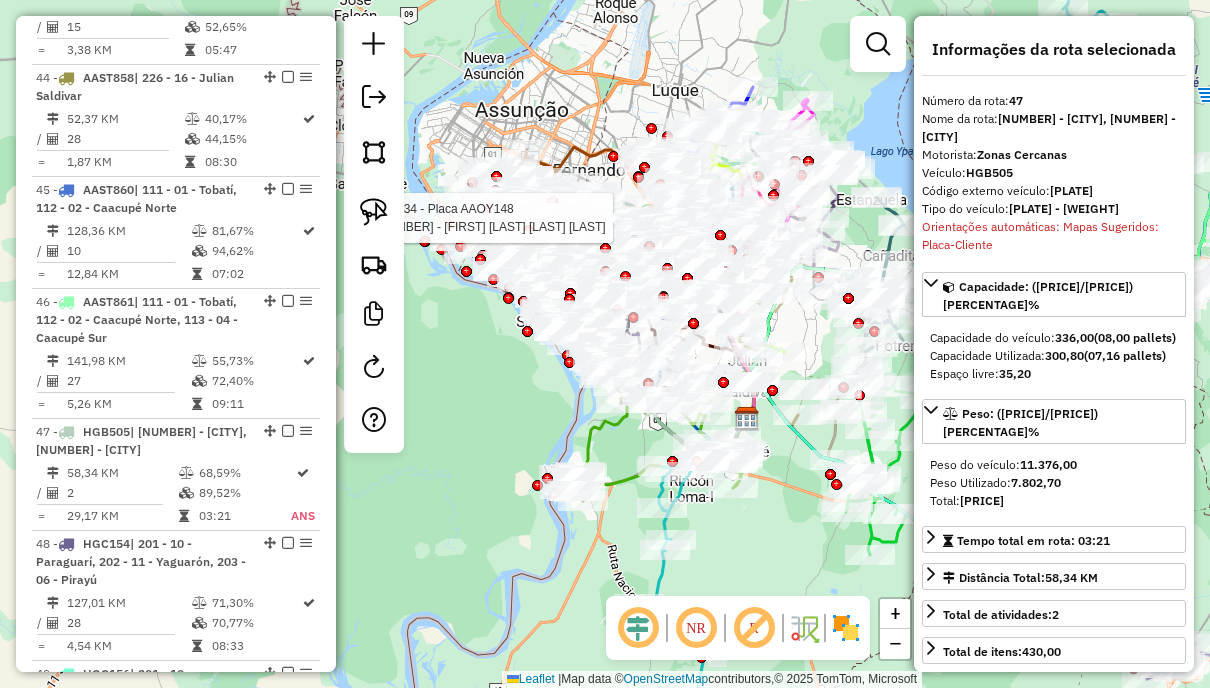 click on "Rota 34 - Placa AAOY148  0000045739 - BLANCA NIDIA ALVAREZ DE NUNEZ Janela de atendimento Grade de atendimento Capacidade Transportadoras Veículos Cliente Pedidos  Rotas Selecione os dias de semana para filtrar as janelas de atendimento  Seg   Ter   Qua   Qui   Sex   Sáb   Dom  Informe o período da janela de atendimento: De: Até:  Filtrar exatamente a janela do cliente  Considerar janela de atendimento padrão  Selecione os dias de semana para filtrar as grades de atendimento  Seg   Ter   Qua   Qui   Sex   Sáb   Dom   Considerar clientes sem dia de atendimento cadastrado  Clientes fora do dia de atendimento selecionado Filtrar as atividades entre os valores definidos abaixo:  Peso mínimo:   Peso máximo:   Cubagem mínima:   Cubagem máxima:   De:   Até:  Filtrar as atividades entre o tempo de atendimento definido abaixo:  De:   Até:   Considerar capacidade total dos clientes não roteirizados Transportadora: Selecione um ou mais itens Tipo de veículo: Selecione um ou mais itens Veículo: Motorista:" 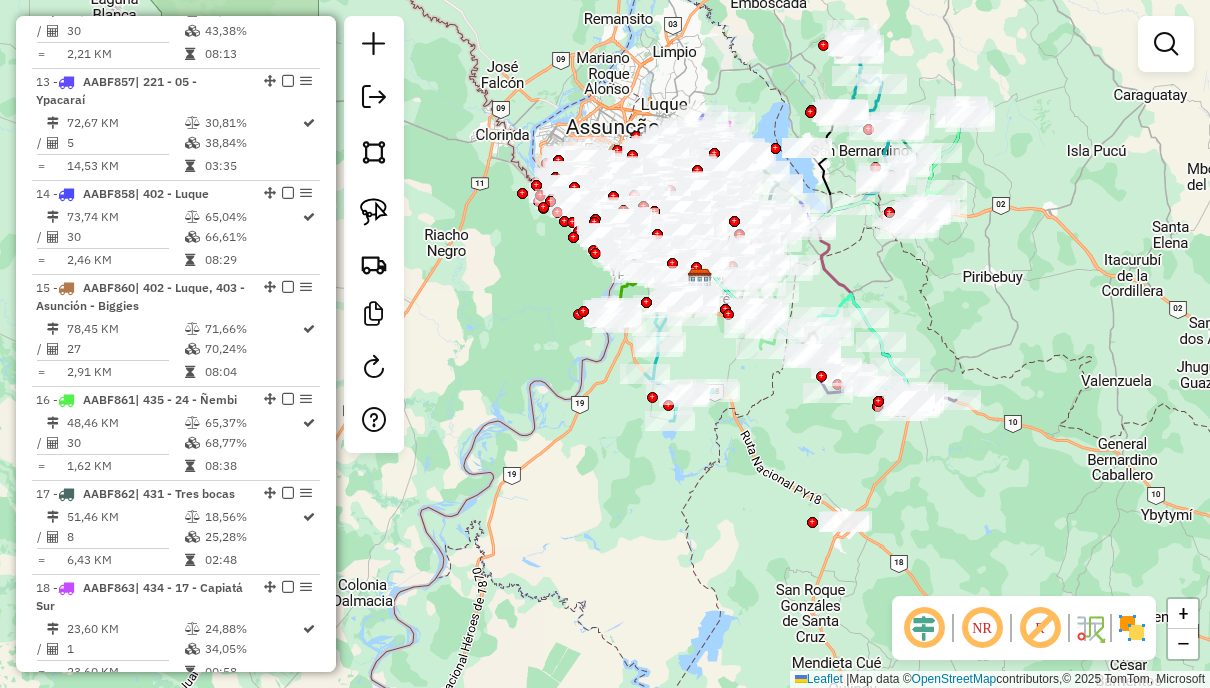scroll, scrollTop: 1700, scrollLeft: 0, axis: vertical 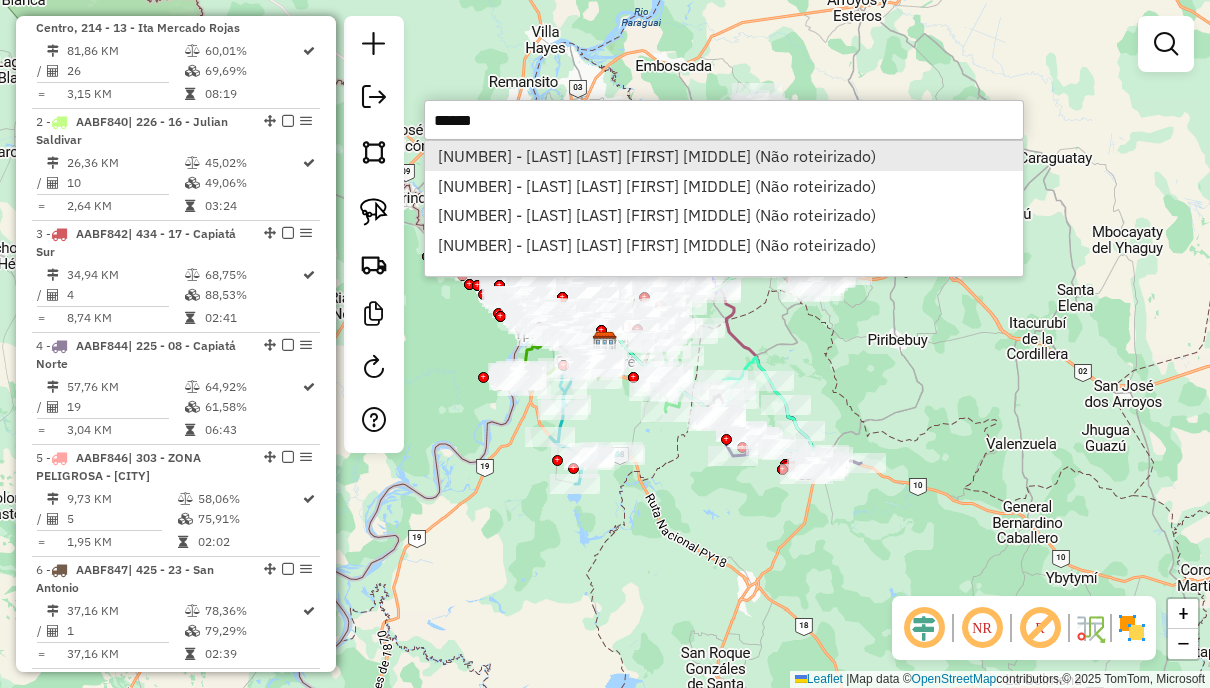 type on "******" 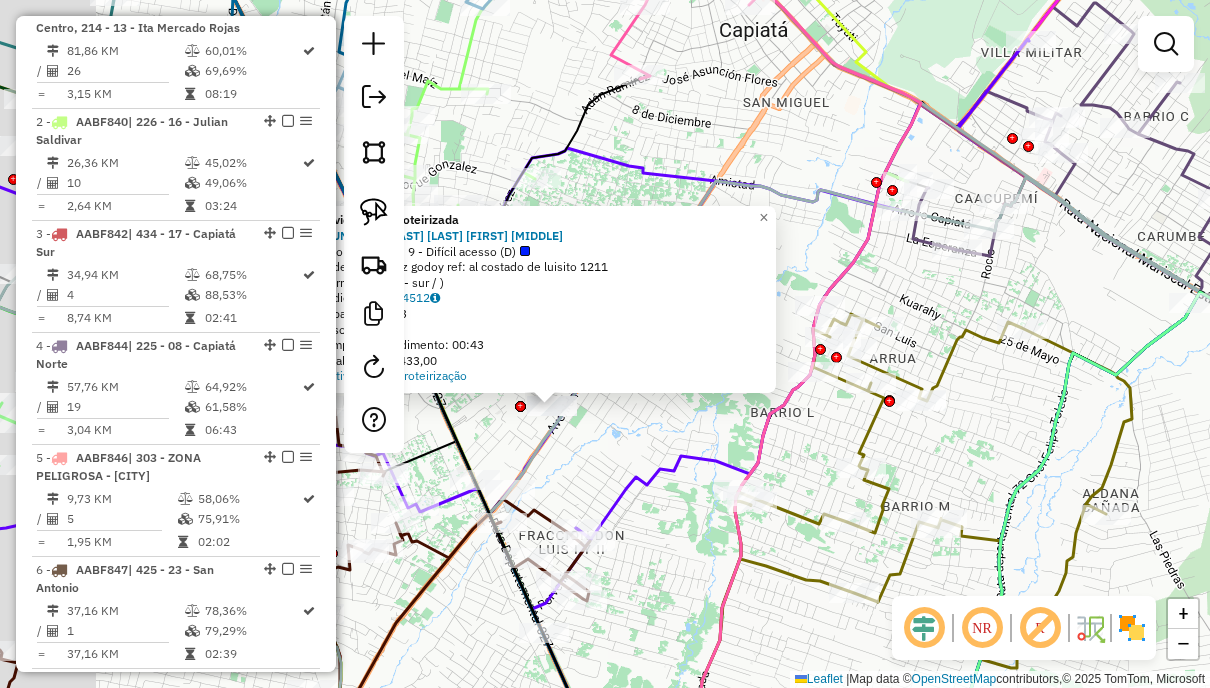 drag, startPoint x: 512, startPoint y: 380, endPoint x: 612, endPoint y: 422, distance: 108.461975 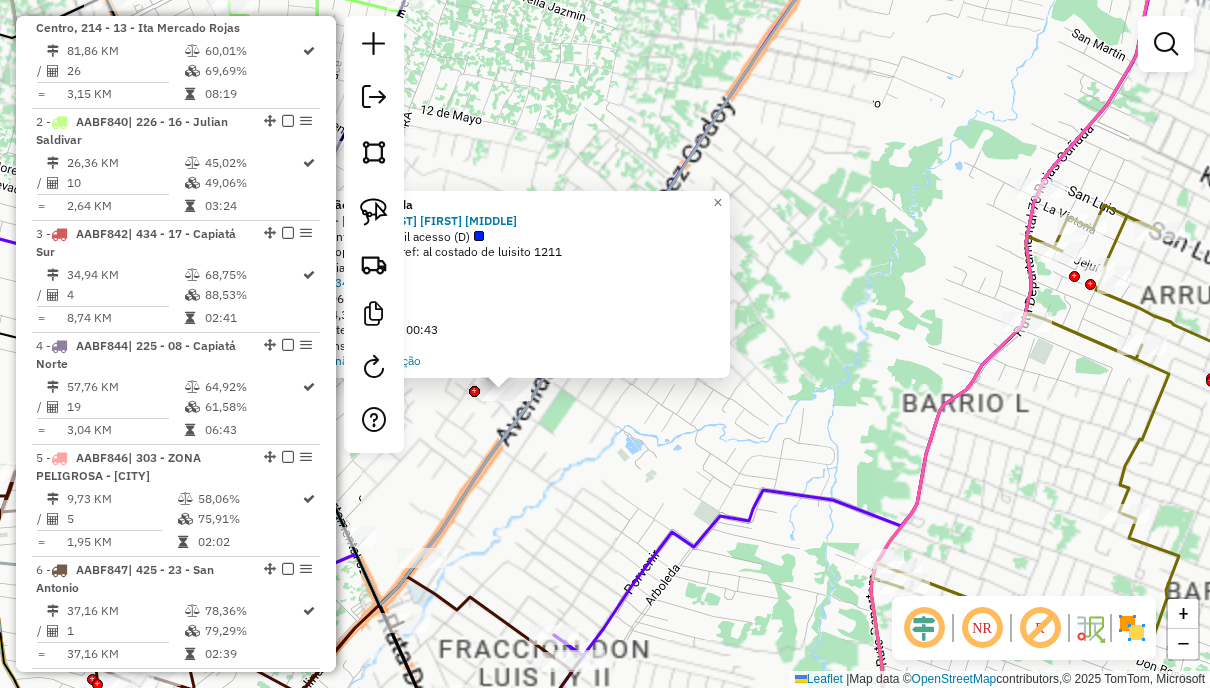 click on "Atividade não roteirizada 0000146072 - Servin Frutos Julio Cesar  Tipo de cliente:   9 - Difícil acesso (D)   Endereço: lopez godoy ref: al costado de luisito 1211   Bairro:  (Capiata - sur / )   Pedidos:  033454512   Cubagem: 96,23   Peso: 3.134,38   Tempo de atendimento: 00:43   Total de itens: 433,00  Motivos da não roteirização × Janela de atendimento Grade de atendimento Capacidade Transportadoras Veículos Cliente Pedidos  Rotas Selecione os dias de semana para filtrar as janelas de atendimento  Seg   Ter   Qua   Qui   Sex   Sáb   Dom  Informe o período da janela de atendimento: De: Até:  Filtrar exatamente a janela do cliente  Considerar janela de atendimento padrão  Selecione os dias de semana para filtrar as grades de atendimento  Seg   Ter   Qua   Qui   Sex   Sáb   Dom   Considerar clientes sem dia de atendimento cadastrado  Clientes fora do dia de atendimento selecionado Filtrar as atividades entre os valores definidos abaixo:  Peso mínimo:   Peso máximo:   Cubagem mínima:   De:  De:" 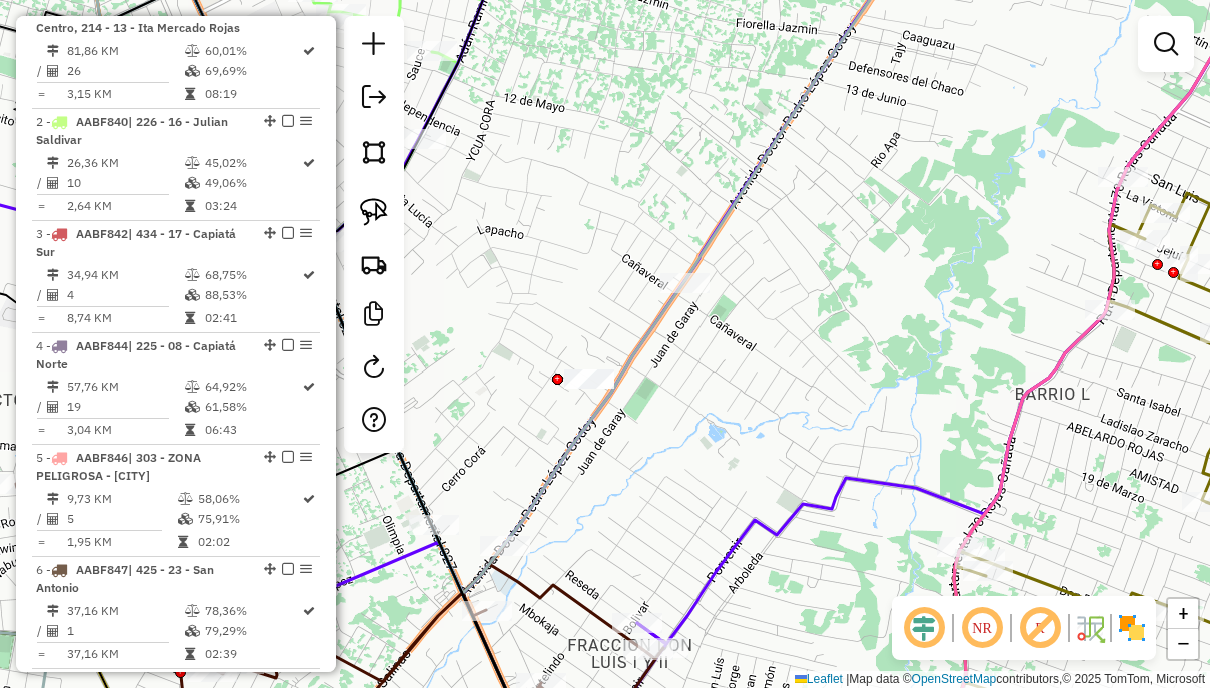 drag, startPoint x: 606, startPoint y: 419, endPoint x: 782, endPoint y: 394, distance: 177.76671 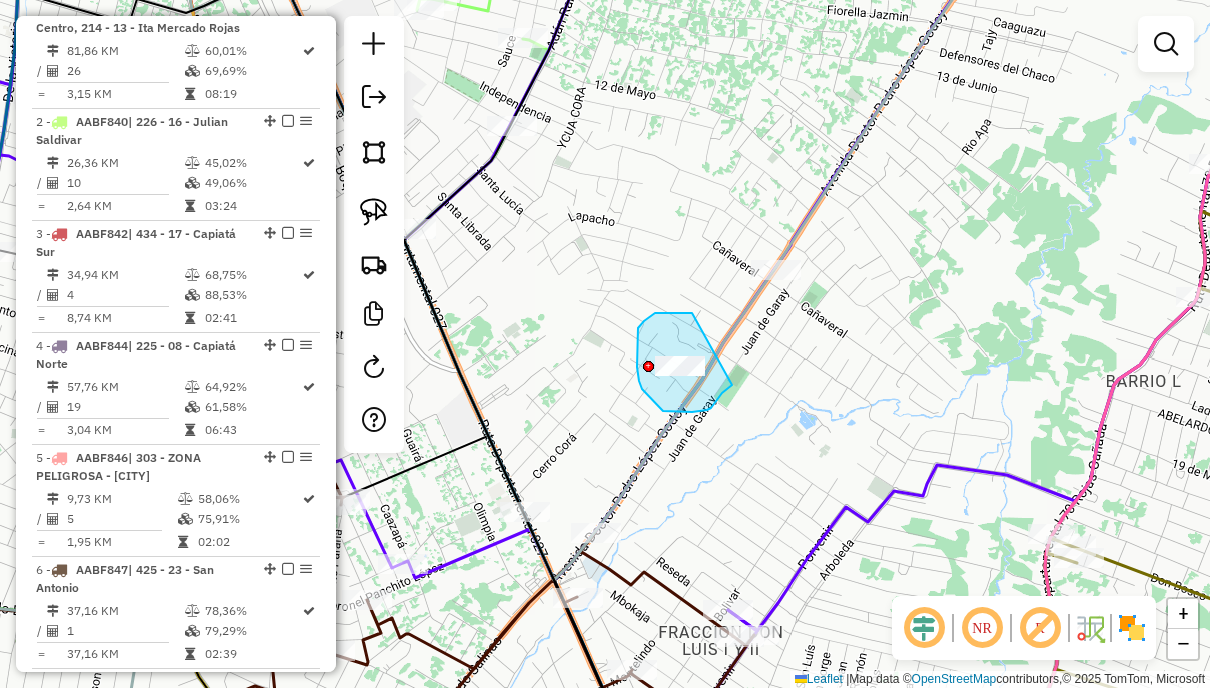 drag, startPoint x: 692, startPoint y: 313, endPoint x: 734, endPoint y: 384, distance: 82.492424 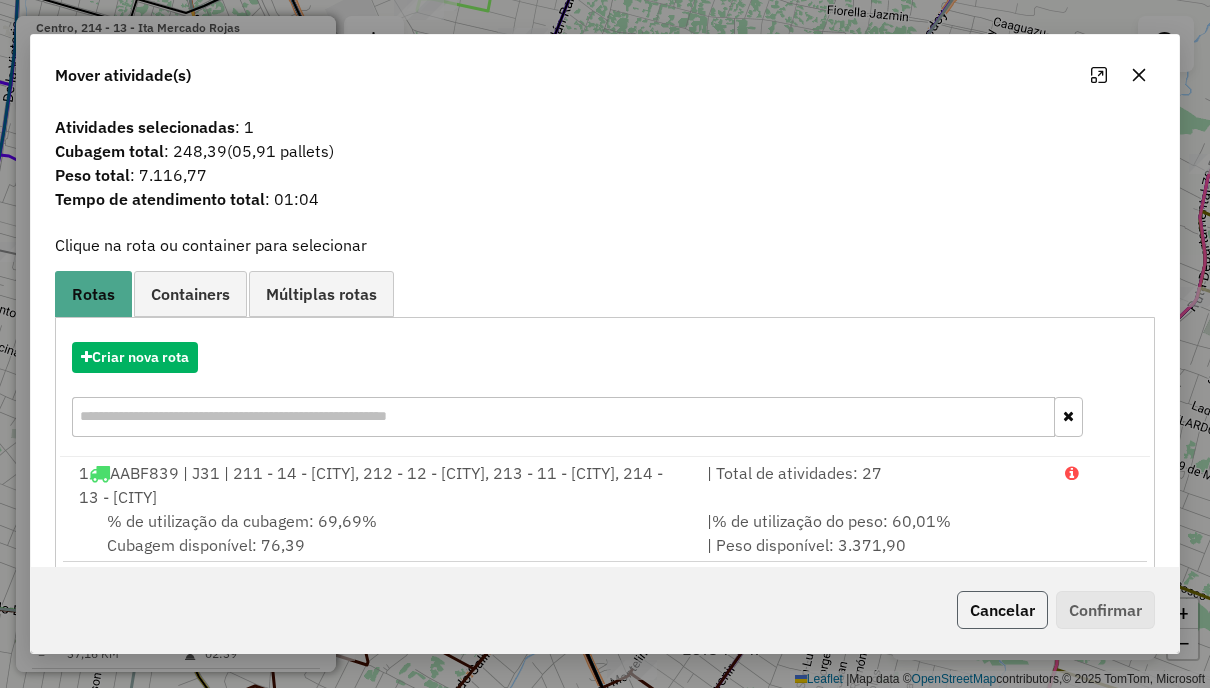 click on "Cancelar" 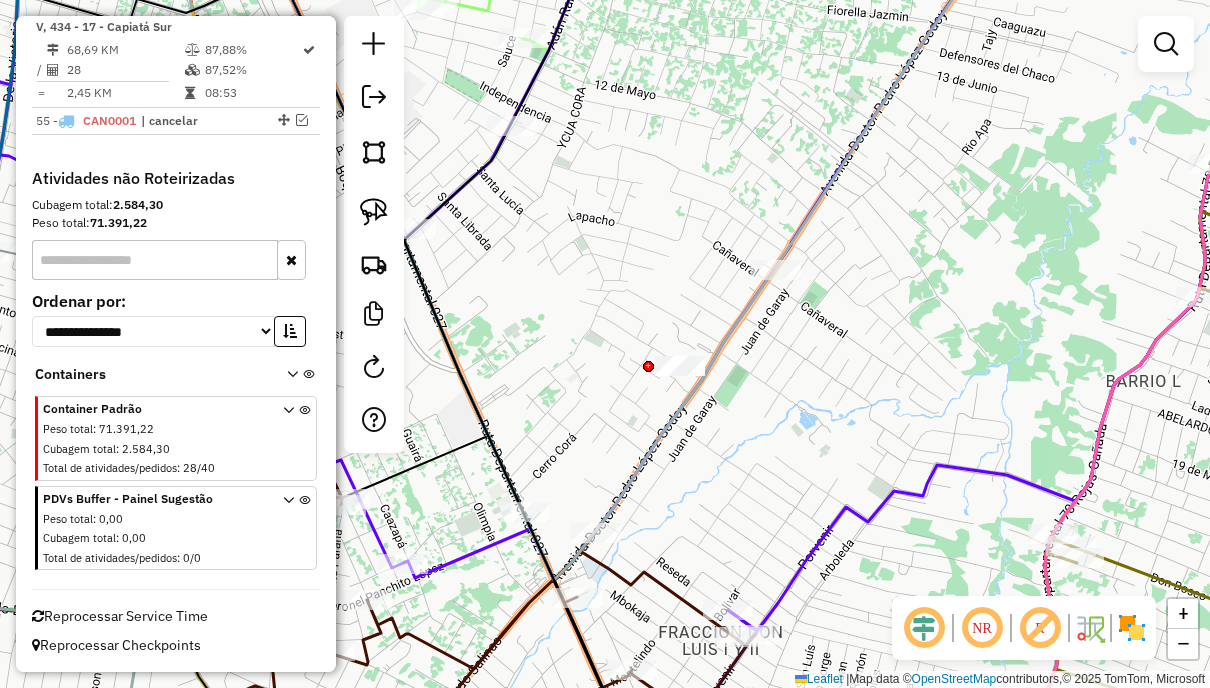 scroll, scrollTop: 7004, scrollLeft: 0, axis: vertical 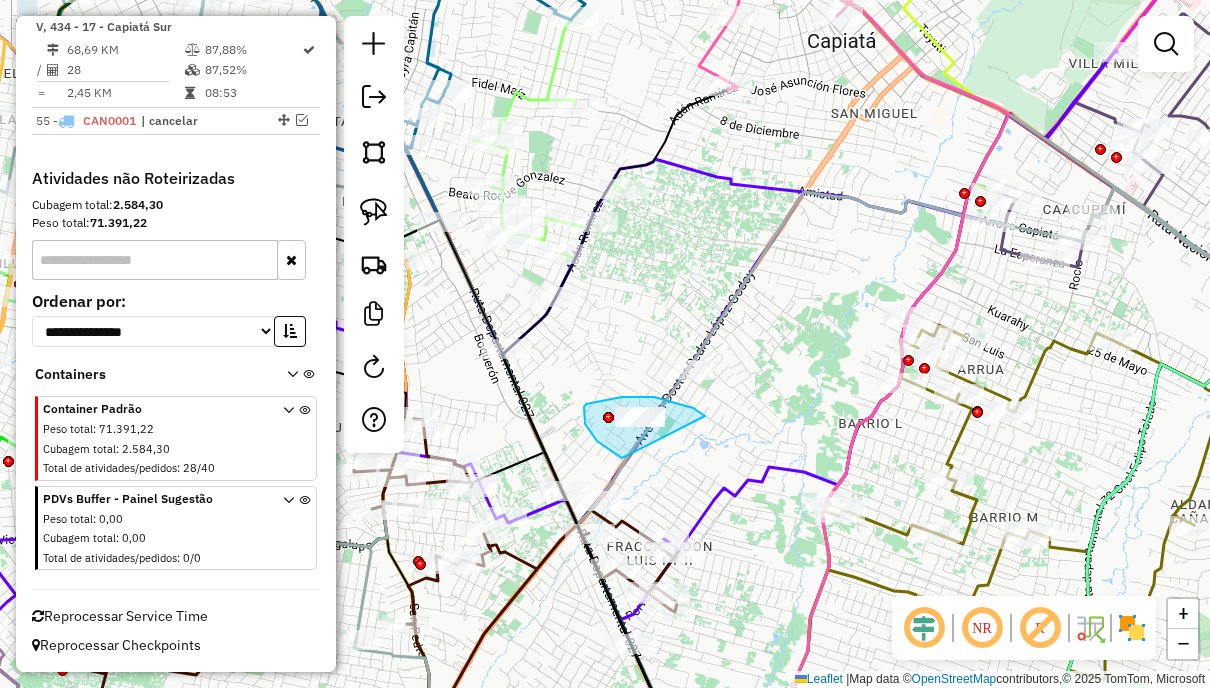 drag, startPoint x: 705, startPoint y: 416, endPoint x: 648, endPoint y: 464, distance: 74.518456 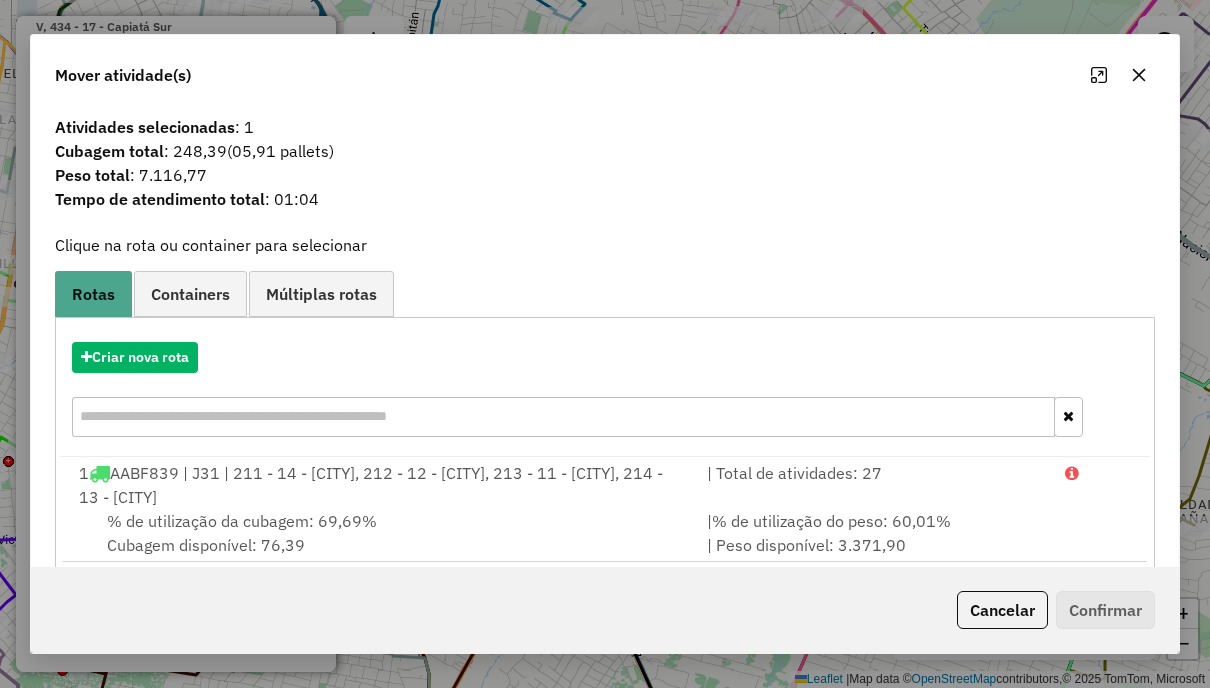 click 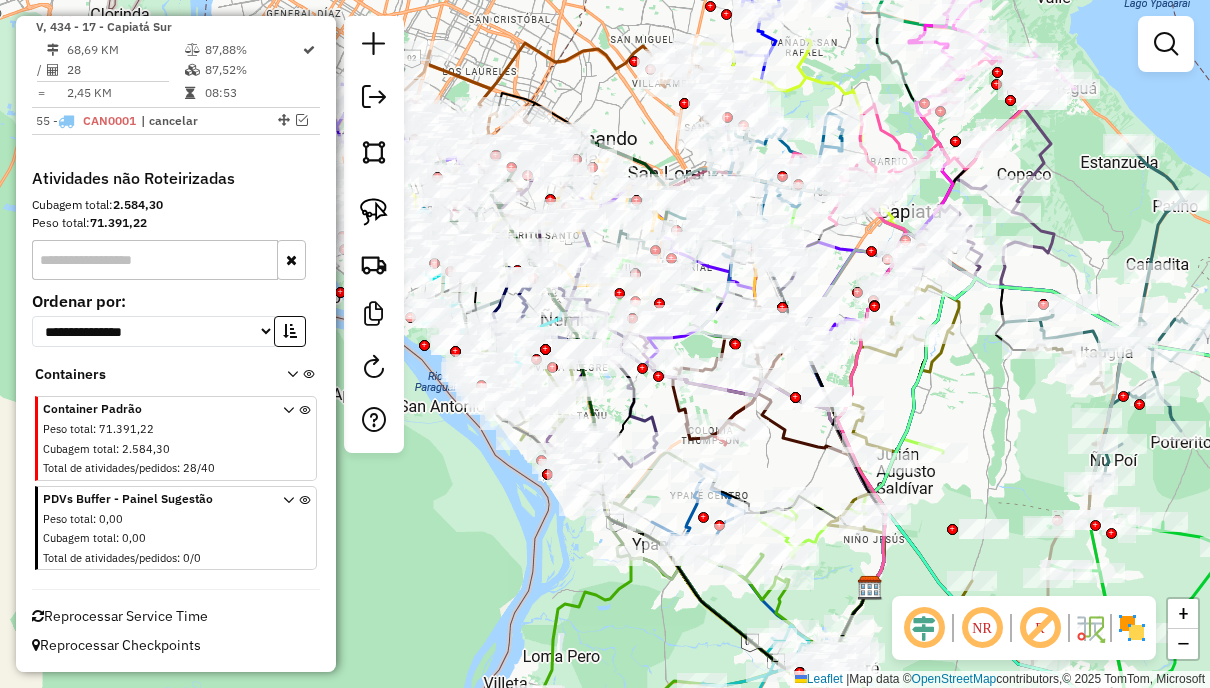drag, startPoint x: 1084, startPoint y: 220, endPoint x: 1032, endPoint y: 220, distance: 52 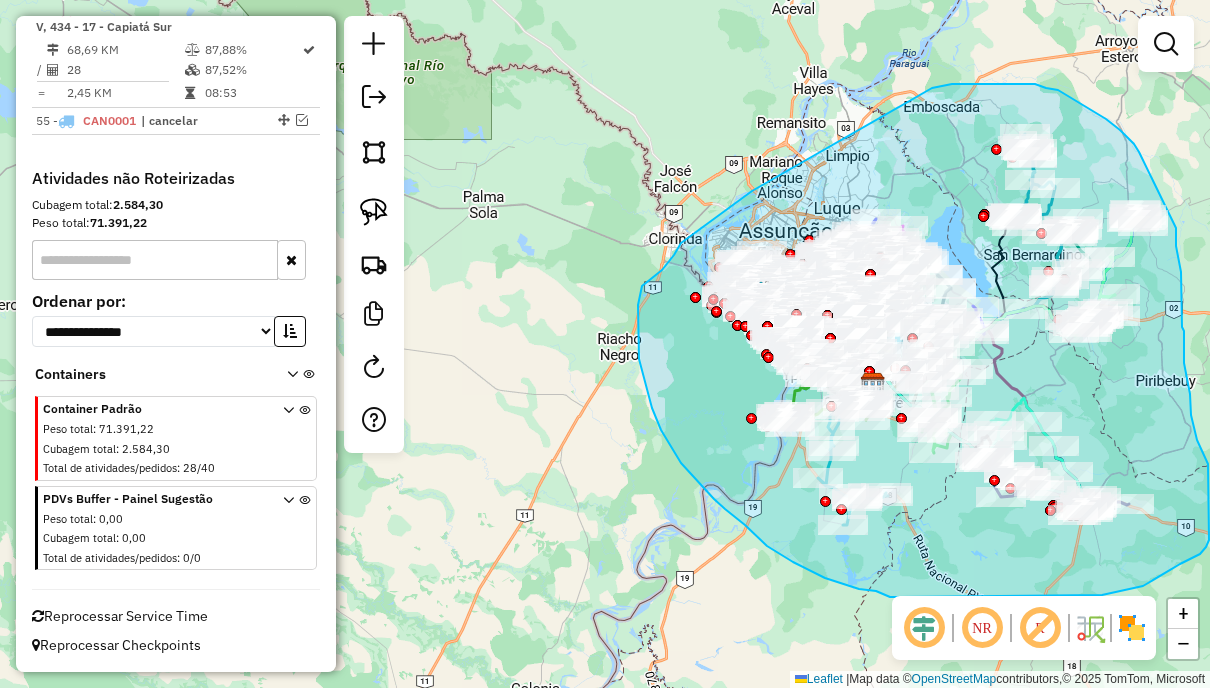 drag, startPoint x: 1139, startPoint y: 152, endPoint x: 1176, endPoint y: 219, distance: 76.537575 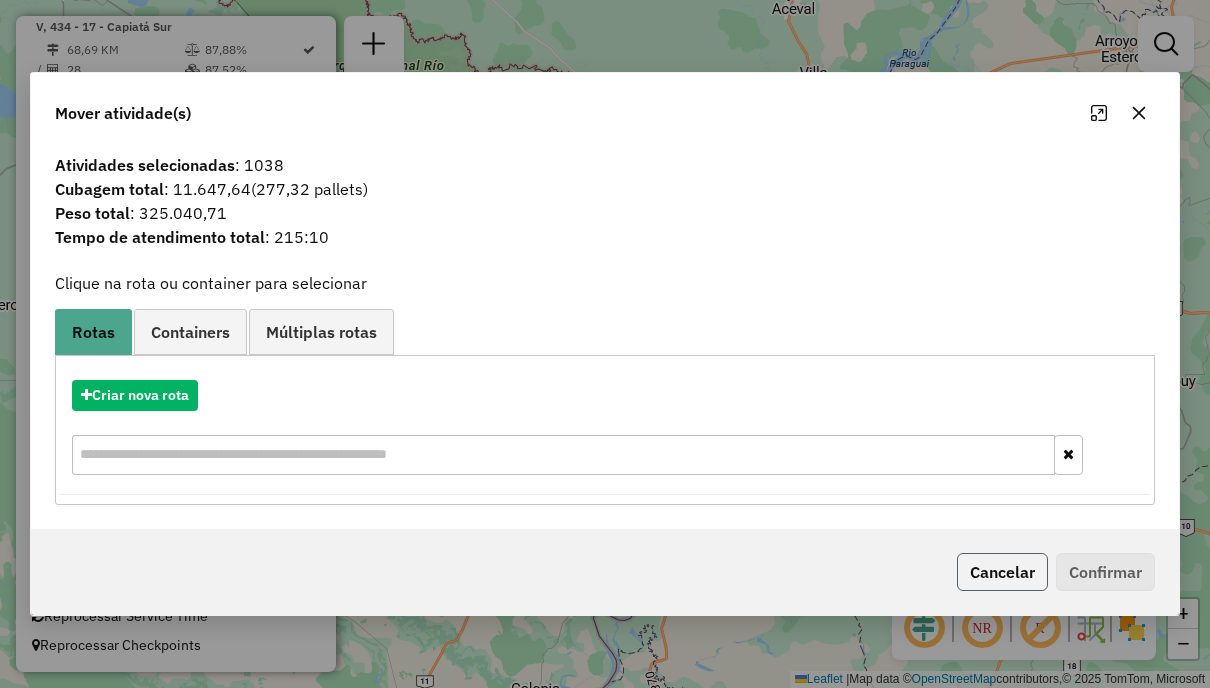 click on "Cancelar" 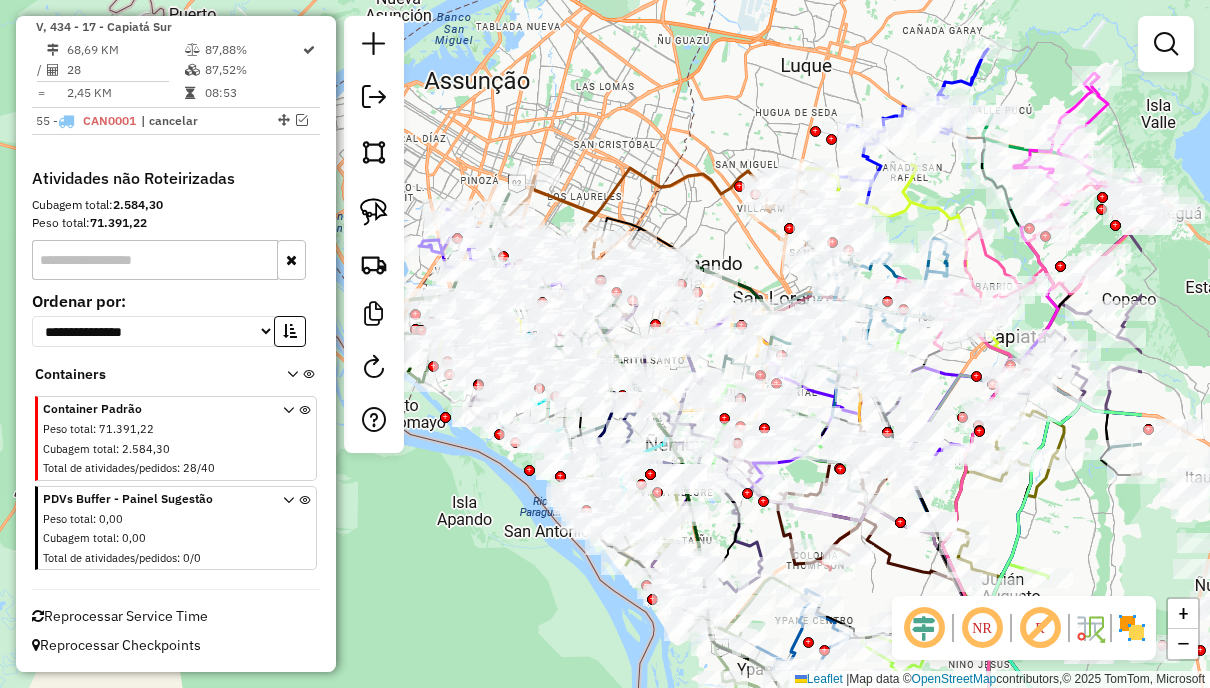 drag, startPoint x: 915, startPoint y: 185, endPoint x: 726, endPoint y: 122, distance: 199.2235 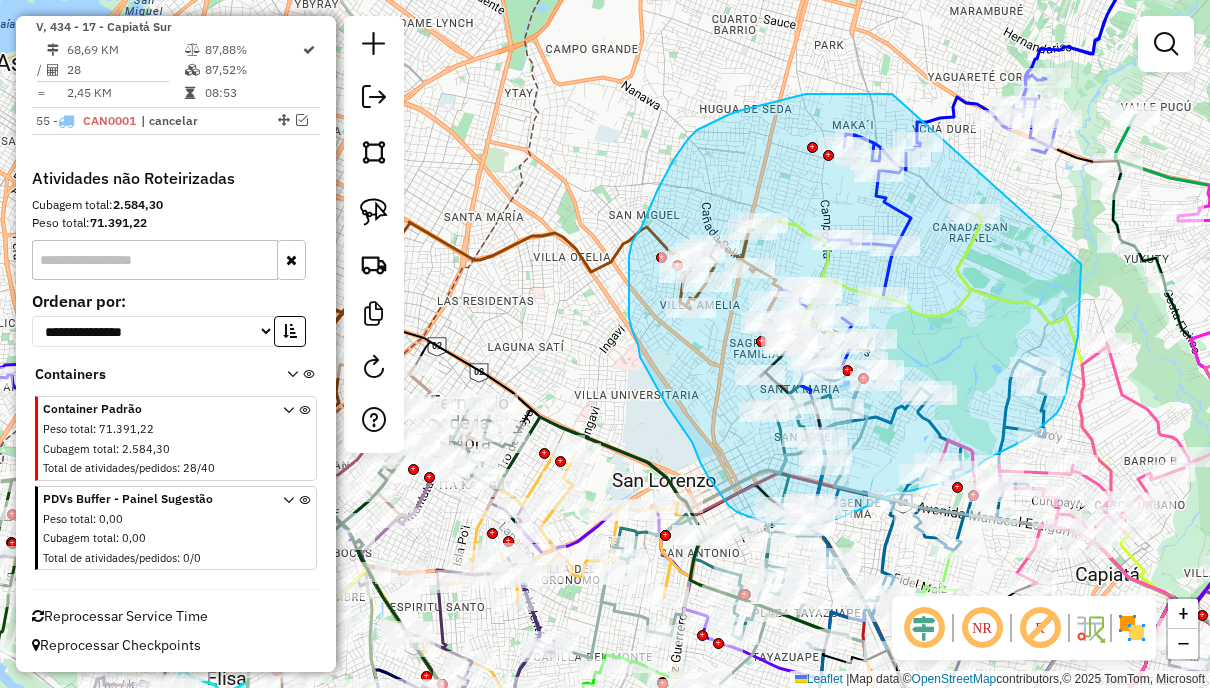 drag, startPoint x: 892, startPoint y: 94, endPoint x: 1081, endPoint y: 264, distance: 254.2066 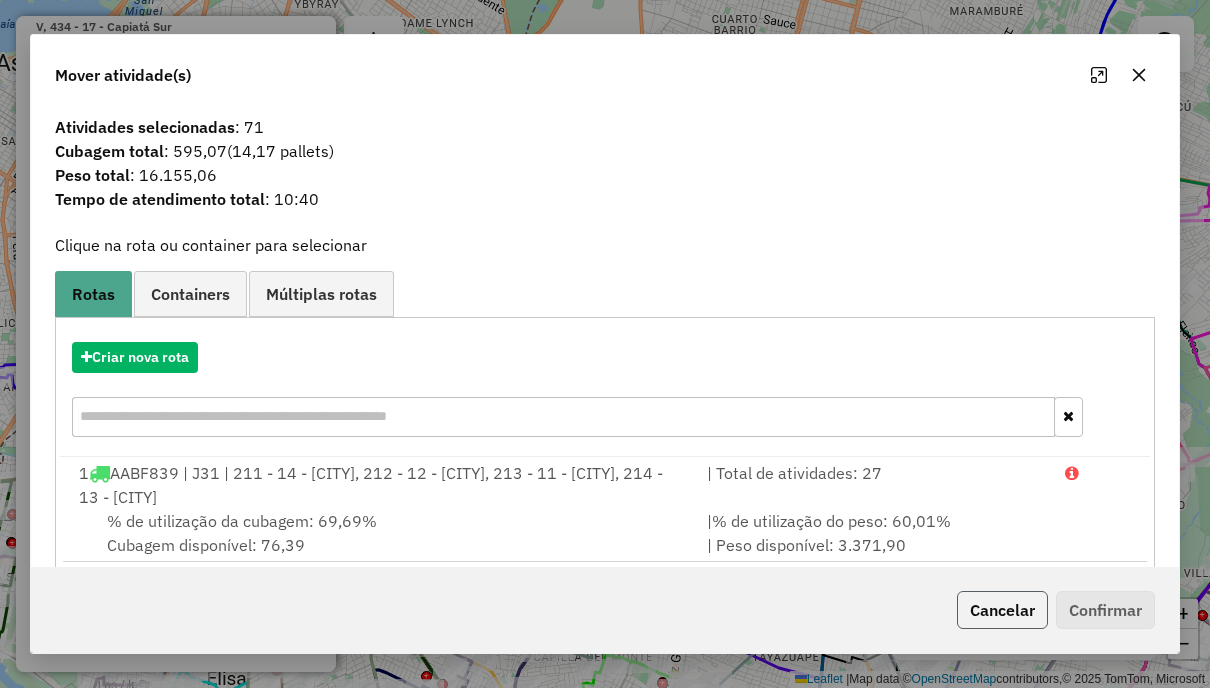click on "Cancelar" 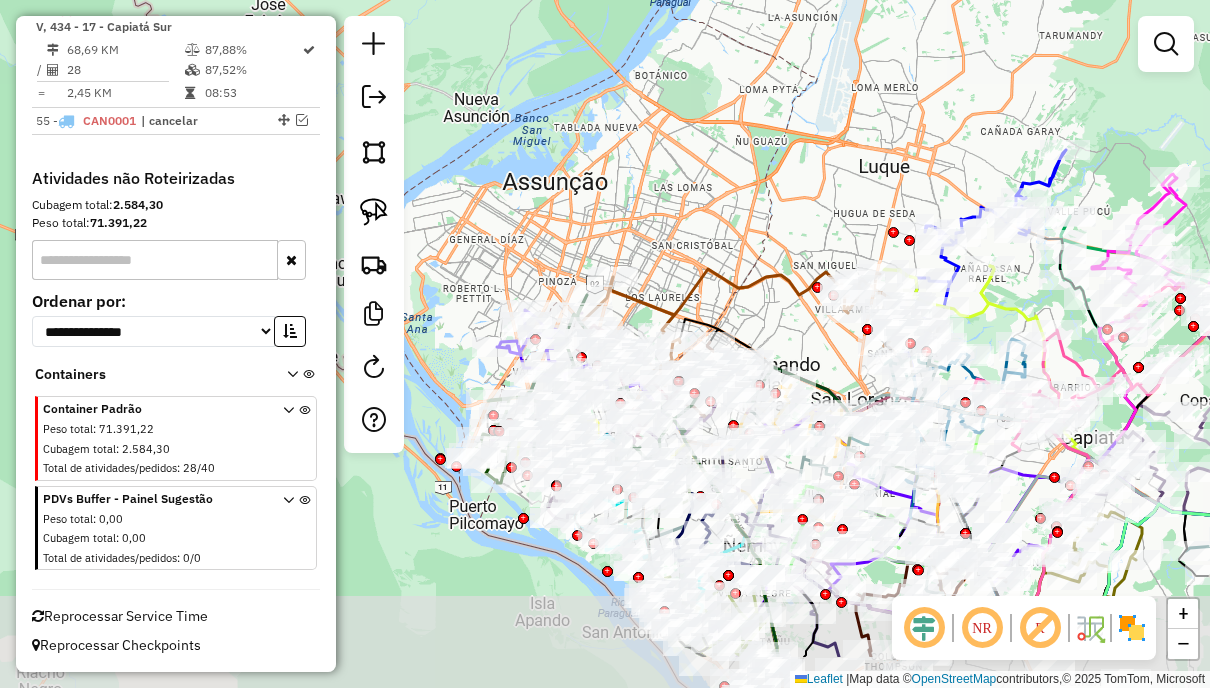 drag, startPoint x: 819, startPoint y: 310, endPoint x: 892, endPoint y: 160, distance: 166.82027 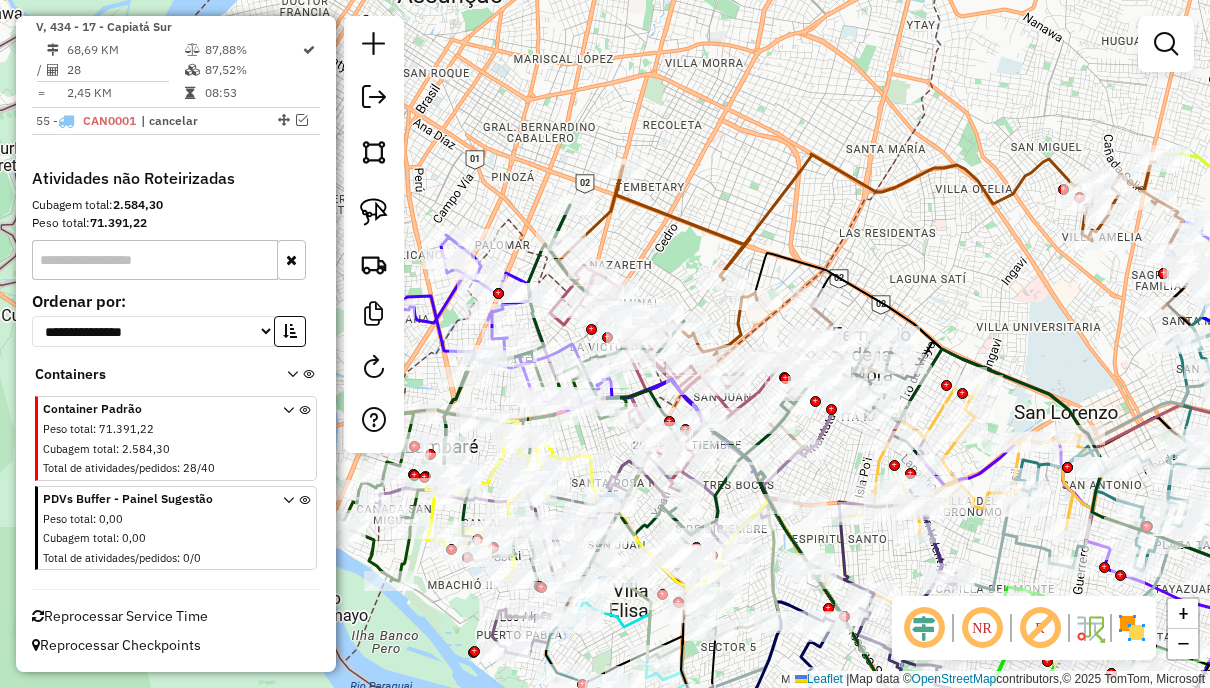 drag, startPoint x: 724, startPoint y: 200, endPoint x: 726, endPoint y: 71, distance: 129.0155 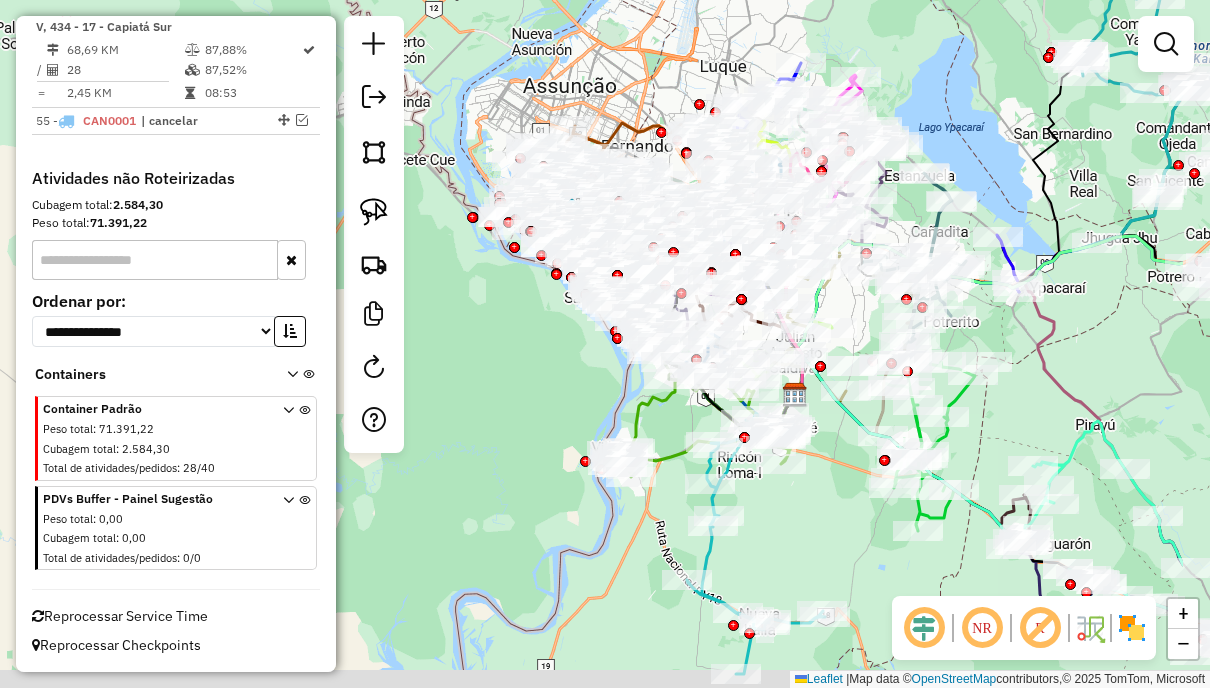 drag, startPoint x: 1168, startPoint y: 482, endPoint x: 1019, endPoint y: 408, distance: 166.36406 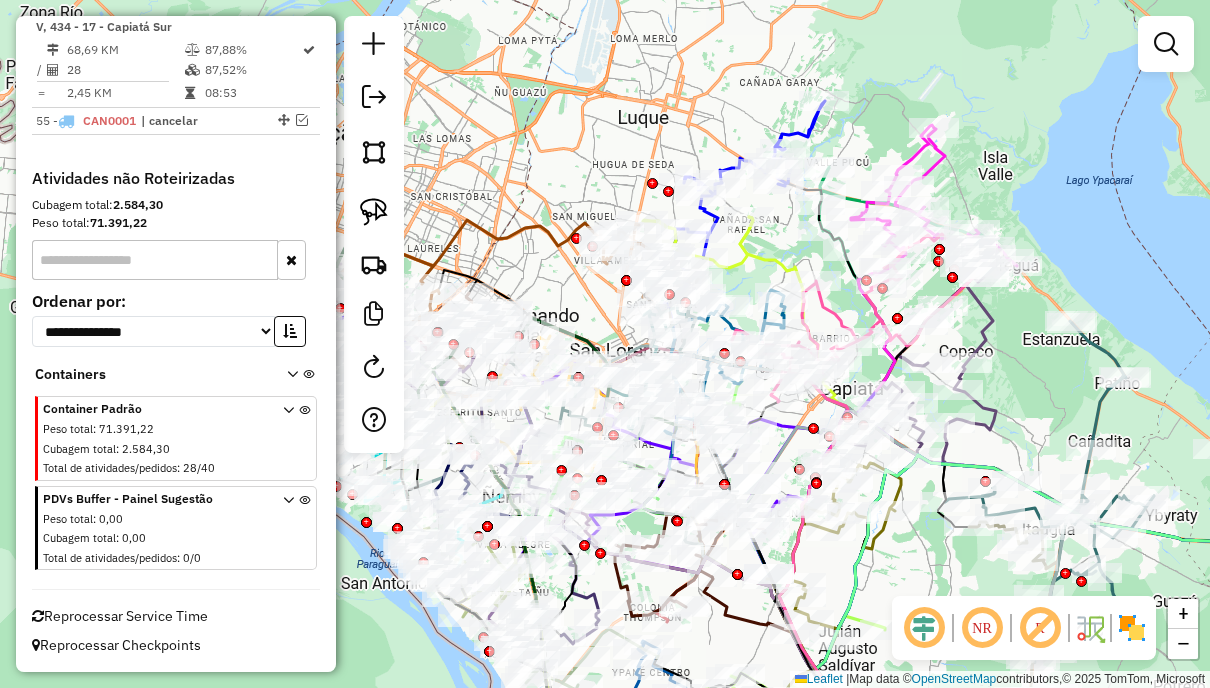 drag, startPoint x: 741, startPoint y: 43, endPoint x: 679, endPoint y: 134, distance: 110.11358 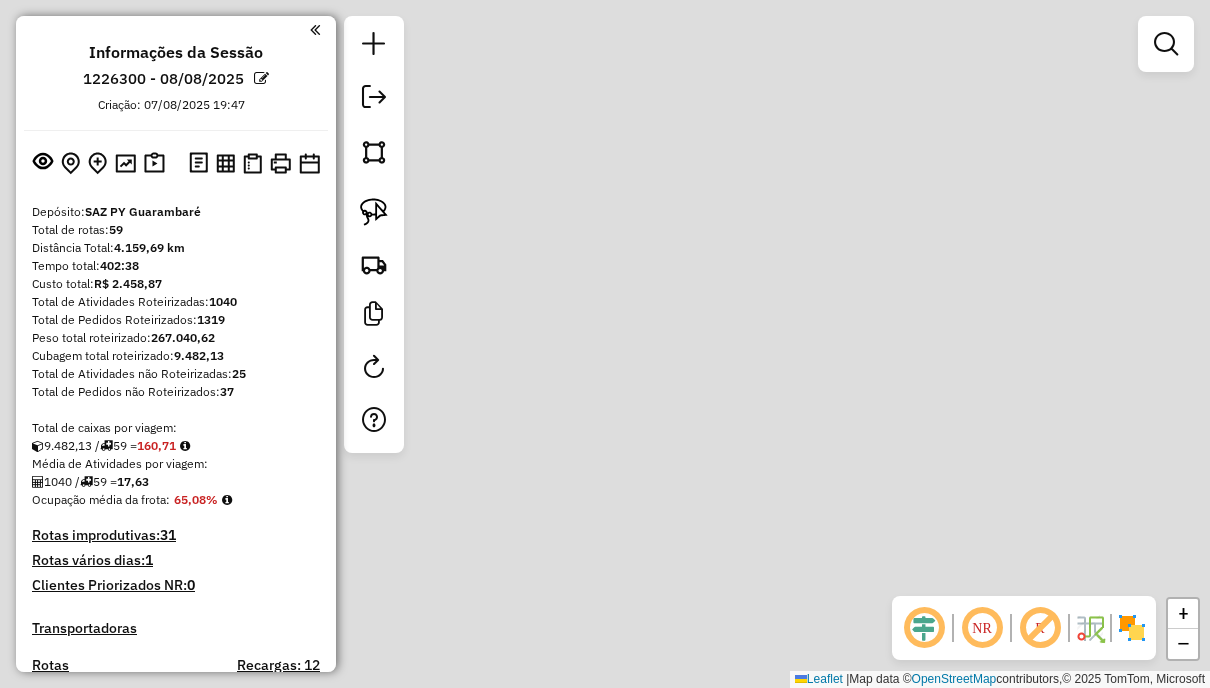 scroll, scrollTop: 0, scrollLeft: 0, axis: both 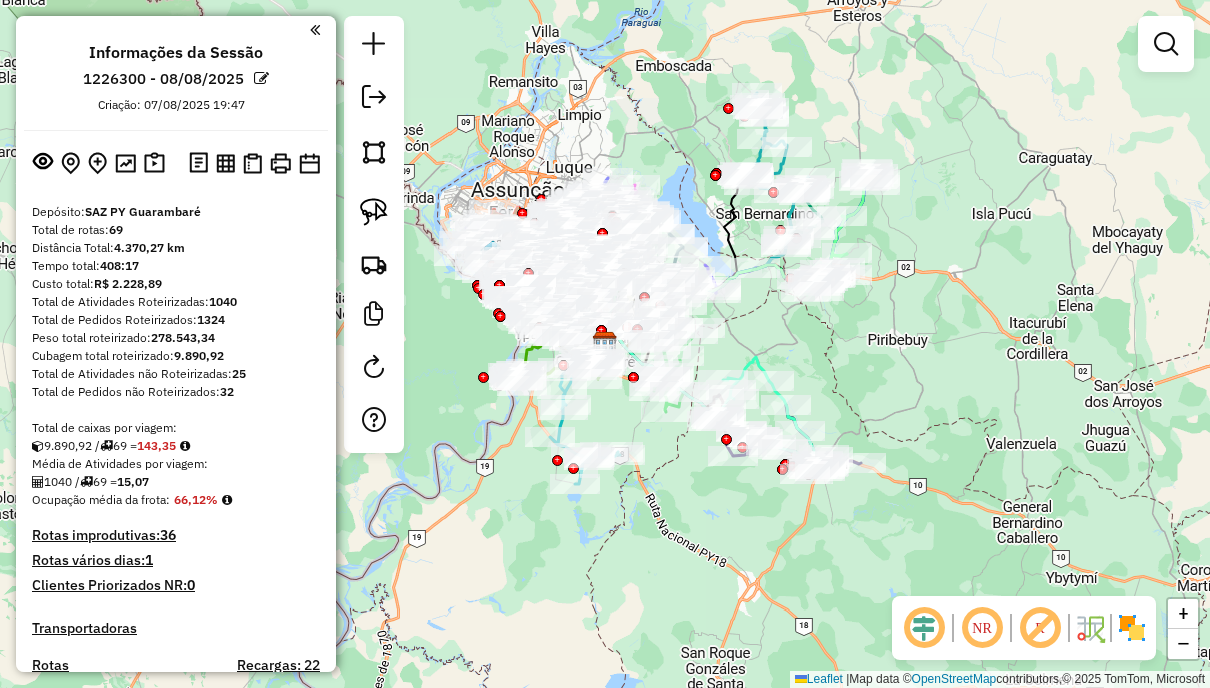 drag, startPoint x: 1178, startPoint y: 43, endPoint x: 1151, endPoint y: 46, distance: 27.166155 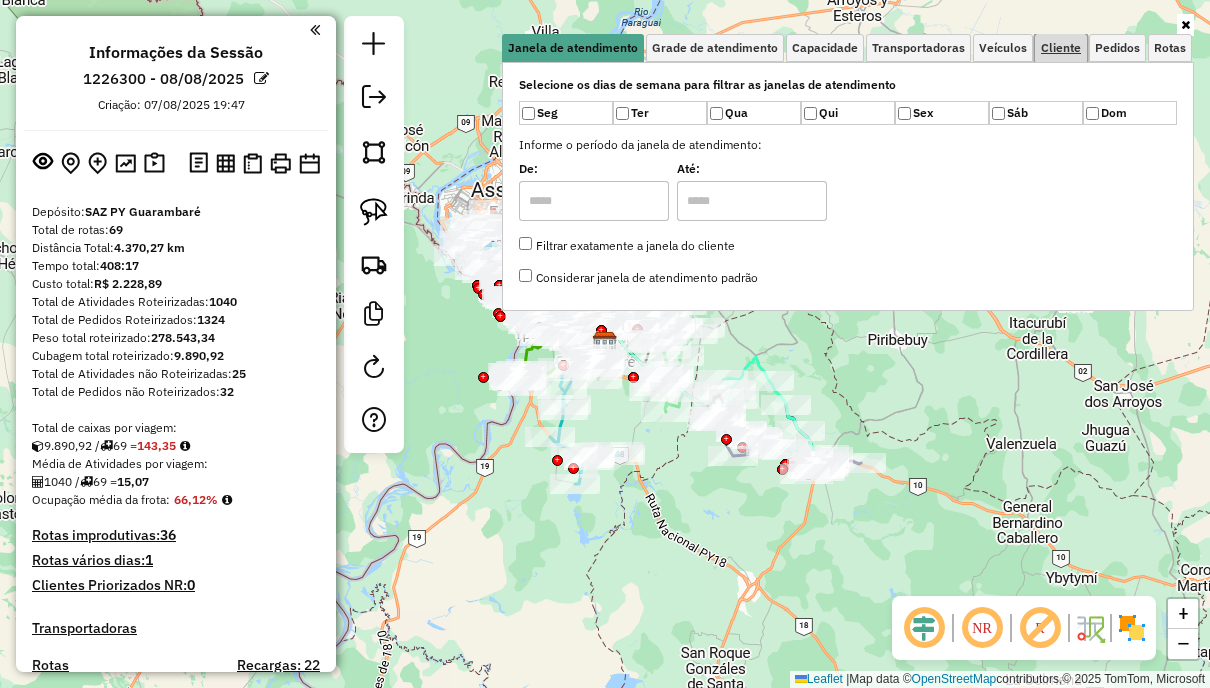 click on "Cliente" at bounding box center [1061, 48] 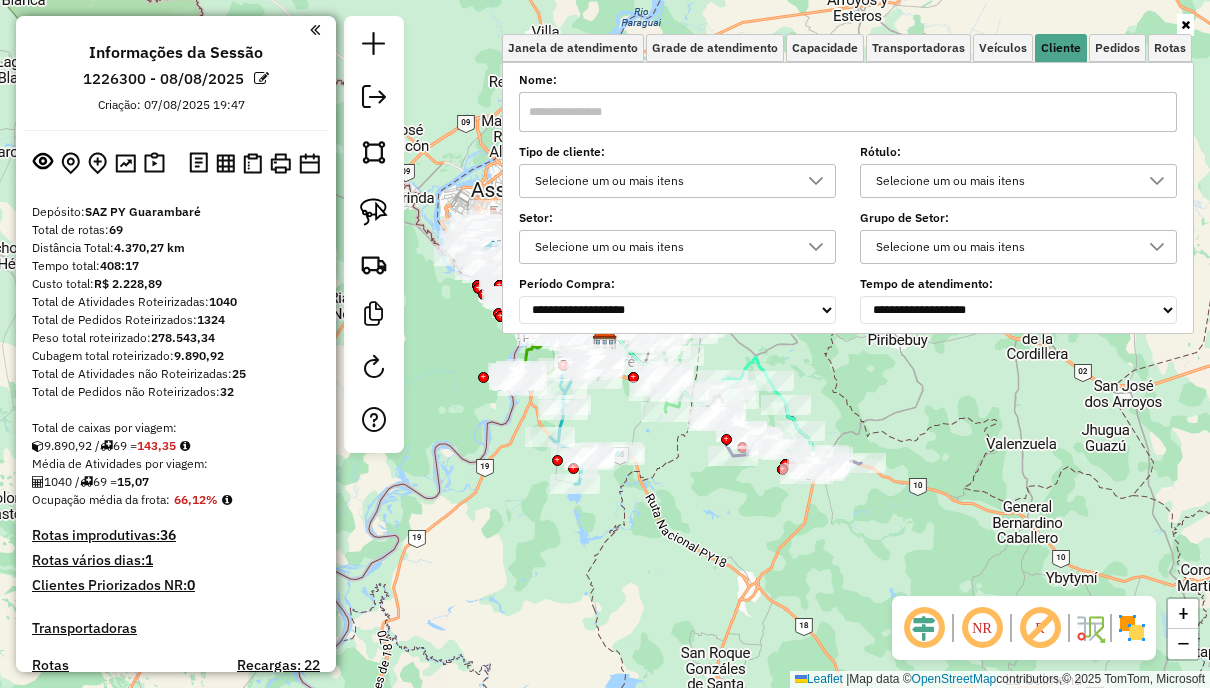 click on "Selecione um ou mais itens" at bounding box center (662, 181) 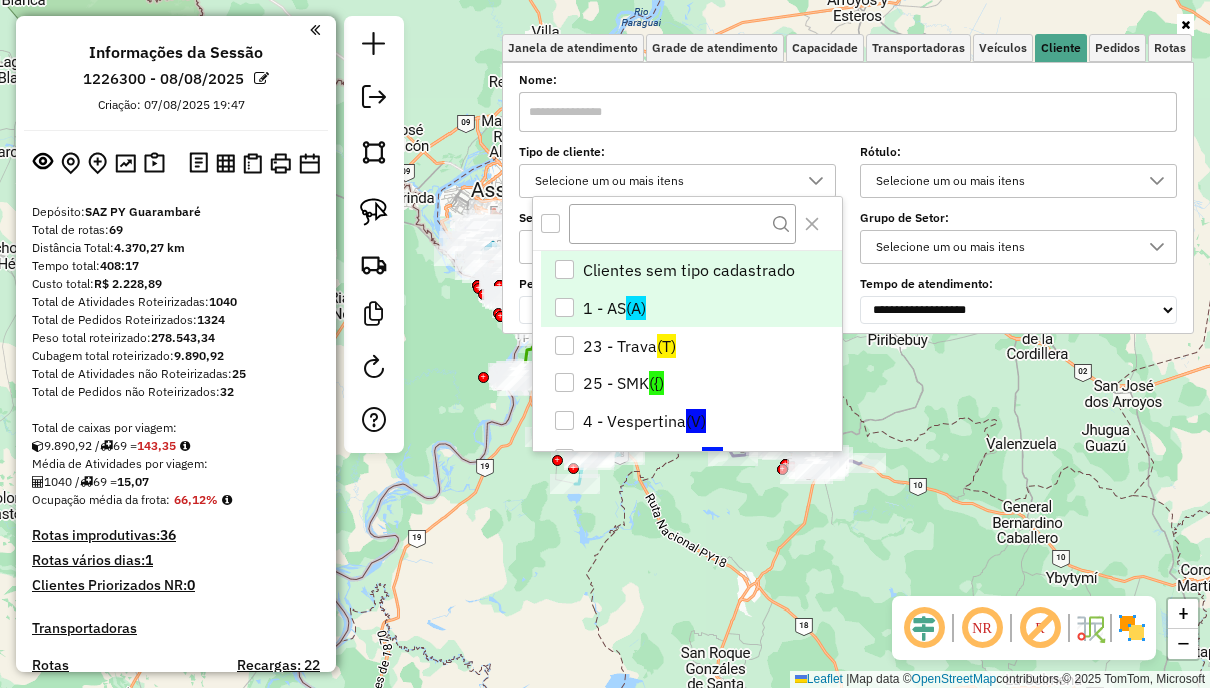scroll, scrollTop: 12, scrollLeft: 68, axis: both 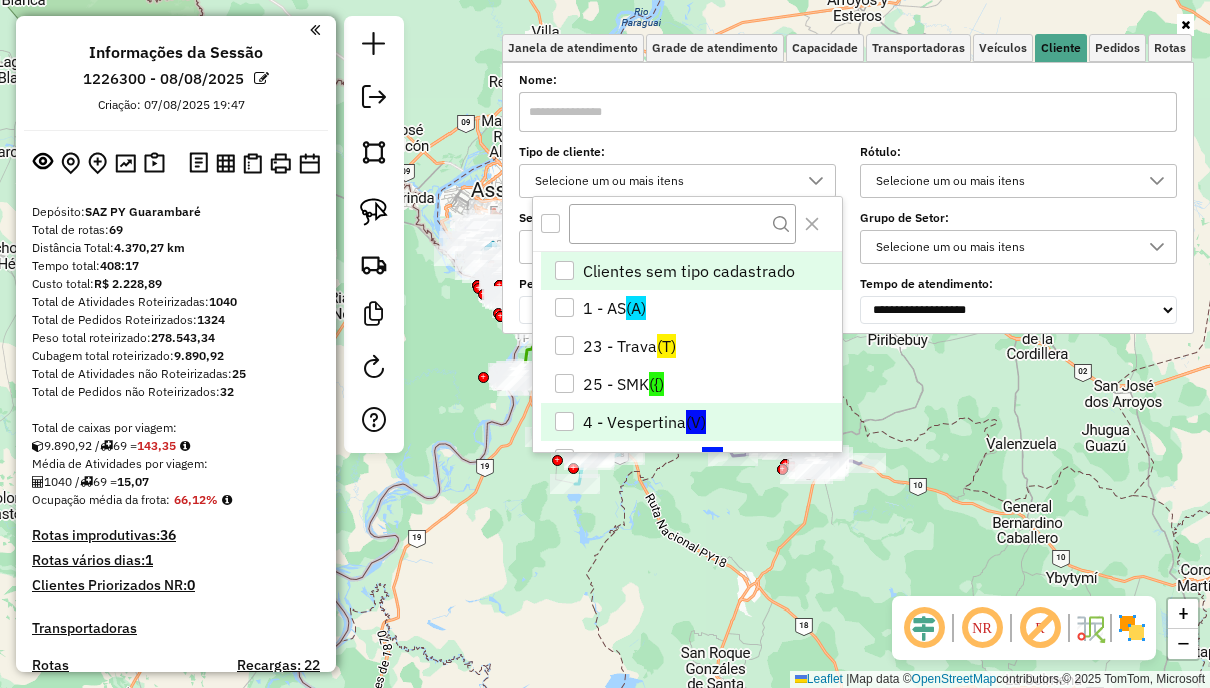 click on "4 - Vespertina  (V)" at bounding box center [691, 422] 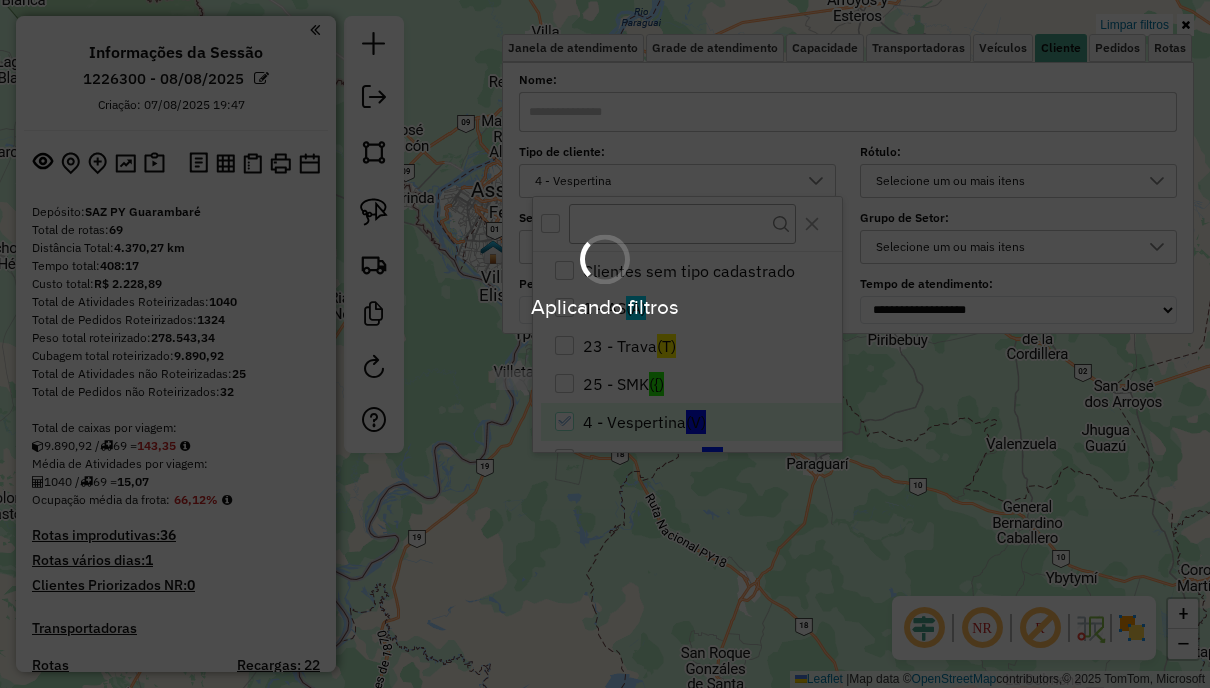 click on "Limpar filtros Janela de atendimento Grade de atendimento Capacidade Transportadoras Veículos Cliente Pedidos  Rotas Selecione os dias de semana para filtrar as janelas de atendimento  Seg   Ter   Qua   Qui   Sex   Sáb   Dom  Informe o período da janela de atendimento: De: Até:  Filtrar exatamente a janela do cliente  Considerar janela de atendimento padrão  Selecione os dias de semana para filtrar as grades de atendimento  Seg   Ter   Qua   Qui   Sex   Sáb   Dom   Considerar clientes sem dia de atendimento cadastrado  Clientes fora do dia de atendimento selecionado Filtrar as atividades entre os valores definidos abaixo:  Peso mínimo:   Peso máximo:   Cubagem mínima:   Cubagem máxima:   De:   Até:  Filtrar as atividades entre o tempo de atendimento definido abaixo:  De:   Até:   Considerar capacidade total dos clientes não roteirizados Transportadora: Selecione um ou mais itens Tipo de veículo: Selecione um ou mais itens Veículo: Selecione um ou mais itens Motorista: Selecione um ou mais itens" 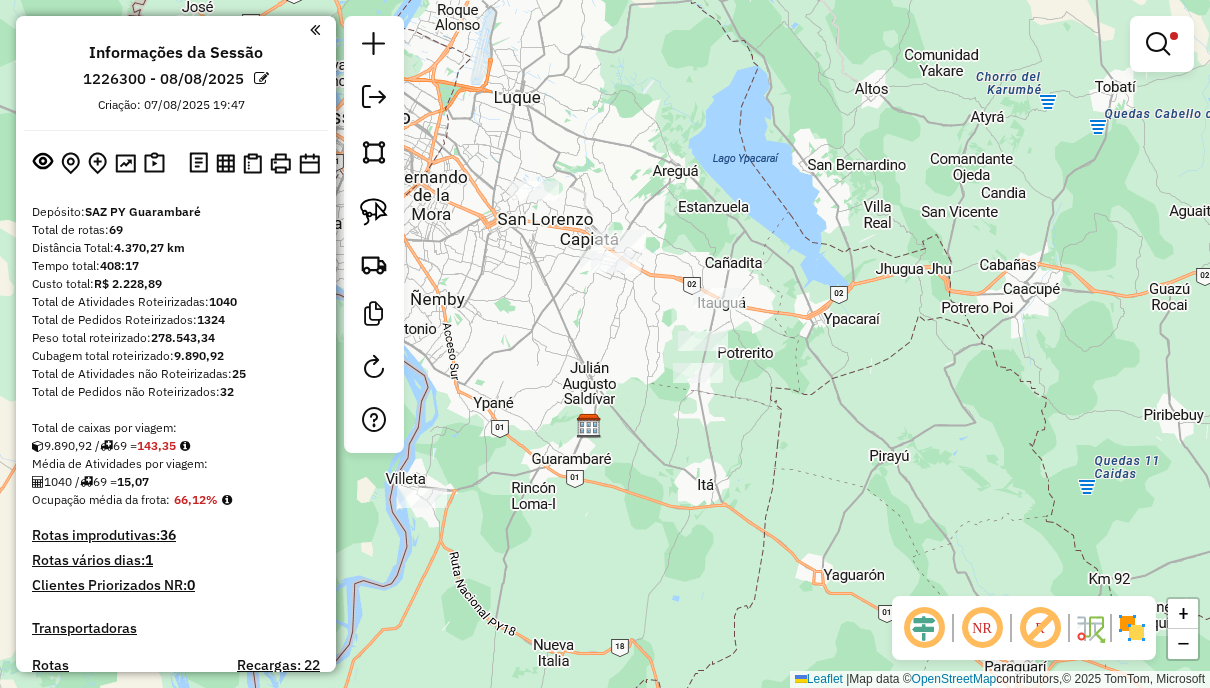 drag, startPoint x: 638, startPoint y: 276, endPoint x: 644, endPoint y: 307, distance: 31.575306 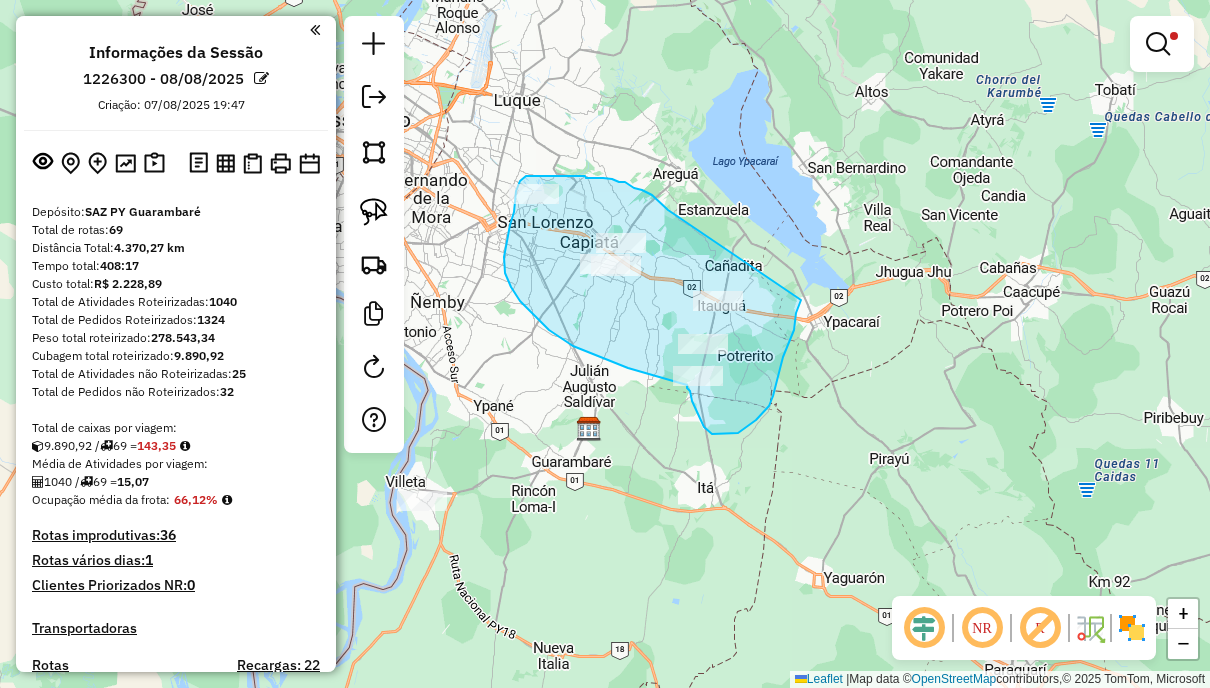 drag, startPoint x: 662, startPoint y: 204, endPoint x: 801, endPoint y: 292, distance: 164.51443 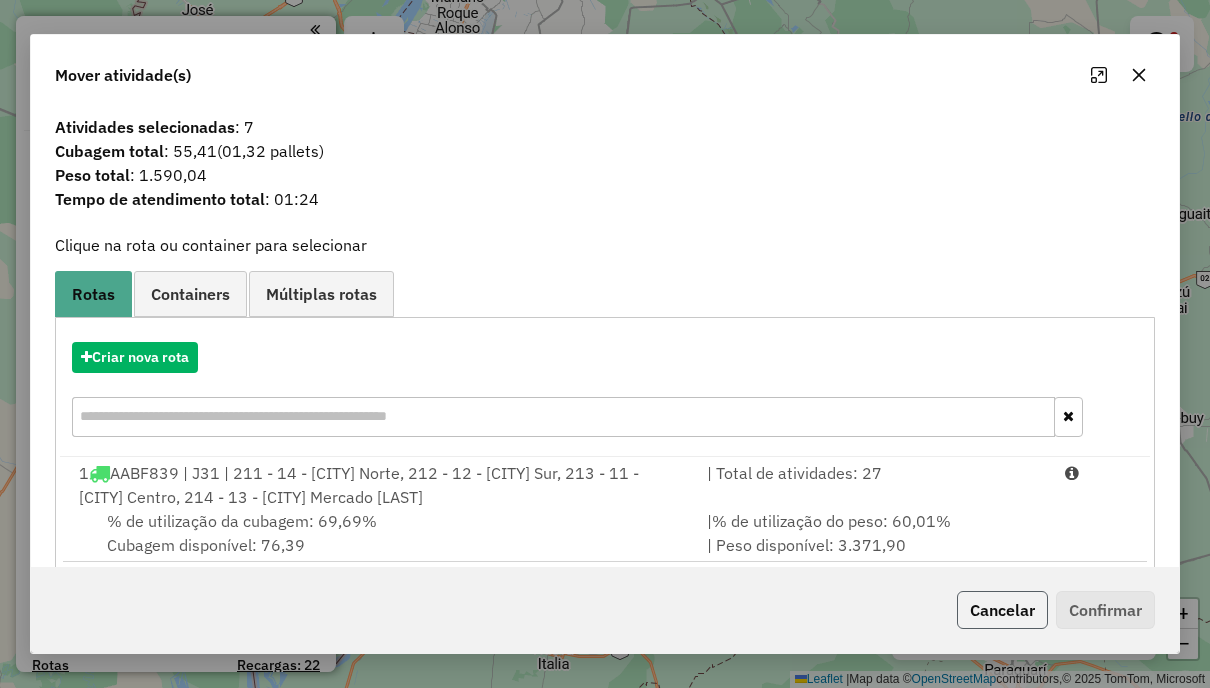 click on "Cancelar" 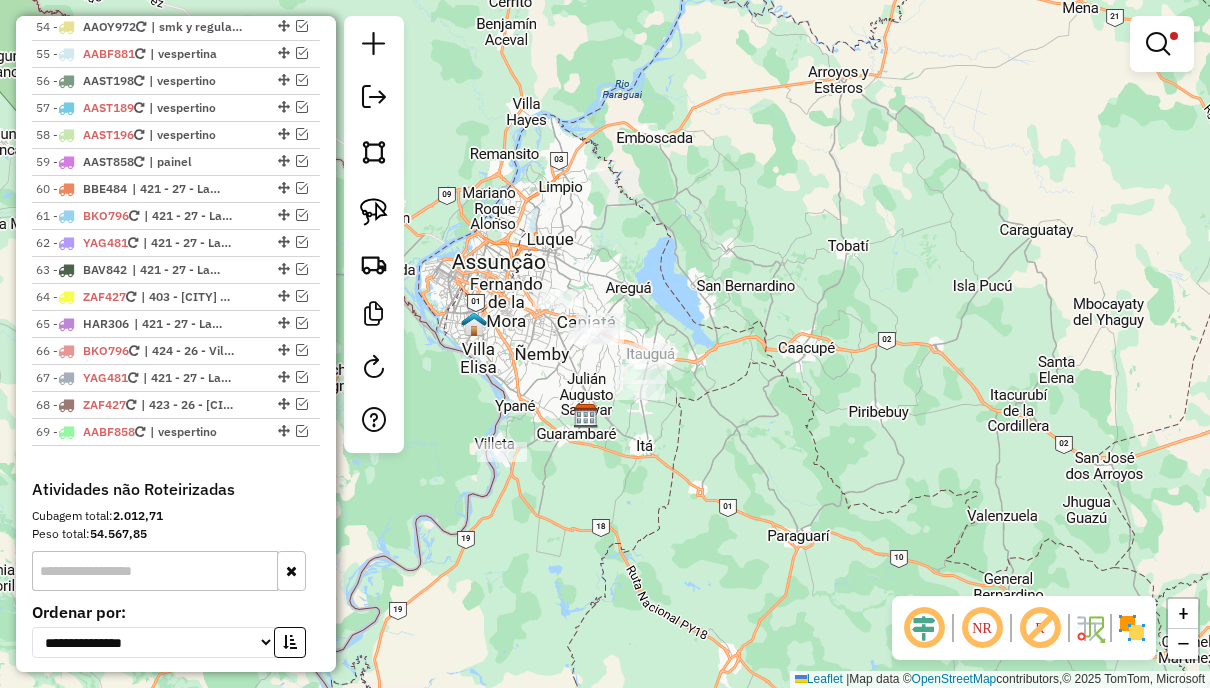 scroll, scrollTop: 6300, scrollLeft: 0, axis: vertical 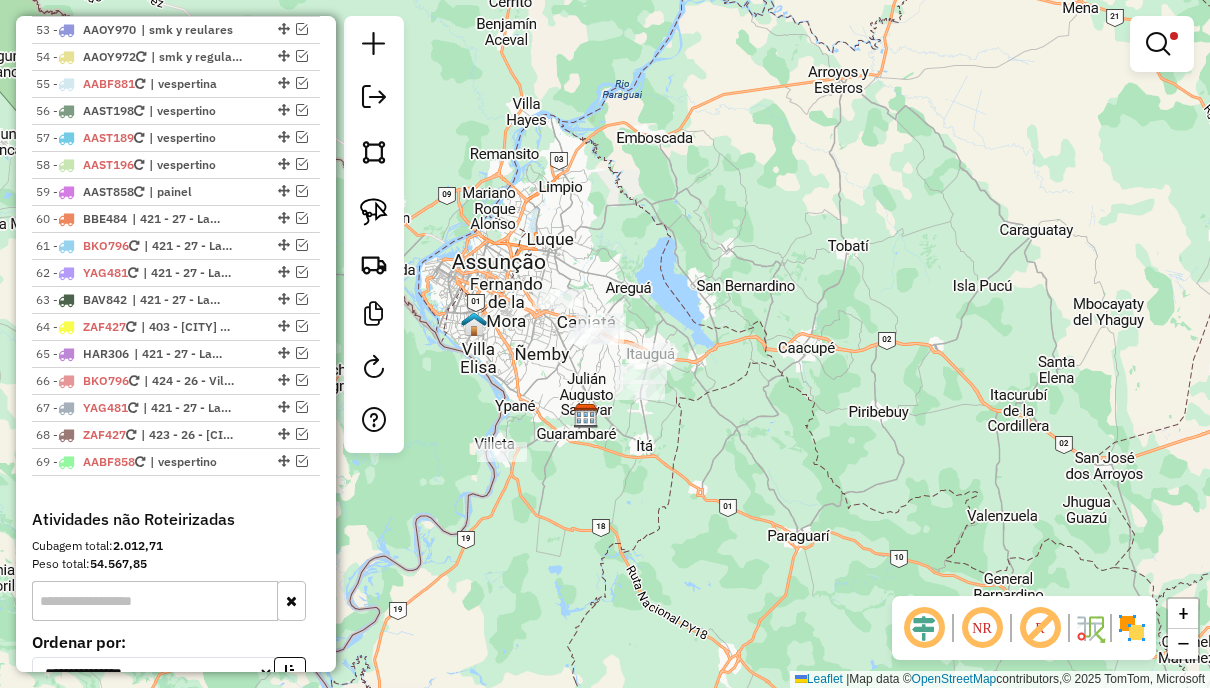 click at bounding box center (1158, 44) 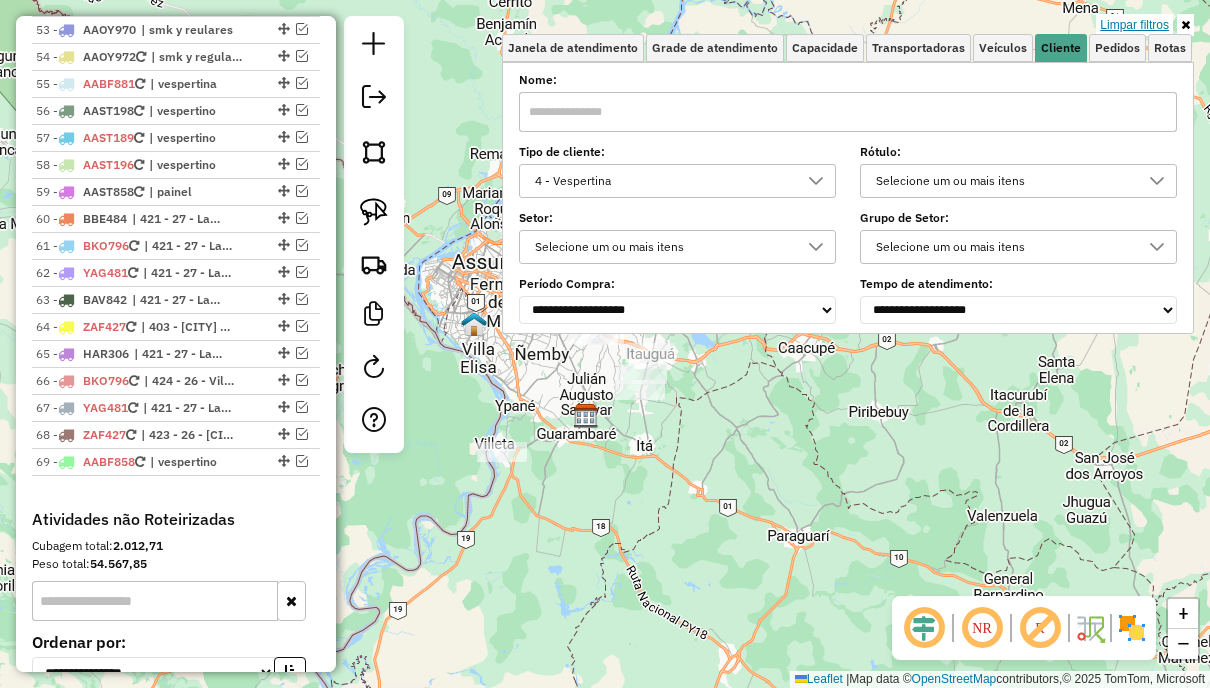 click on "Limpar filtros" at bounding box center (1134, 25) 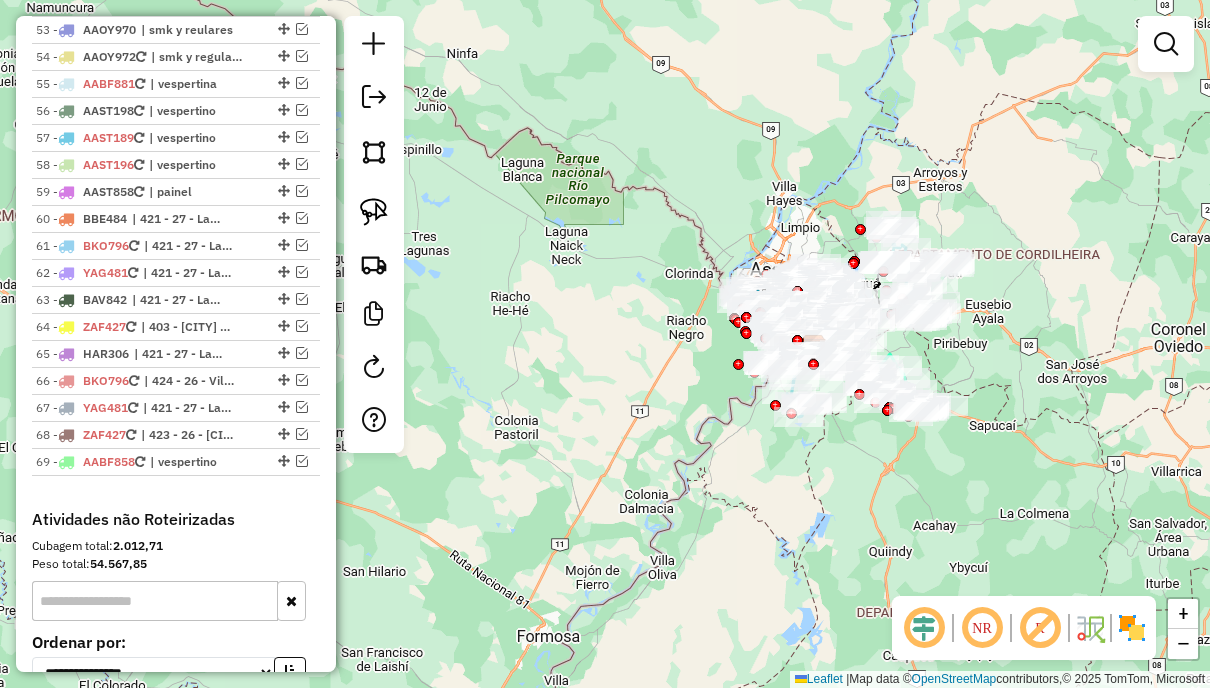 drag, startPoint x: 1028, startPoint y: 348, endPoint x: 991, endPoint y: 350, distance: 37.054016 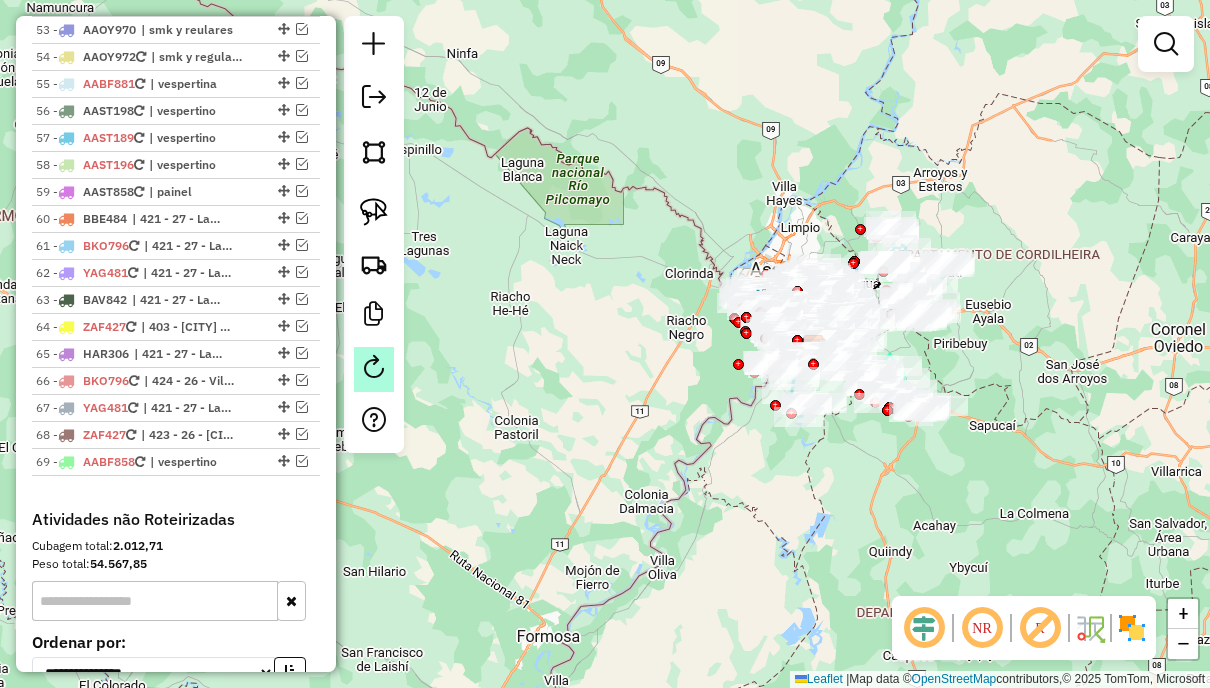 click 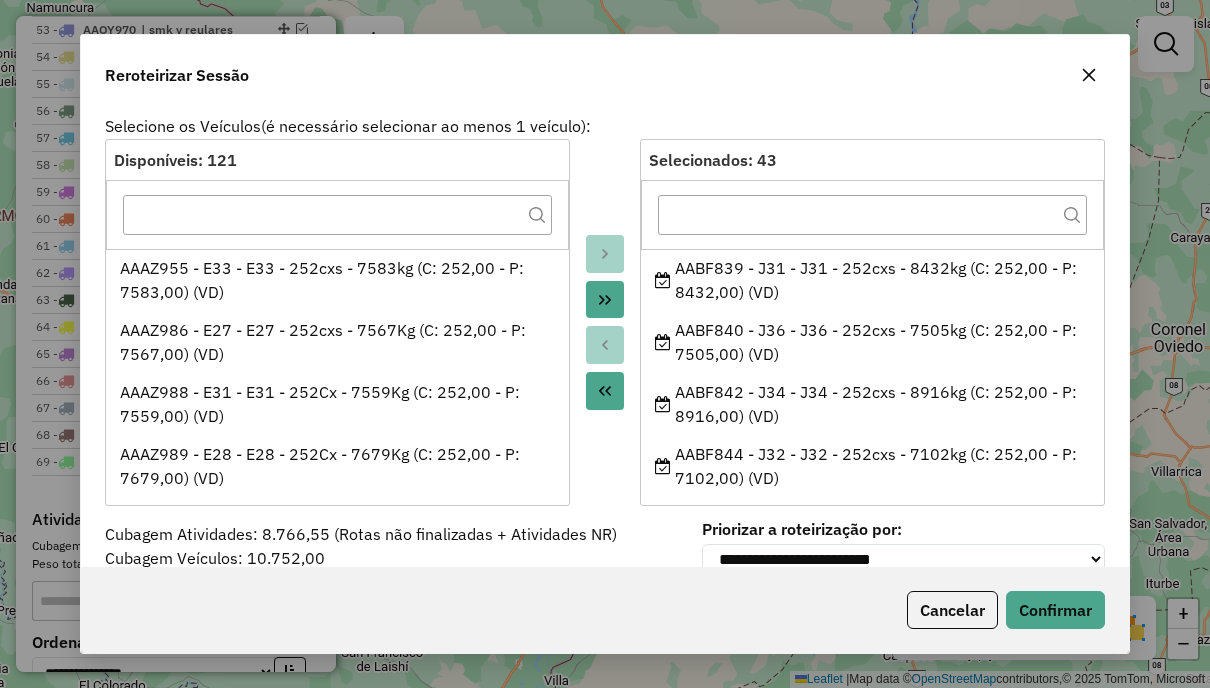 click 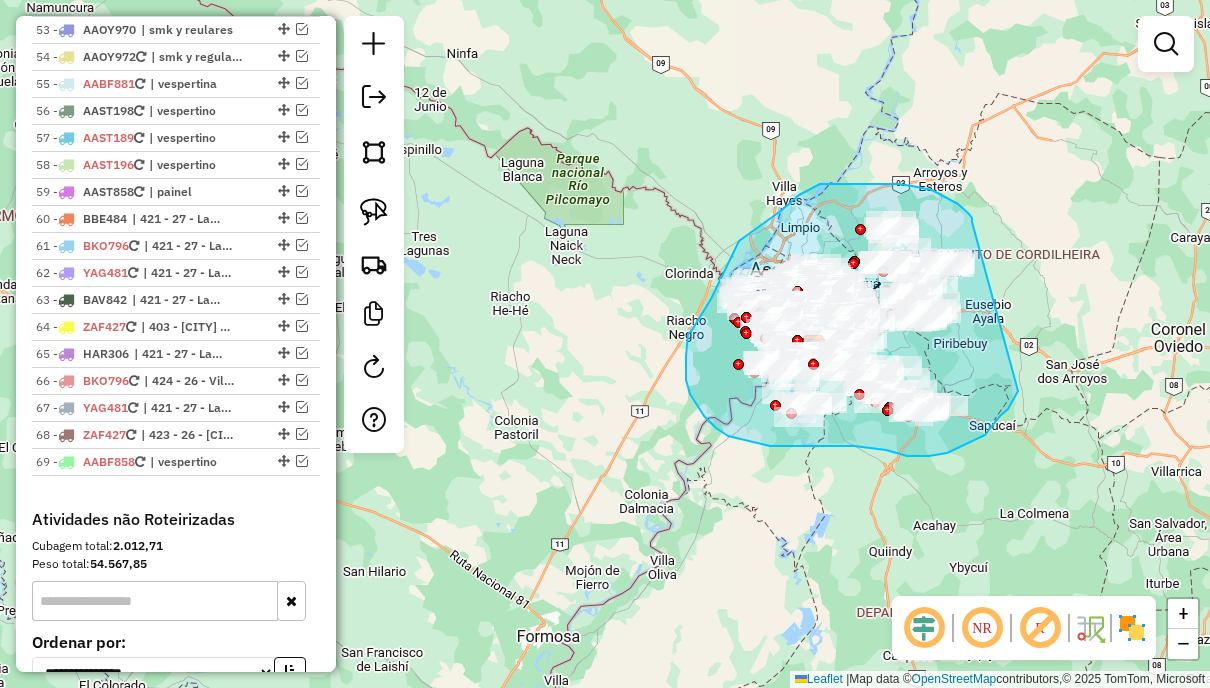 drag, startPoint x: 969, startPoint y: 214, endPoint x: 1022, endPoint y: 385, distance: 179.02513 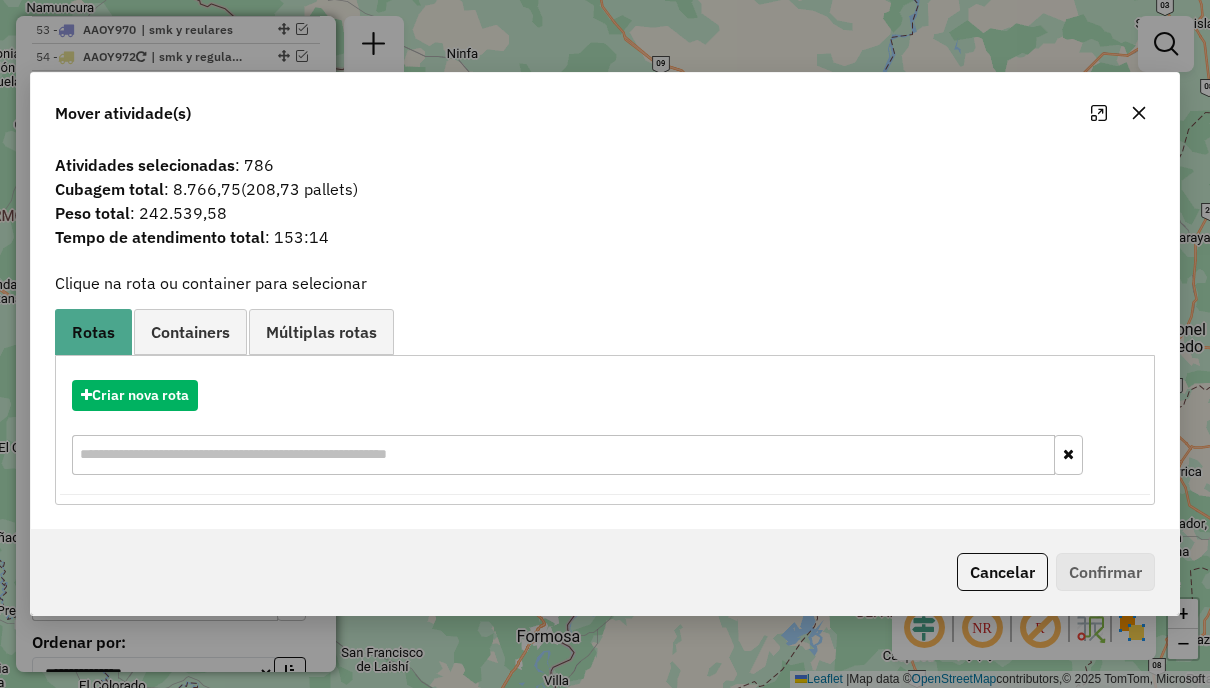click 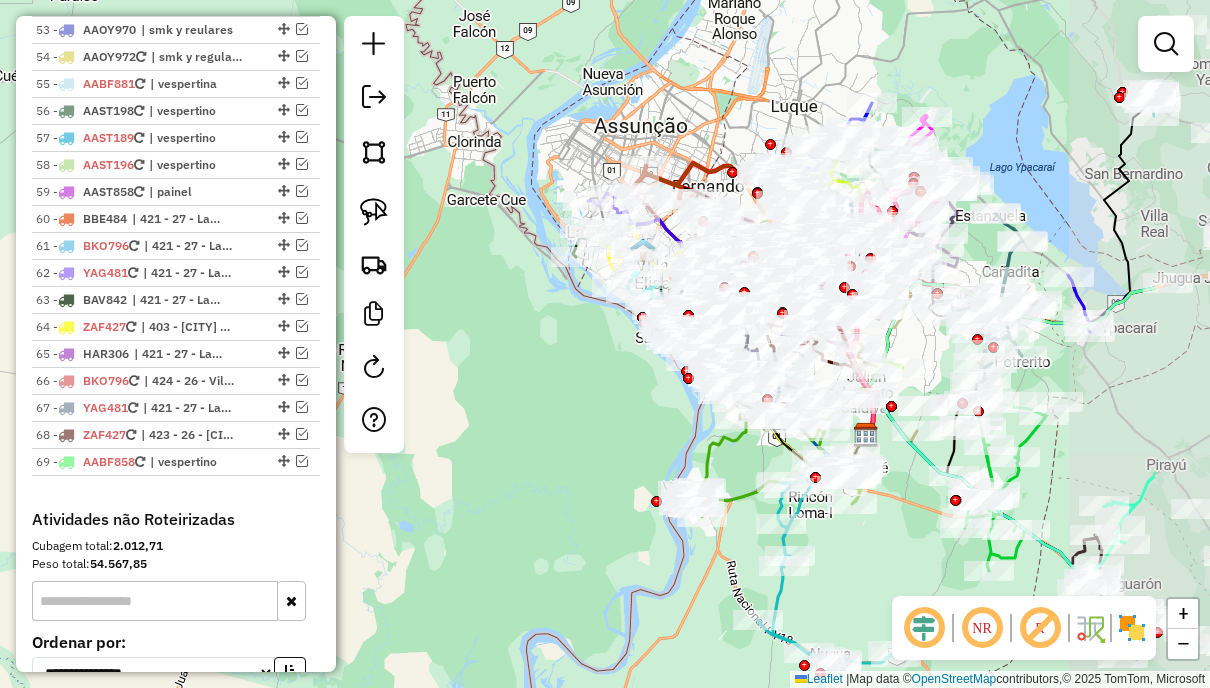 drag, startPoint x: 892, startPoint y: 112, endPoint x: 705, endPoint y: 118, distance: 187.09624 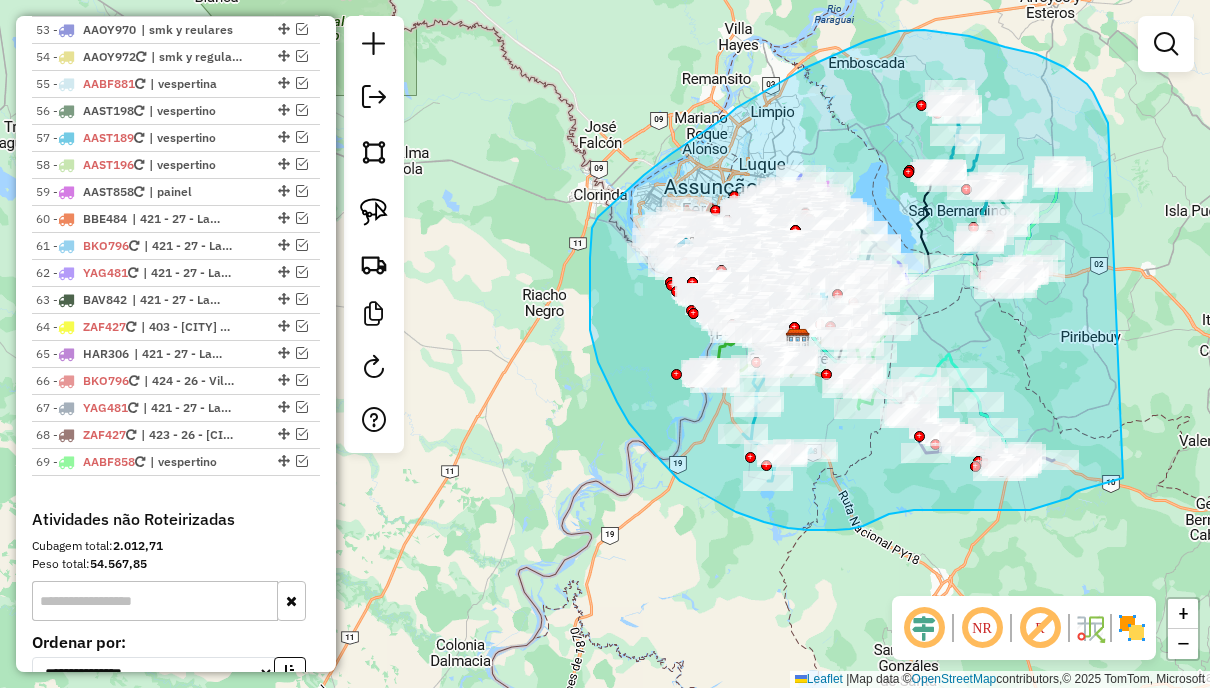 drag, startPoint x: 1098, startPoint y: 102, endPoint x: 1126, endPoint y: 475, distance: 374.04947 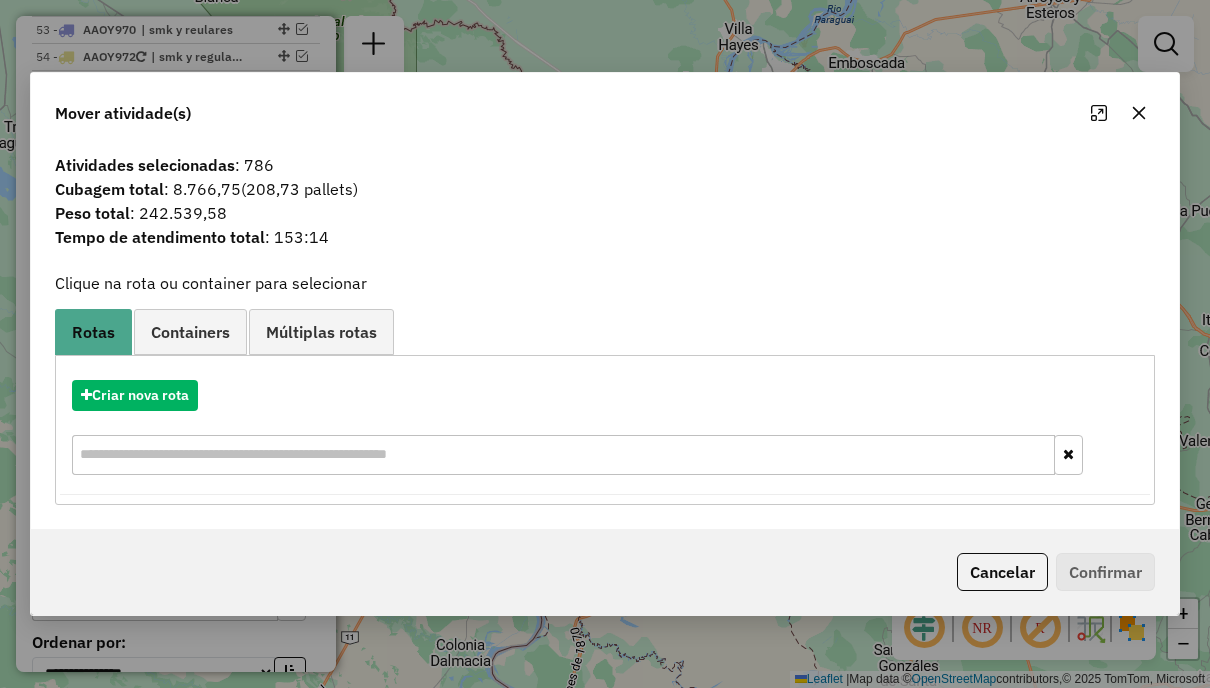 click 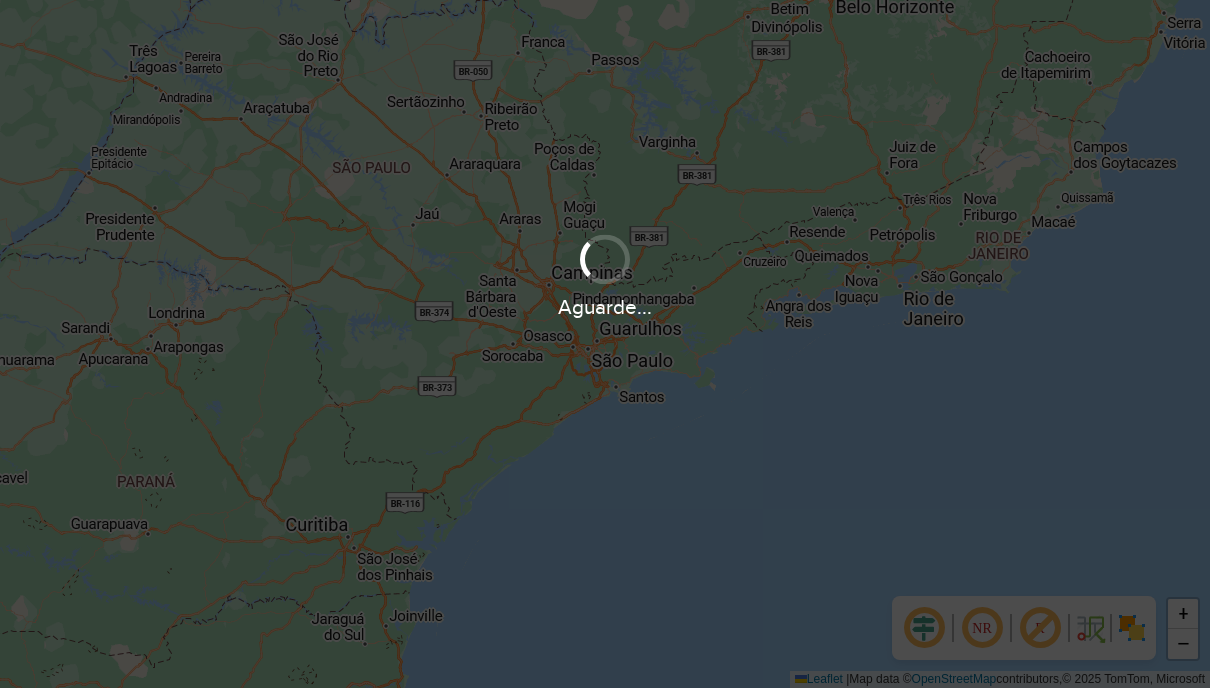 scroll, scrollTop: 0, scrollLeft: 0, axis: both 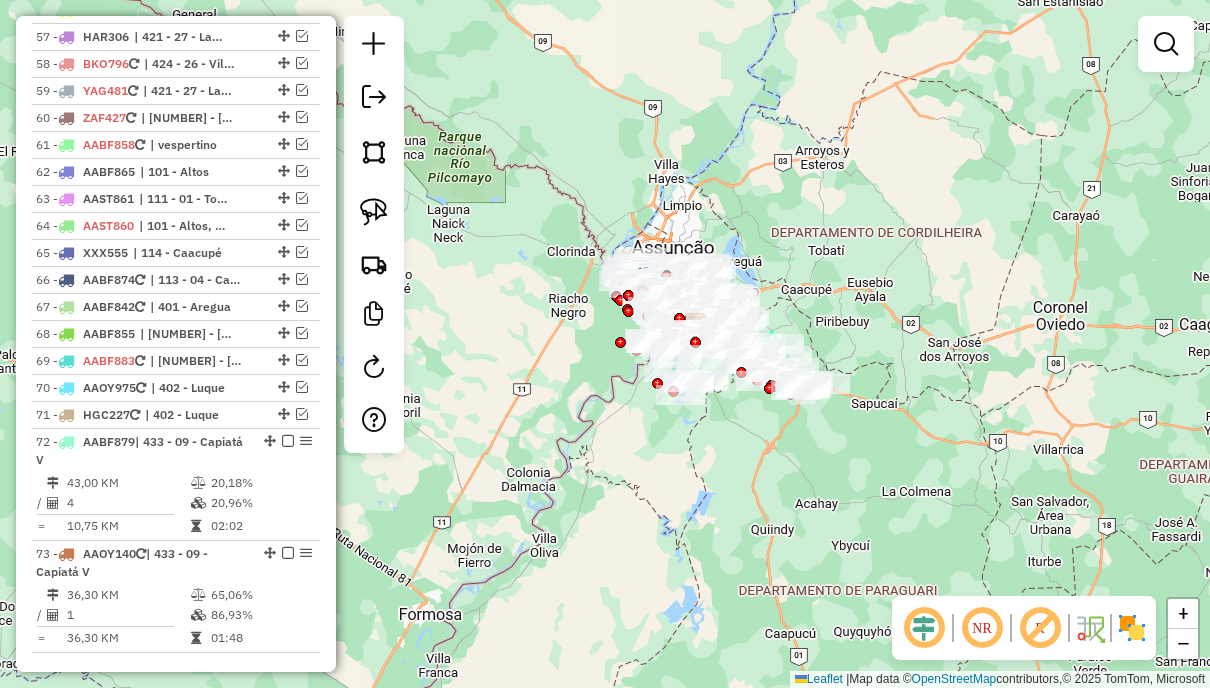 drag, startPoint x: 734, startPoint y: 280, endPoint x: 792, endPoint y: 266, distance: 59.665737 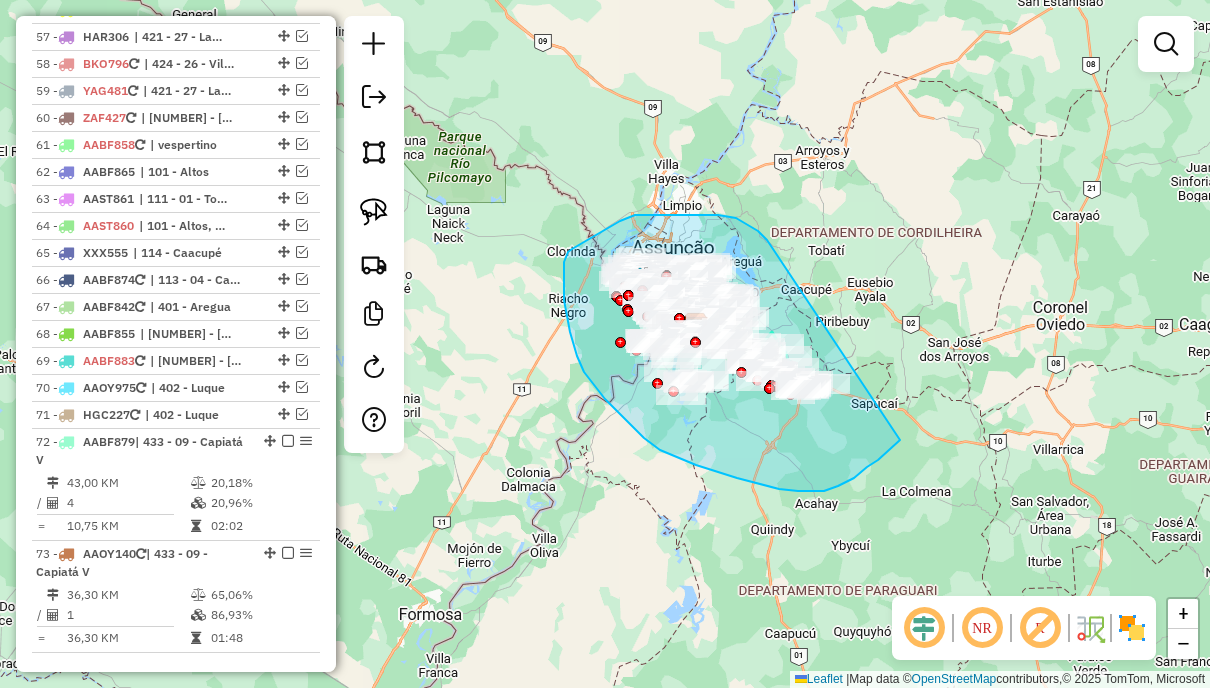 drag, startPoint x: 744, startPoint y: 222, endPoint x: 923, endPoint y: 396, distance: 249.63373 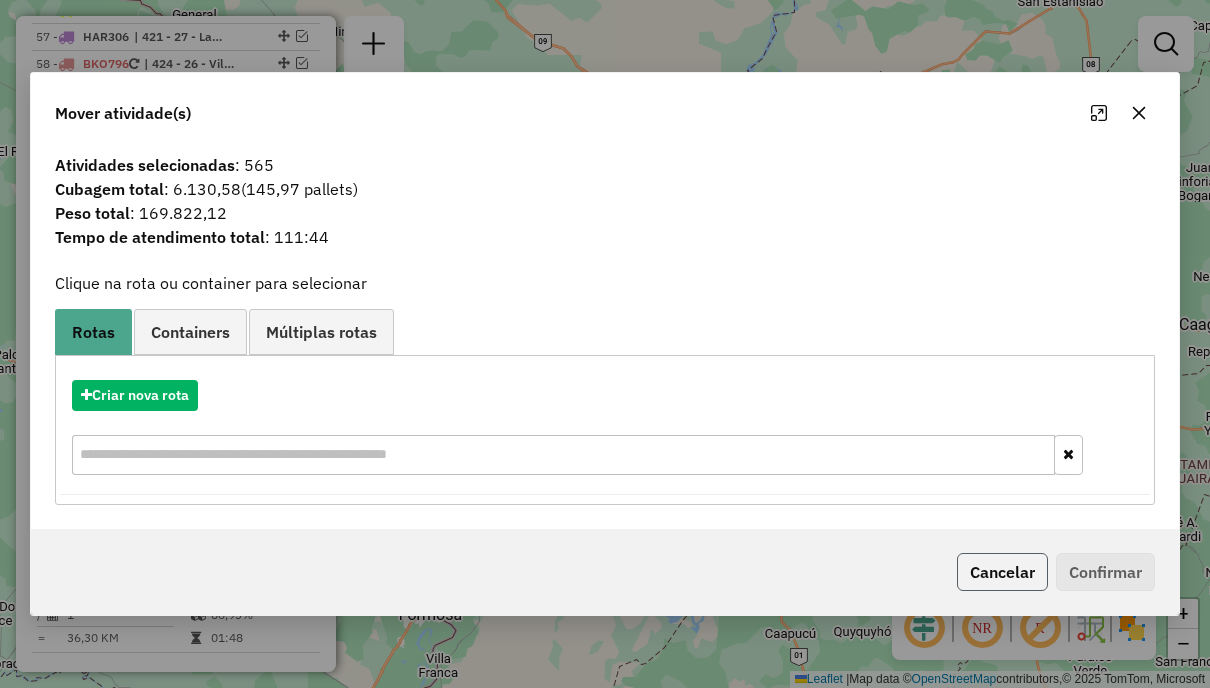 click on "Cancelar" 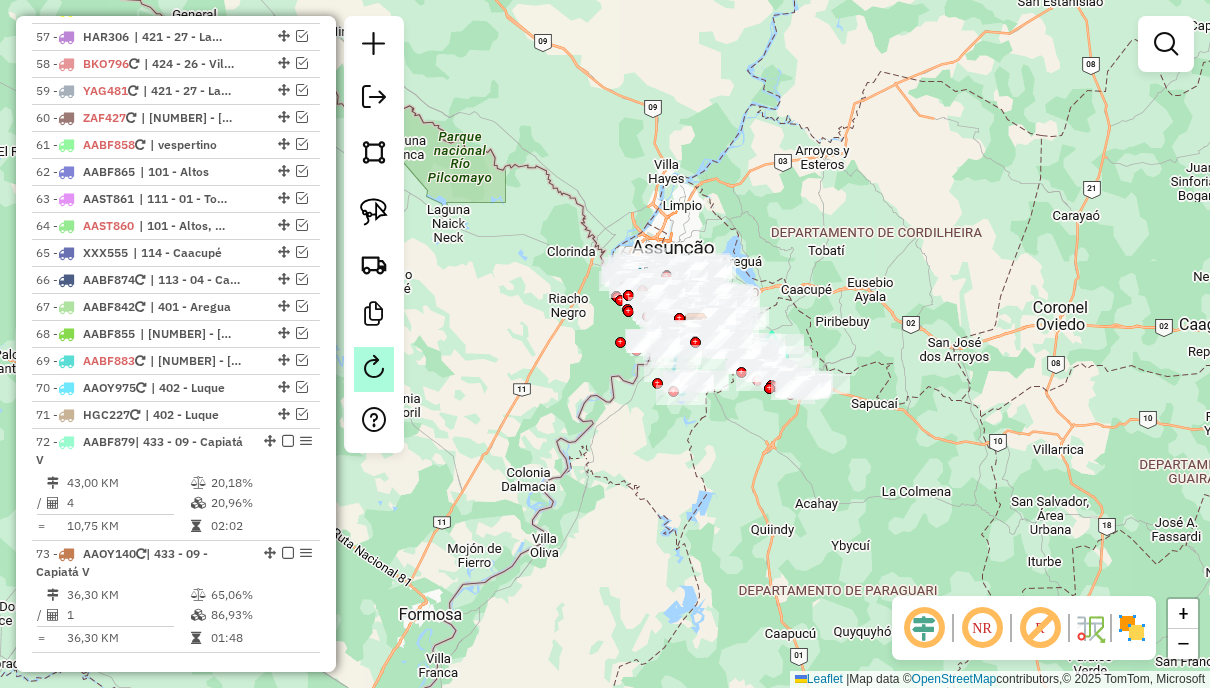 click 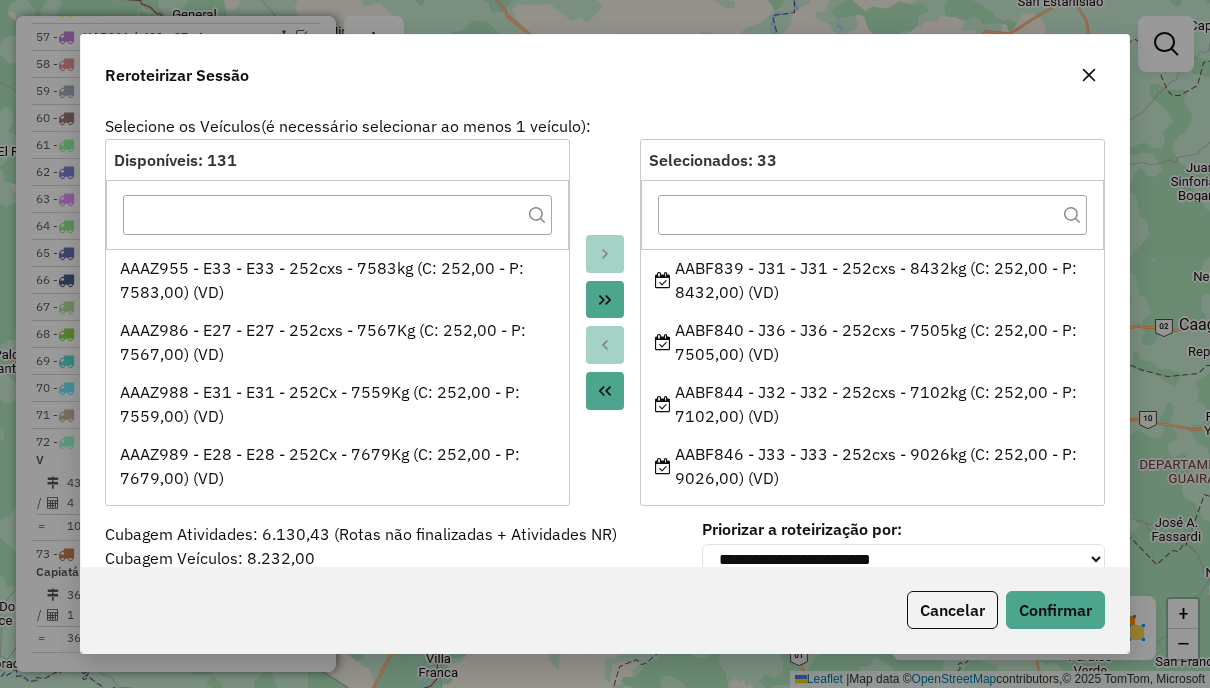 click 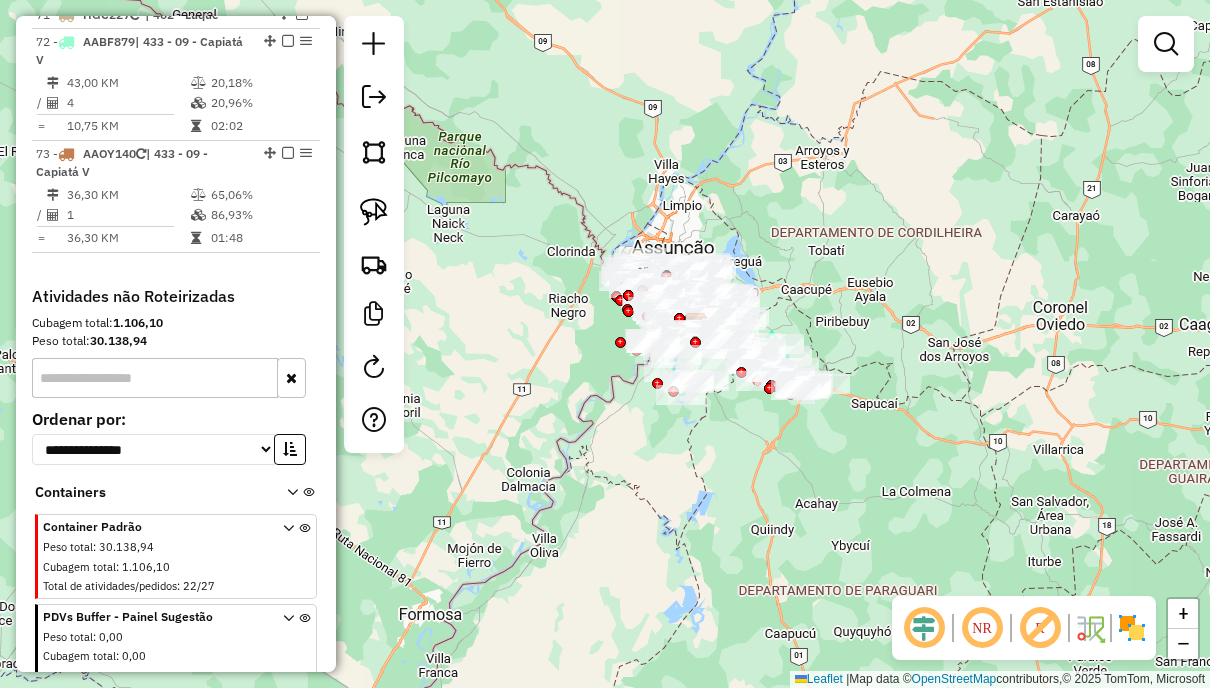 scroll, scrollTop: 5800, scrollLeft: 0, axis: vertical 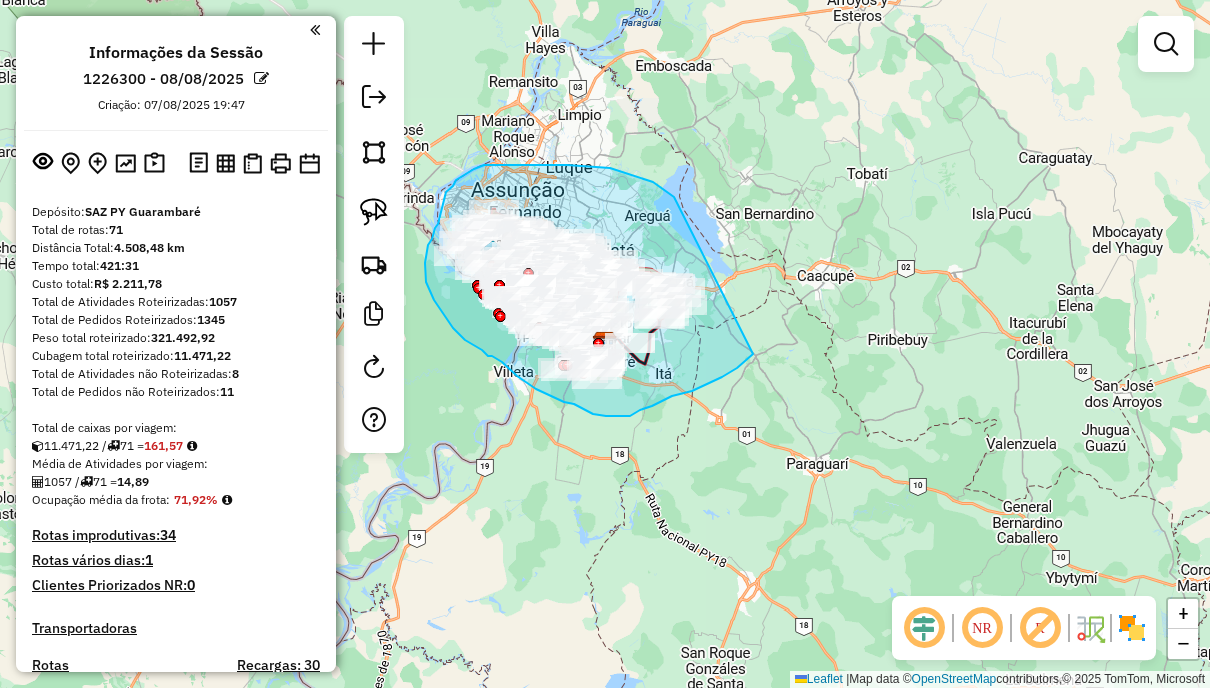 drag, startPoint x: 674, startPoint y: 197, endPoint x: 790, endPoint y: 282, distance: 143.8089 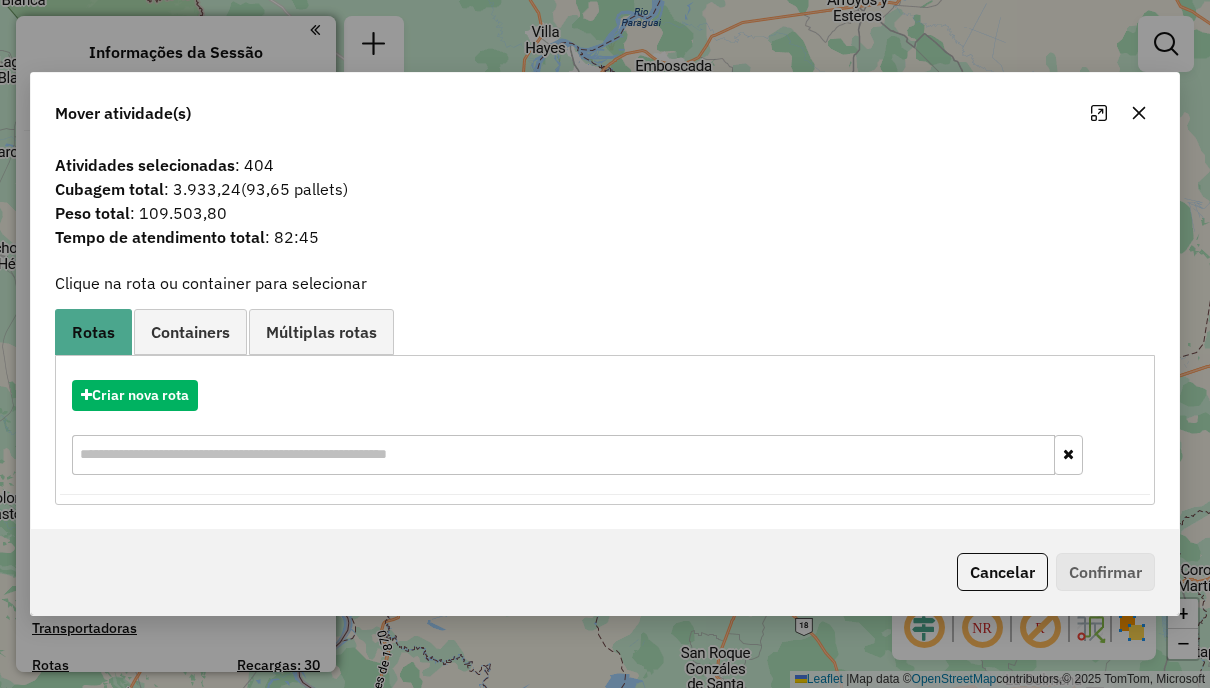 click 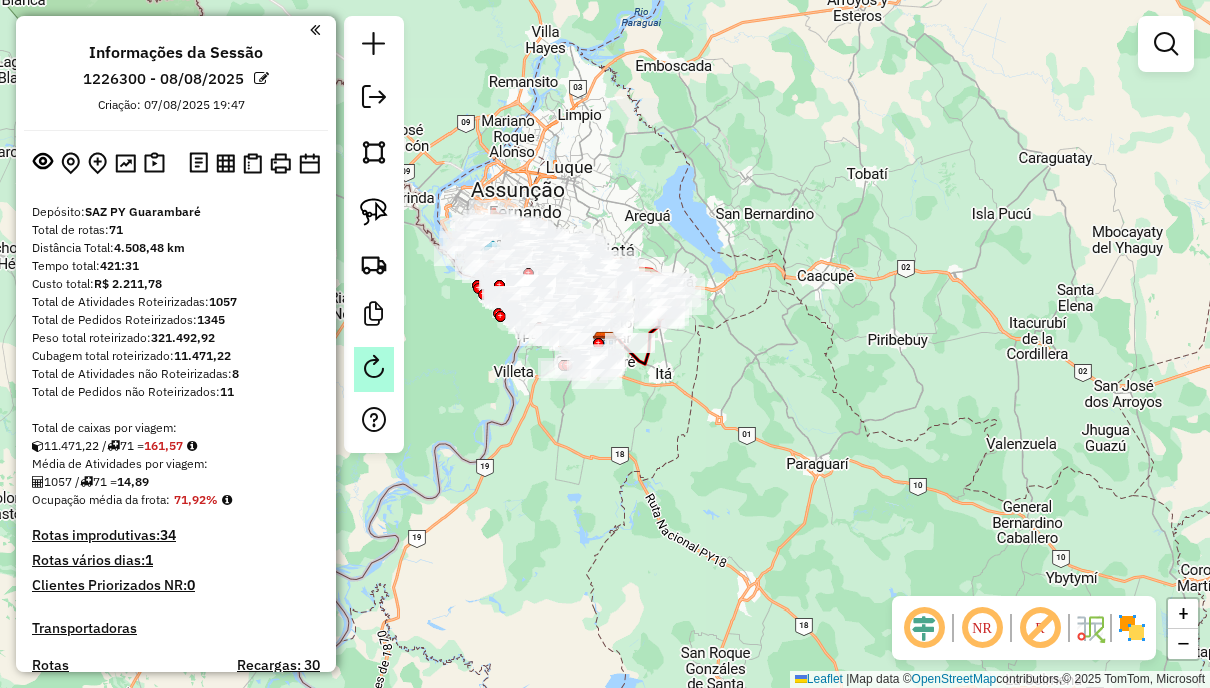 click 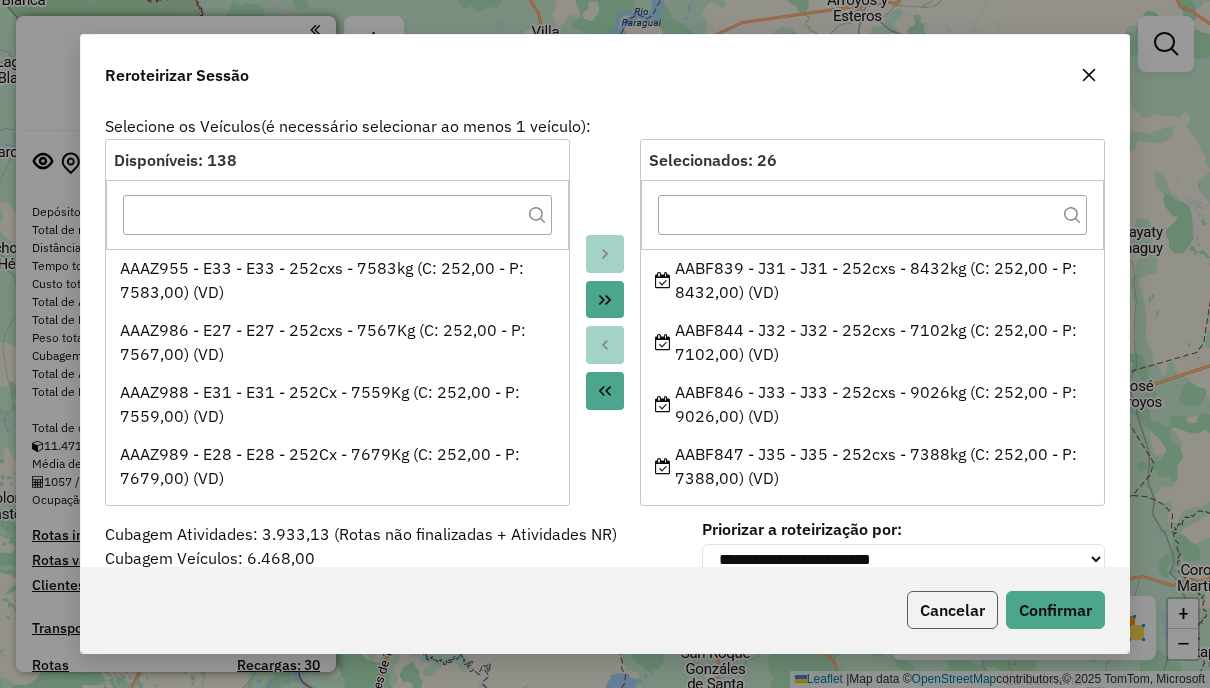 click on "Cancelar" 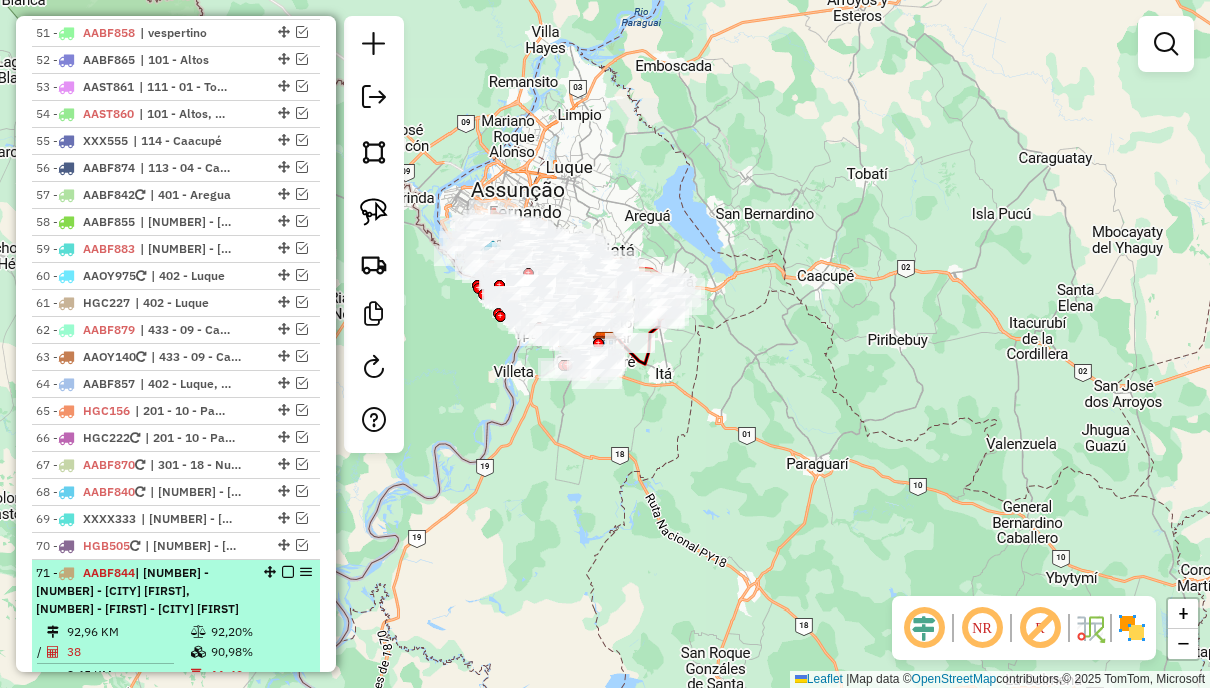 scroll, scrollTop: 4500, scrollLeft: 0, axis: vertical 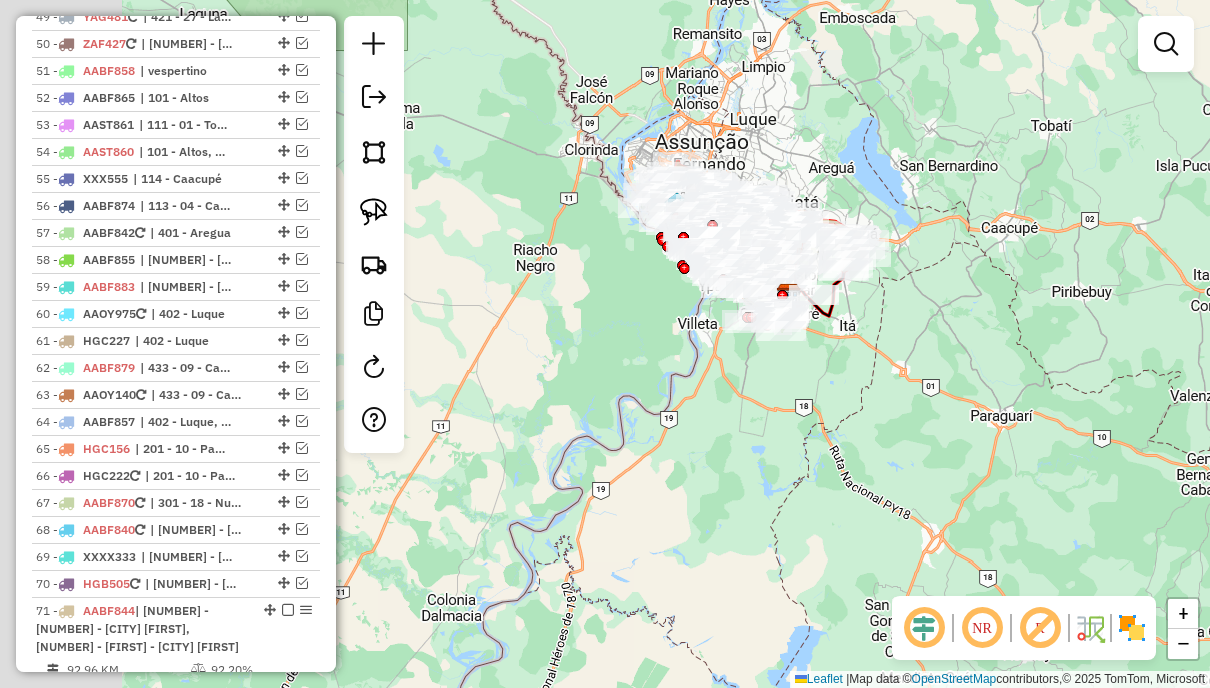 drag, startPoint x: 664, startPoint y: 164, endPoint x: 846, endPoint y: 112, distance: 189.28285 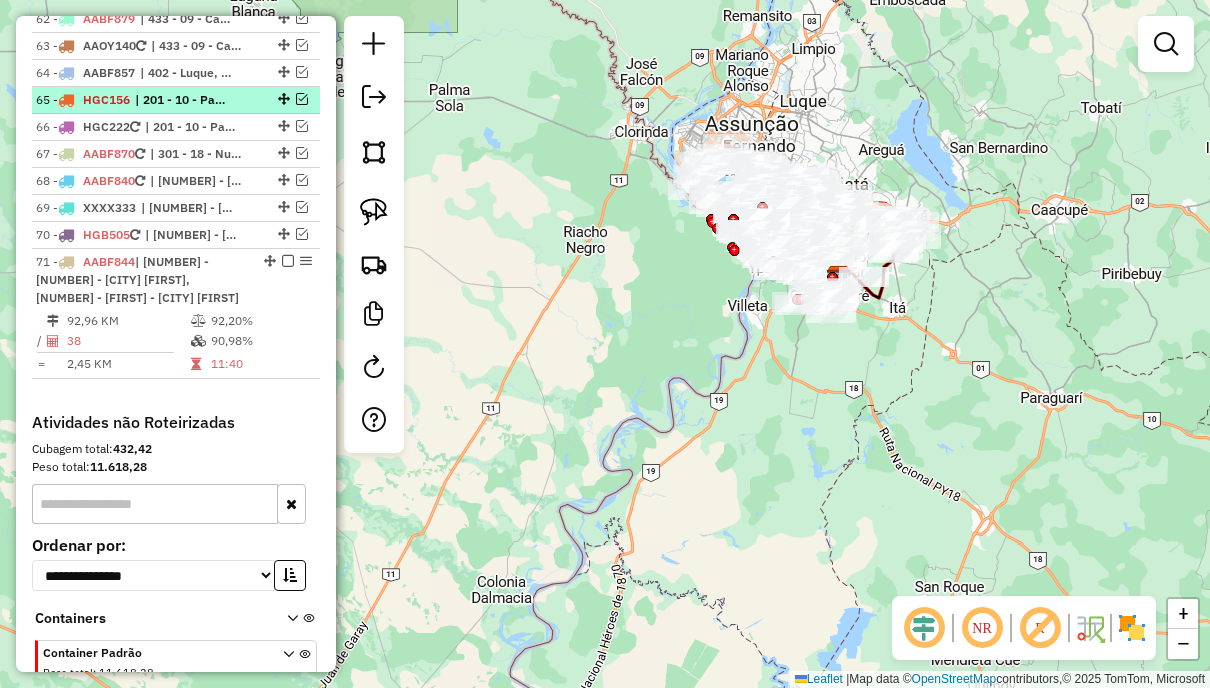 scroll, scrollTop: 5000, scrollLeft: 0, axis: vertical 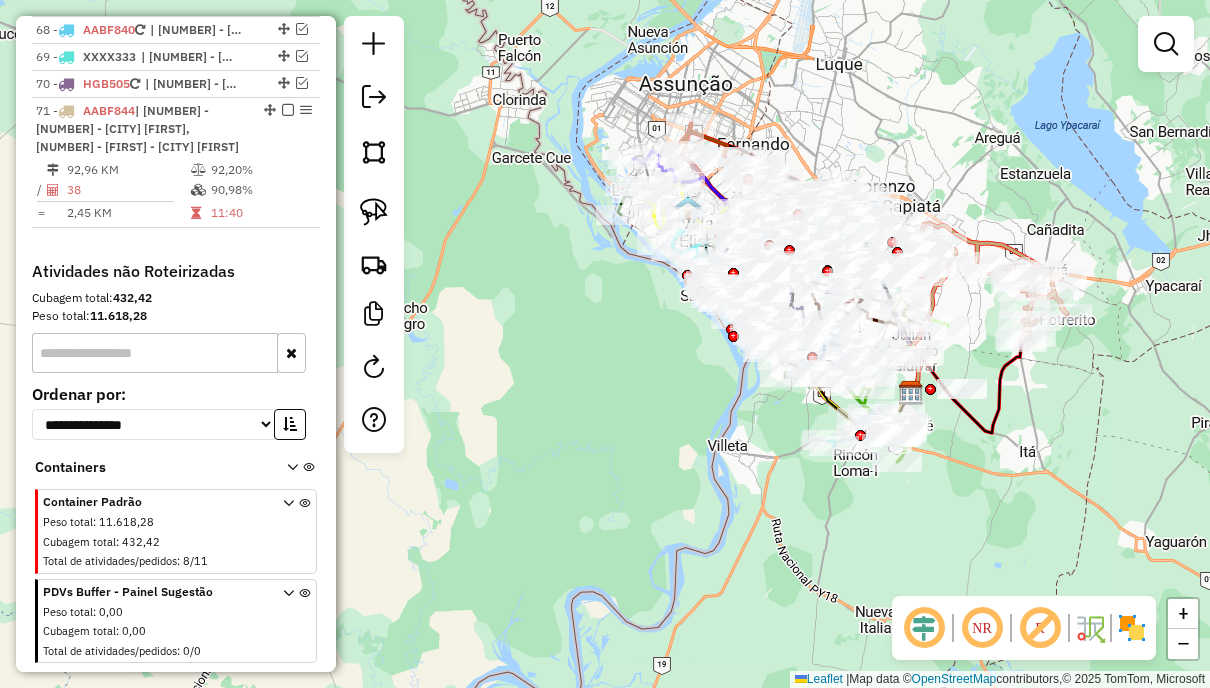 drag, startPoint x: 724, startPoint y: 290, endPoint x: 533, endPoint y: 437, distance: 241.01868 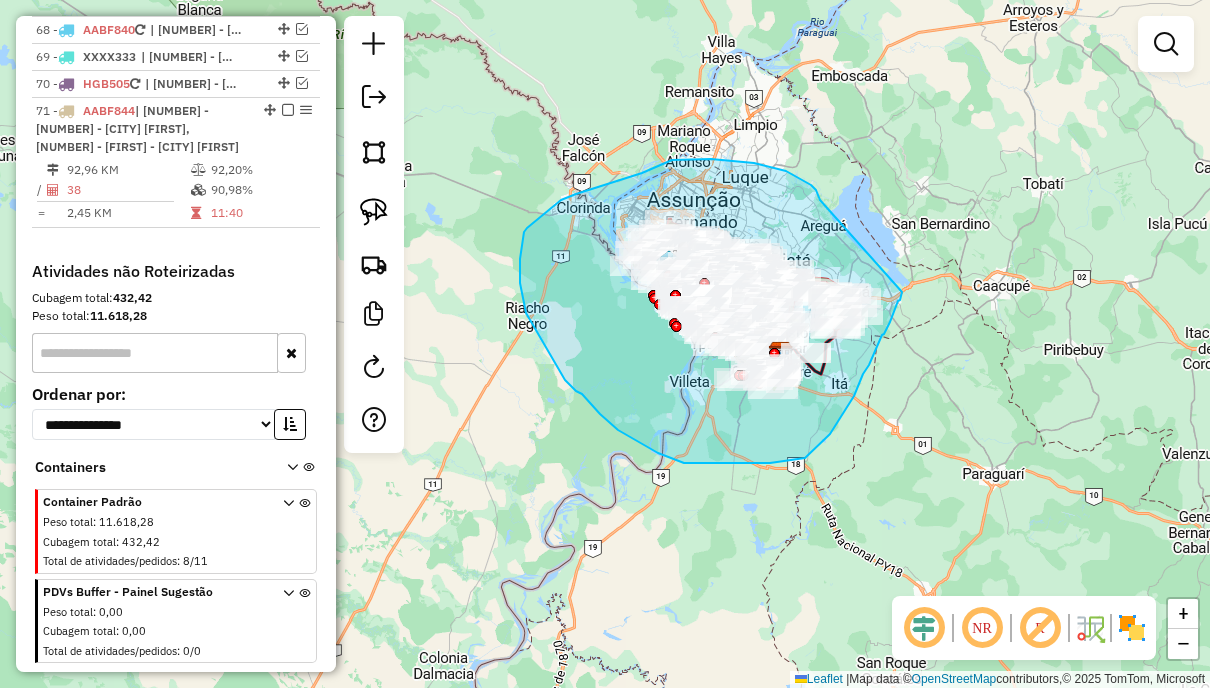 drag, startPoint x: 818, startPoint y: 195, endPoint x: 902, endPoint y: 292, distance: 128.31601 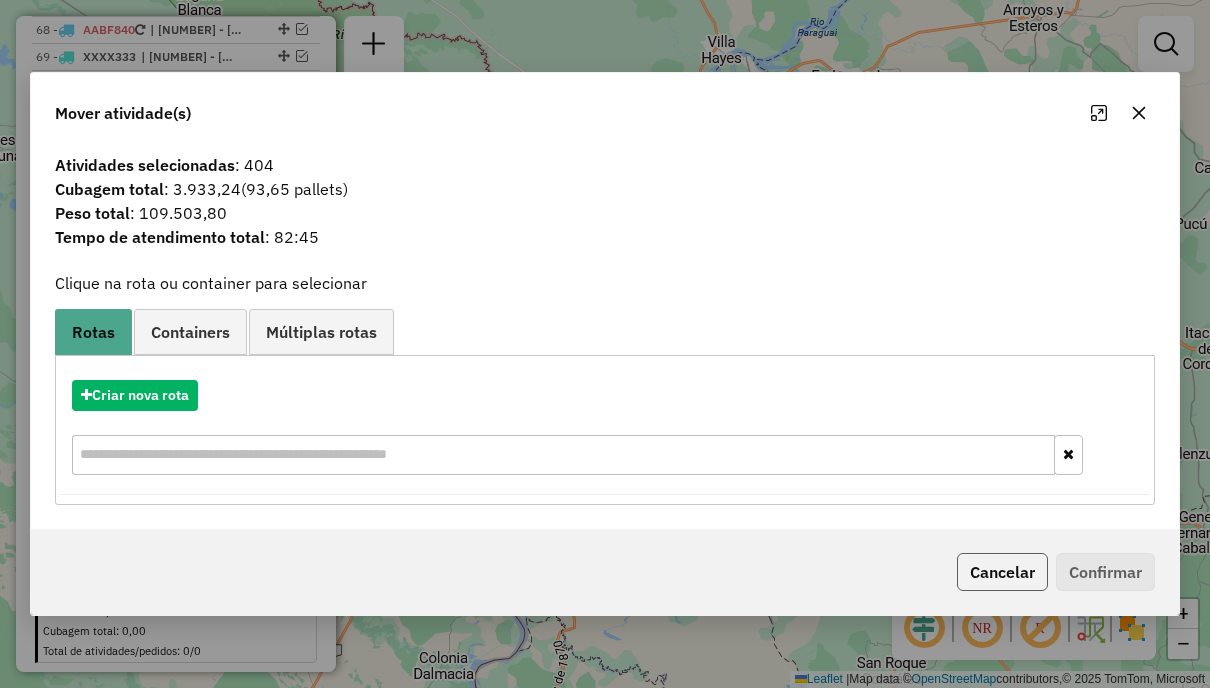 drag, startPoint x: 980, startPoint y: 563, endPoint x: 989, endPoint y: 545, distance: 20.12461 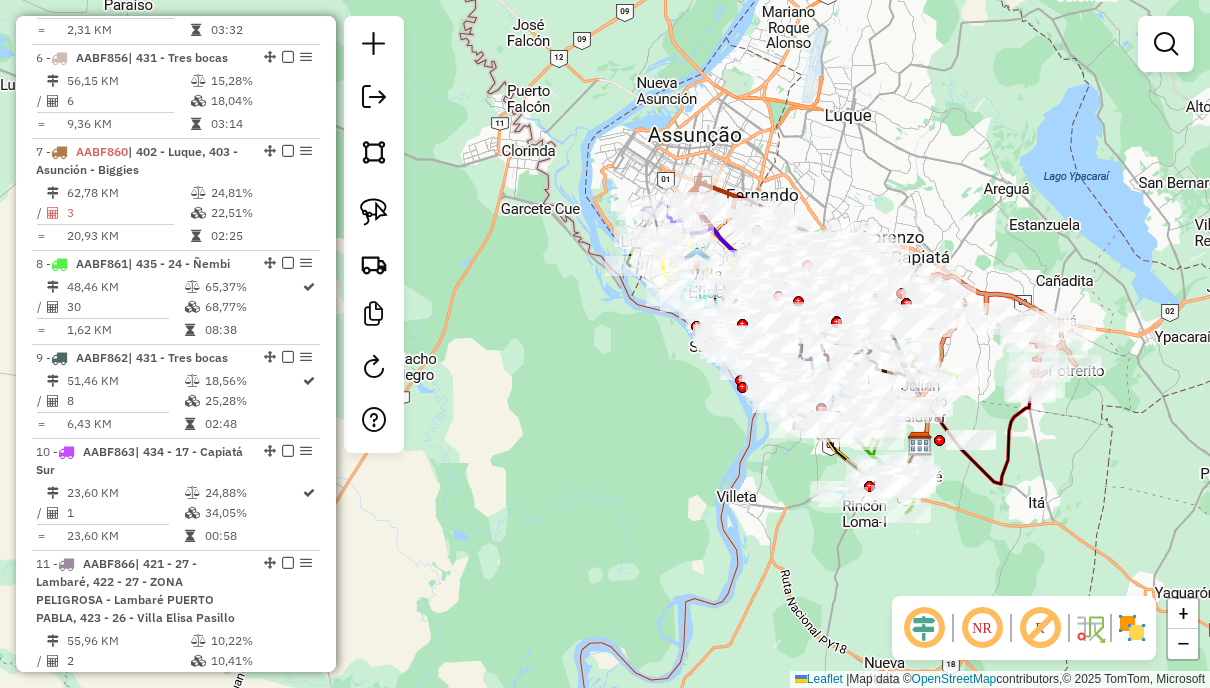 scroll, scrollTop: 1100, scrollLeft: 0, axis: vertical 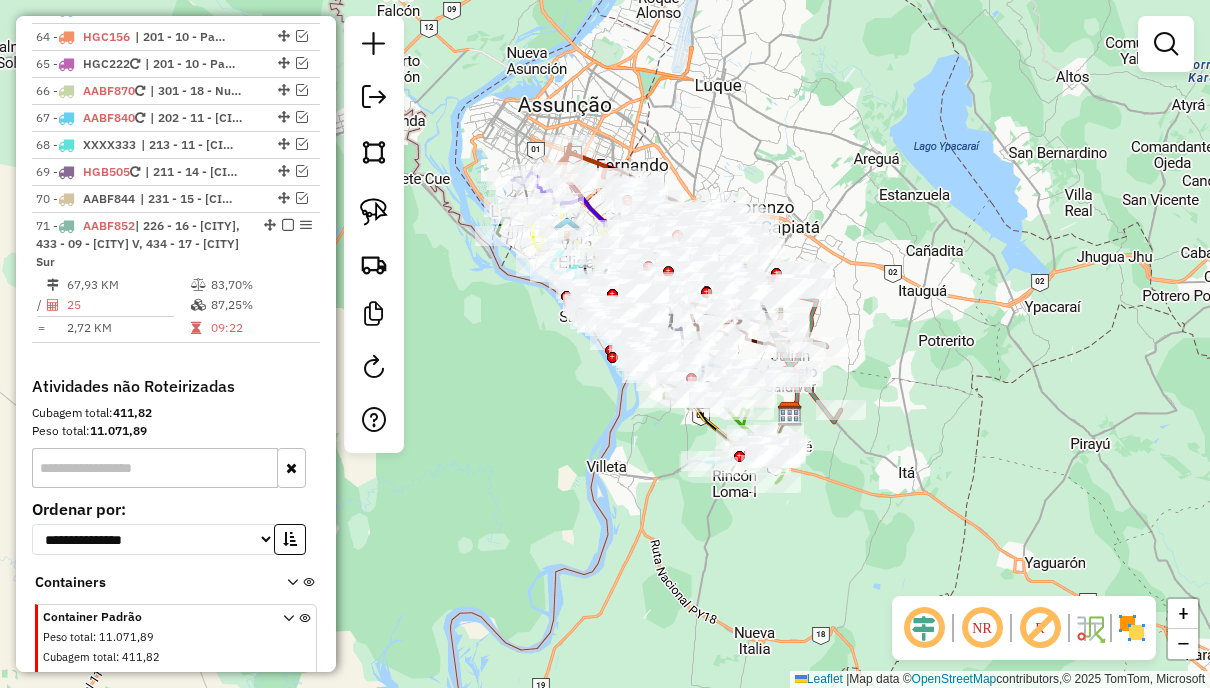 drag, startPoint x: 494, startPoint y: 328, endPoint x: 560, endPoint y: 387, distance: 88.52683 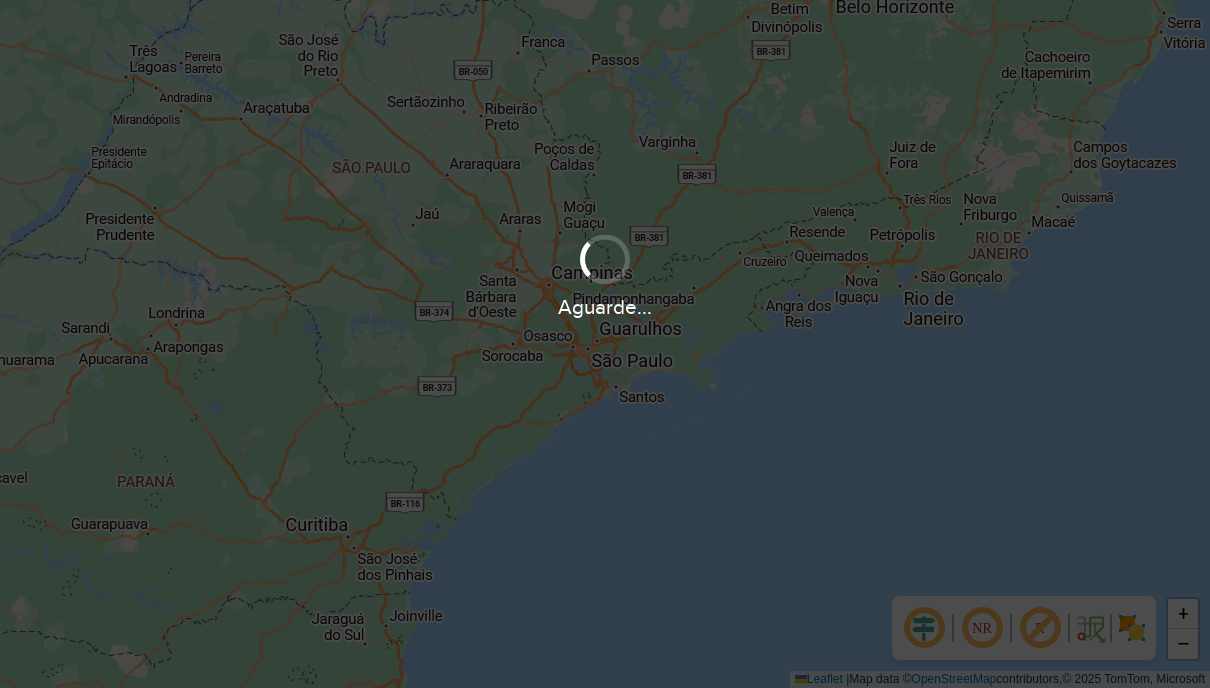 scroll, scrollTop: 0, scrollLeft: 0, axis: both 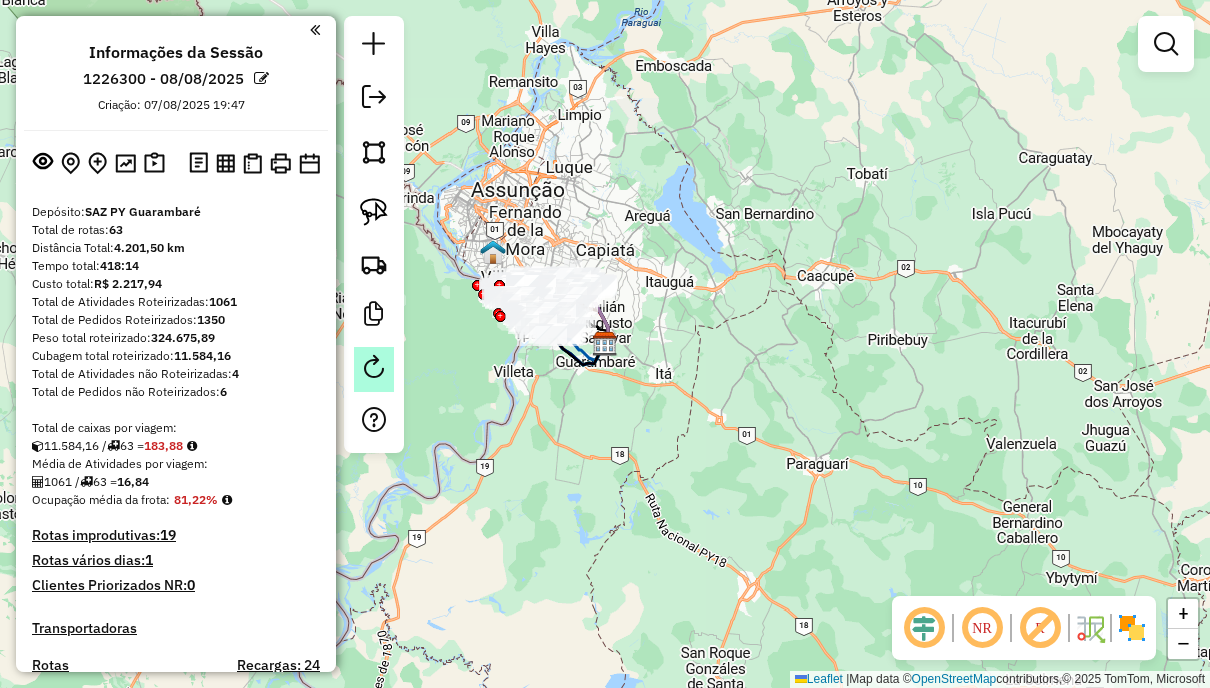 click 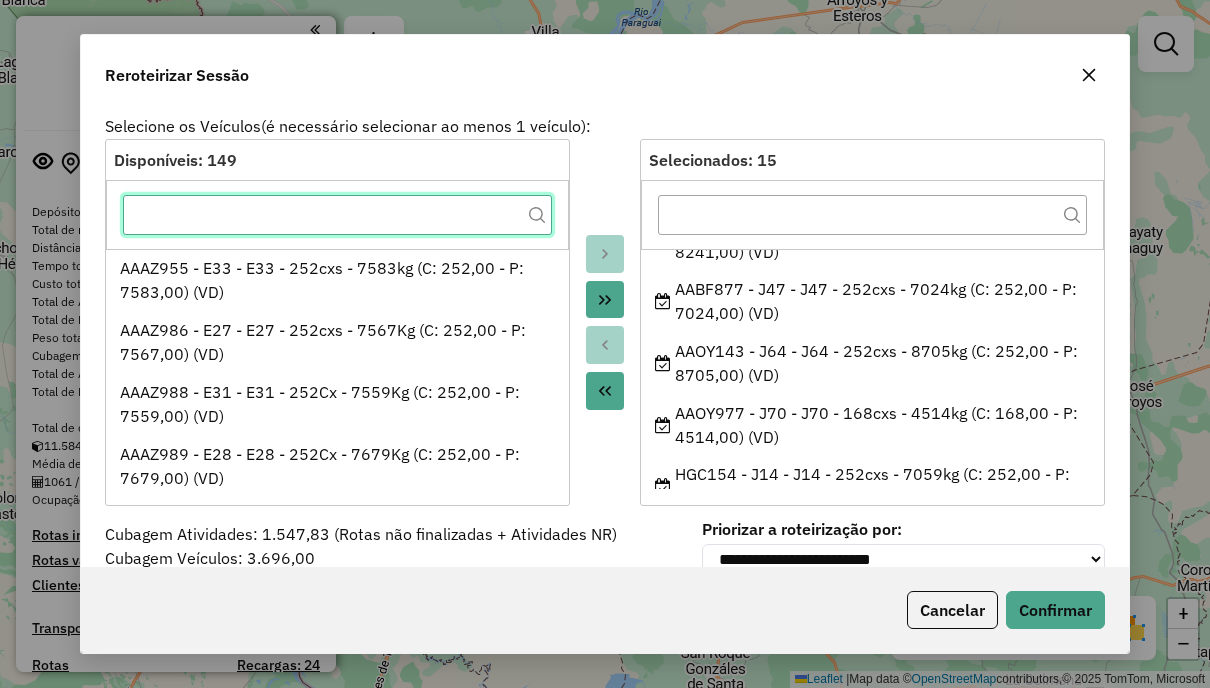 scroll, scrollTop: 686, scrollLeft: 0, axis: vertical 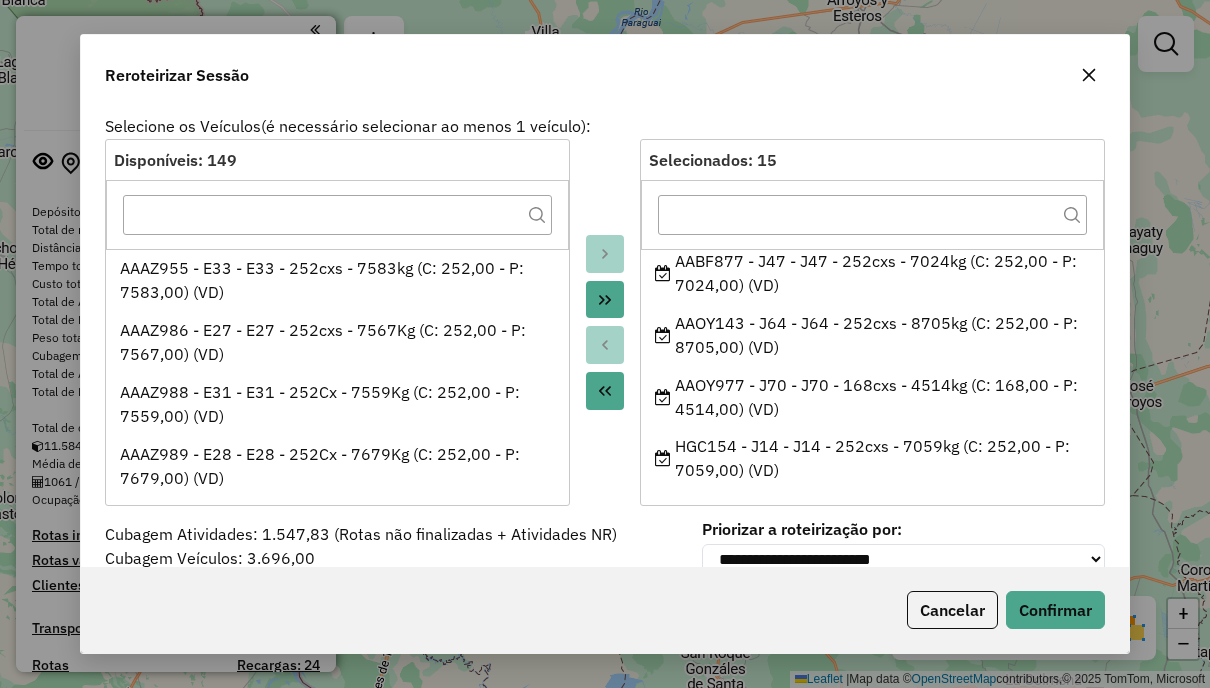 click 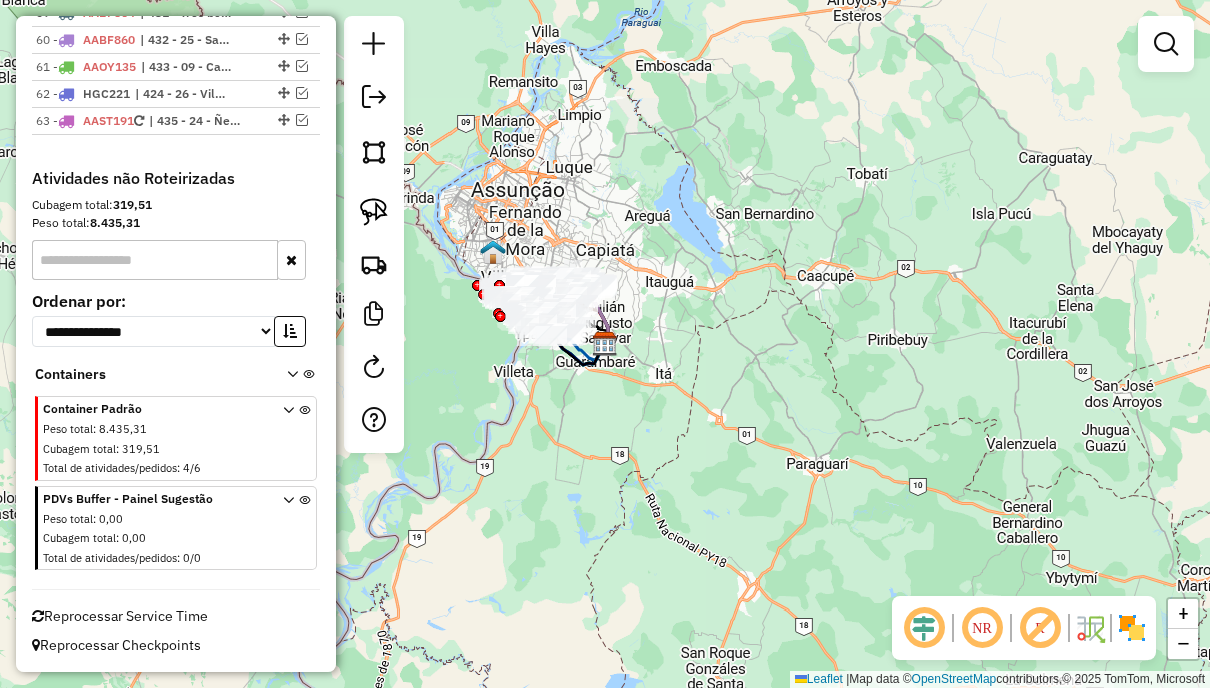scroll, scrollTop: 2938, scrollLeft: 0, axis: vertical 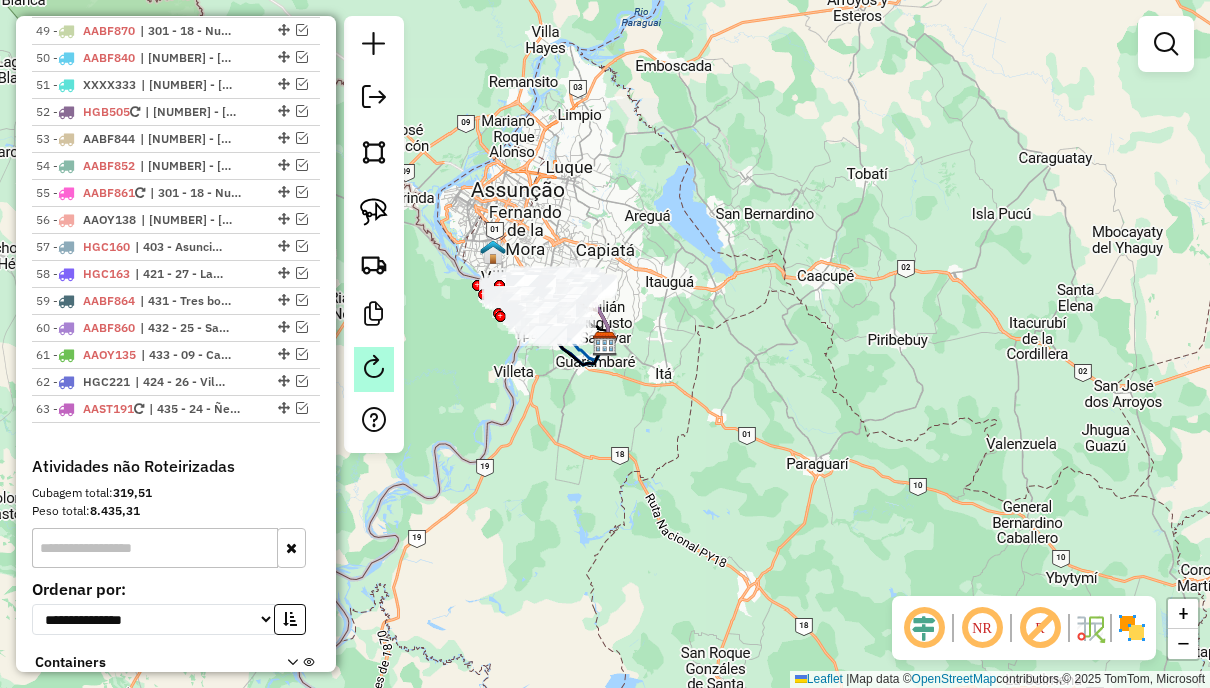 click 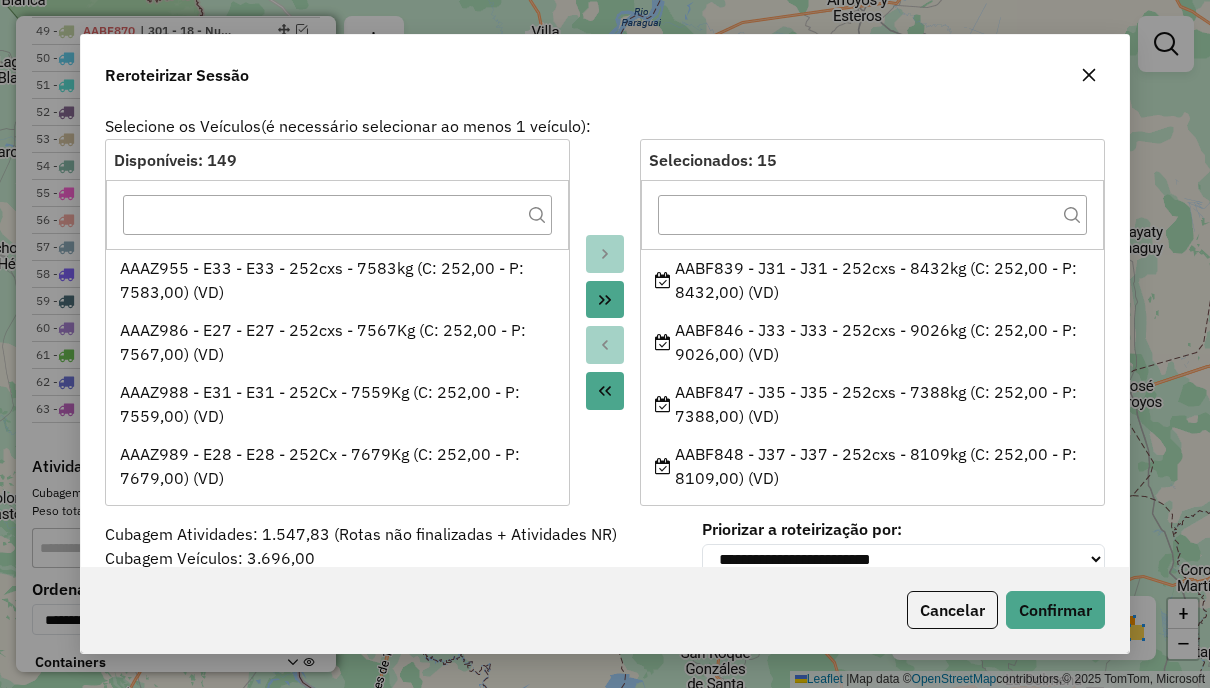click 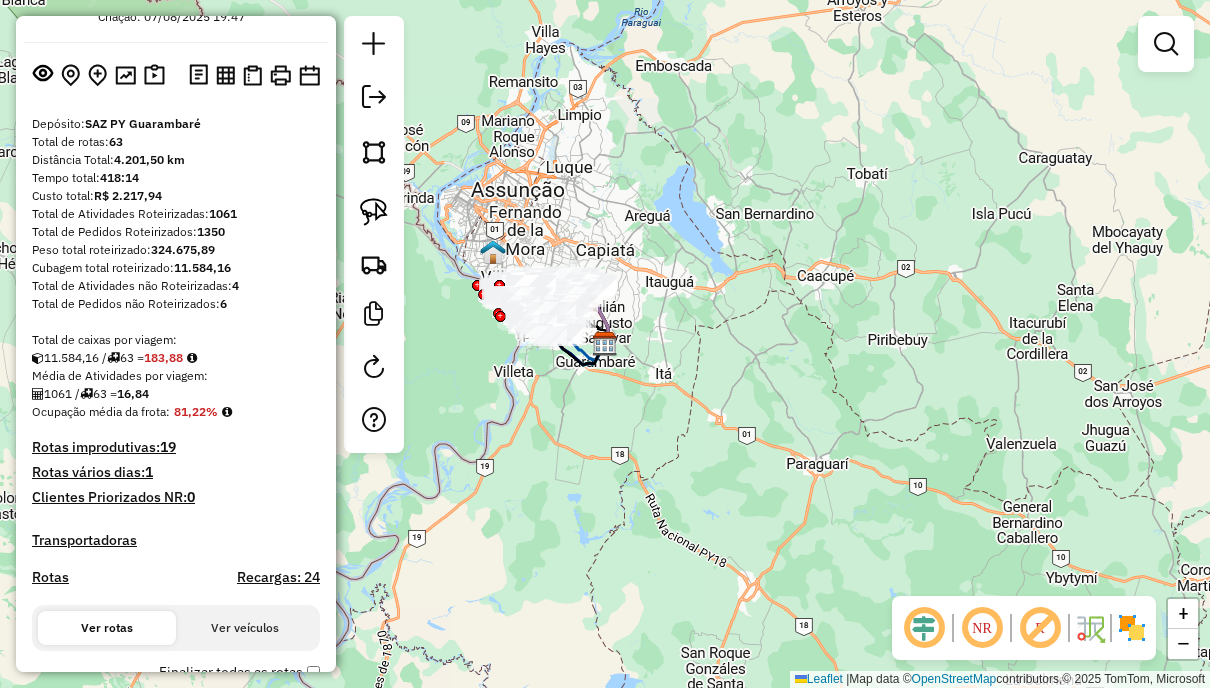 scroll, scrollTop: 0, scrollLeft: 0, axis: both 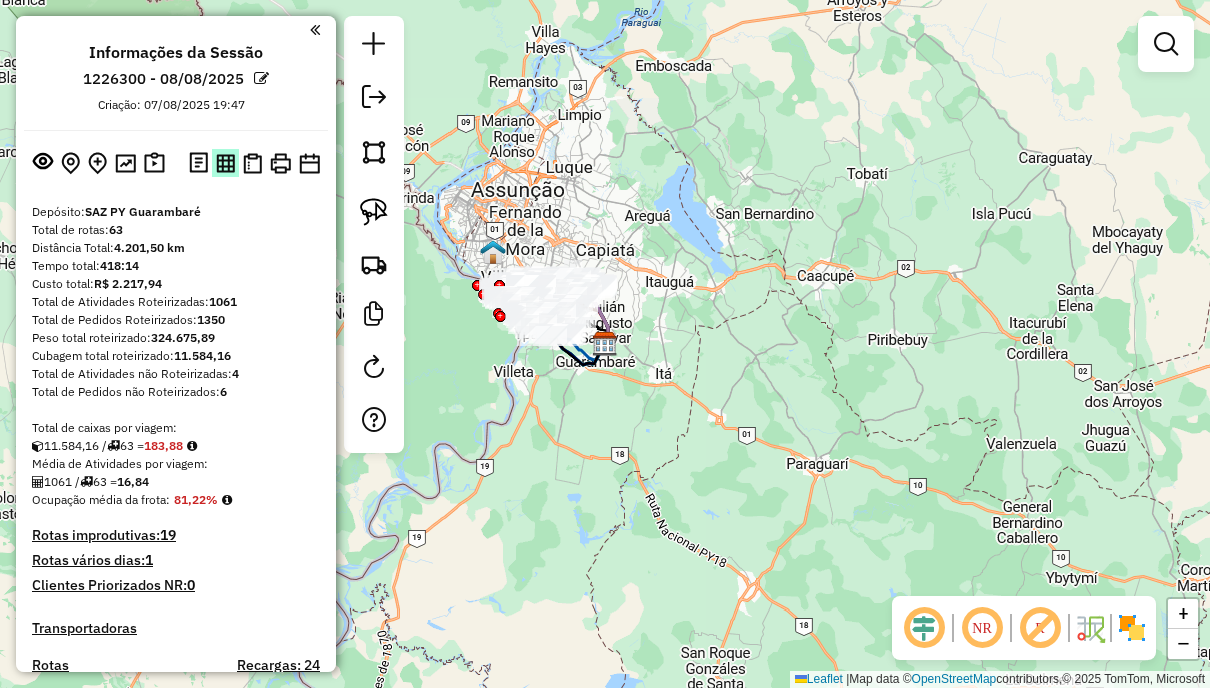 click at bounding box center (225, 163) 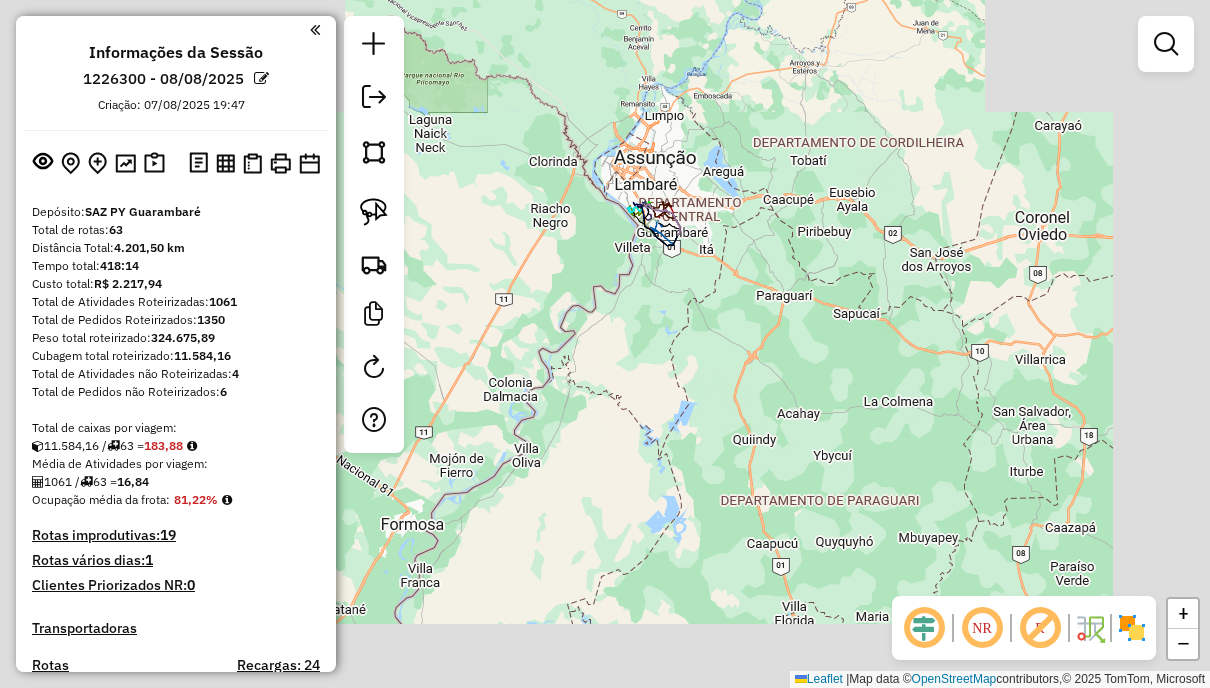 type 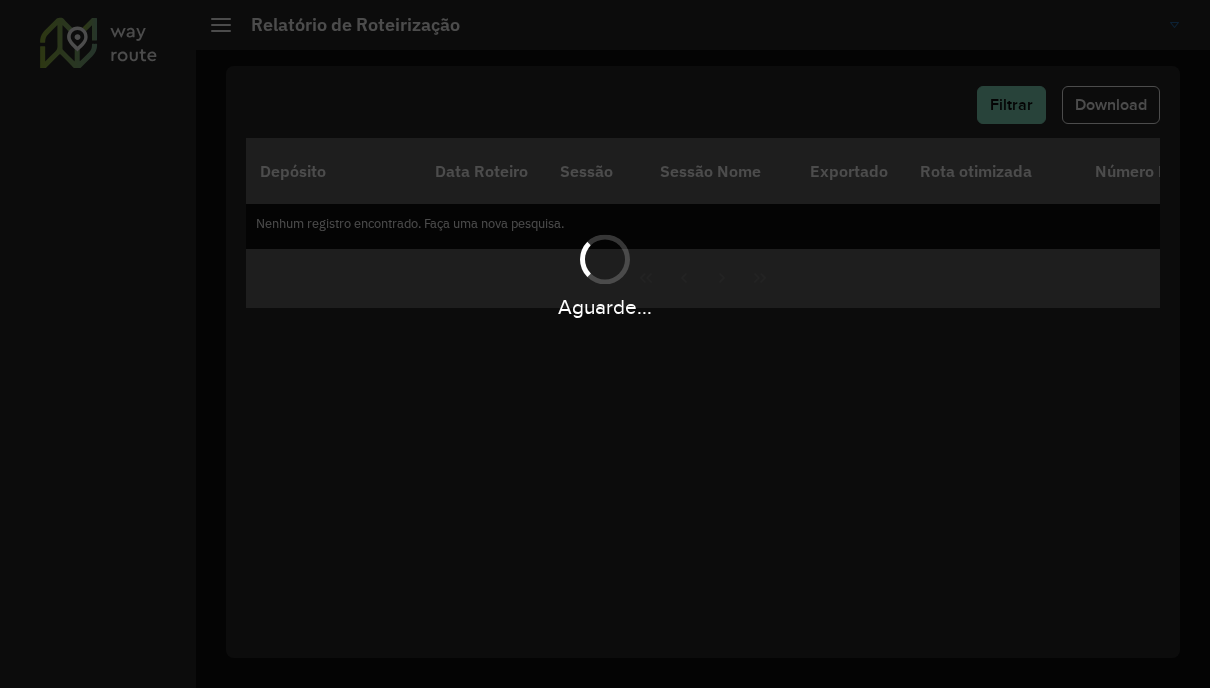scroll, scrollTop: 0, scrollLeft: 0, axis: both 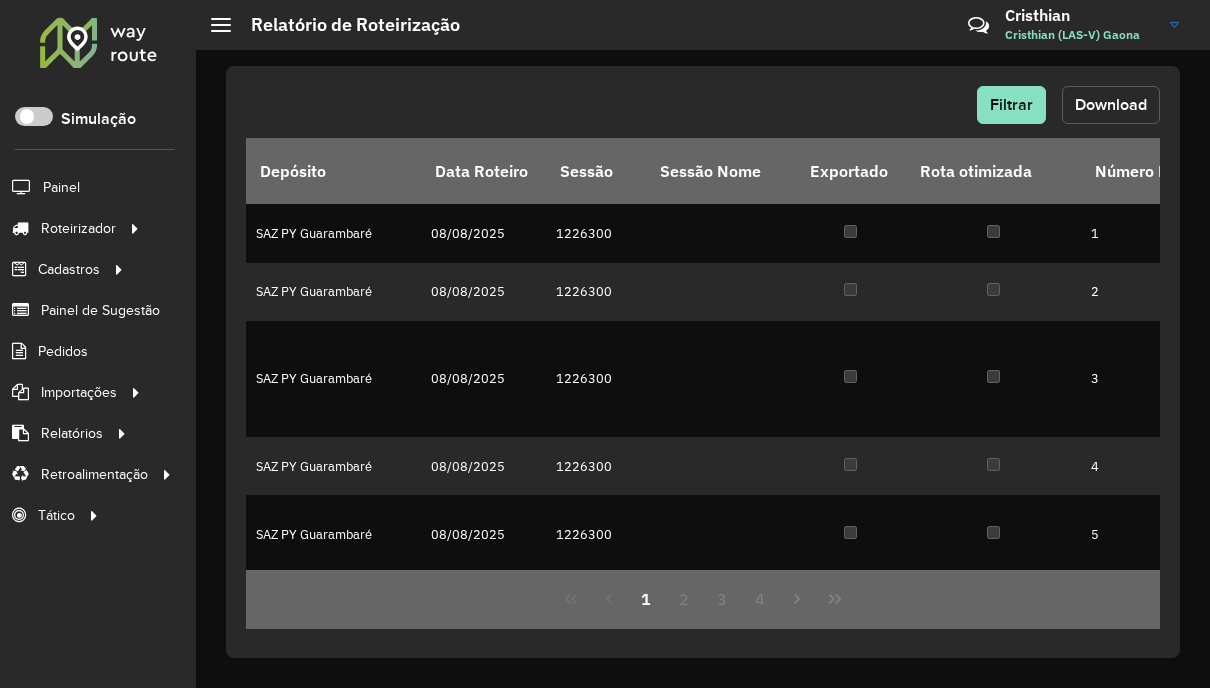 click on "Download" 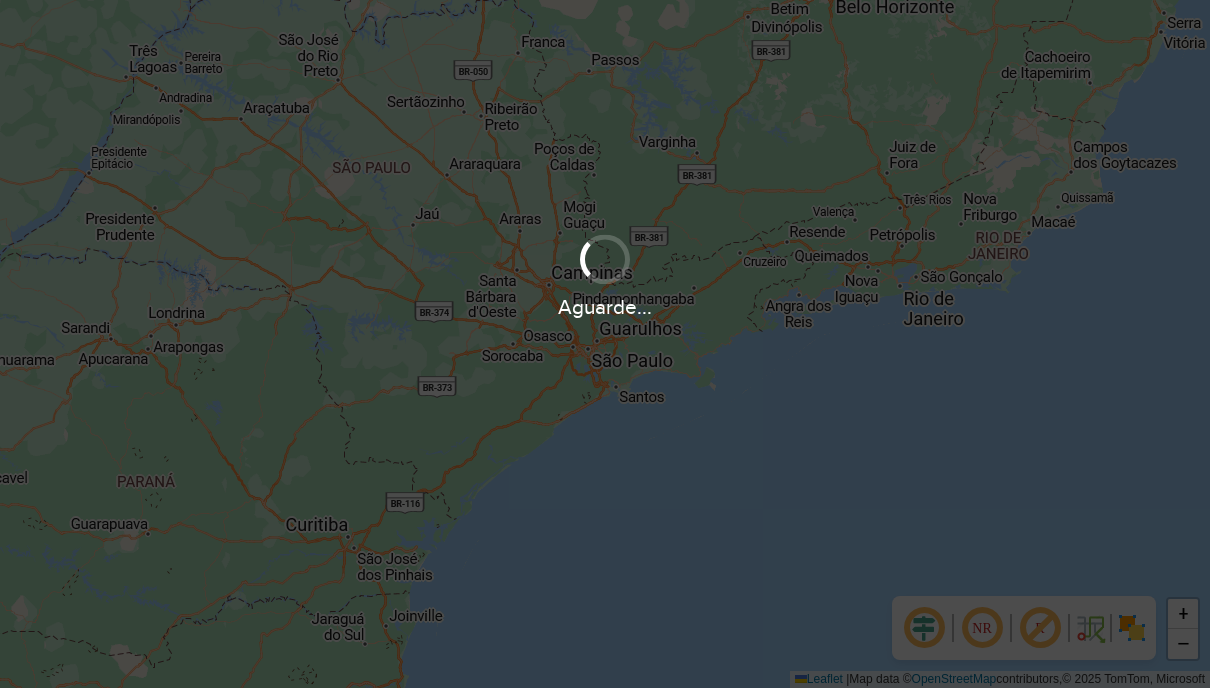 scroll, scrollTop: 0, scrollLeft: 0, axis: both 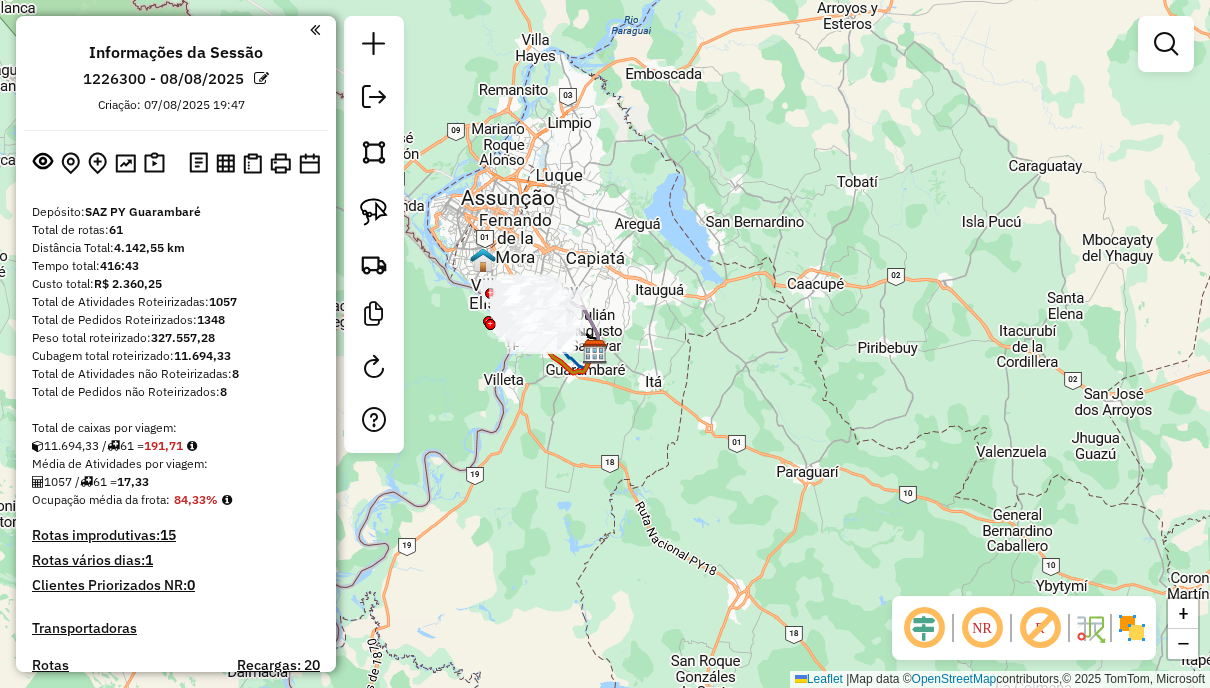 drag, startPoint x: 630, startPoint y: 243, endPoint x: 686, endPoint y: 229, distance: 57.72348 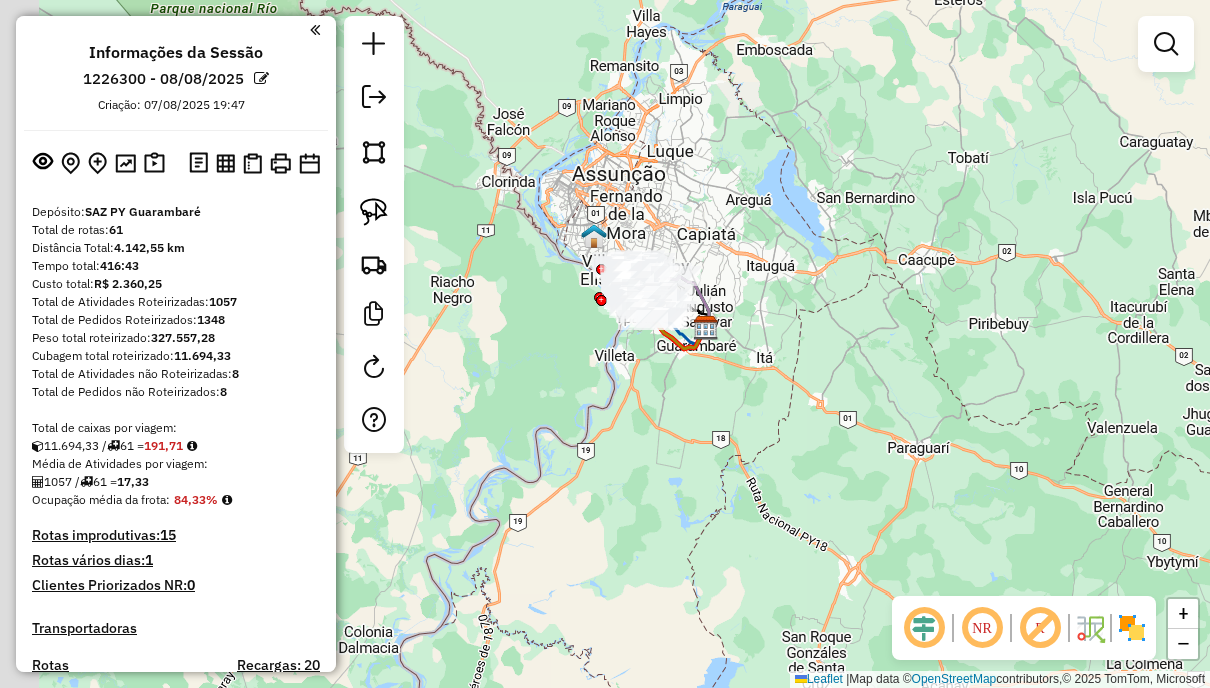 drag, startPoint x: 702, startPoint y: 239, endPoint x: 746, endPoint y: 238, distance: 44.011364 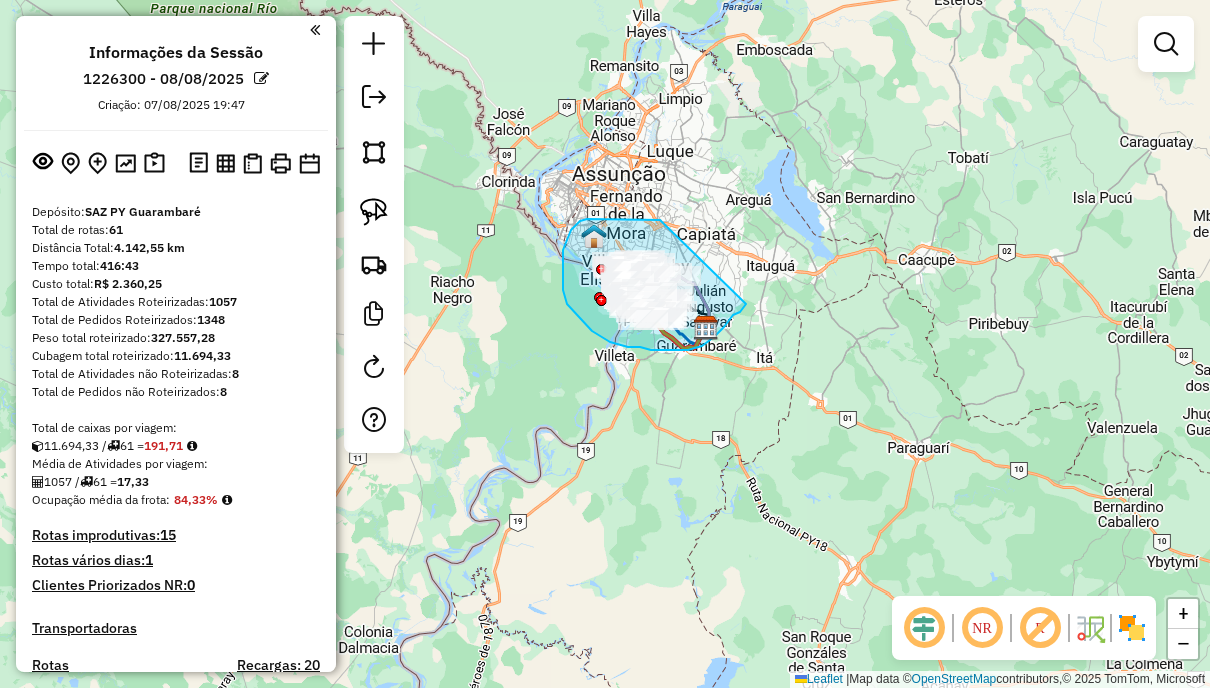 drag, startPoint x: 660, startPoint y: 220, endPoint x: 746, endPoint y: 304, distance: 120.21647 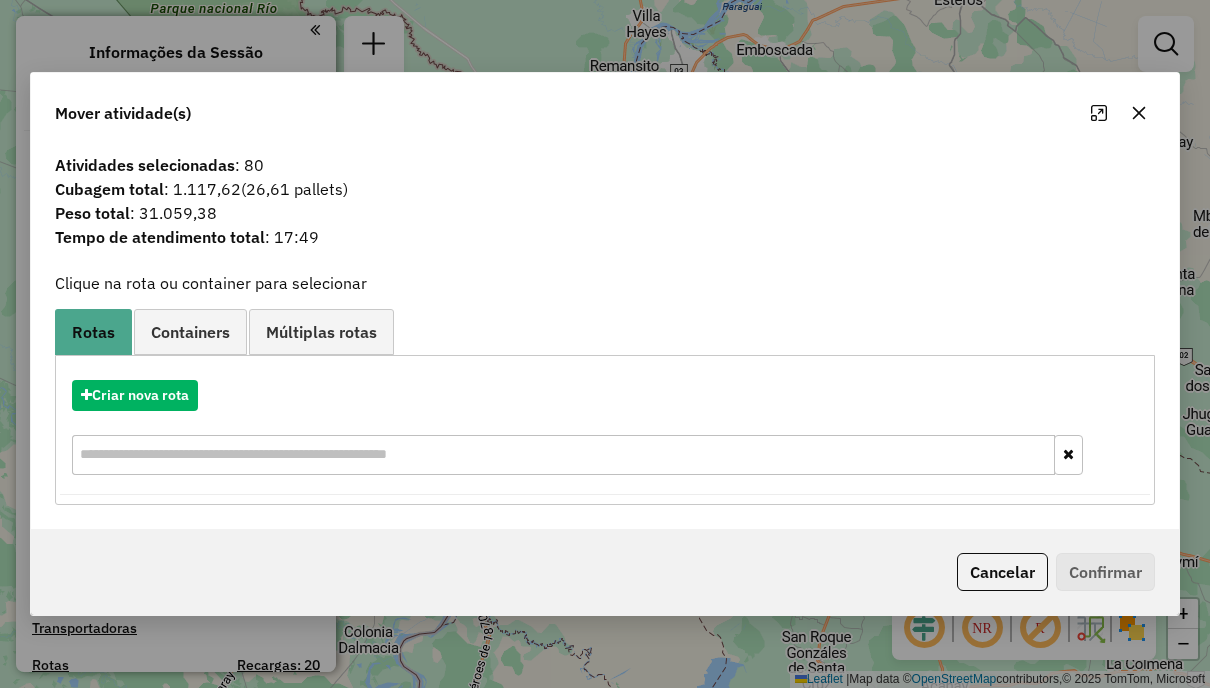 click 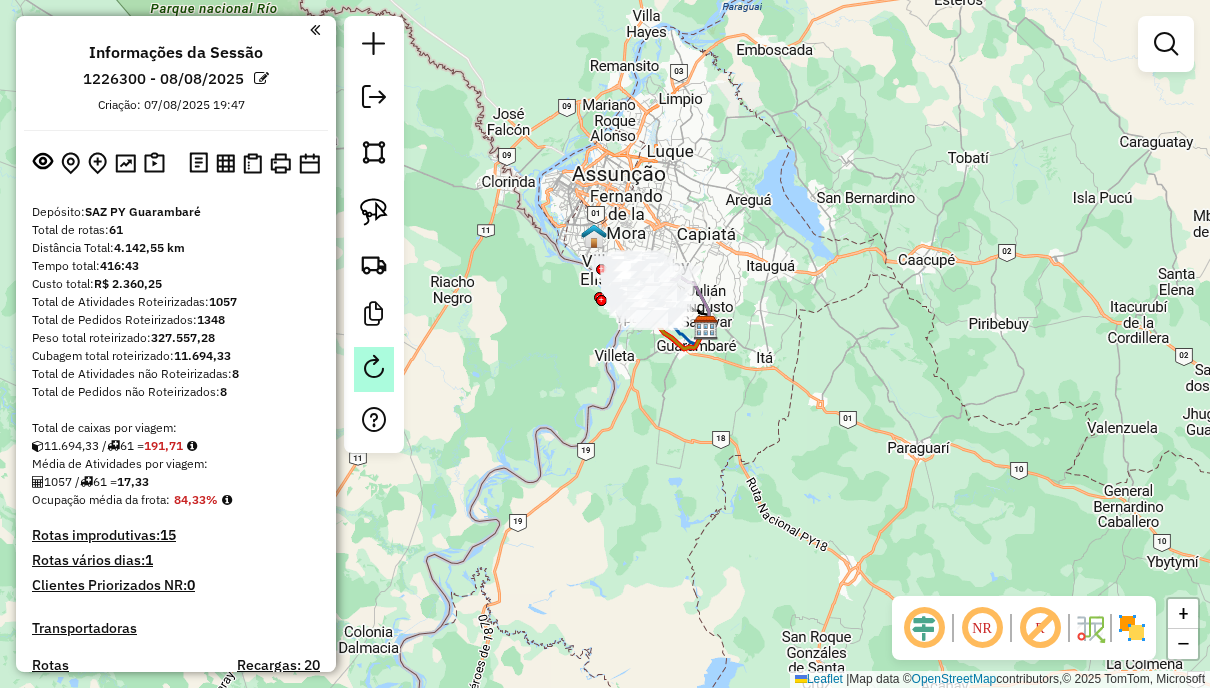 click 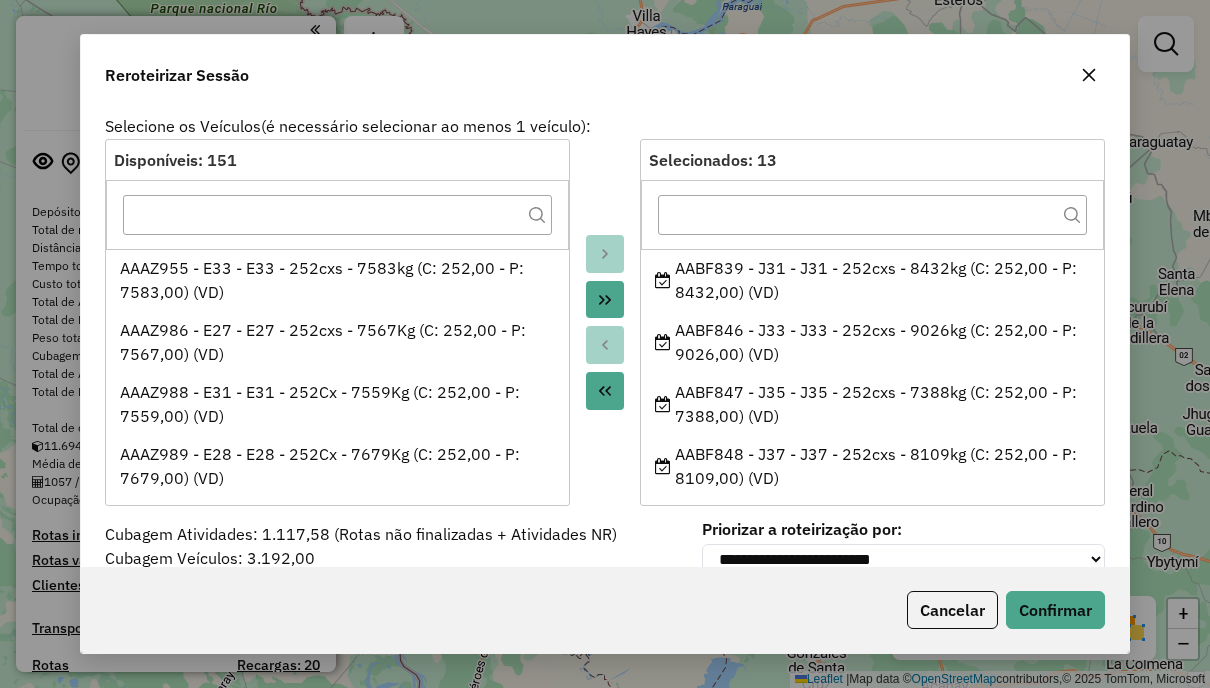 click 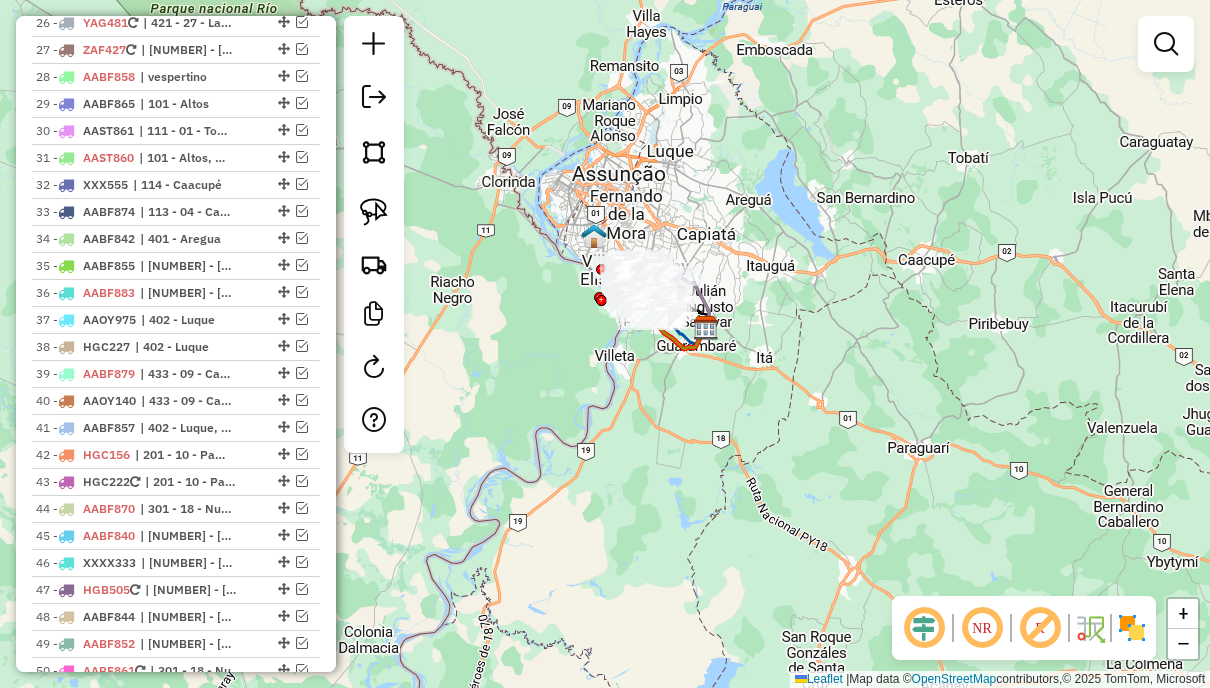 scroll, scrollTop: 2500, scrollLeft: 0, axis: vertical 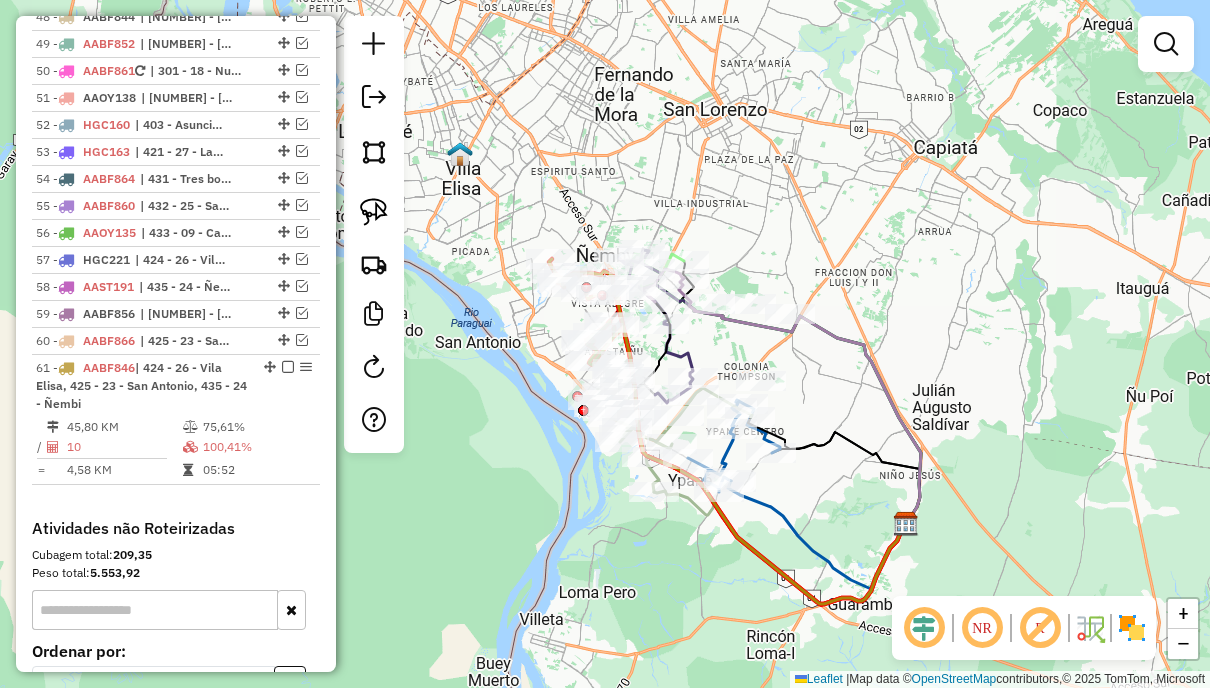 click on "Janela de atendimento Grade de atendimento Capacidade Transportadoras Veículos Cliente Pedidos  Rotas Selecione os dias de semana para filtrar as janelas de atendimento  Seg   Ter   Qua   Qui   Sex   Sáb   Dom  Informe o período da janela de atendimento: De: Até:  Filtrar exatamente a janela do cliente  Considerar janela de atendimento padrão  Selecione os dias de semana para filtrar as grades de atendimento  Seg   Ter   Qua   Qui   Sex   Sáb   Dom   Considerar clientes sem dia de atendimento cadastrado  Clientes fora do dia de atendimento selecionado Filtrar as atividades entre os valores definidos abaixo:  Peso mínimo:   Peso máximo:   Cubagem mínima:   Cubagem máxima:   De:   Até:  Filtrar as atividades entre o tempo de atendimento definido abaixo:  De:   Até:   Considerar capacidade total dos clientes não roteirizados Transportadora: Selecione um ou mais itens Tipo de veículo: Selecione um ou mais itens Veículo: Selecione um ou mais itens Motorista: Selecione um ou mais itens Nome: Rótulo:" 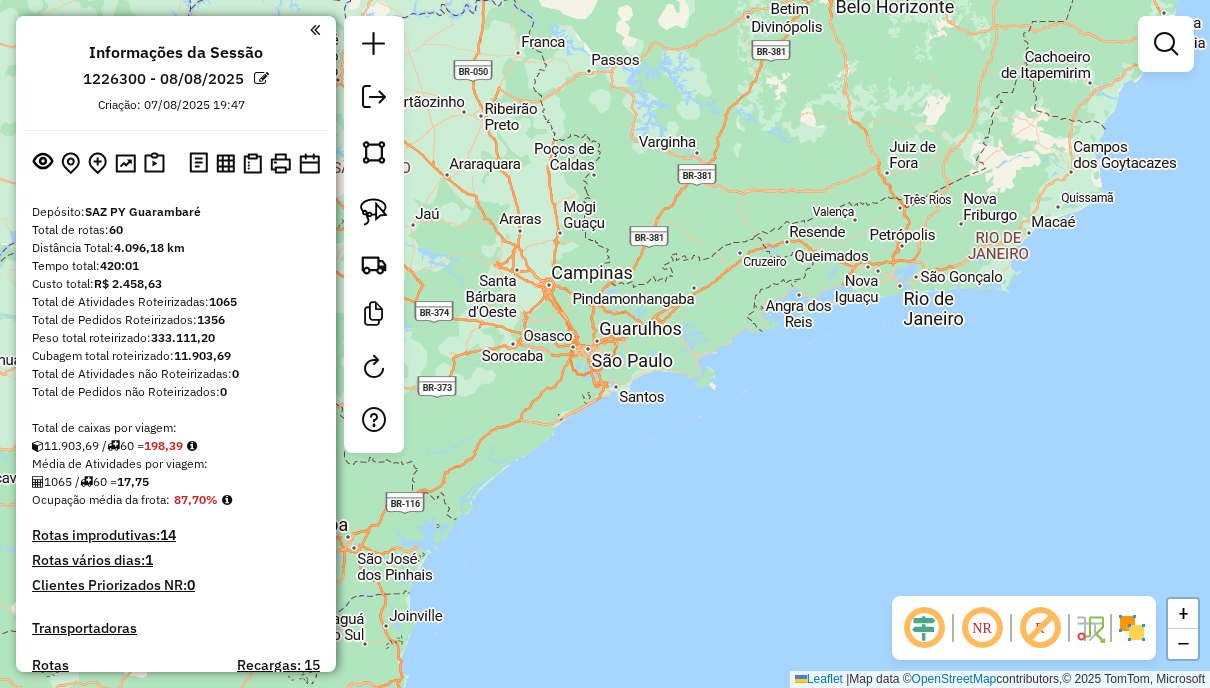 scroll, scrollTop: 0, scrollLeft: 0, axis: both 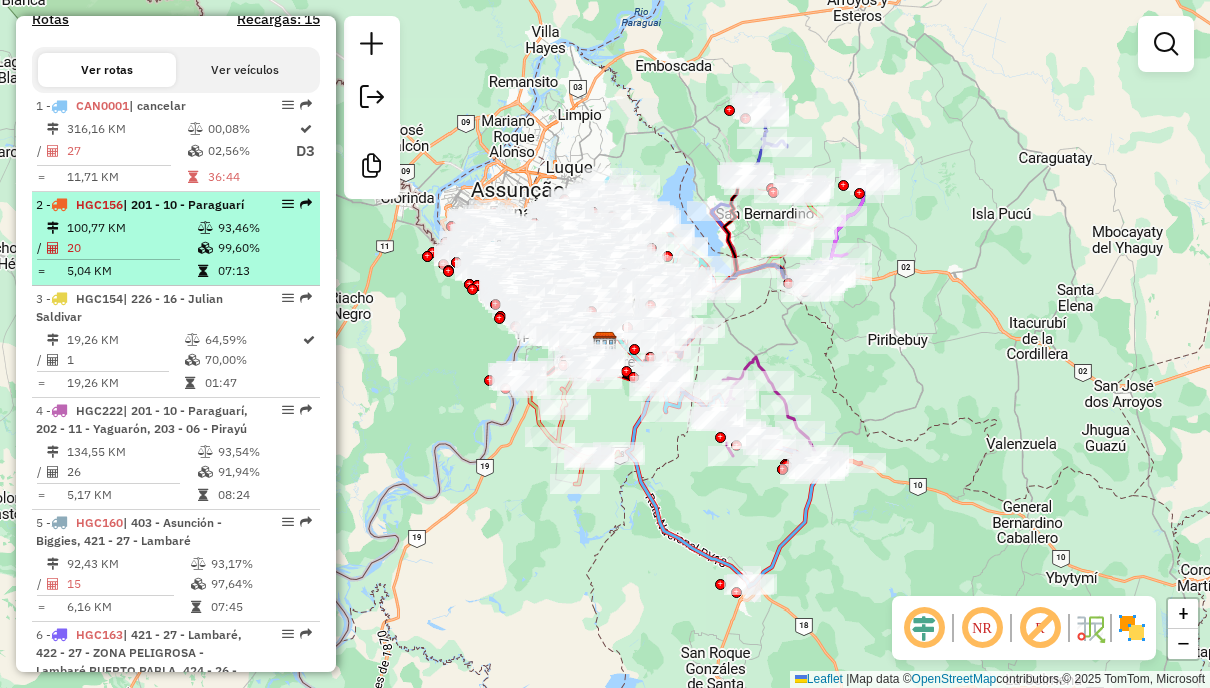 click on "99,60%" at bounding box center (264, 248) 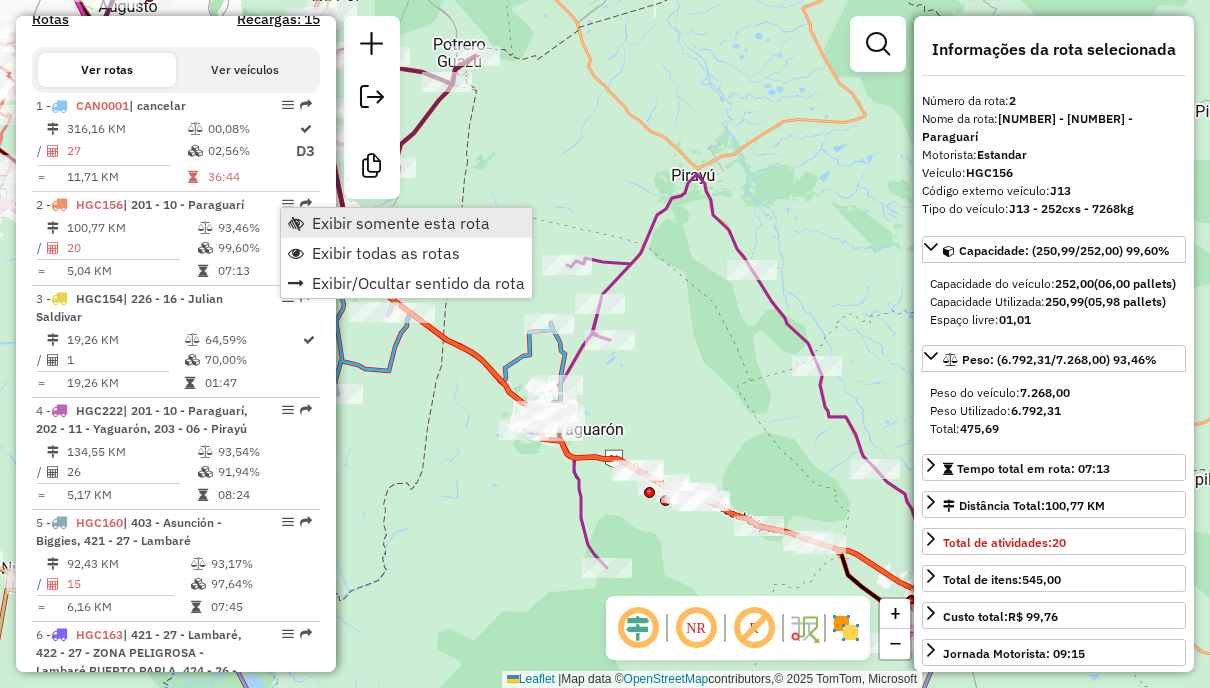 click on "Exibir somente esta rota" at bounding box center (406, 223) 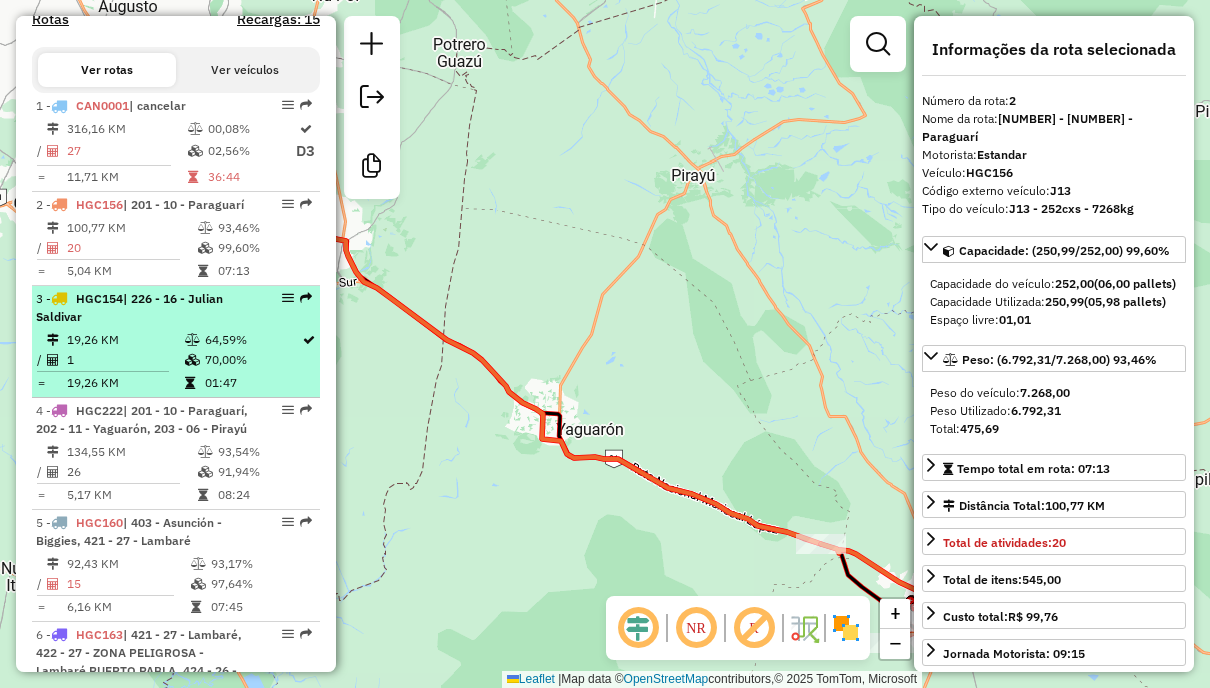 click on "64,59%" at bounding box center [252, 340] 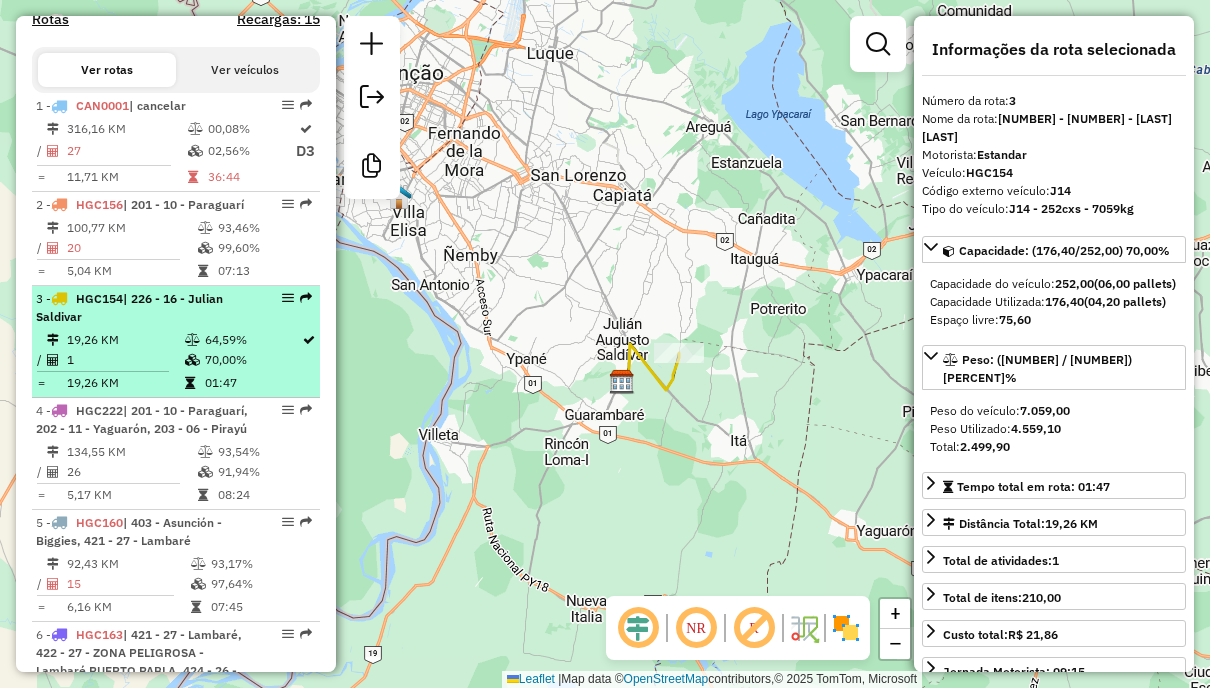 click on "70,00%" at bounding box center (252, 360) 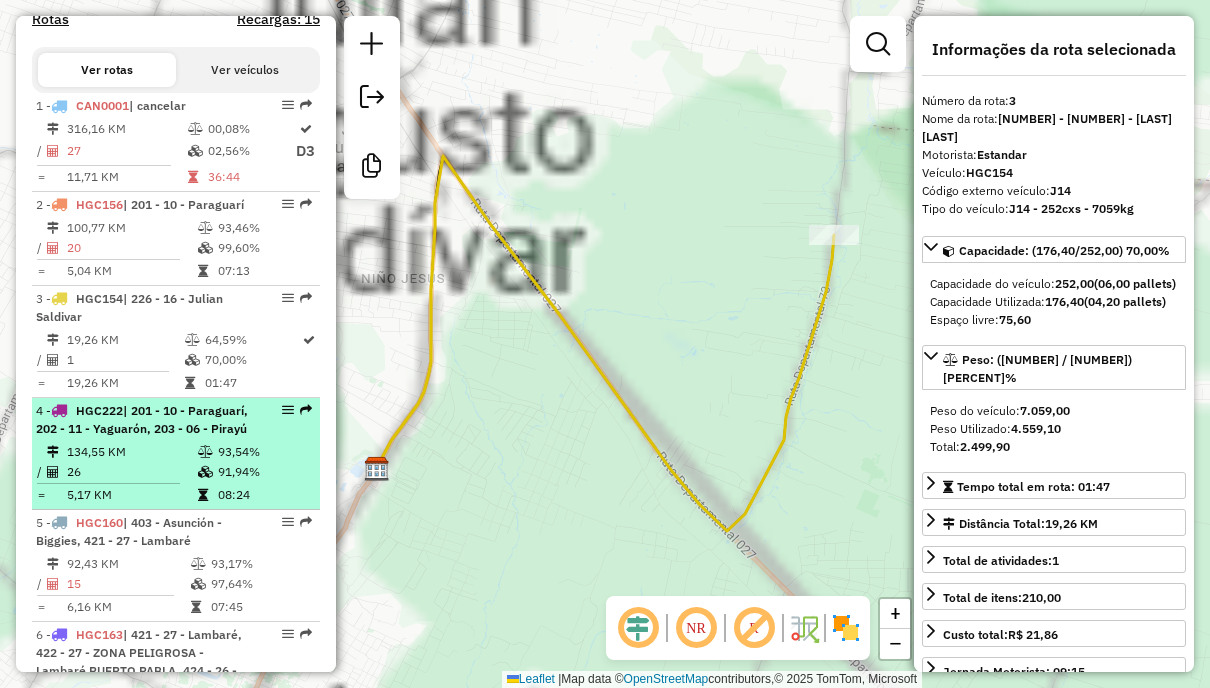 click on "| 201 - 10 - Paraguarí, 202 - 11 - Yaguarón, 203 - 06 - Pirayú" at bounding box center (142, 419) 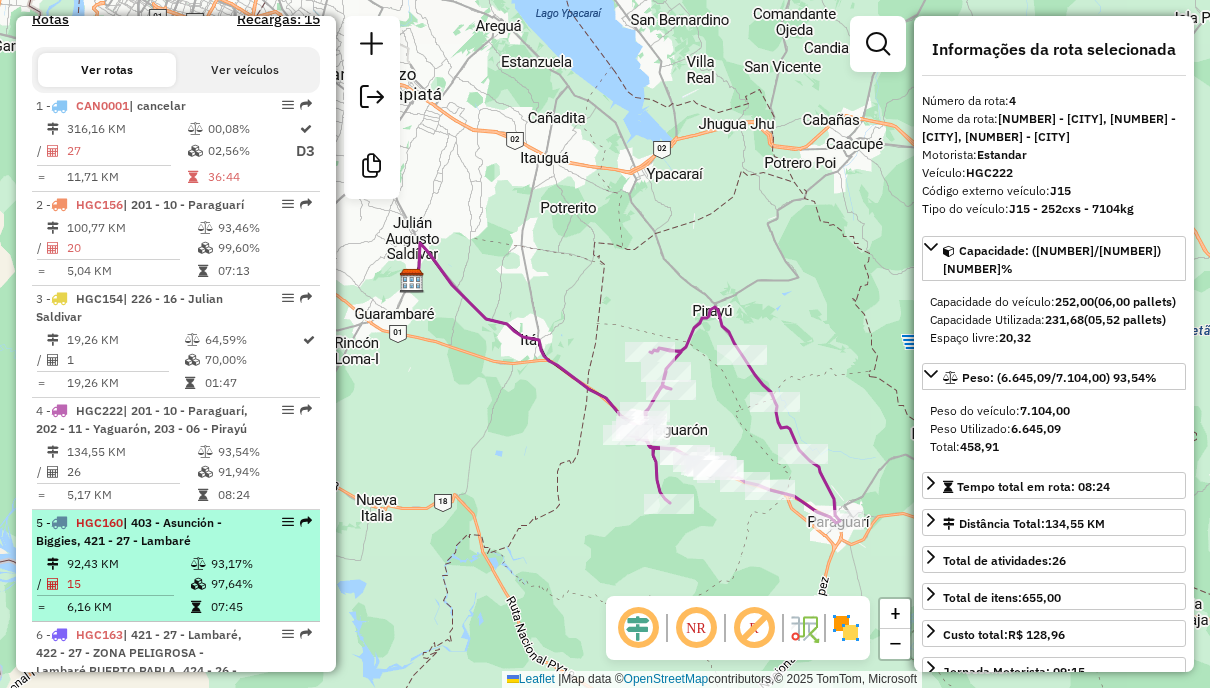 scroll, scrollTop: 900, scrollLeft: 0, axis: vertical 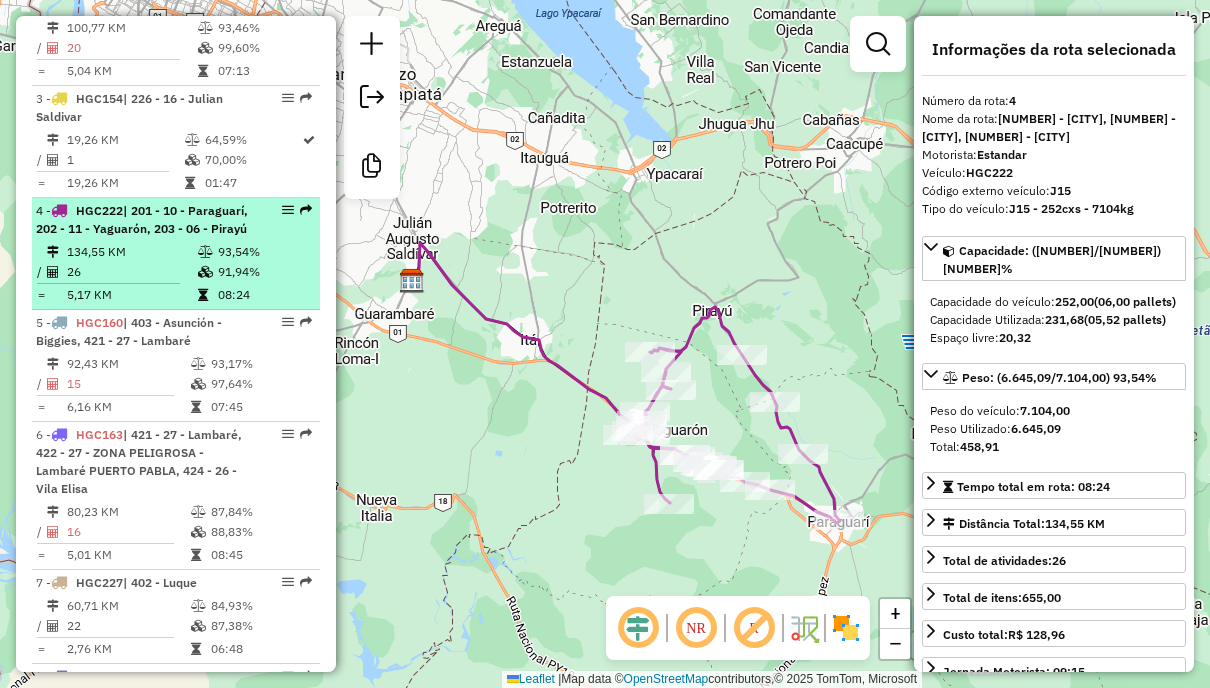 click on "91,94%" at bounding box center [264, 272] 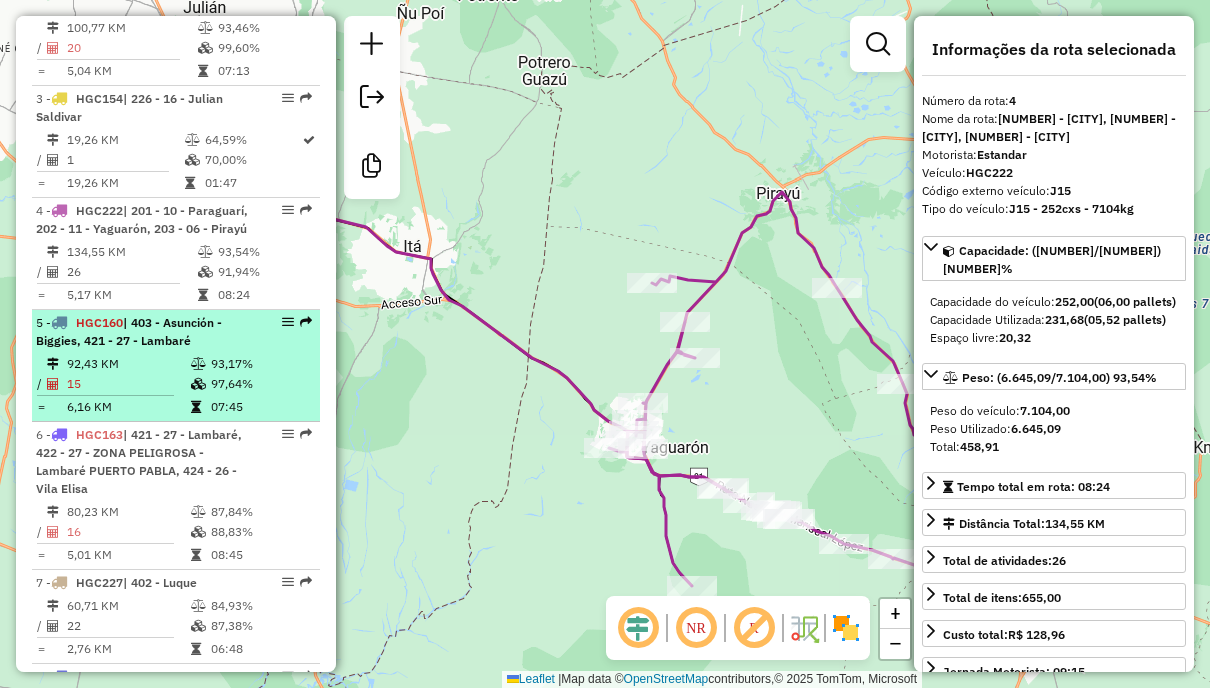 click on "[NUMBER] - [CITY] - [NAME], [NUMBER] - [CITY]" at bounding box center [142, 332] 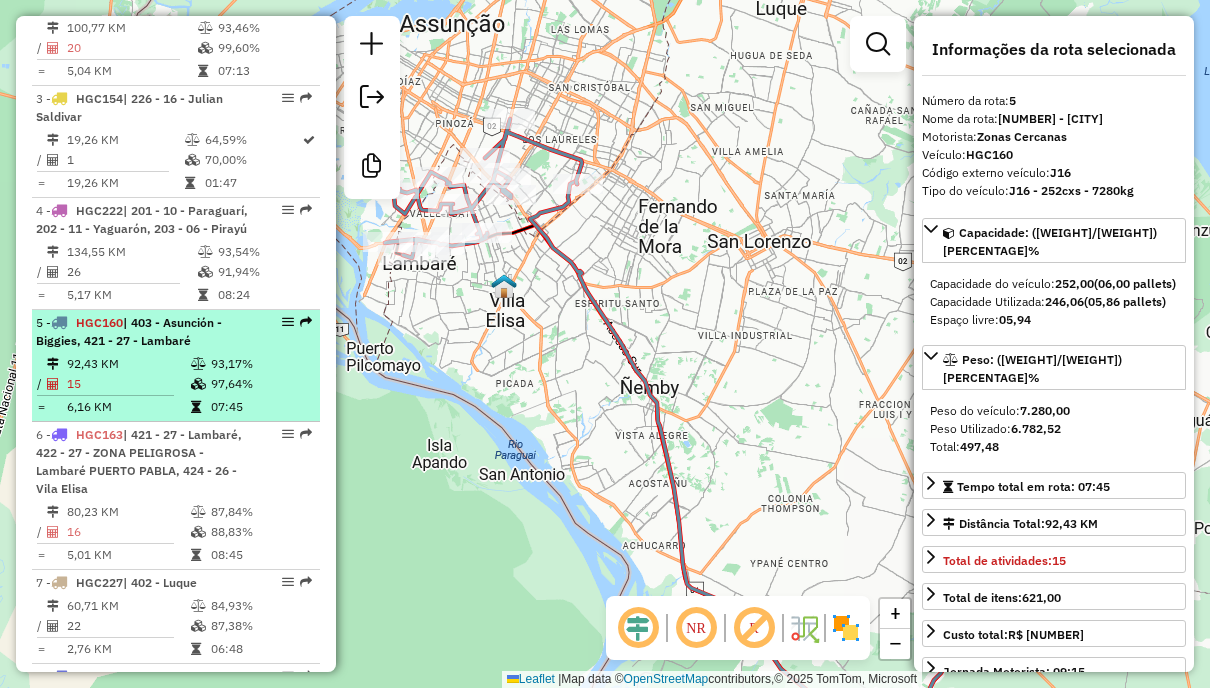 click on "93,17%" at bounding box center (260, 364) 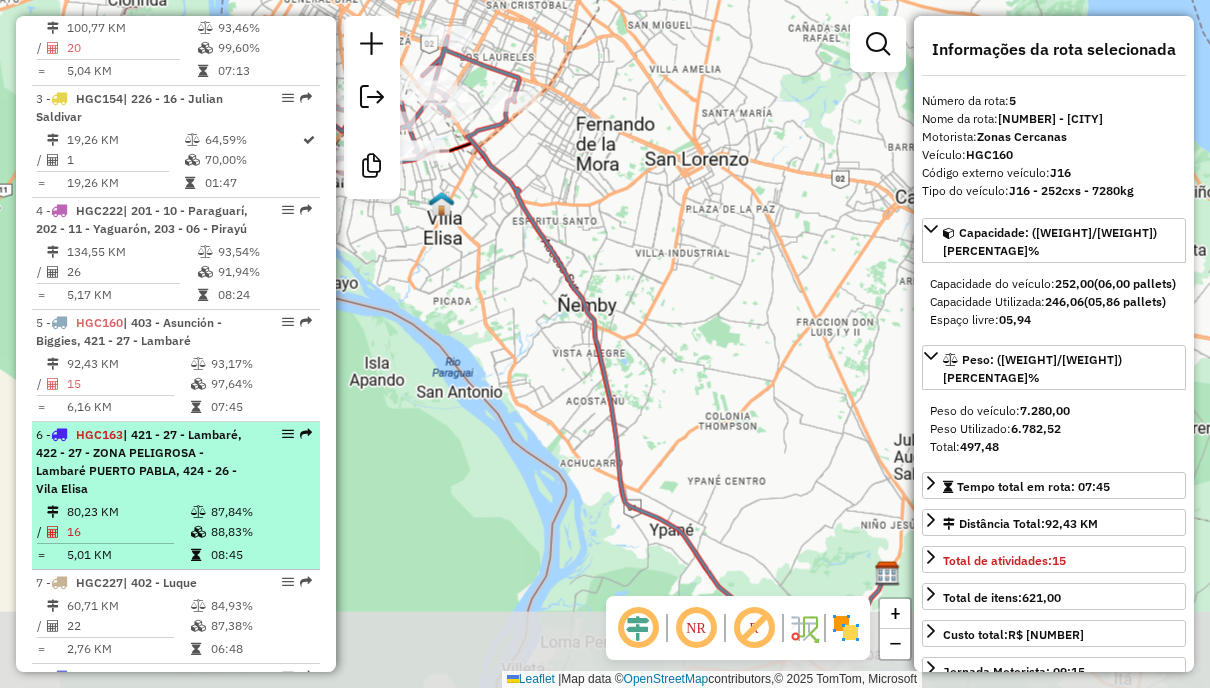click on "[NUMBER] - [CODE] | [NUMBER] - [CITY], [NUMBER] - [ZONE] - [CITY] [LOCATION], [NUMBER] - [CITY]" at bounding box center [142, 462] 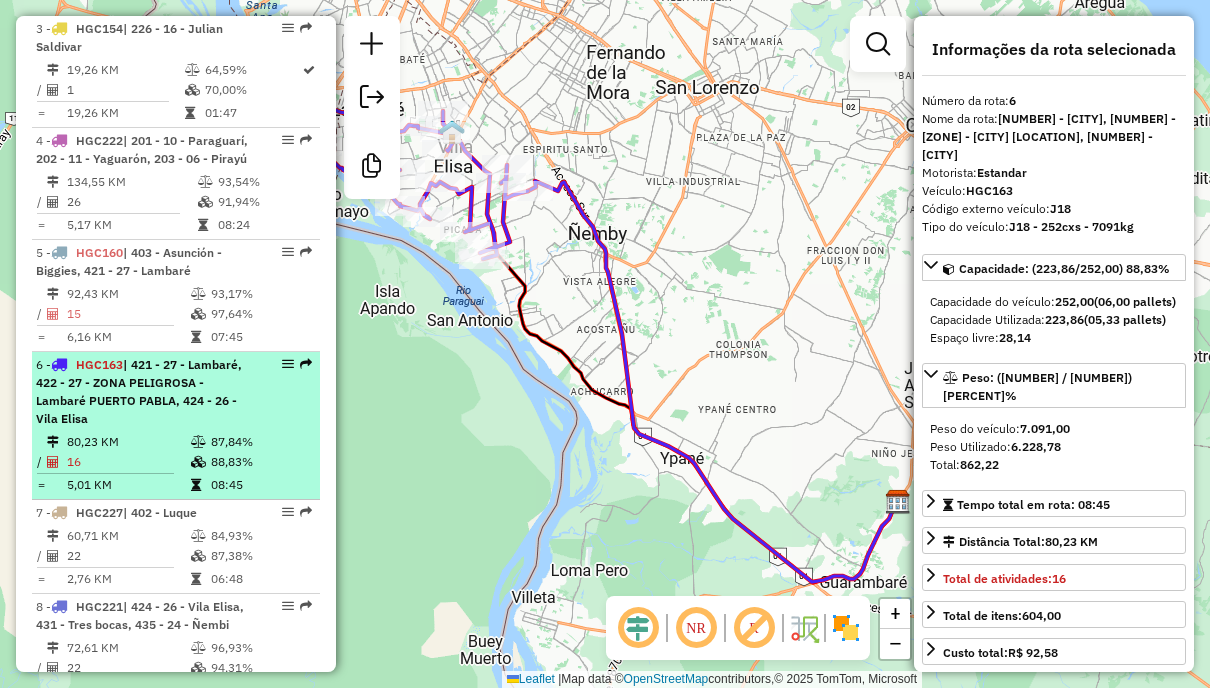 scroll, scrollTop: 1000, scrollLeft: 0, axis: vertical 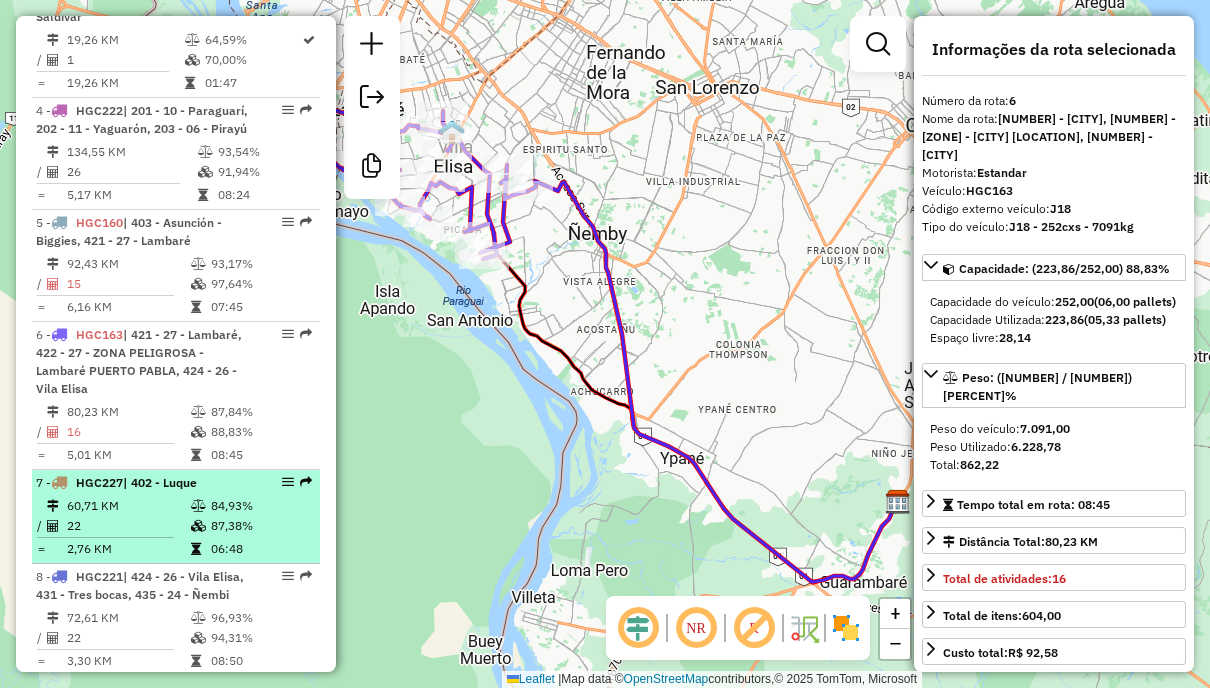 click on "[NUMBER] -       [PLATE]   | [NUMBER] - [CITY]" at bounding box center (142, 483) 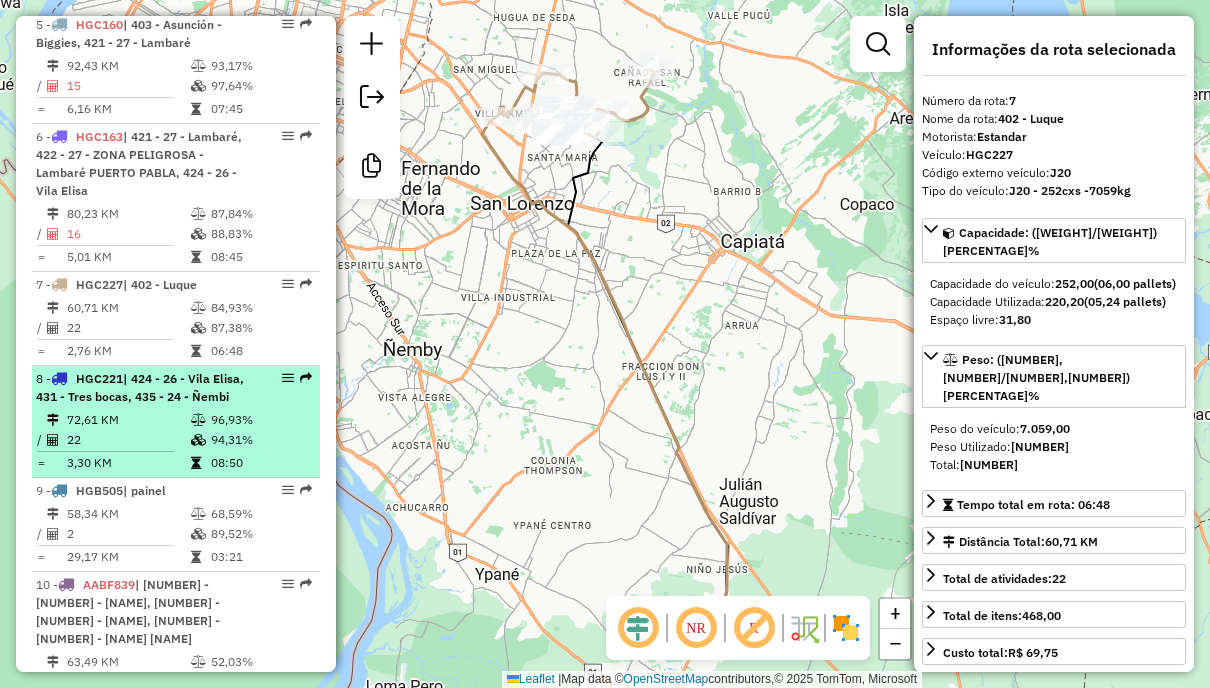 scroll, scrollTop: 1200, scrollLeft: 0, axis: vertical 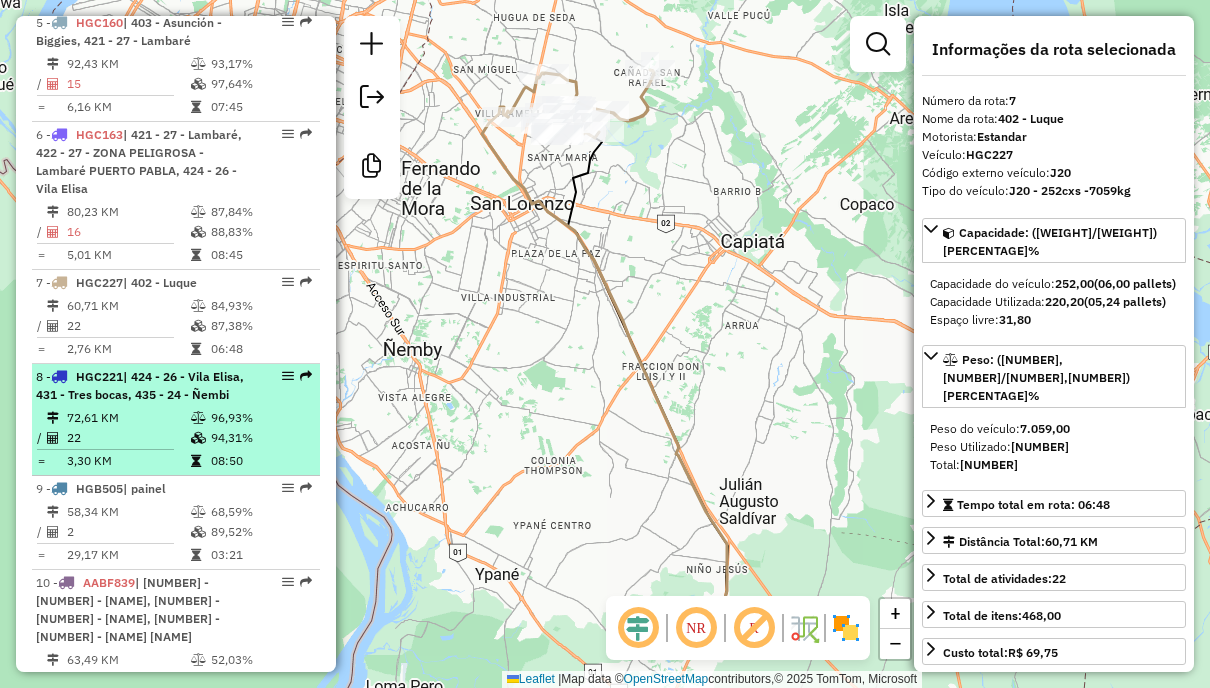 click on "94,31%" at bounding box center (260, 438) 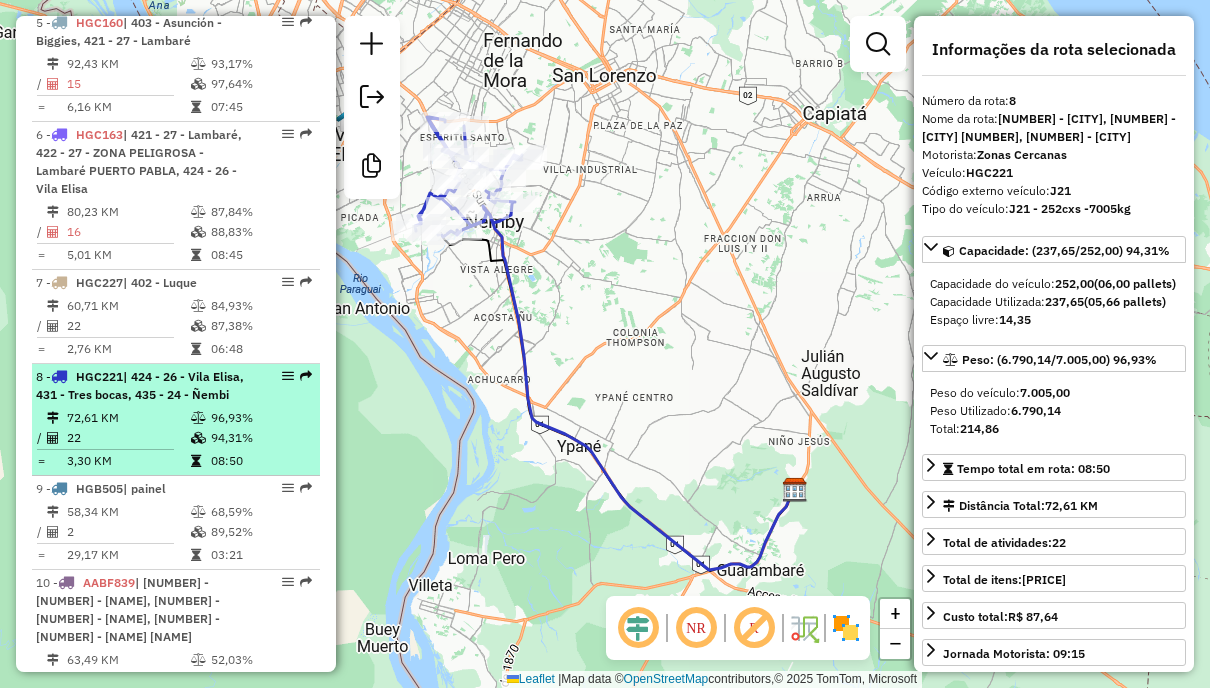 scroll, scrollTop: 1300, scrollLeft: 0, axis: vertical 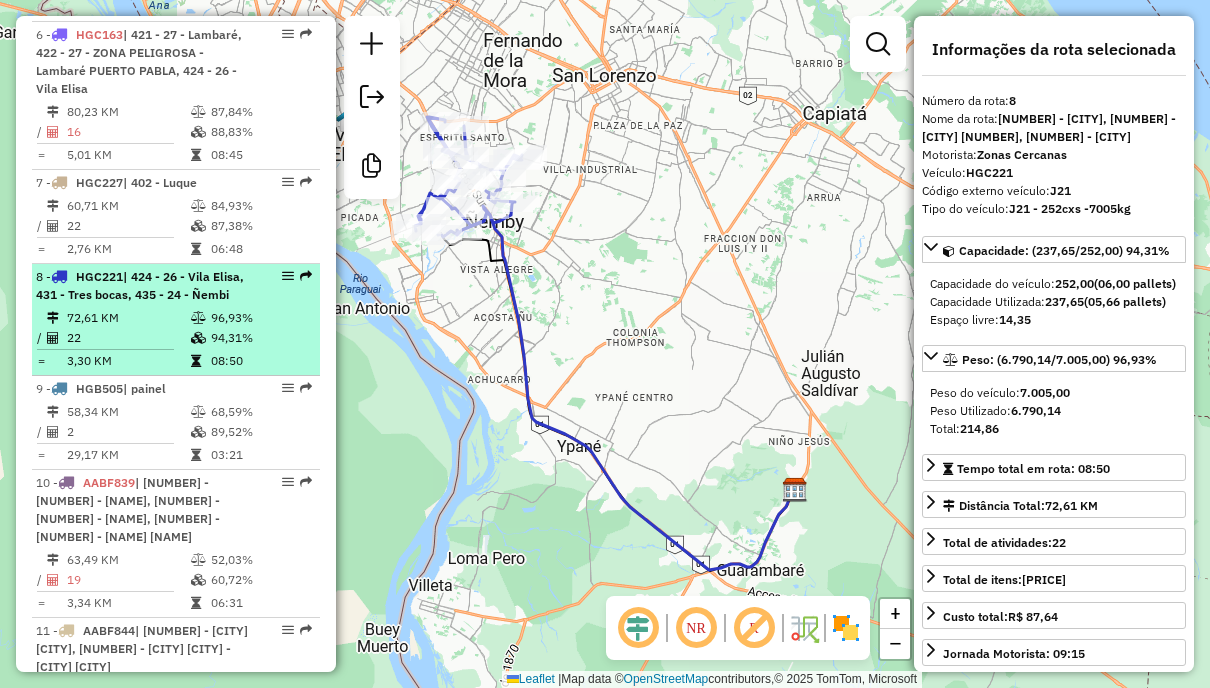 click on "89,52%" at bounding box center (260, 432) 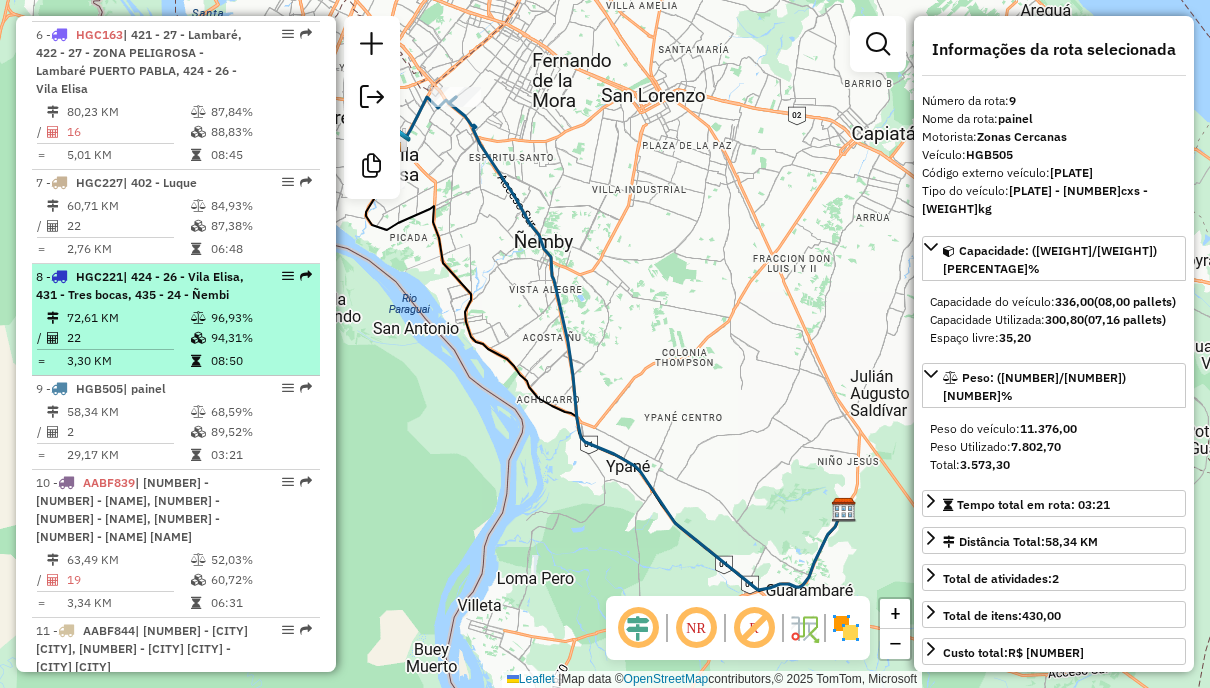 scroll, scrollTop: 1400, scrollLeft: 0, axis: vertical 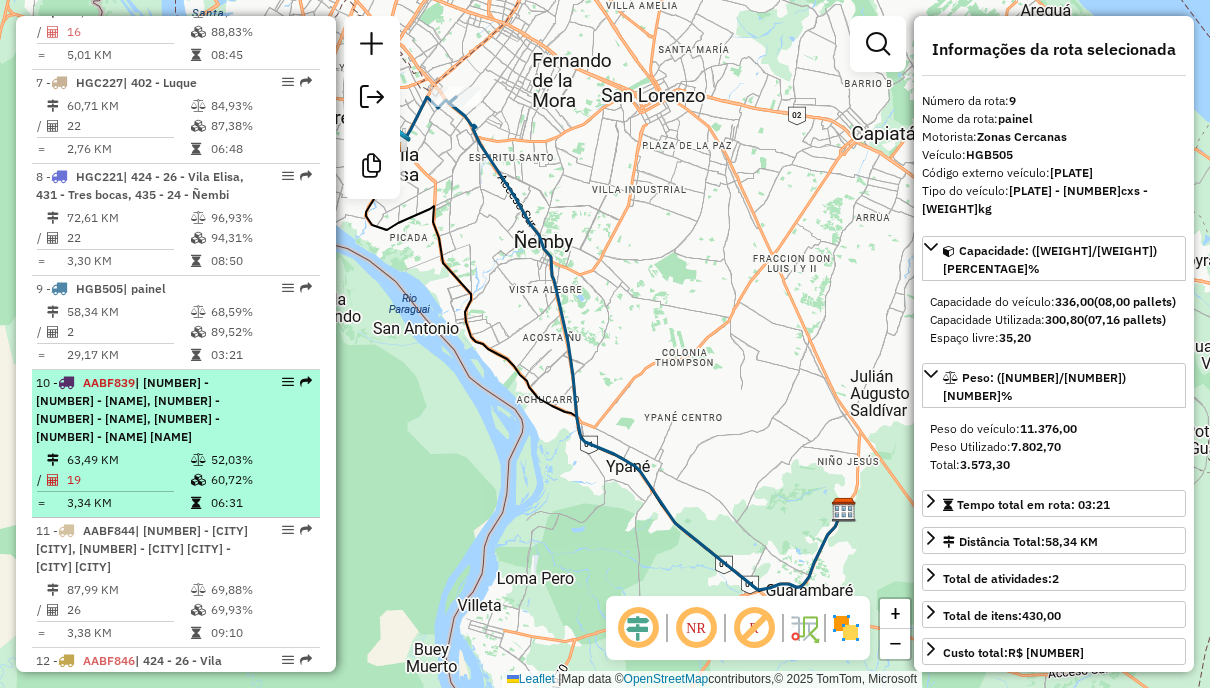click on "[NUMBER] - [CODE] | [NUMBER] - [NUMBER] - [CITY] [NUMBER] - [NUMBER] - [CITY] [NUMBER] - [NUMBER] - [CITY] [NUMBER] - [NUMBER] - [CITY] [NUMBER] [NUMBER] [NUMBER] [NUMBER] [NUMBER] [NUMBER] [NUMBER] [NUMBER]" at bounding box center [176, 444] 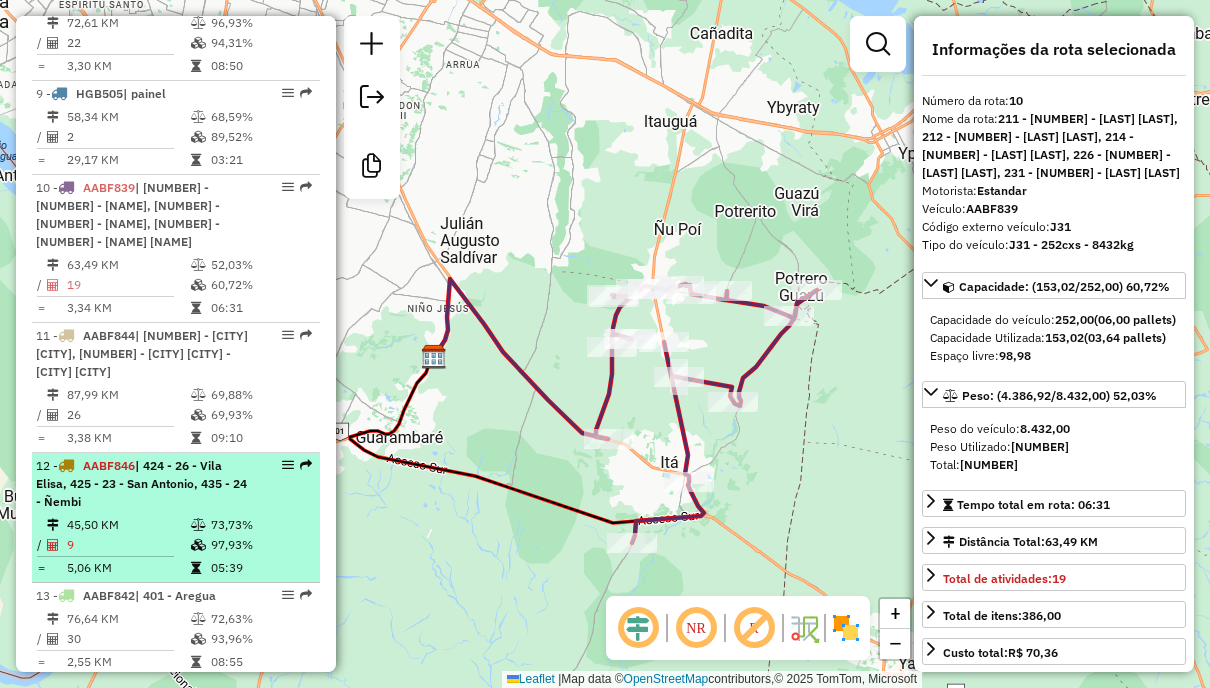 scroll, scrollTop: 1600, scrollLeft: 0, axis: vertical 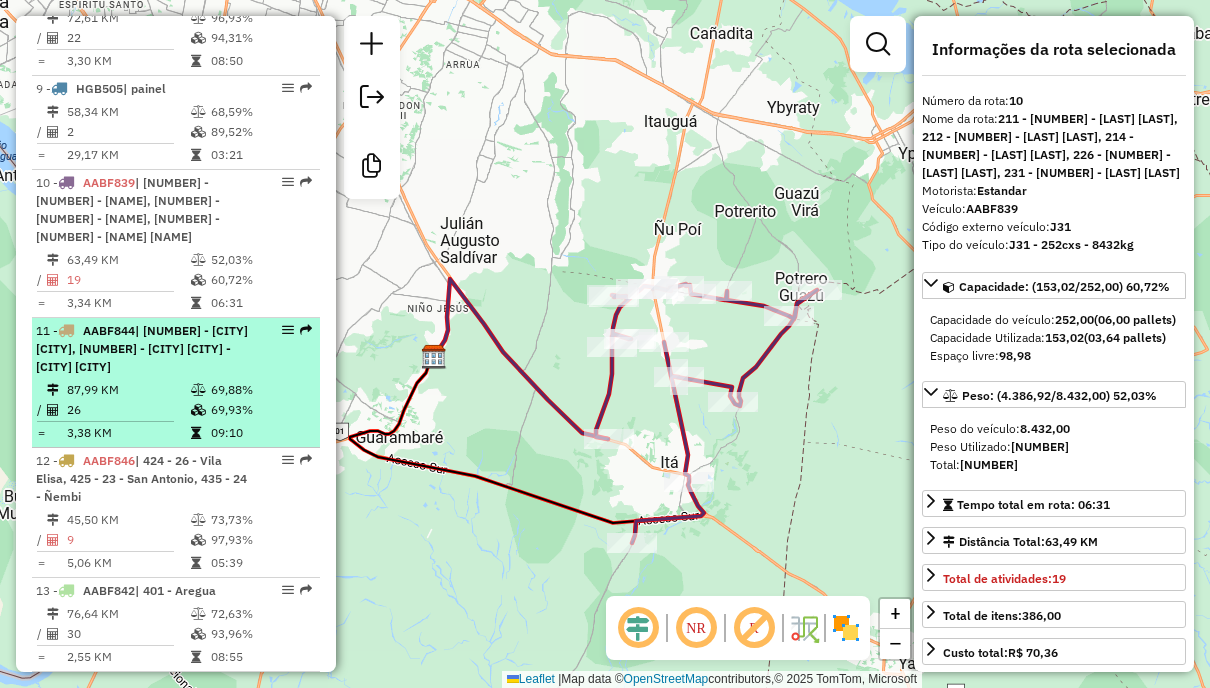 click on "69,88%" at bounding box center (260, 390) 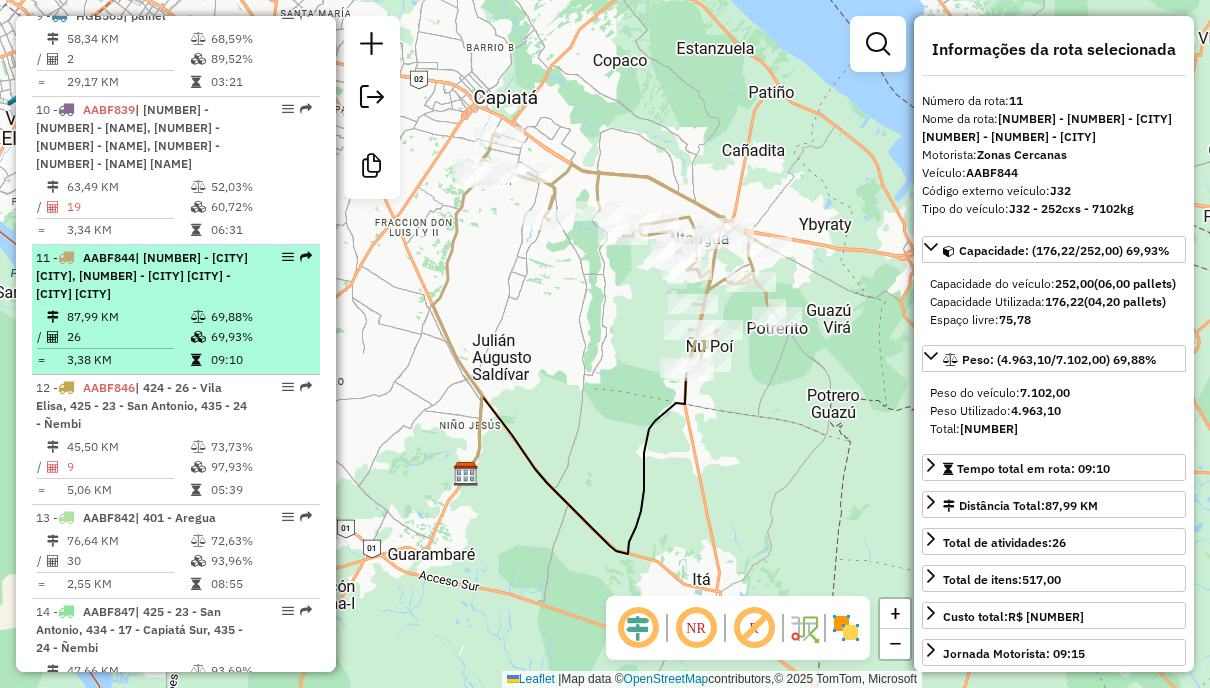 scroll, scrollTop: 1700, scrollLeft: 0, axis: vertical 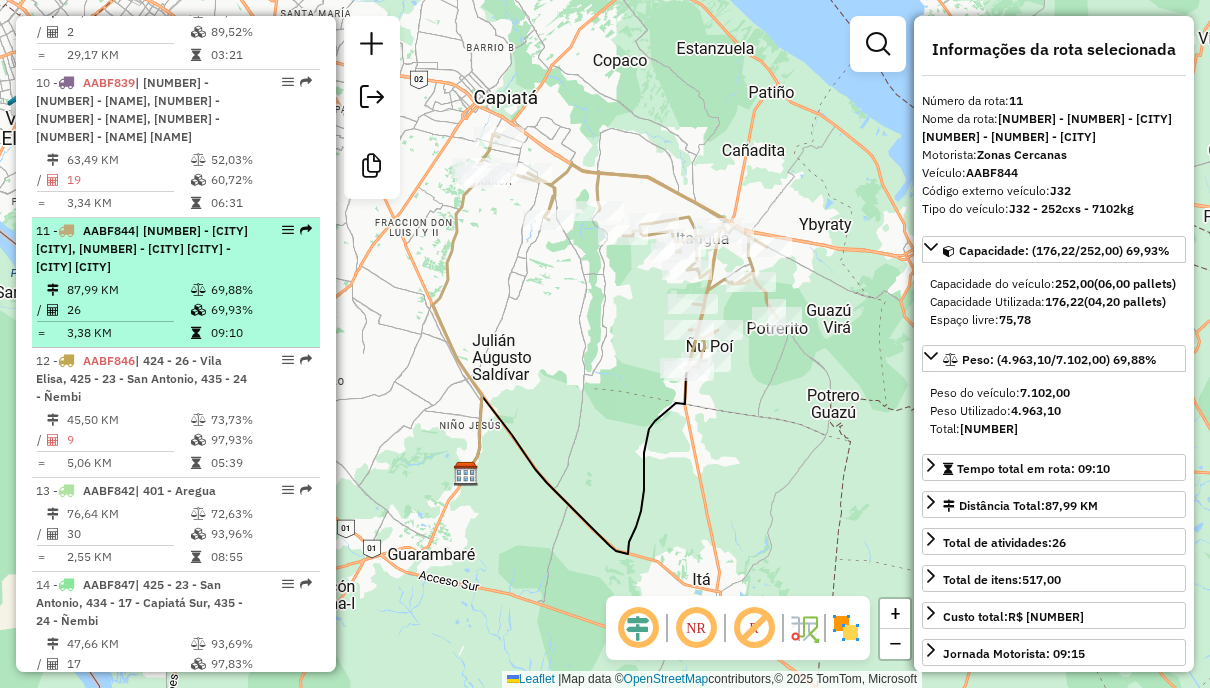 click on "[NUMBER] - [CODE] | [NUMBER] - [NUMBER] - [CITY], [NUMBER] - [NUMBER] - [CITY], [NUMBER] - [NUMBER] - [CITY]" at bounding box center (142, 379) 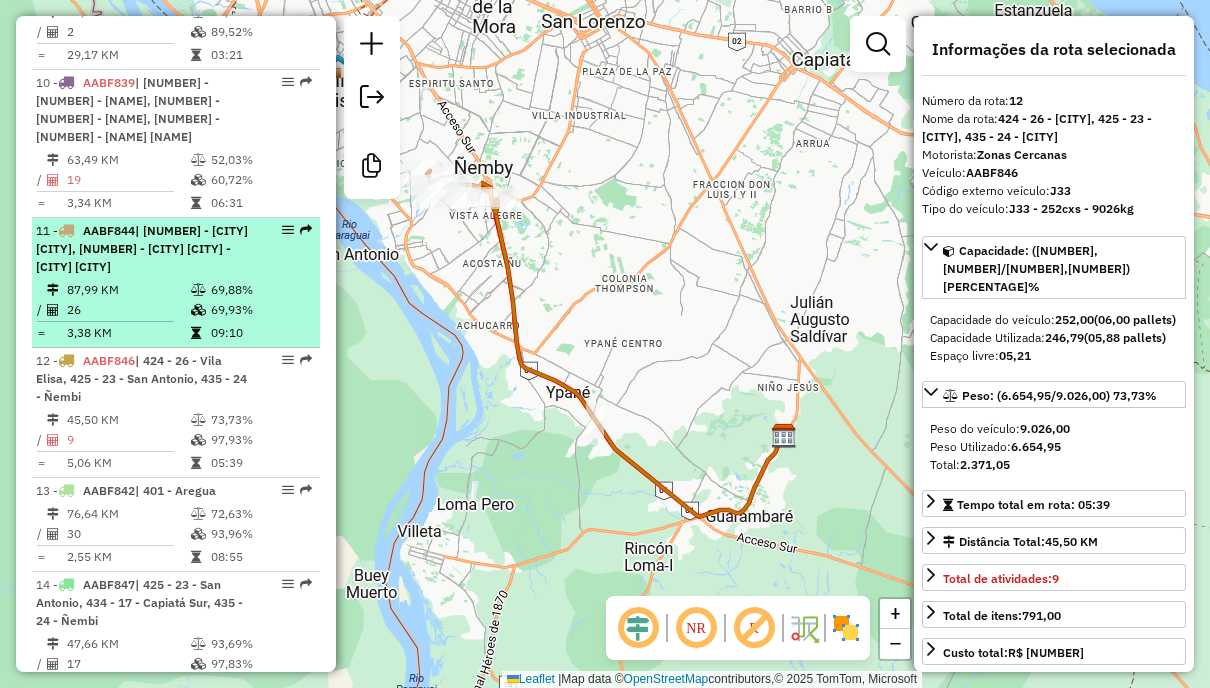 scroll, scrollTop: 1800, scrollLeft: 0, axis: vertical 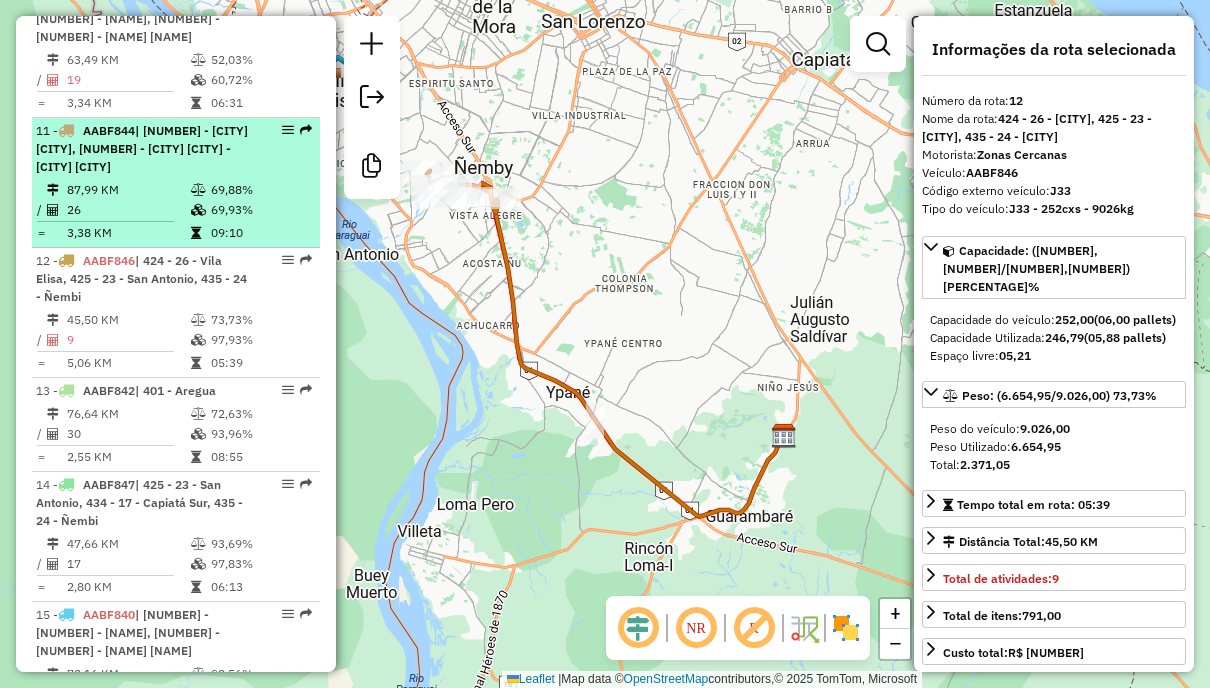click on "13 -       [PLATE]   | 401 - [CITY]" at bounding box center (142, 391) 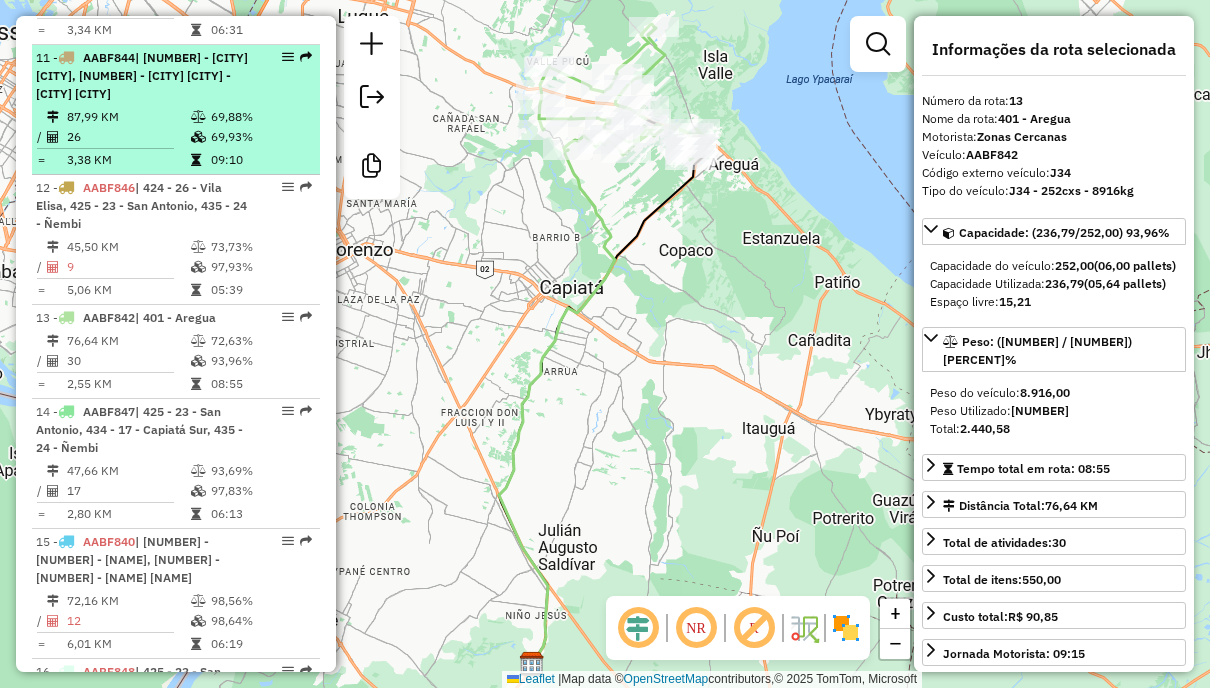 scroll, scrollTop: 1900, scrollLeft: 0, axis: vertical 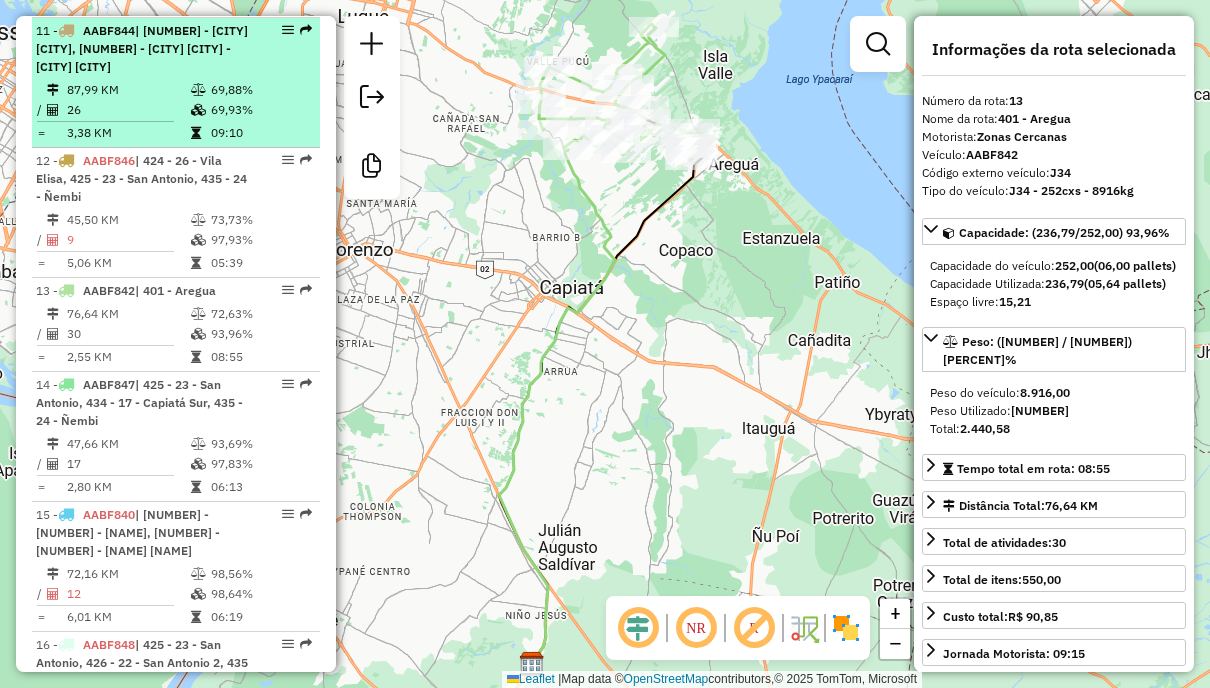 click on "| 425 - 23 - San Antonio, 434 - 17 - Capiatá Sur, 435 - 24 - Ñembi" at bounding box center (139, 402) 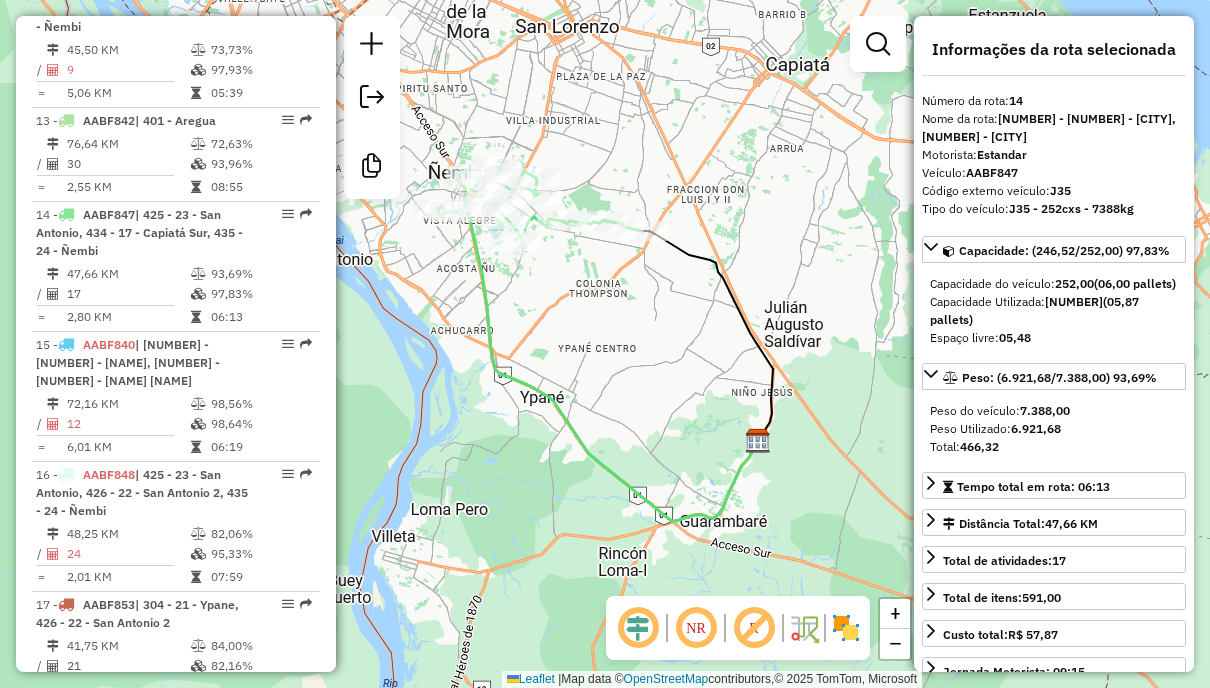 scroll, scrollTop: 2100, scrollLeft: 0, axis: vertical 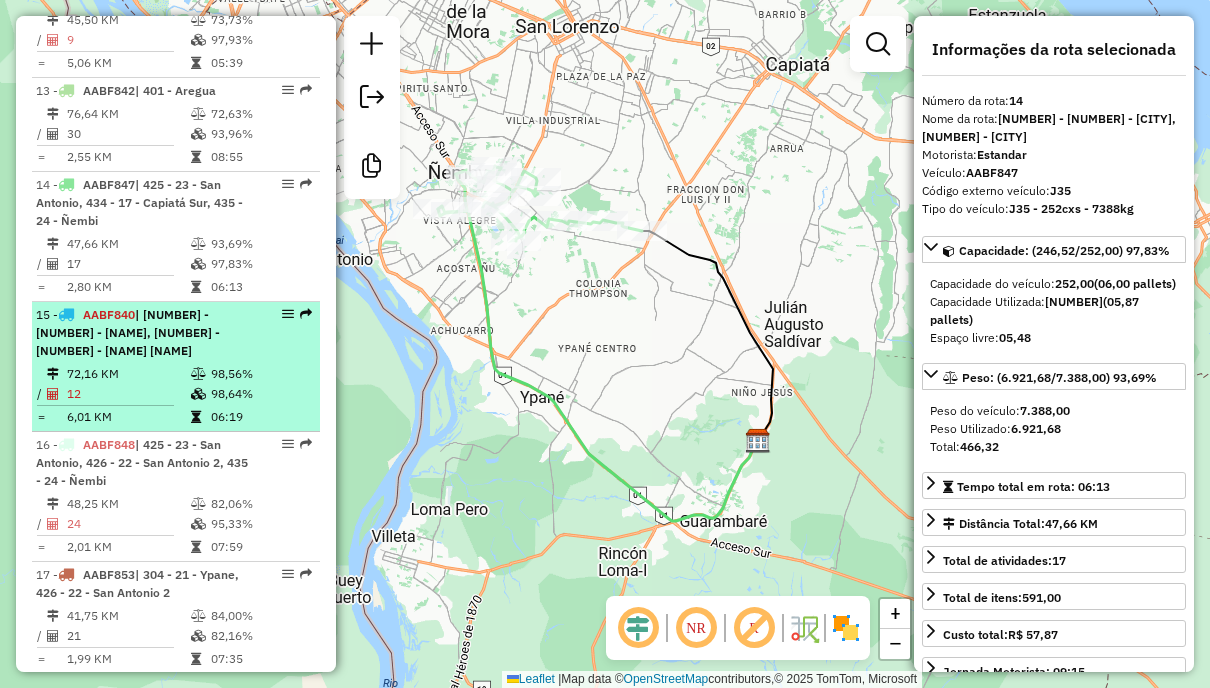 click on "98,64%" at bounding box center (260, 394) 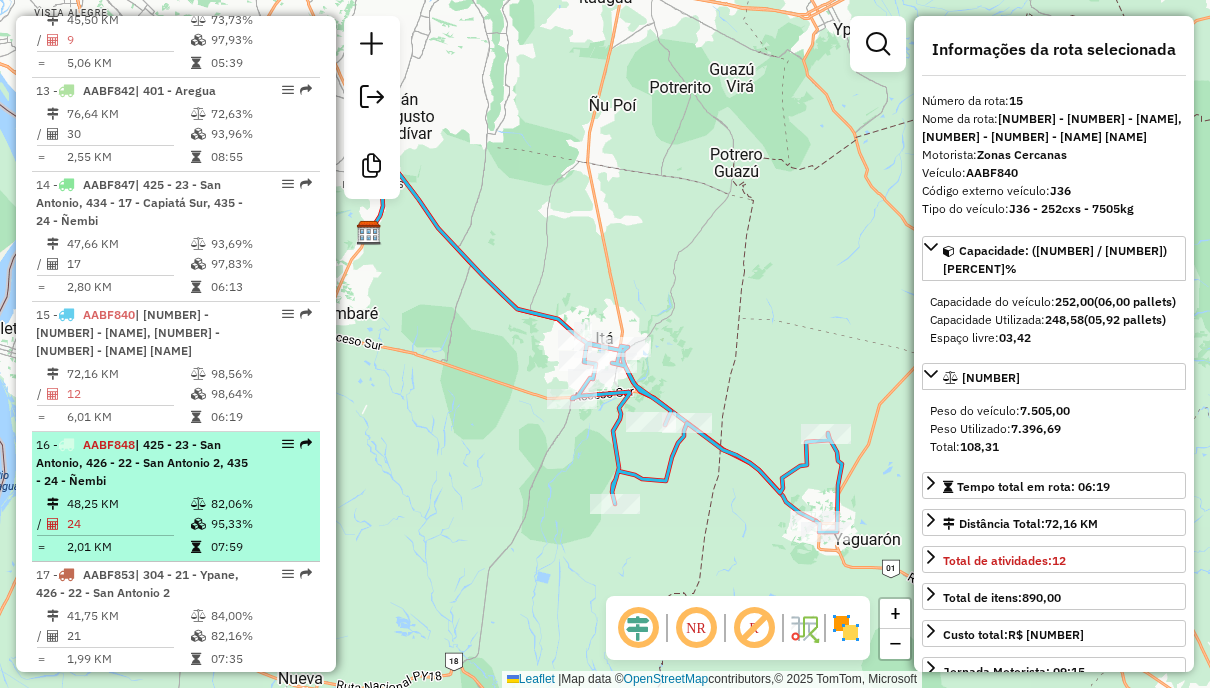 click on "[NUMBER] -       [PLATE]   | [NUMBER] - [CITY], [NUMBER] - [CITY] [NUMBER]" at bounding box center [142, 463] 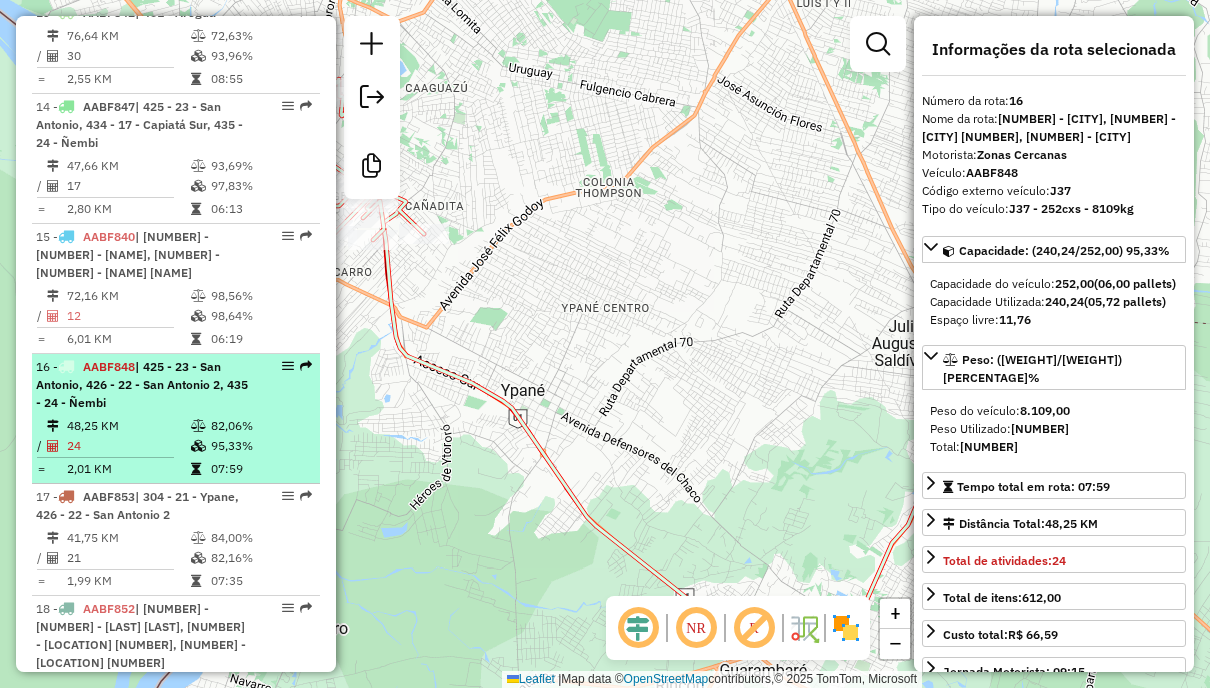 scroll, scrollTop: 2200, scrollLeft: 0, axis: vertical 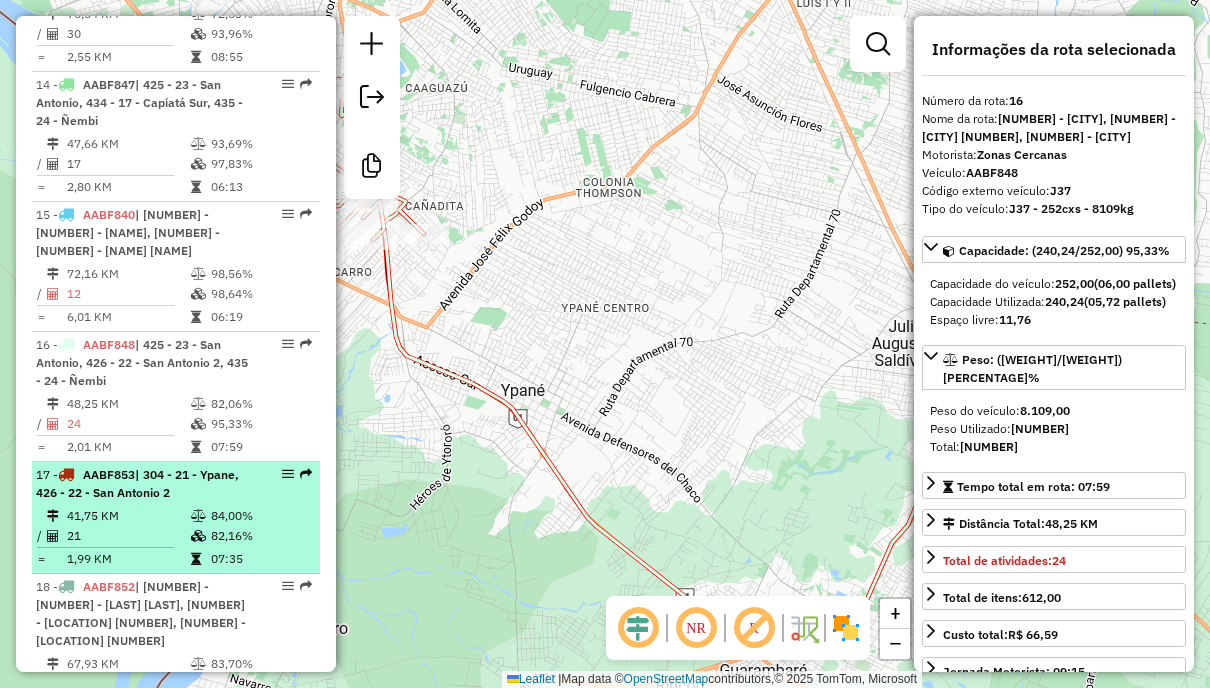 click on "[NUMBER]       [PLATE]   | [NUMBER] - [CITY], [NUMBER] - [CITY] [NUMBER]" at bounding box center (142, 484) 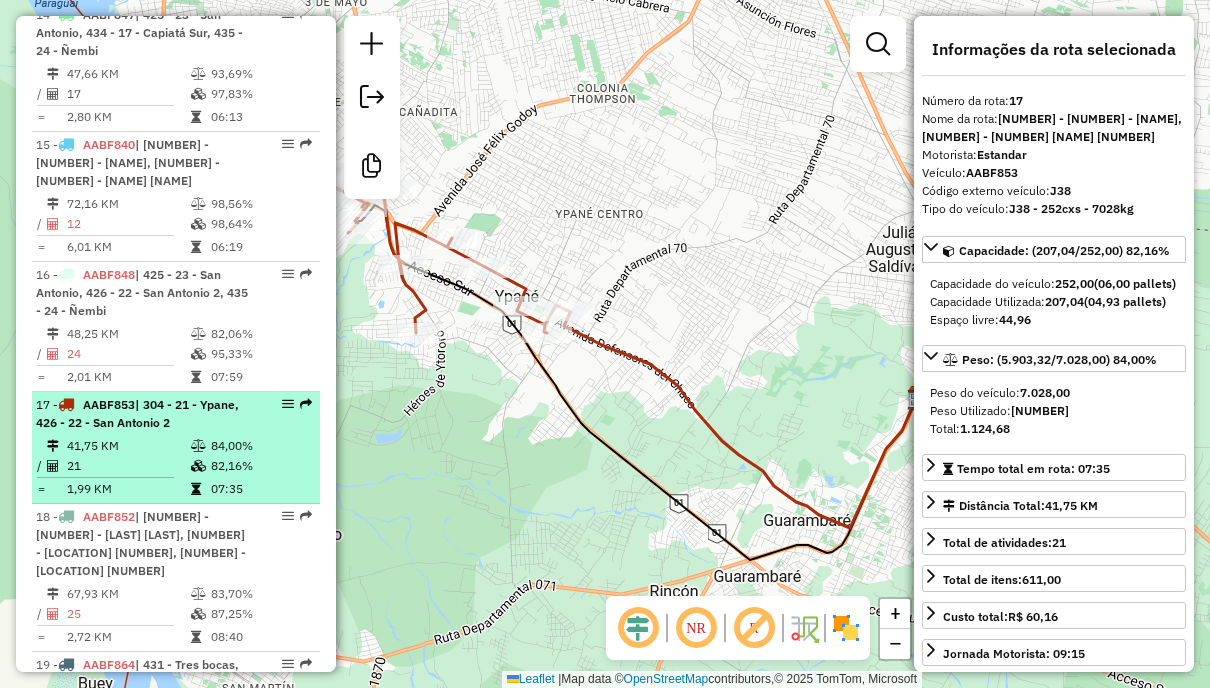 scroll, scrollTop: 2300, scrollLeft: 0, axis: vertical 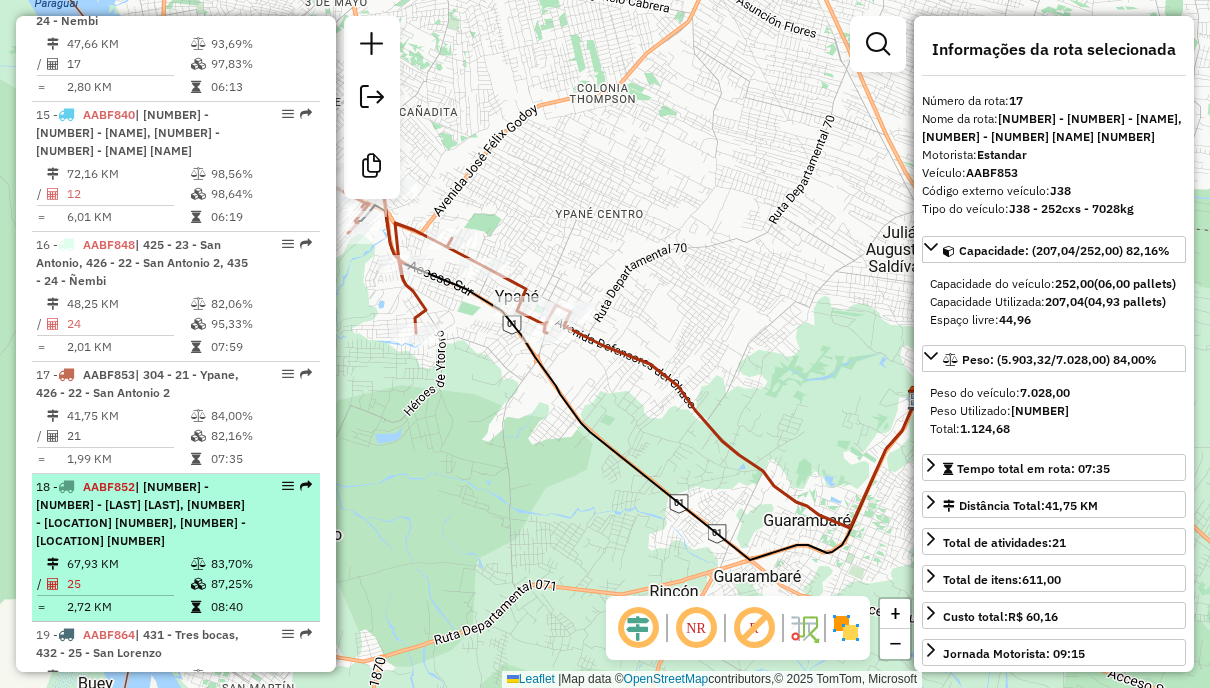 click on "| [NUMBER] - [NUMBER] - [LAST] [LAST], [NUMBER] - [LOCATION] [NUMBER], [NUMBER] - [LOCATION] [NUMBER]" at bounding box center (141, 513) 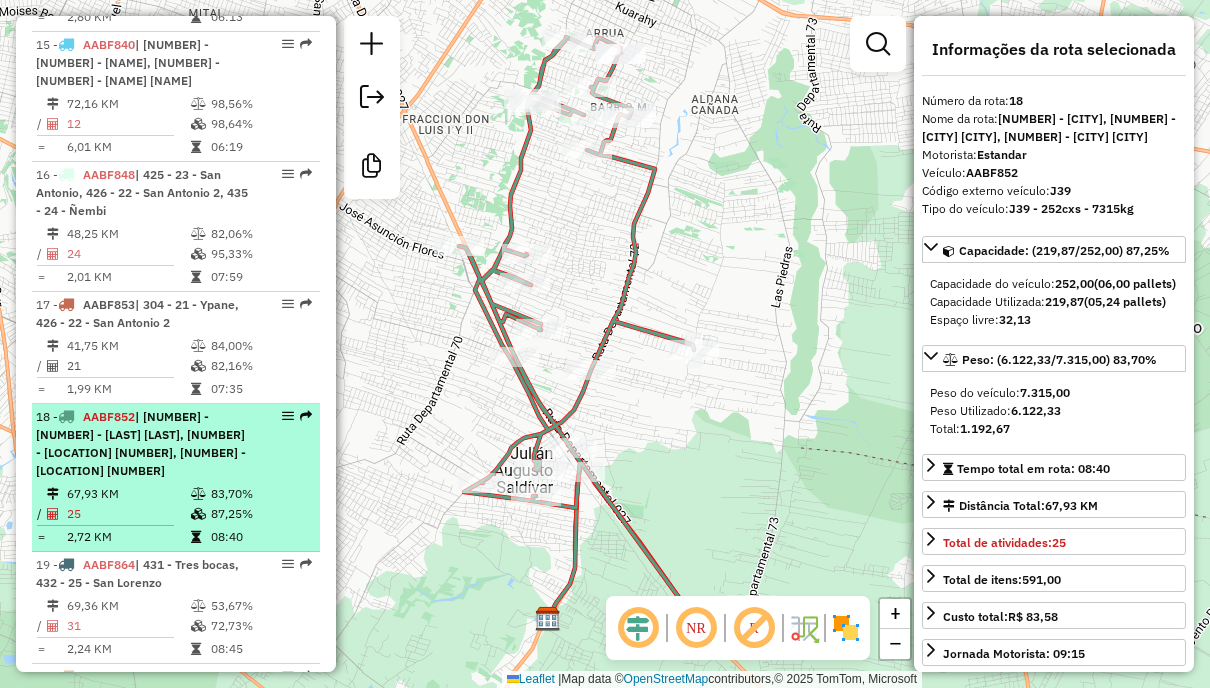scroll, scrollTop: 2400, scrollLeft: 0, axis: vertical 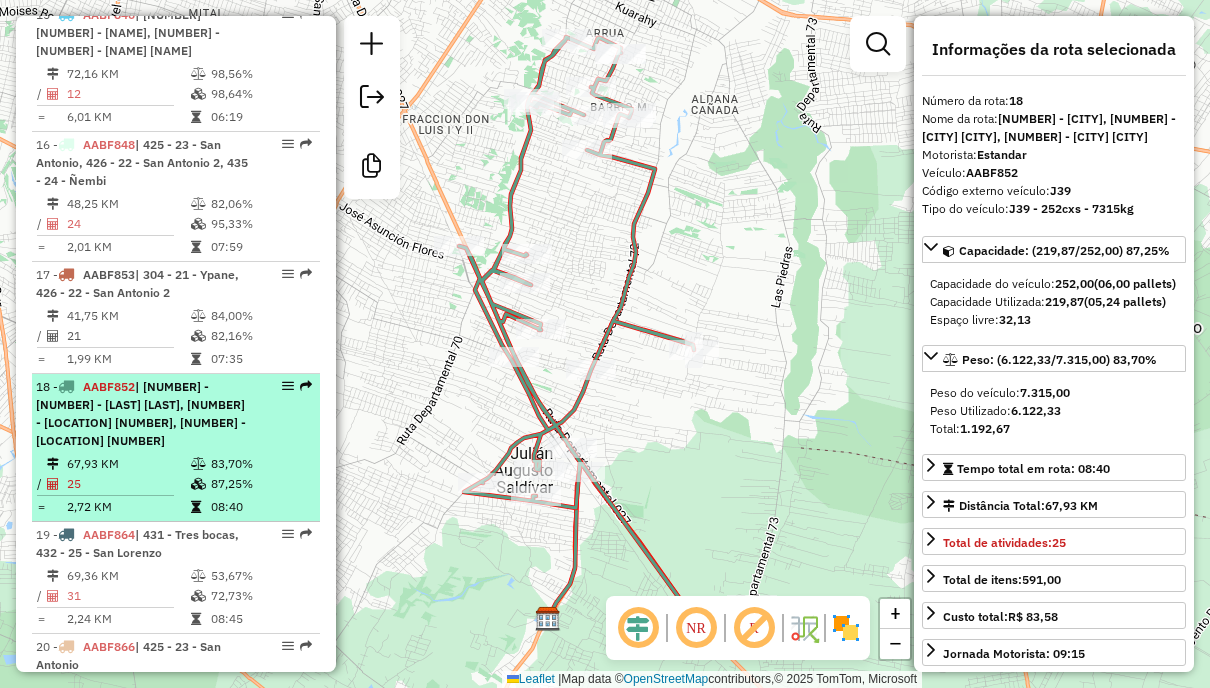 click on "[NUMBER] - [ALPHANUMERIC] | [NUMBER] - [CITY], [NUMBER] - [CITY] [NUMBER] KM [PERCENT] / [NUMBER] [PERCENT] = [NUMBER] KM [TIME]" at bounding box center [176, 578] 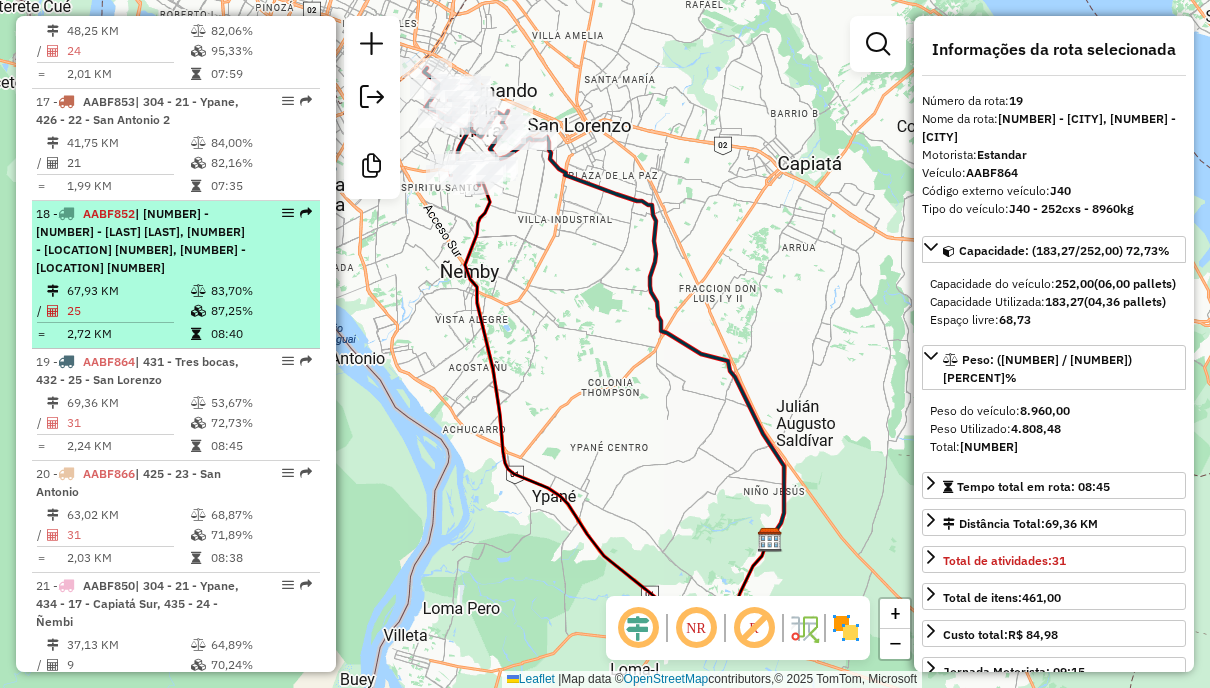 scroll, scrollTop: 2600, scrollLeft: 0, axis: vertical 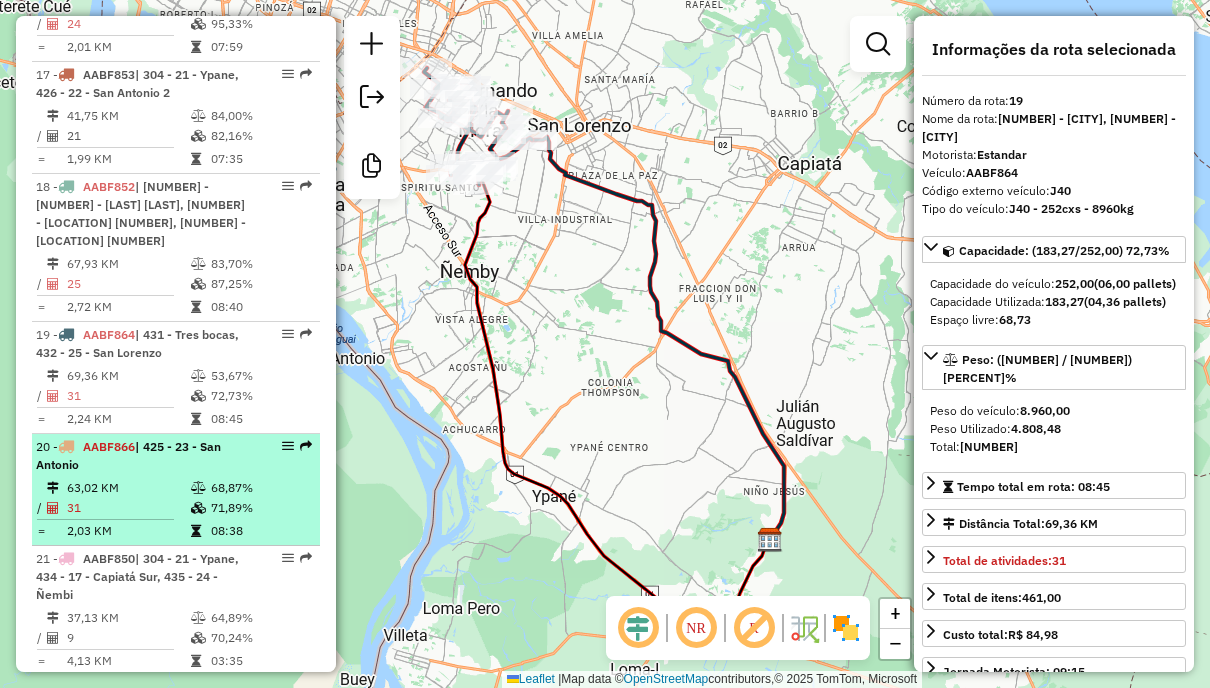 click on "71,89%" at bounding box center [260, 508] 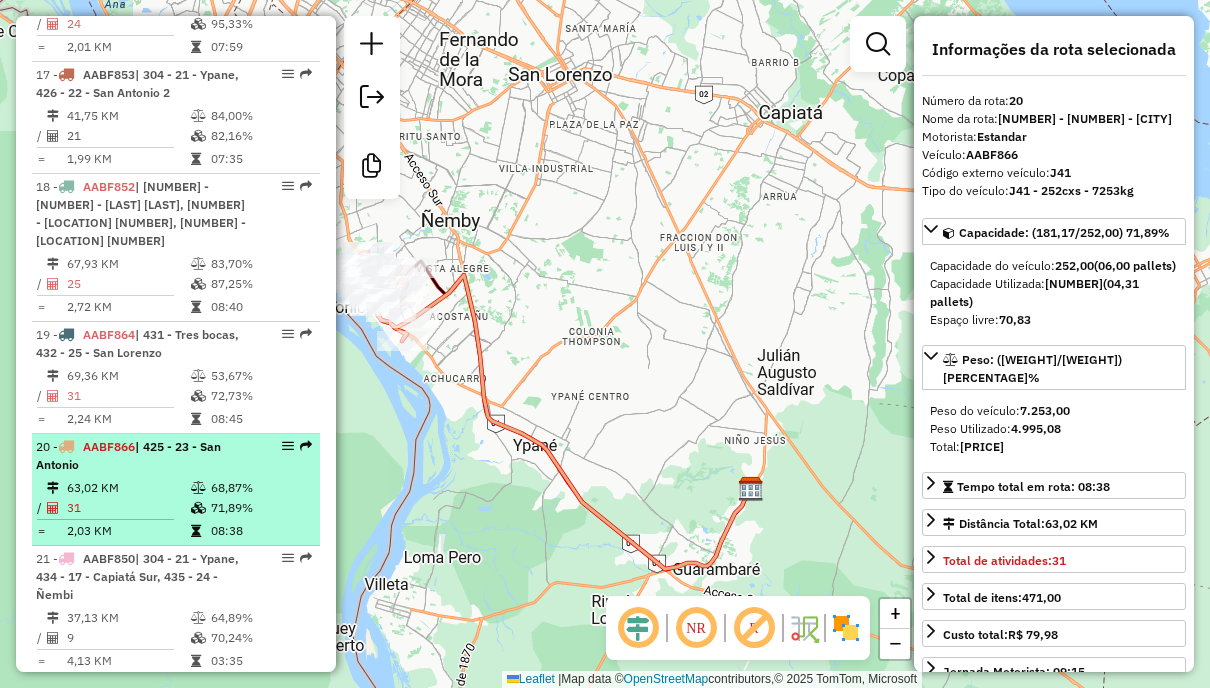 scroll, scrollTop: 2700, scrollLeft: 0, axis: vertical 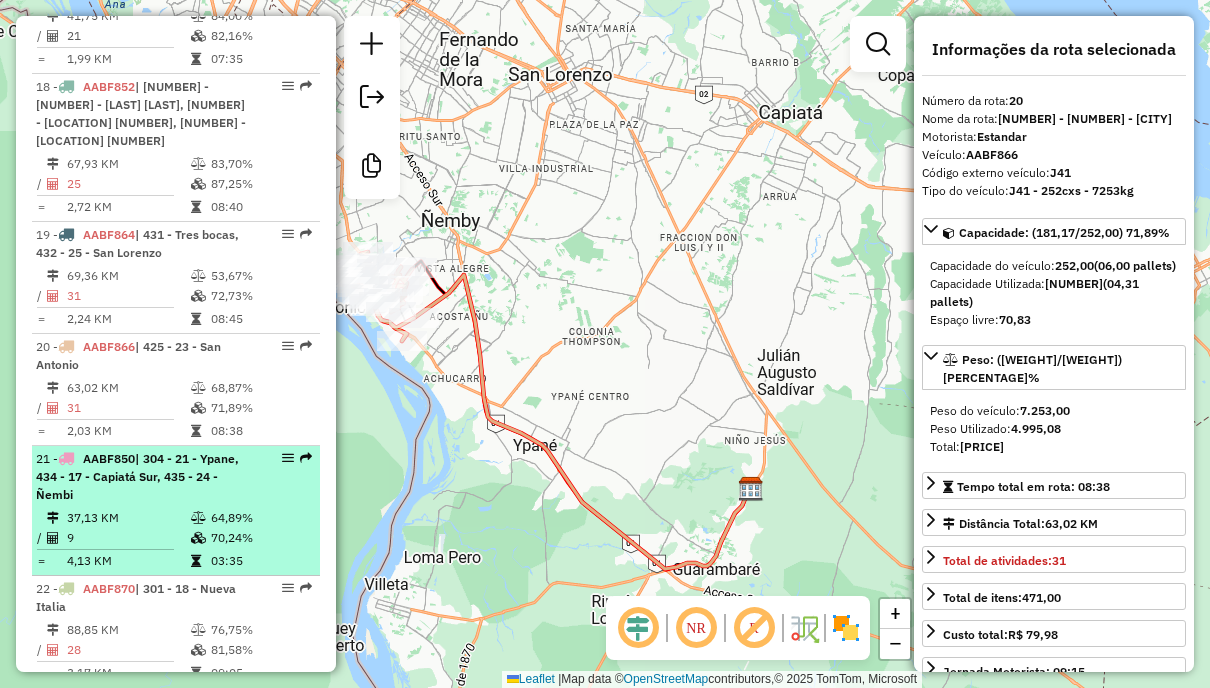 click on "64,89%" at bounding box center (260, 518) 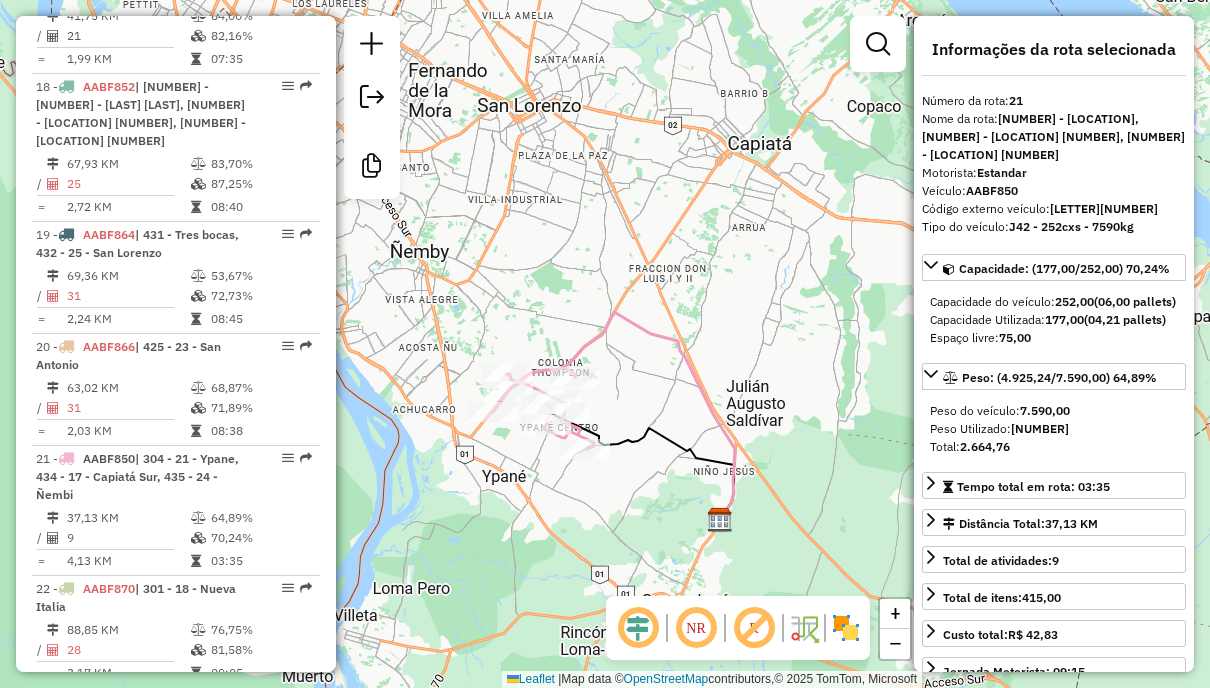 scroll, scrollTop: 2900, scrollLeft: 0, axis: vertical 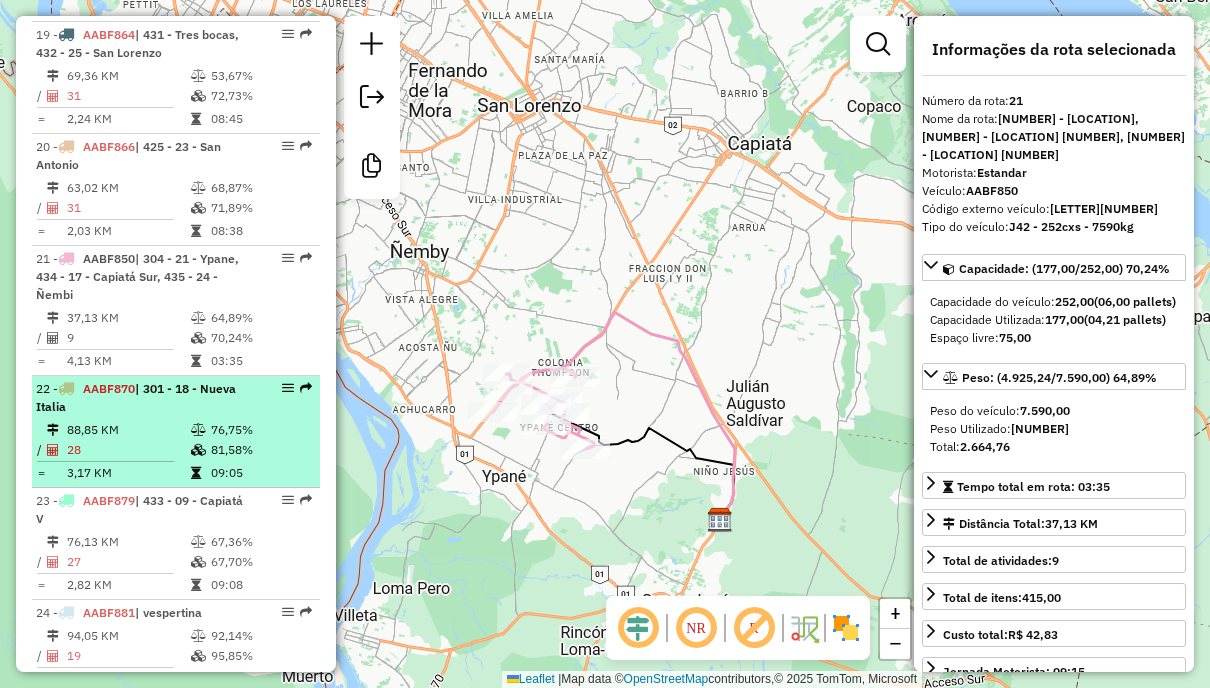 click on "[NUMBER] - [CODE] | [NUMBER] - [CITY]" at bounding box center (142, 398) 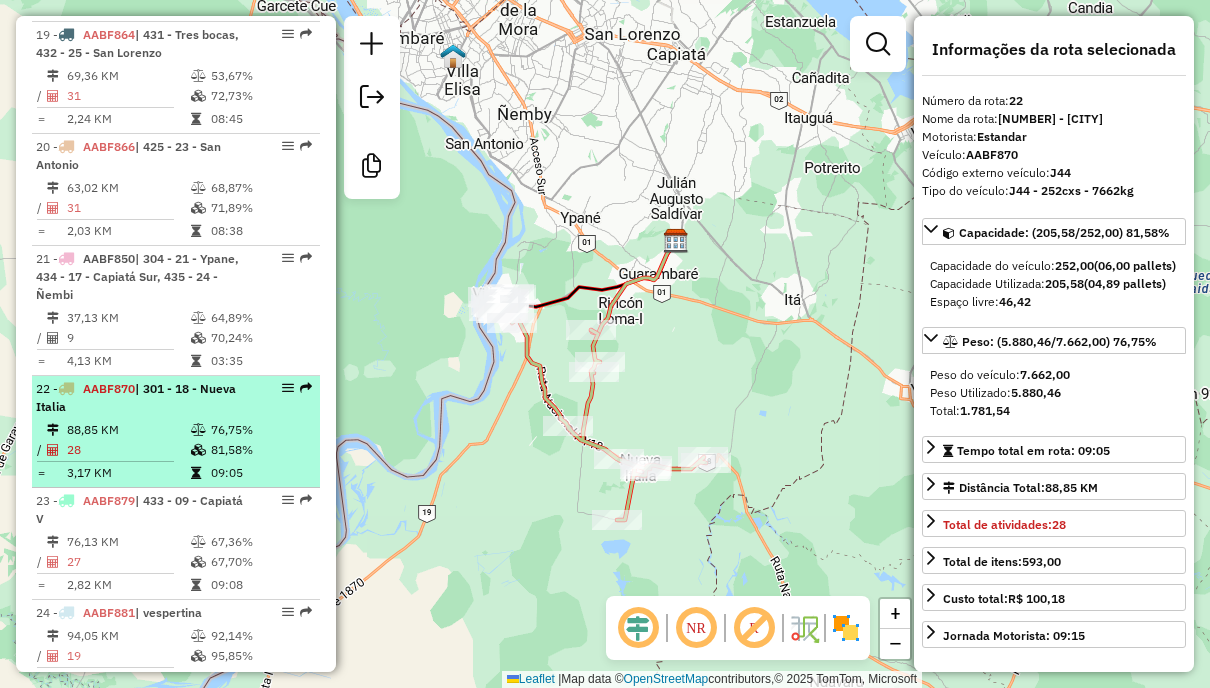 click on "76,75%" at bounding box center (260, 430) 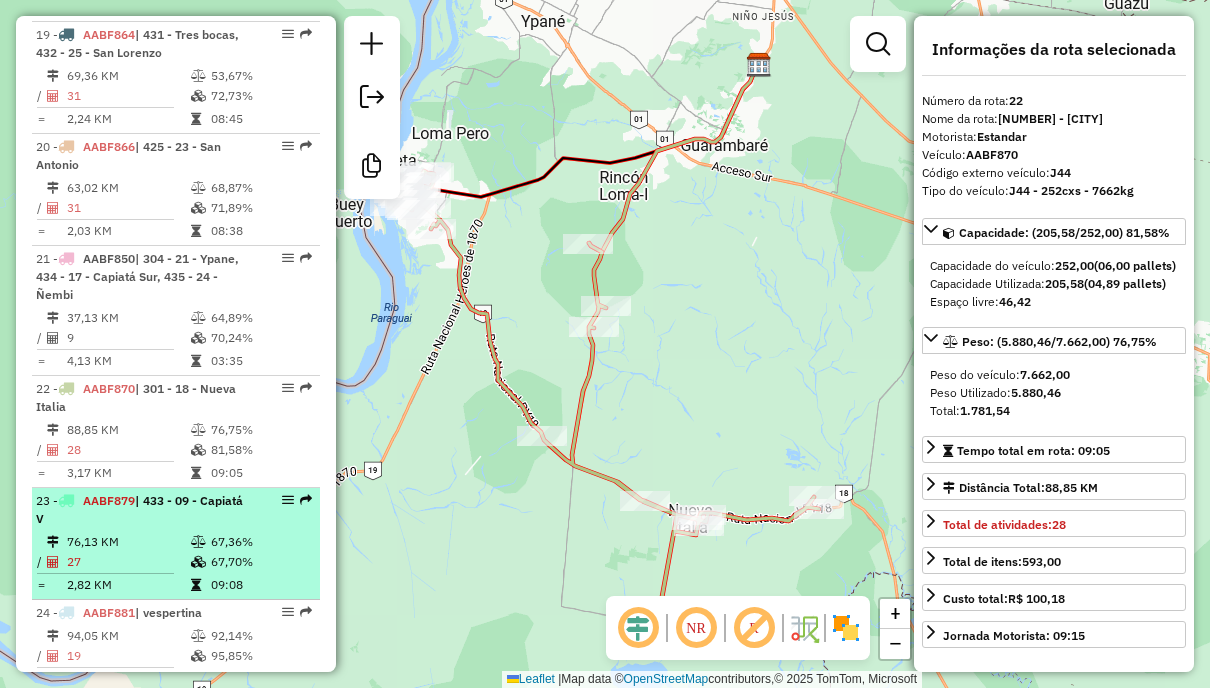 click on "[NUMBER] - [ALPHANUMERIC] | [NUMBER] - [CITY] [CITY]" at bounding box center [142, 510] 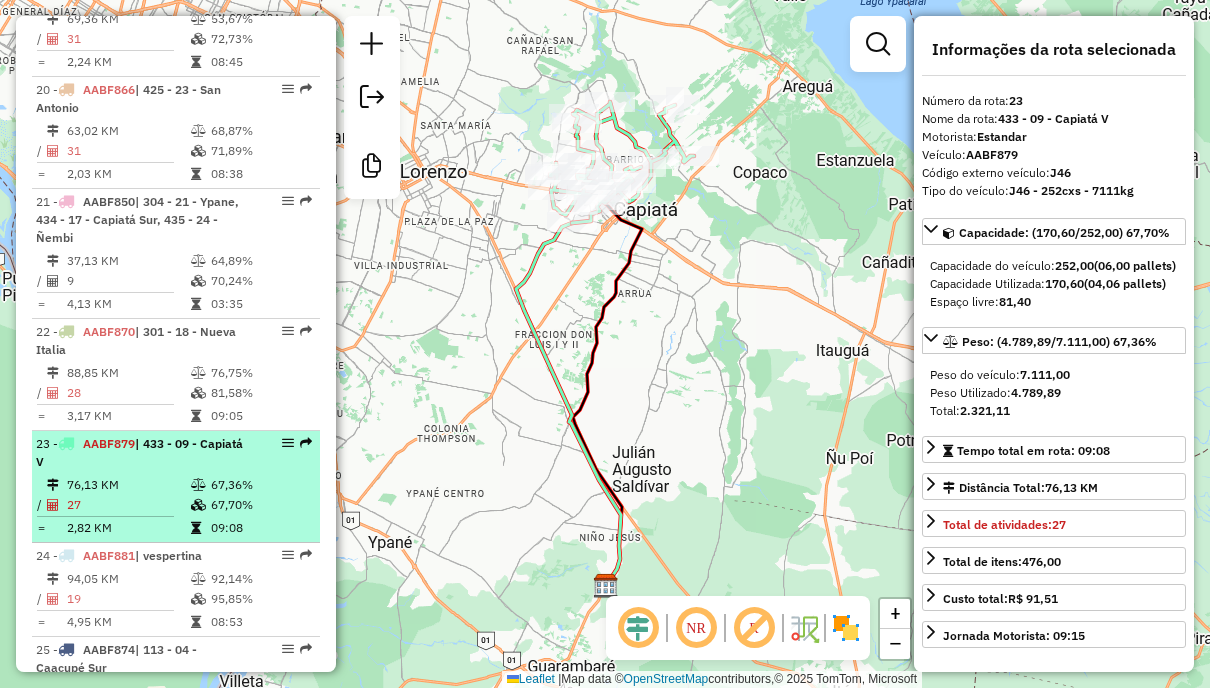 scroll, scrollTop: 3000, scrollLeft: 0, axis: vertical 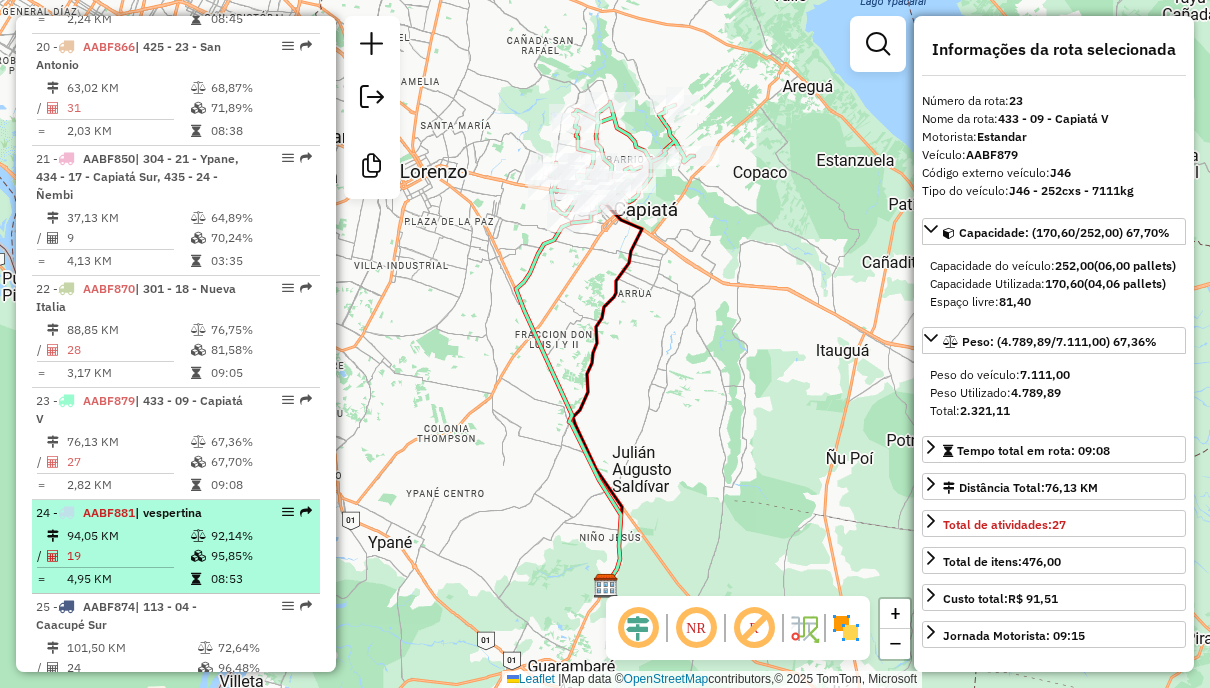 click on "24 -       [PLATE]   | [TIME]" at bounding box center [142, 513] 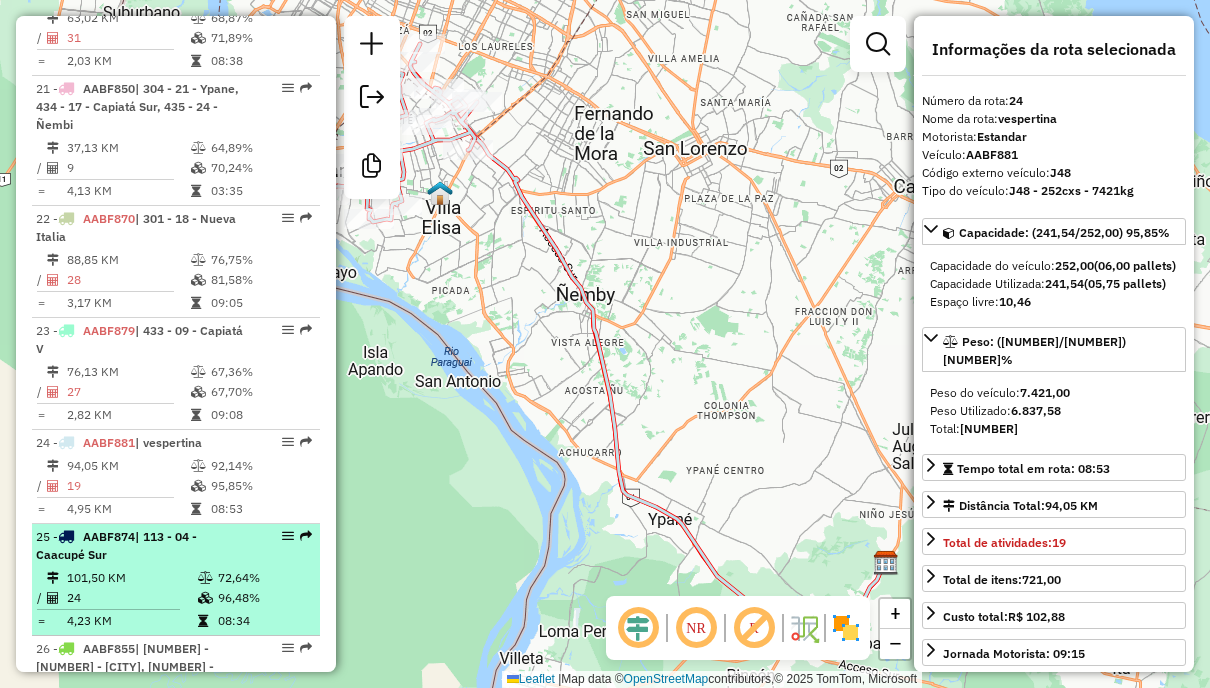 scroll, scrollTop: 3100, scrollLeft: 0, axis: vertical 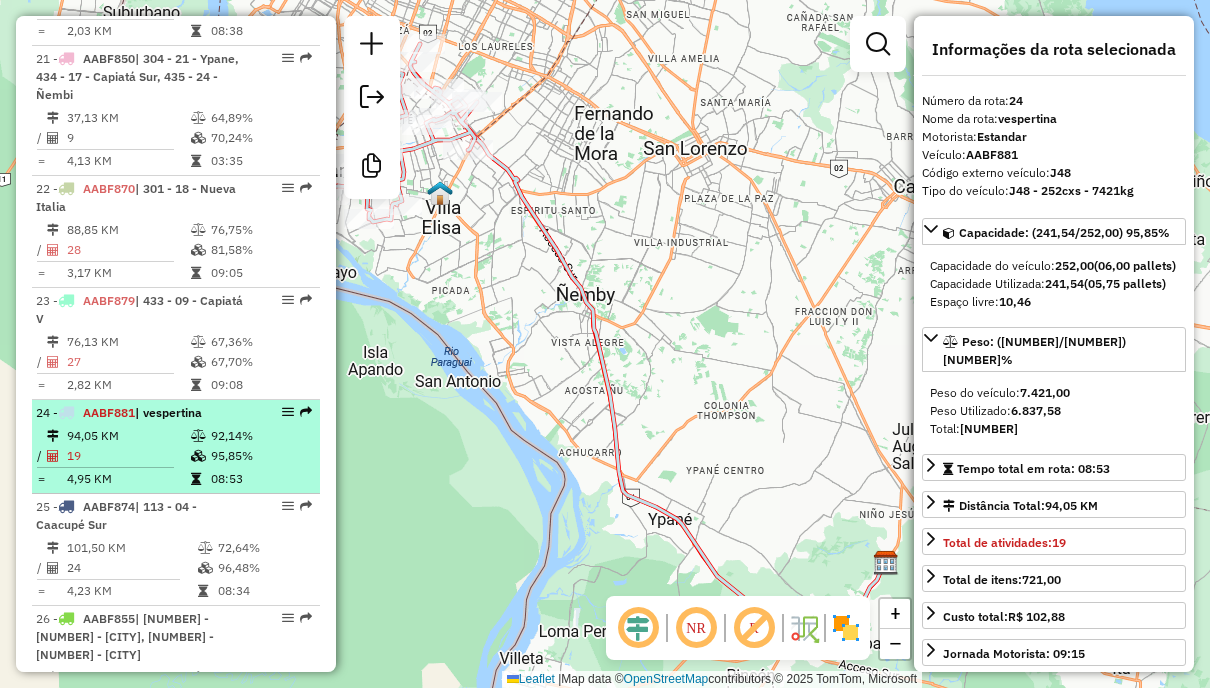 click on "| 434 - [NUMBER] - [LAST] [LAST]" at bounding box center [176, 447] 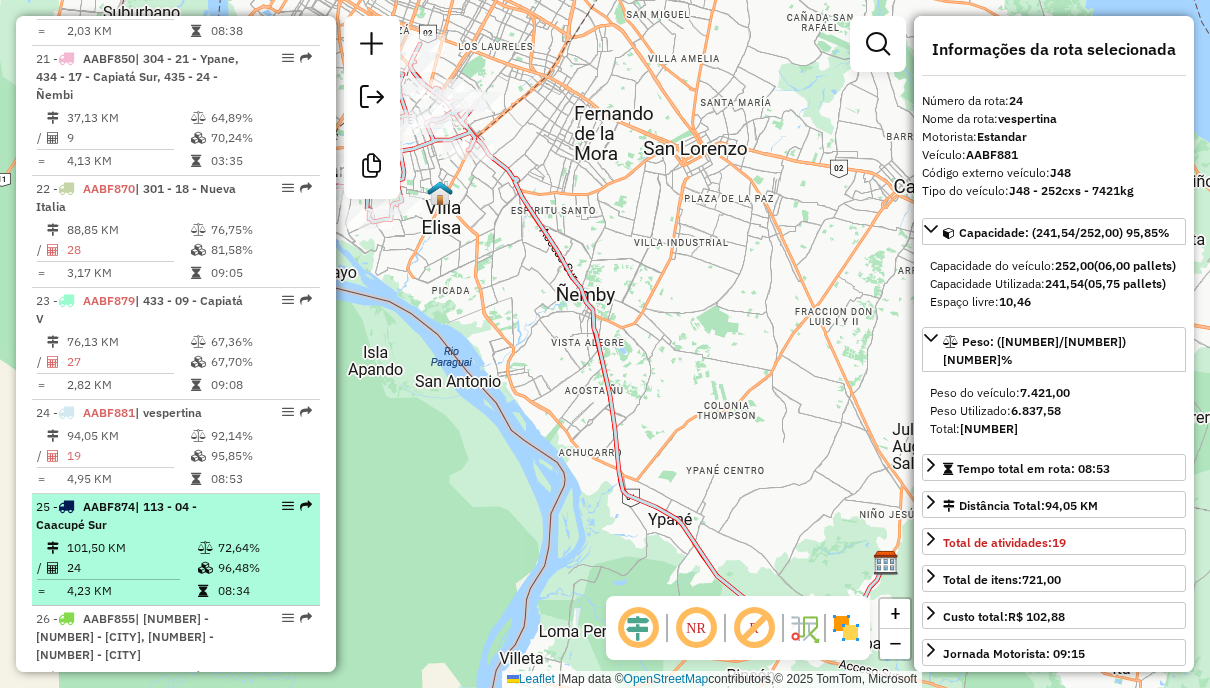 click on "[NUMBER] - [CODE] | [NUMBER] - [NUMBER] - [CITY]" at bounding box center (142, 516) 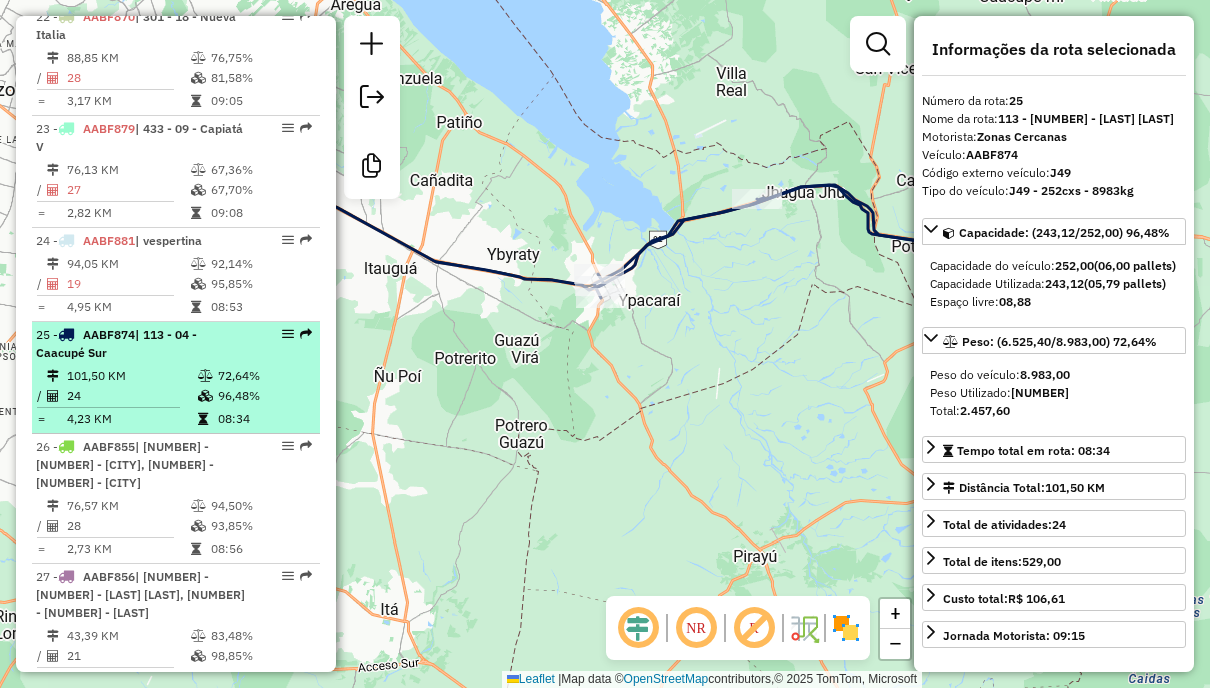 scroll, scrollTop: 3300, scrollLeft: 0, axis: vertical 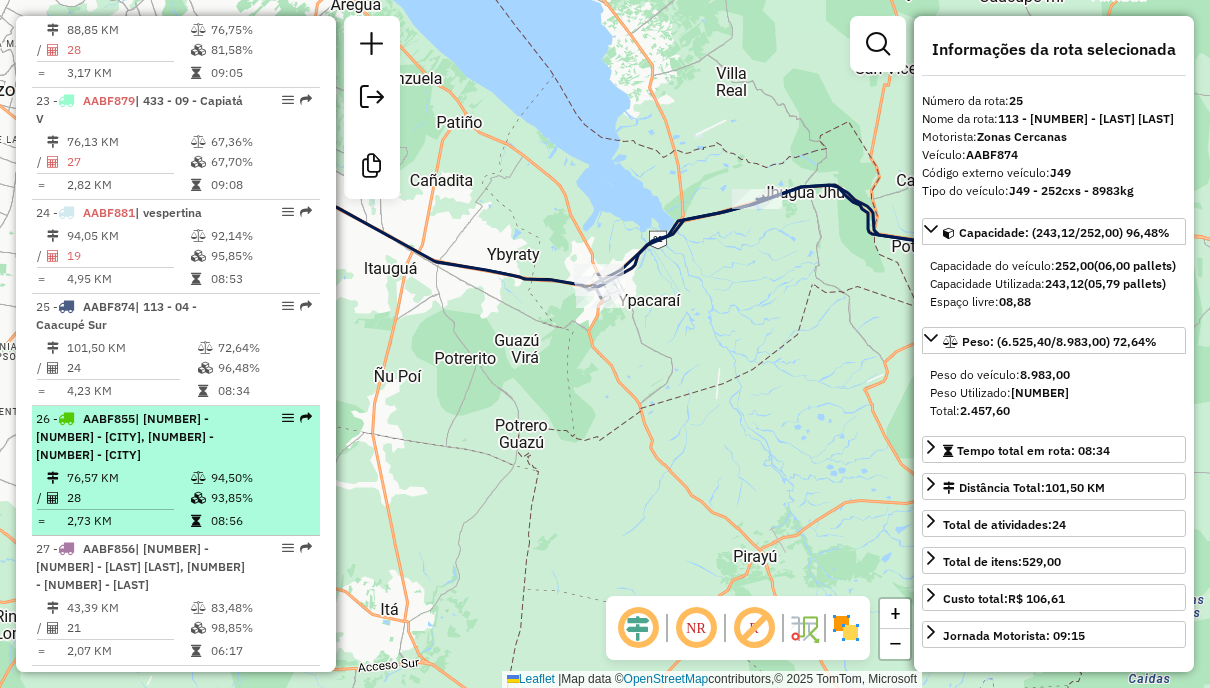 click on "94,50%" at bounding box center (260, 478) 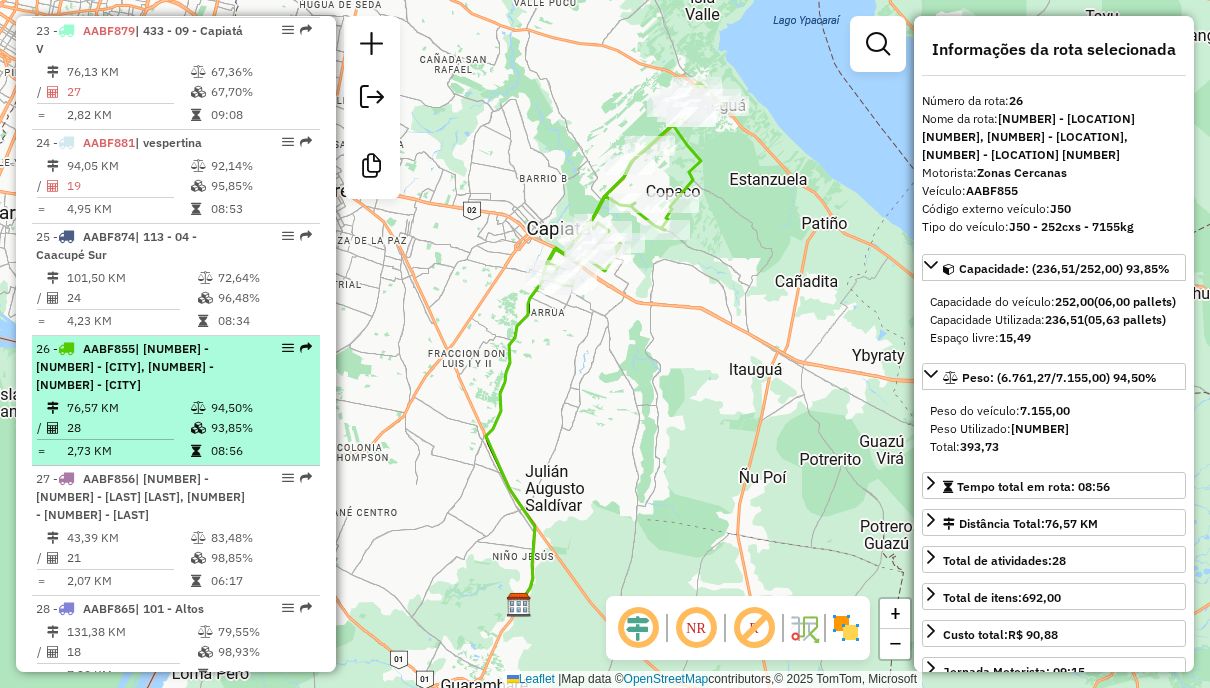 scroll, scrollTop: 3400, scrollLeft: 0, axis: vertical 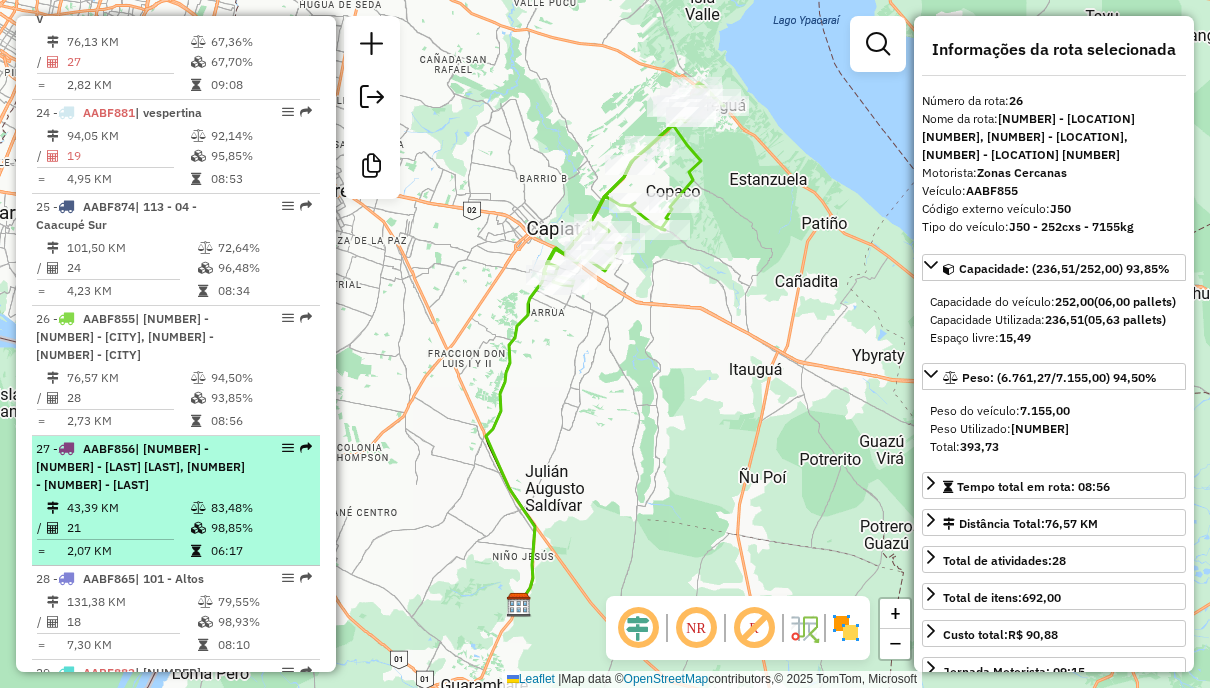 click on "[NUMBER] -       [PLATE]   | [NUMBER] - [CITY] [NUMBER] [NUMBER]  /  [NUMBER]     =  [NUMBER] [TIME]" at bounding box center (176, 501) 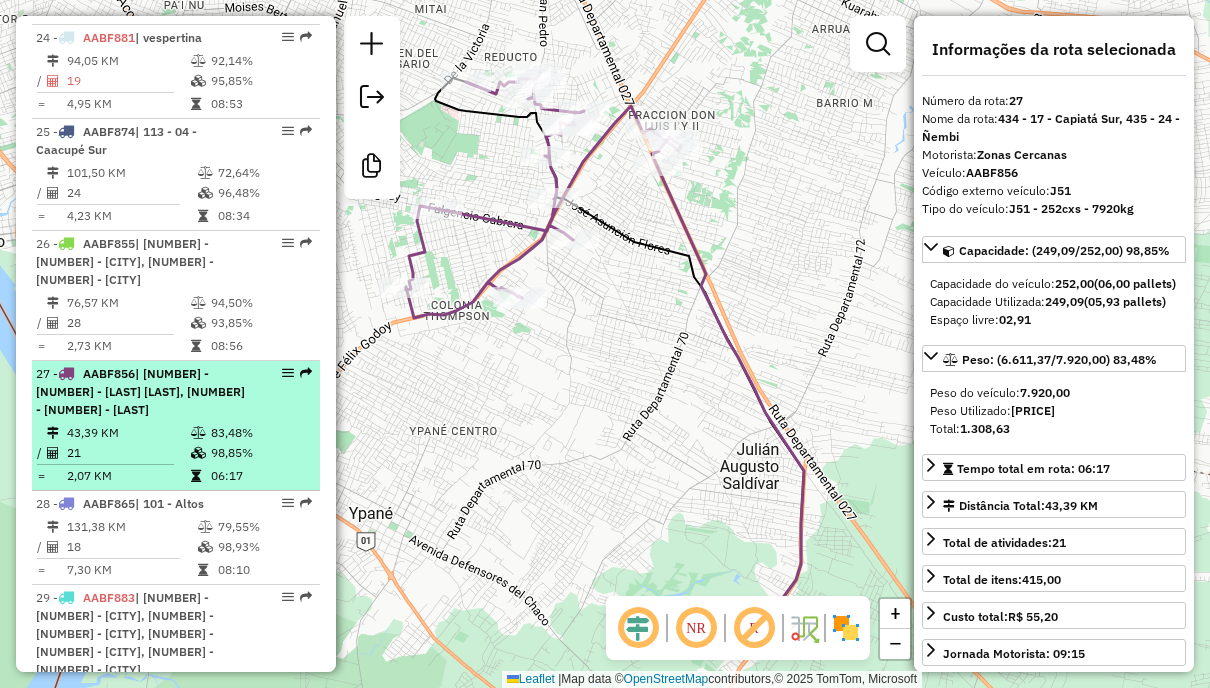 scroll, scrollTop: 3500, scrollLeft: 0, axis: vertical 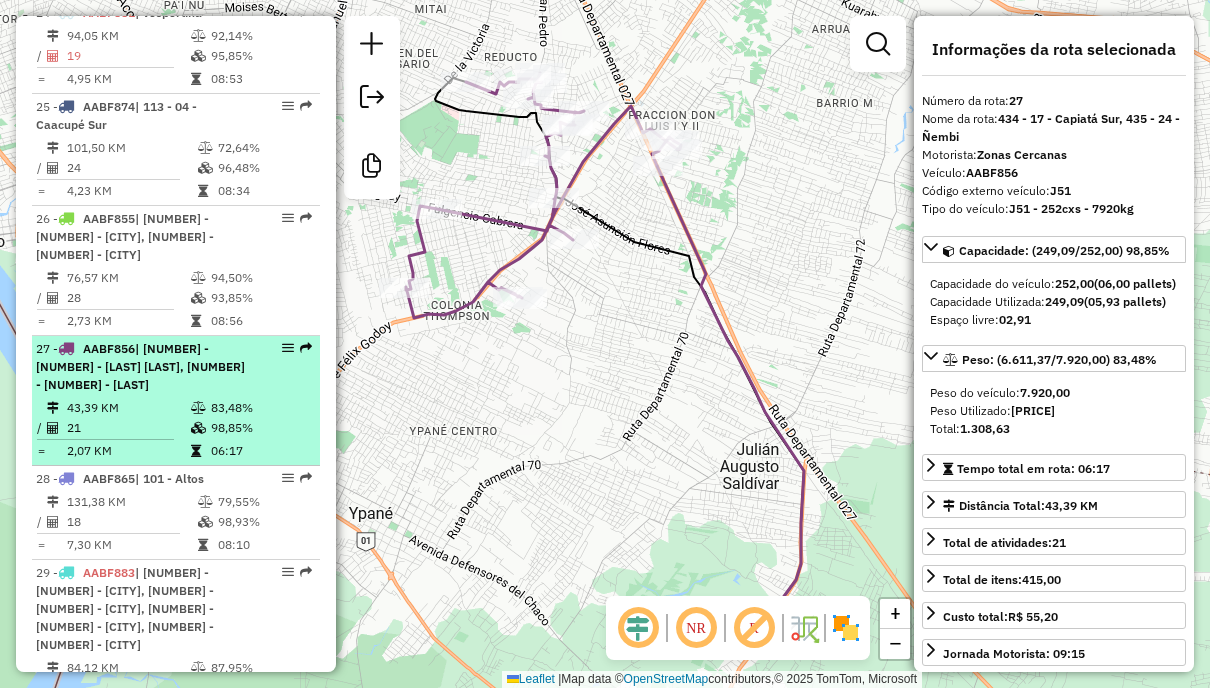 click on "79,55%" at bounding box center [264, 502] 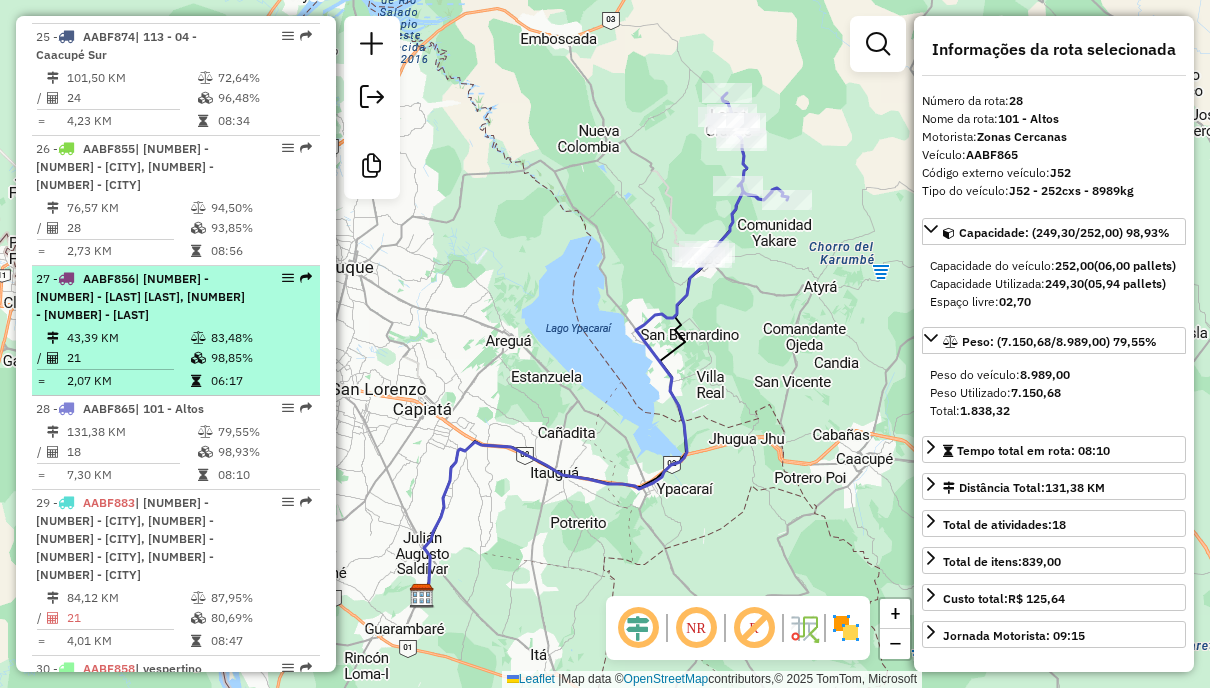 scroll, scrollTop: 3600, scrollLeft: 0, axis: vertical 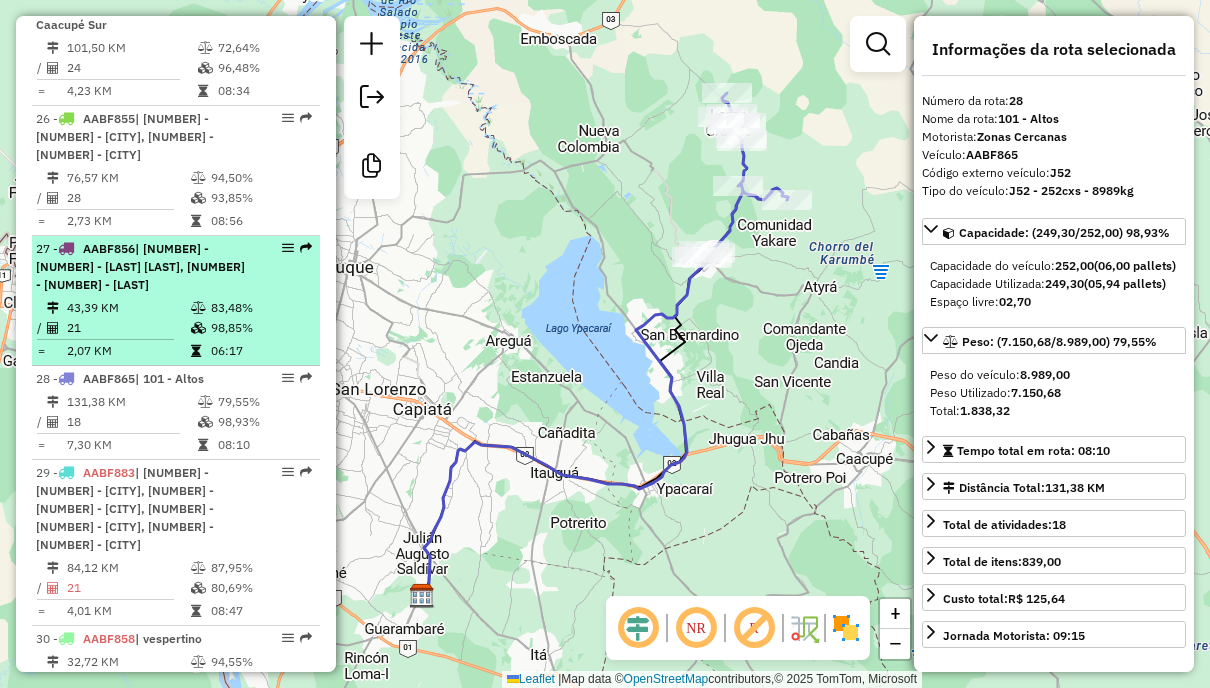 click on "| [NUMBER] - [PLATE] | [NUMBER] - [CITY], [NUMBER] - [CITY] [CITY], [NUMBER] - [CITY] [CITY], [NUMBER] - [CITY] [CITY]" at bounding box center (142, 509) 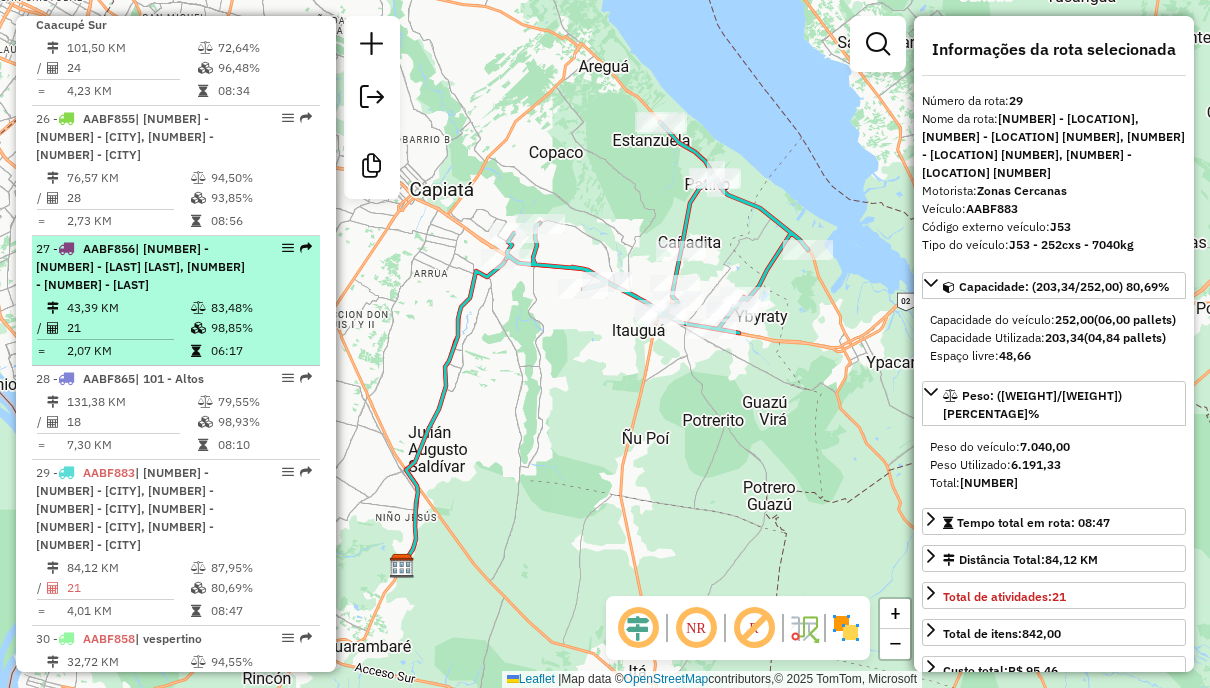 scroll, scrollTop: 3700, scrollLeft: 0, axis: vertical 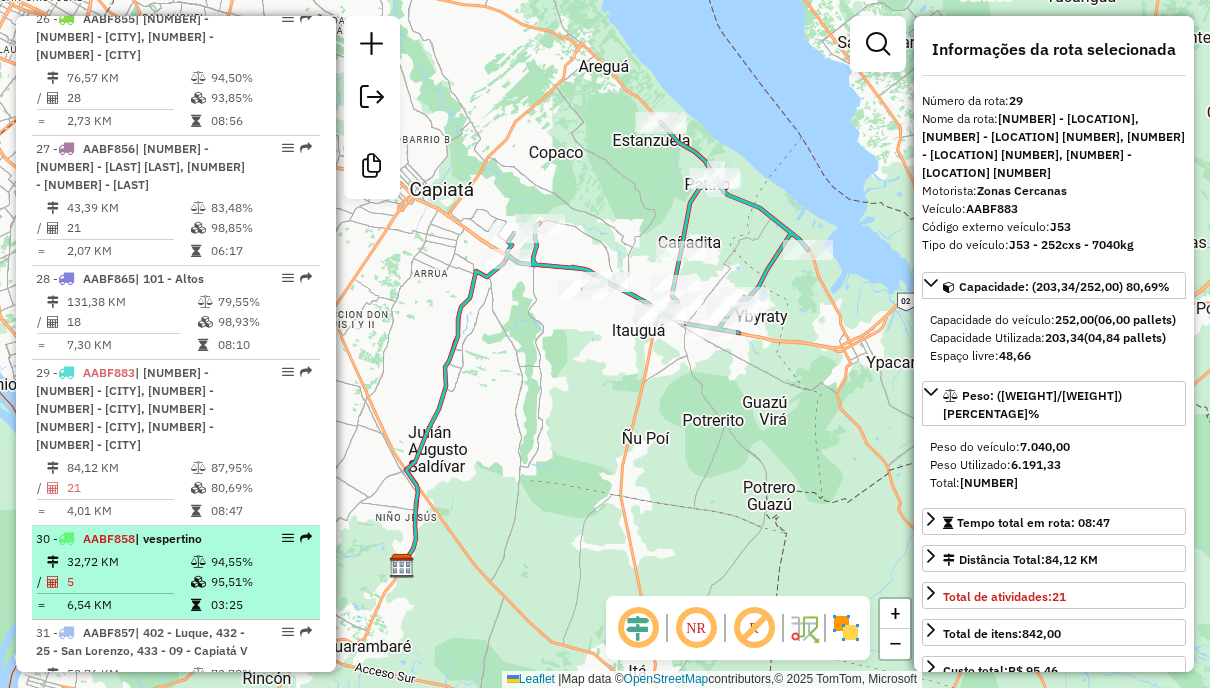 click on "94,55%" at bounding box center (260, 562) 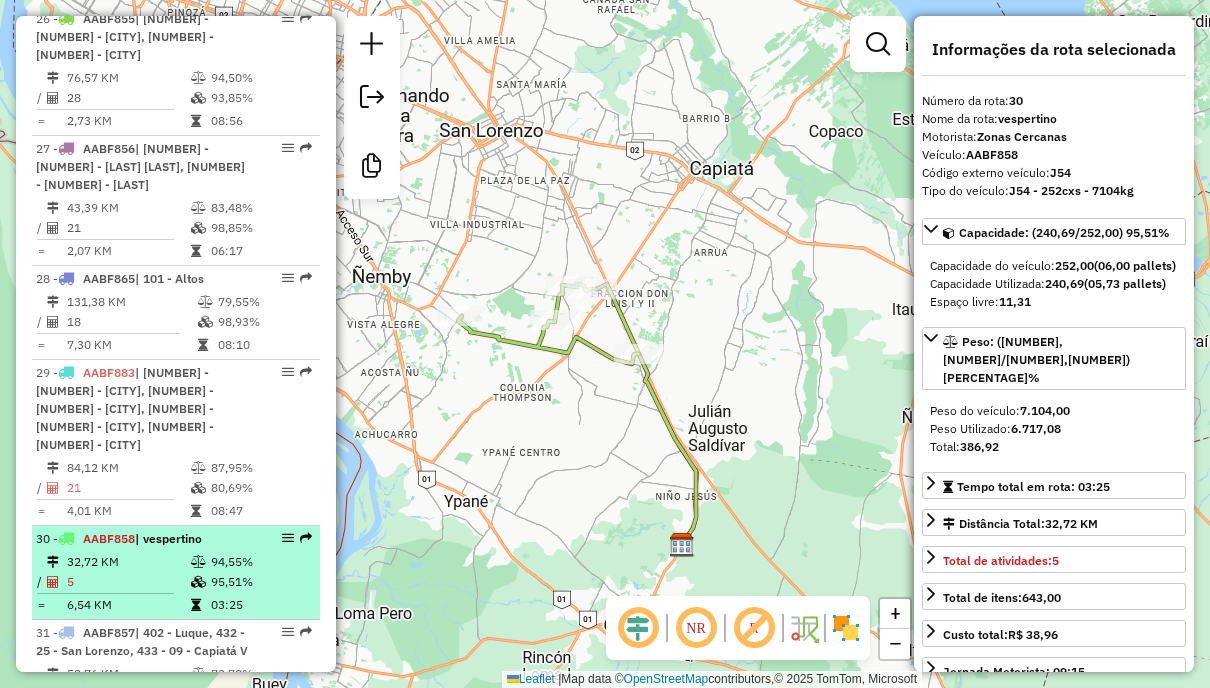 scroll, scrollTop: 3800, scrollLeft: 0, axis: vertical 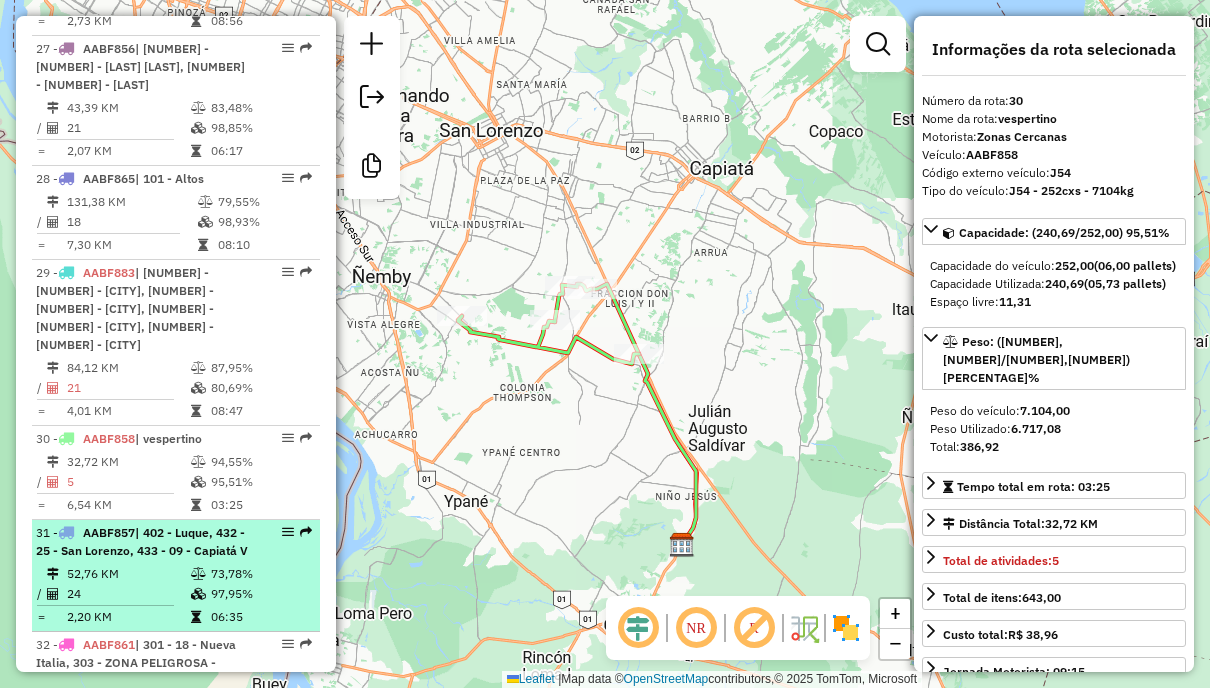 click on "[NUMBER] - [ALPHANUMERIC] | [NUMBER] - [CITY], [NUMBER] - [CITY] [CITY]" at bounding box center [176, 542] 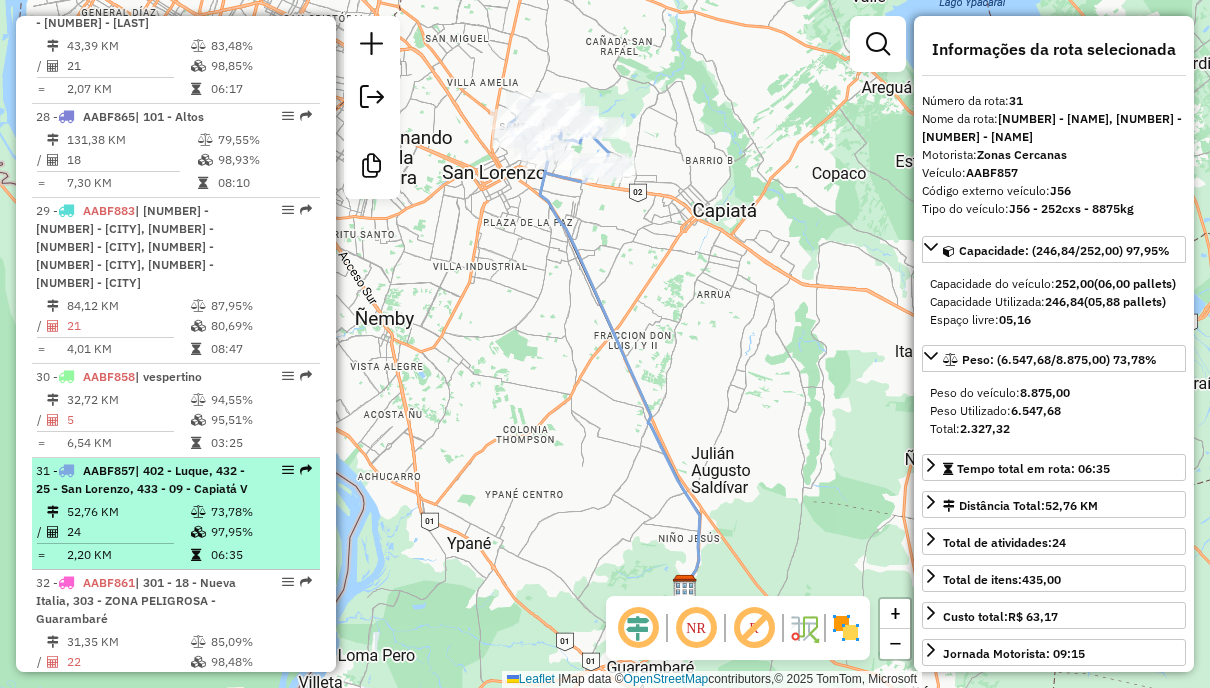 scroll, scrollTop: 3900, scrollLeft: 0, axis: vertical 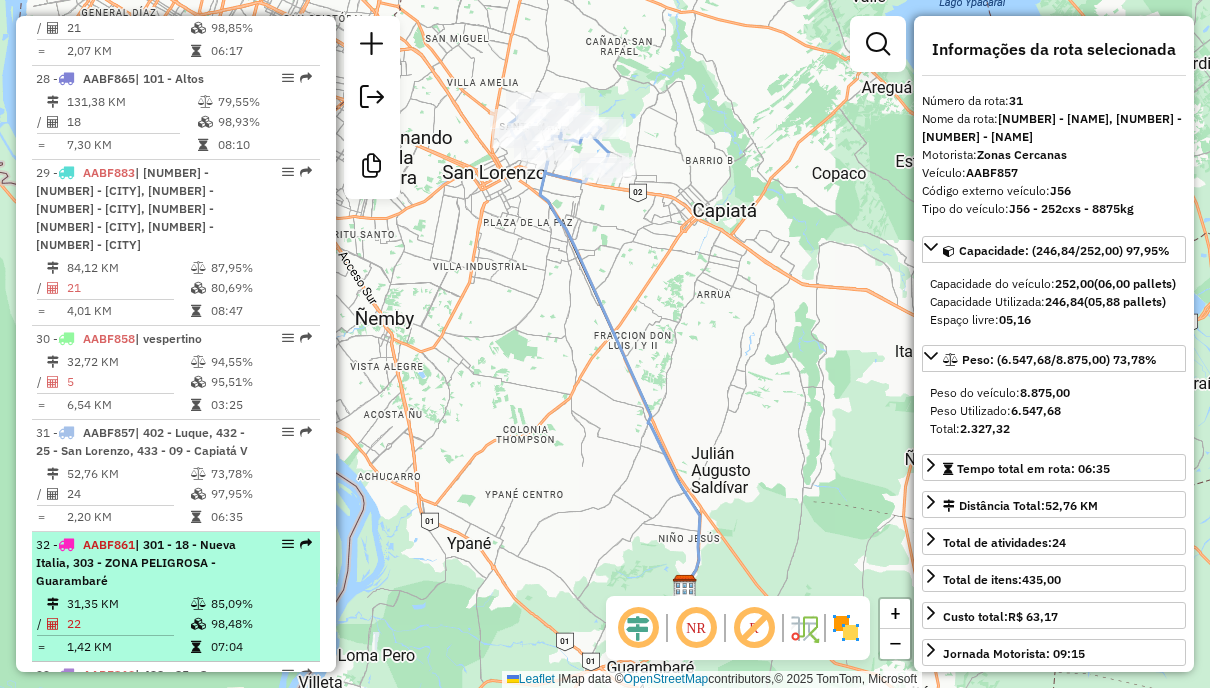 click on "[NUMBER]   [PLATE]   | [NUMBER] - [NUMBER] - [CITY], [NUMBER] - [STREET_NAME] - [CITY]" at bounding box center (142, 563) 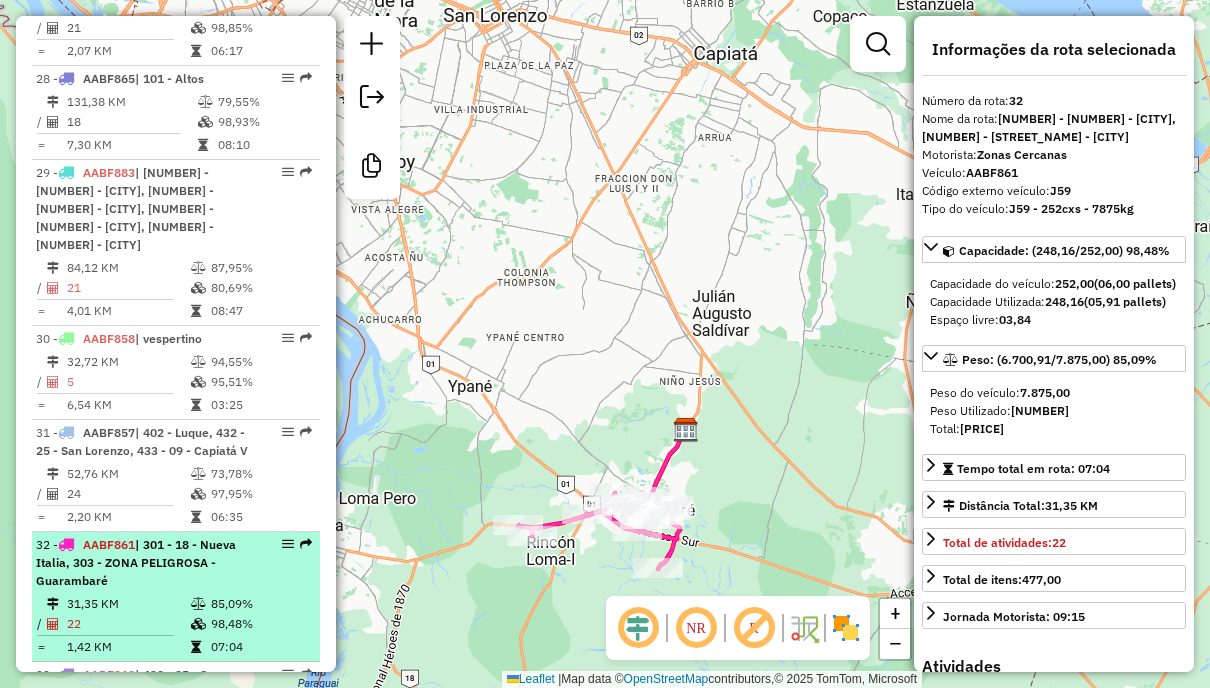 click on "[NUMBER]   [PLATE]   | [NUMBER] - [NUMBER] - [CITY], [NUMBER] - [STREET_NAME] - [CITY]" at bounding box center [176, 563] 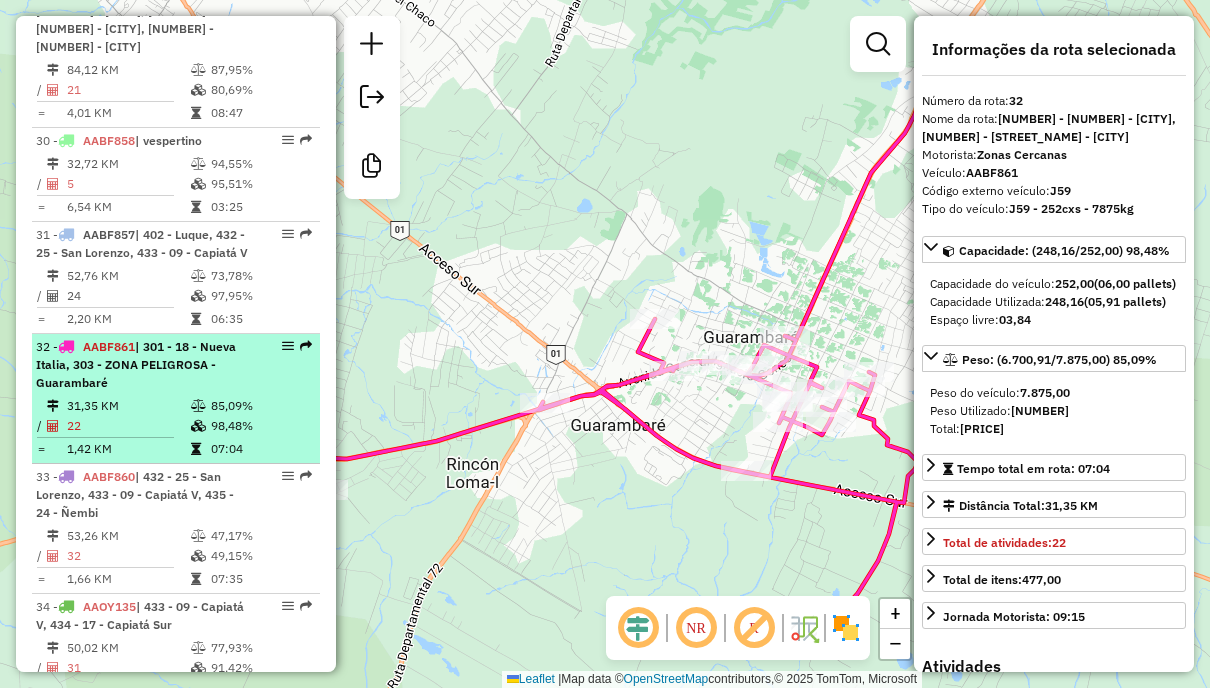 scroll, scrollTop: 4100, scrollLeft: 0, axis: vertical 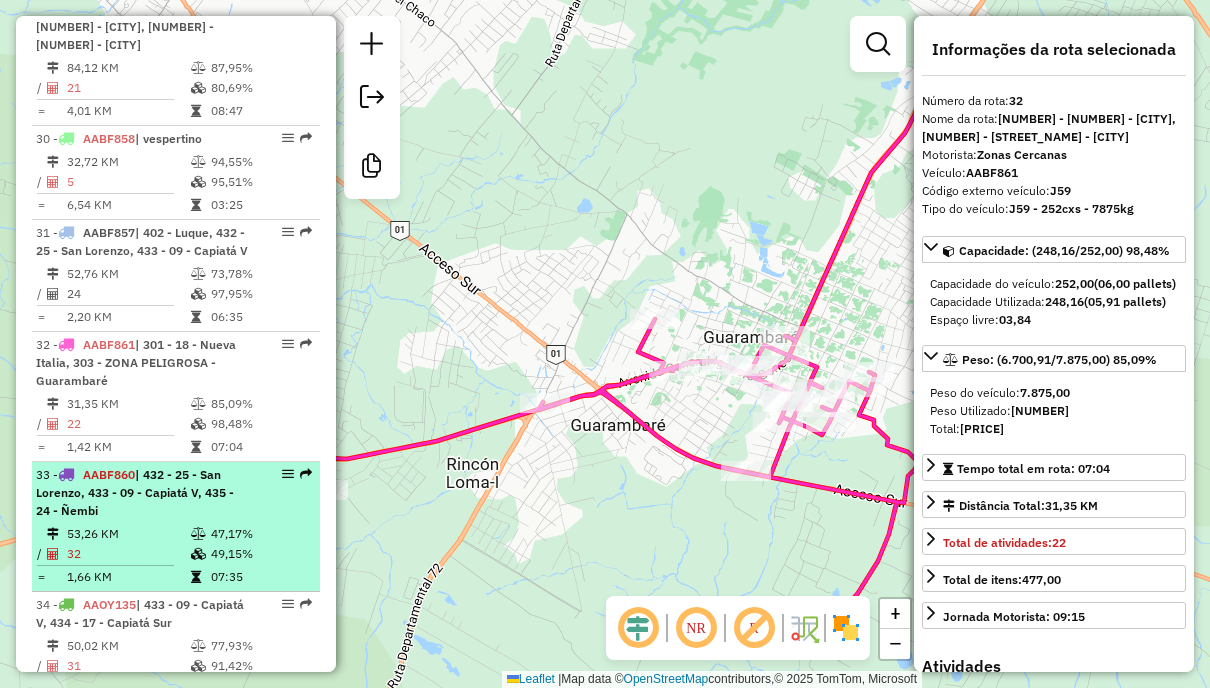 click on "47,17%" at bounding box center (260, 534) 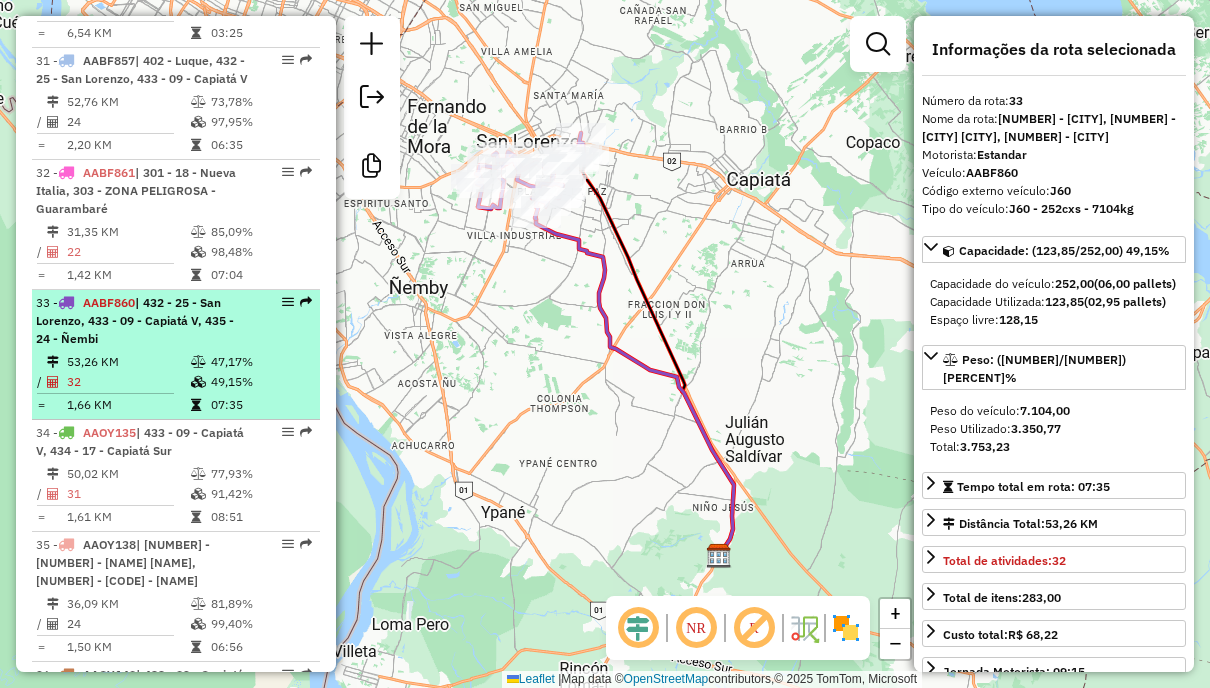 scroll, scrollTop: 4300, scrollLeft: 0, axis: vertical 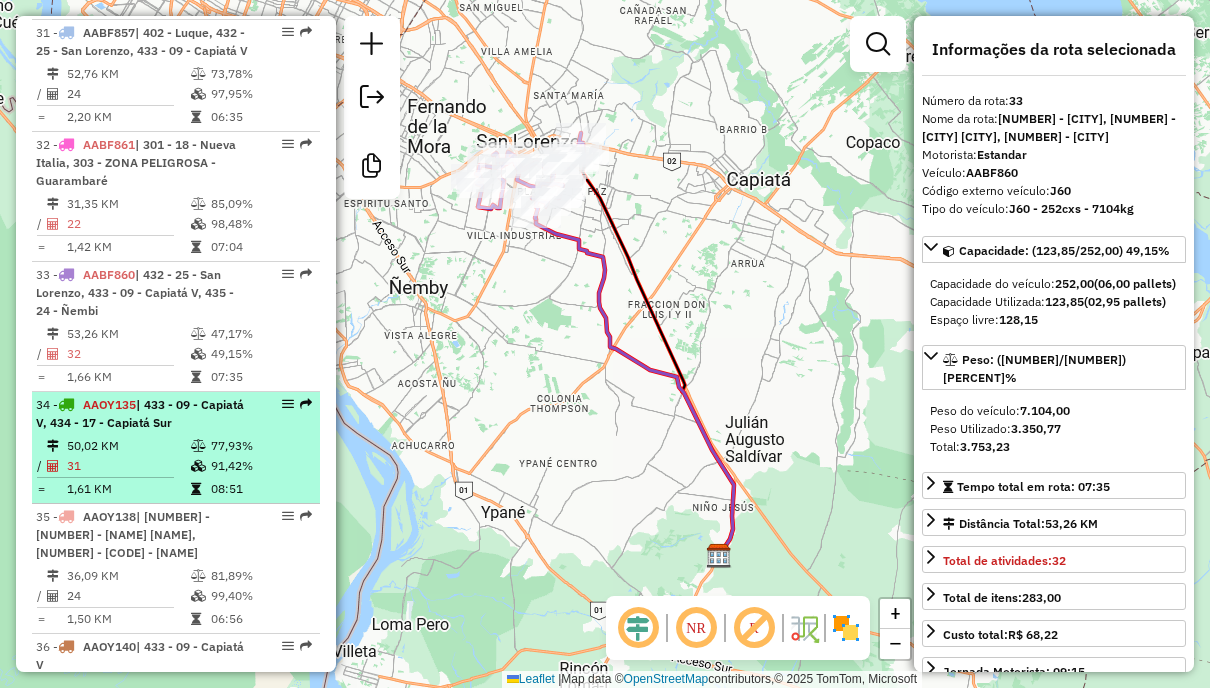 click on "77,93%" at bounding box center [260, 446] 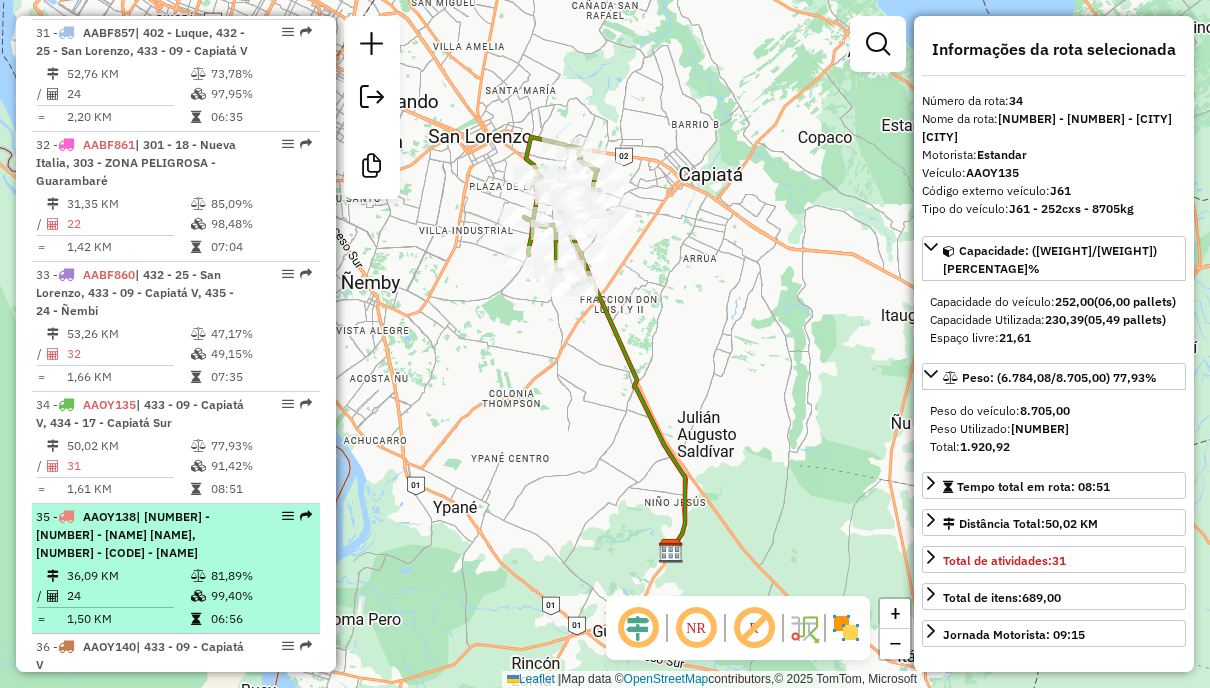 click on "[NUMBER] - [CODE] | [NUMBER] - [NUMBER] - [NAME] [NAME], [NUMBER] - [NUMBER] - [NAME] [NAME]" at bounding box center [142, 535] 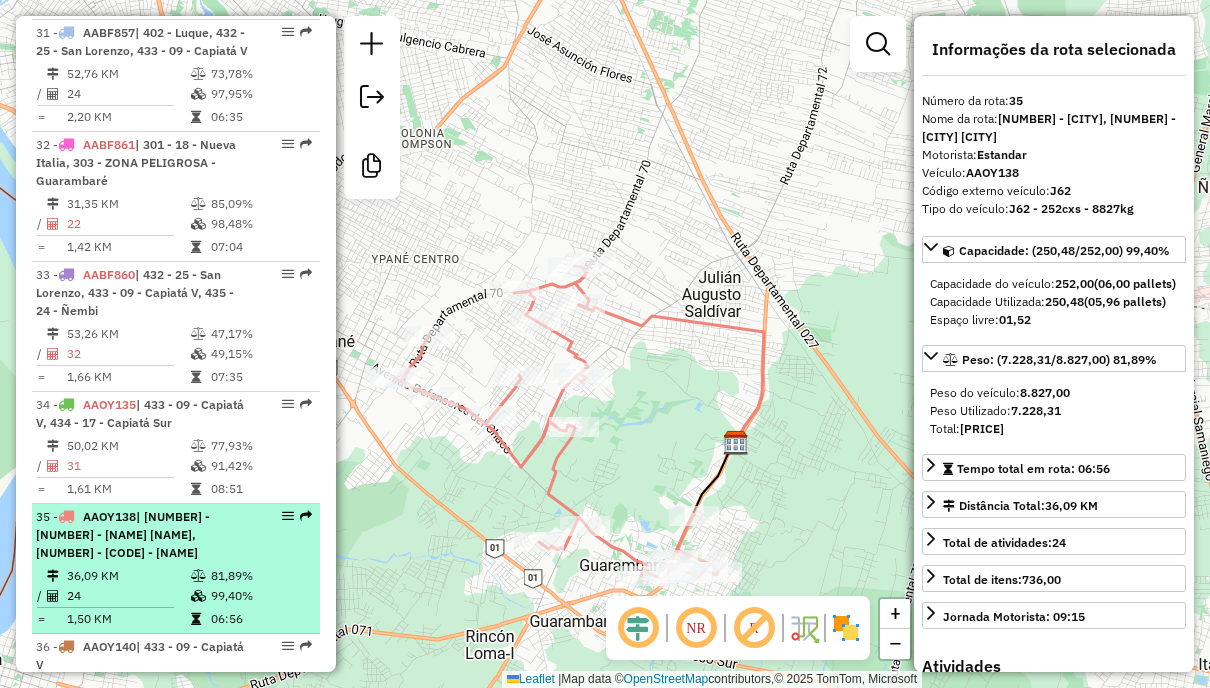 click on "[NUMBER] - [CODE] | [NUMBER] - [NUMBER] - [NAME] [NAME], [NUMBER] - [NUMBER] - [NAME] [NAME]" at bounding box center [176, 535] 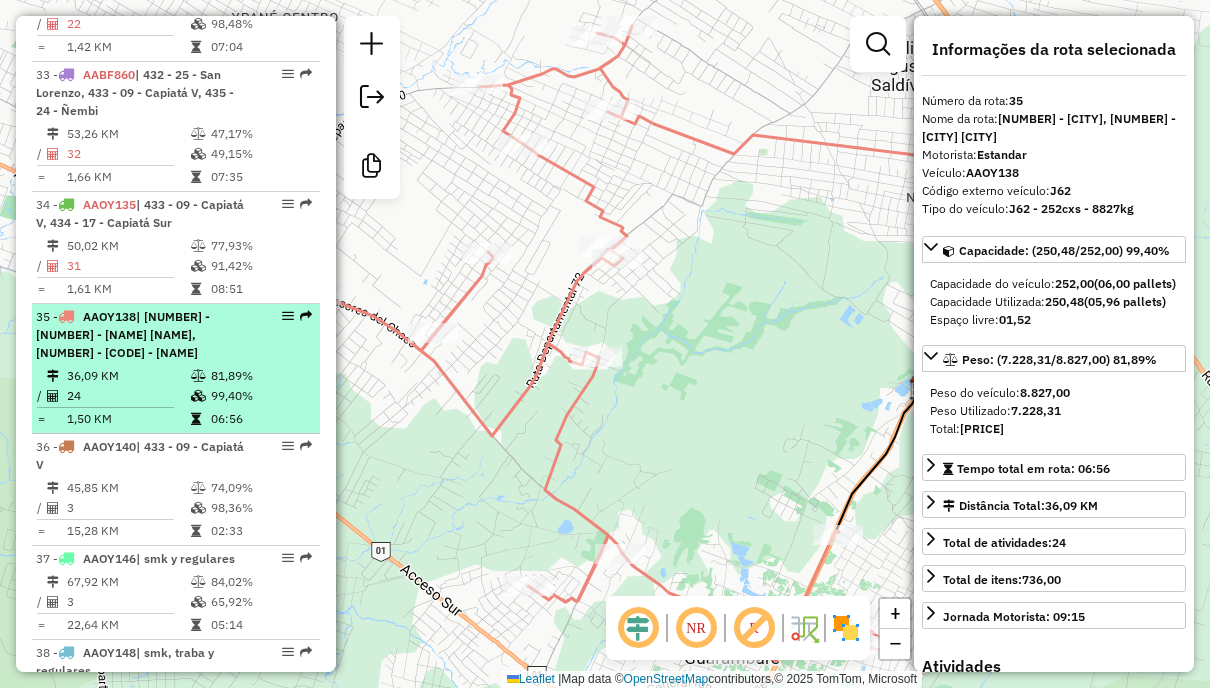 scroll, scrollTop: 4600, scrollLeft: 0, axis: vertical 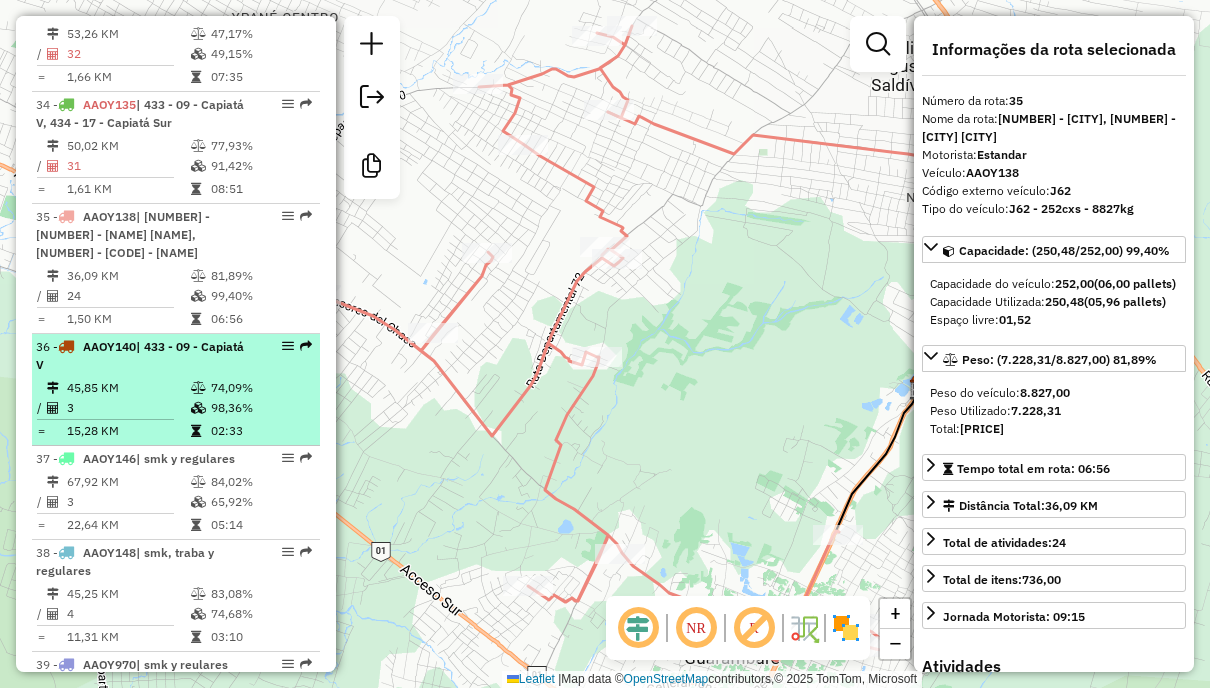 click on "02:33" at bounding box center (260, 431) 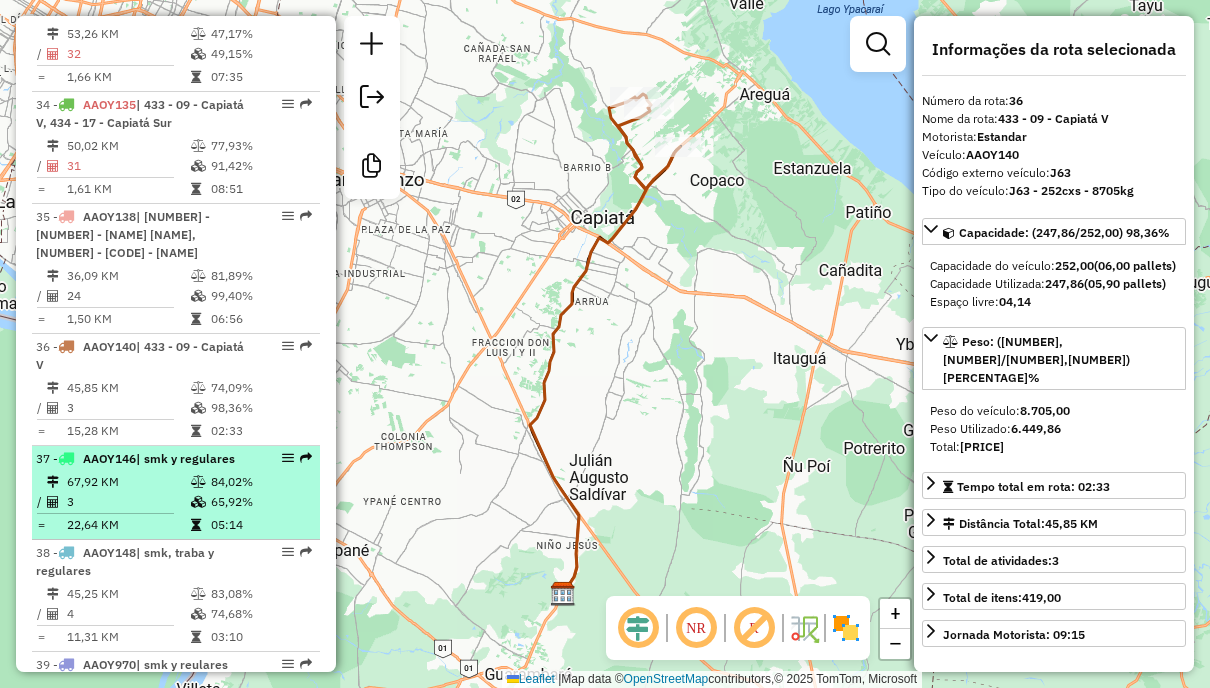 click on "65,92%" at bounding box center [260, 502] 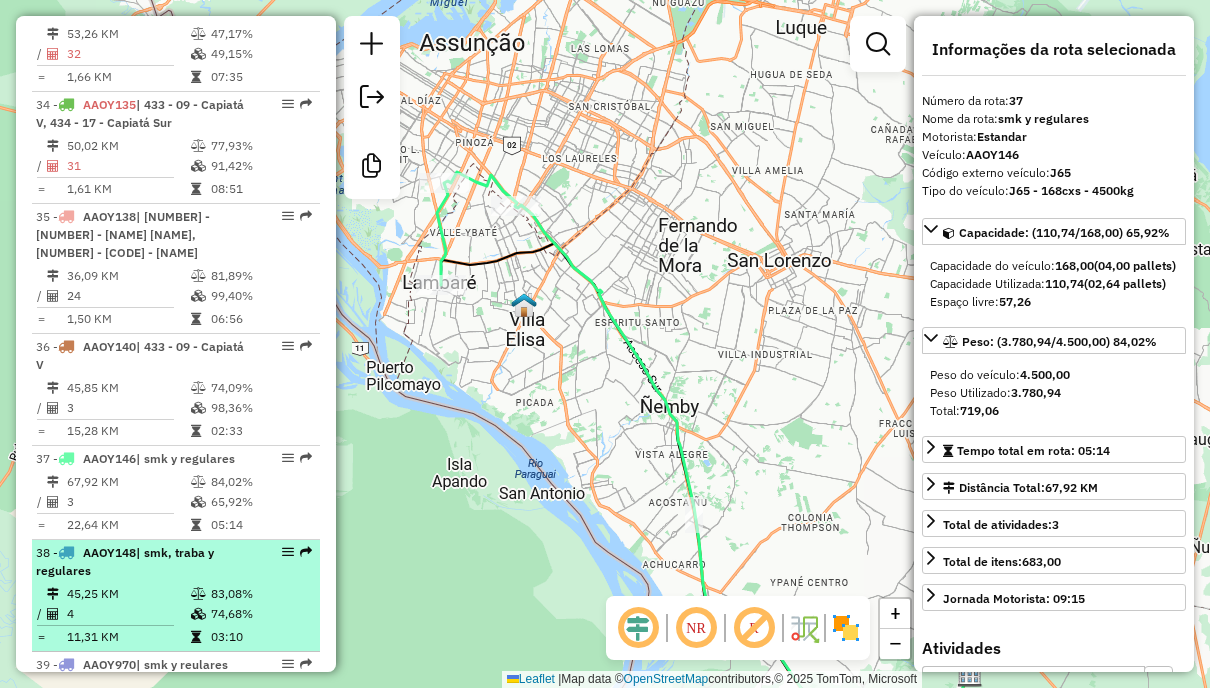 click on "[NUMBER] - [CODE] | smk, traba y regulares" at bounding box center [142, 562] 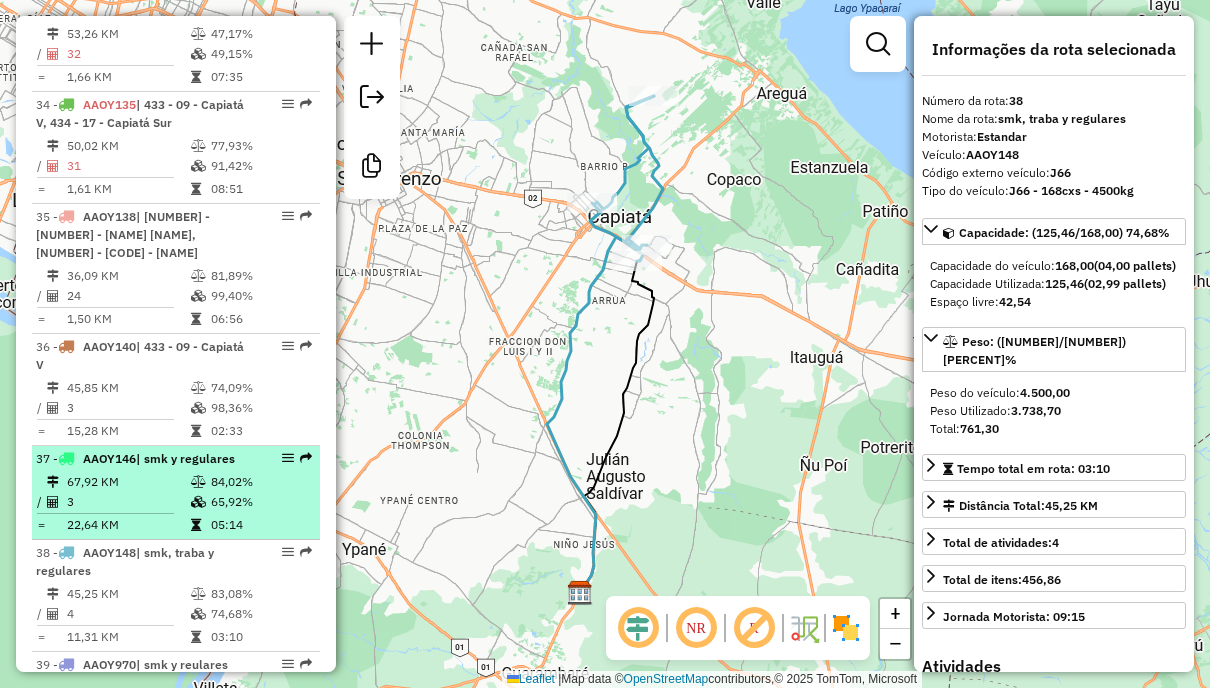 scroll, scrollTop: 4700, scrollLeft: 0, axis: vertical 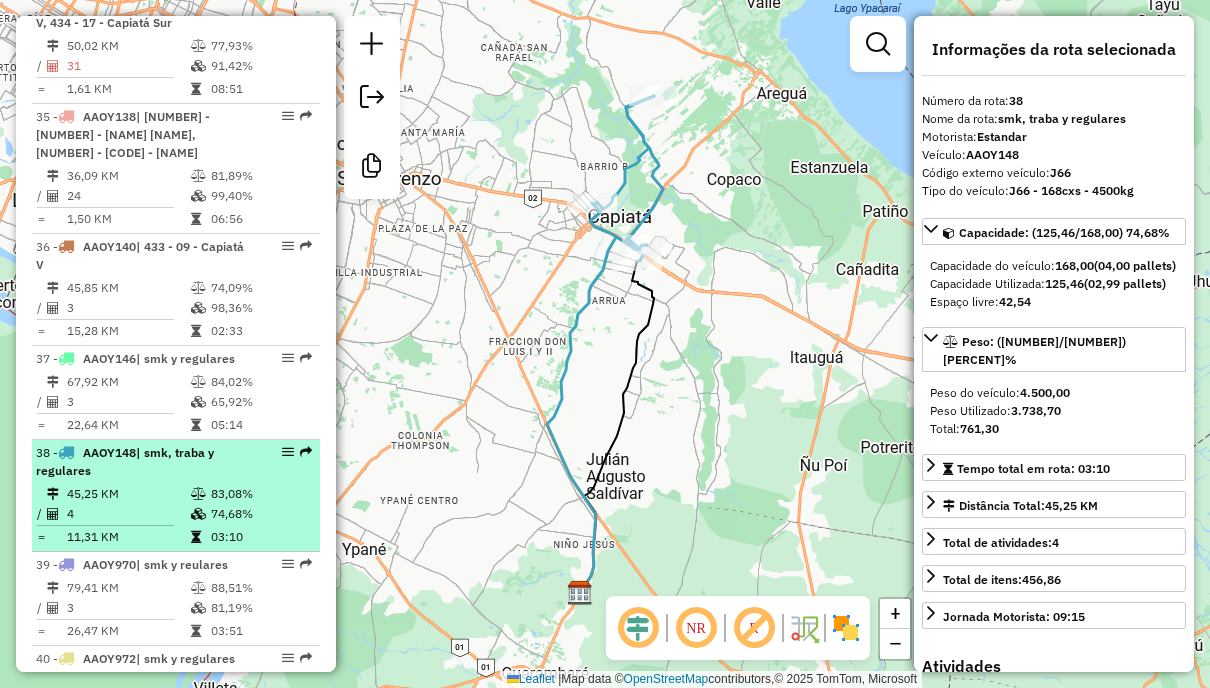 click on "38 -       AAOY148   | smk, traba y regulares   45,25 KM   83,08%  /  4   74,68%     =  11,31 KM   03:10" at bounding box center [176, 496] 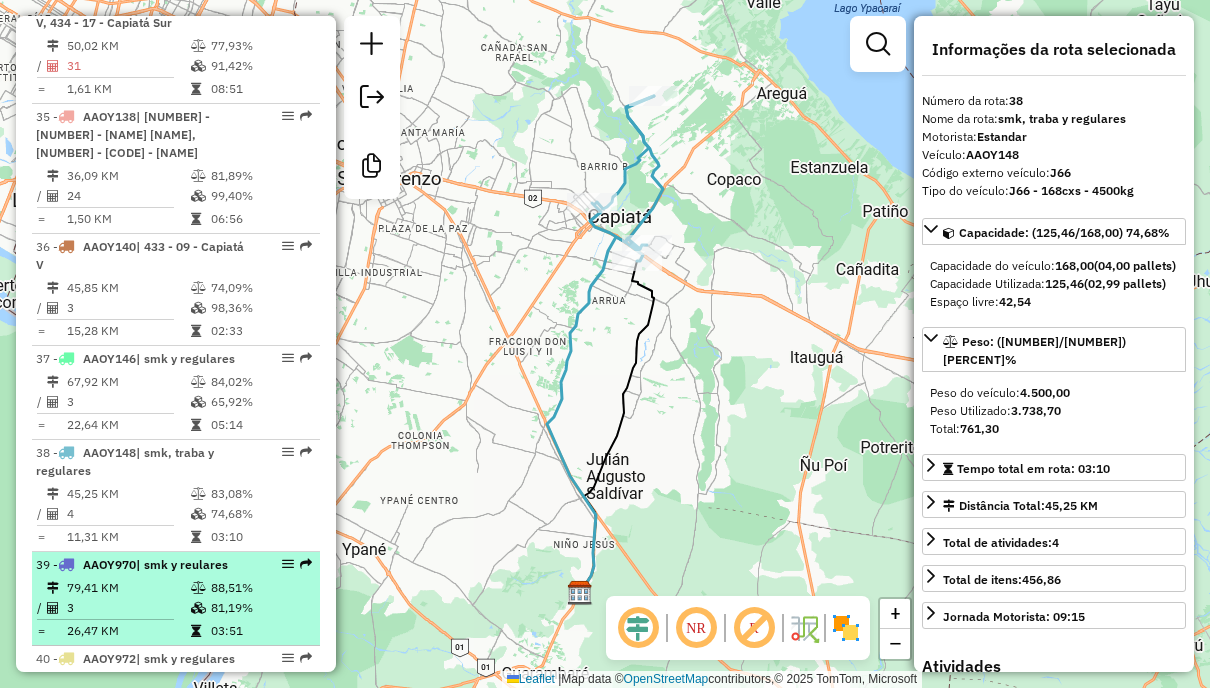 click on "88,51%" at bounding box center [260, 588] 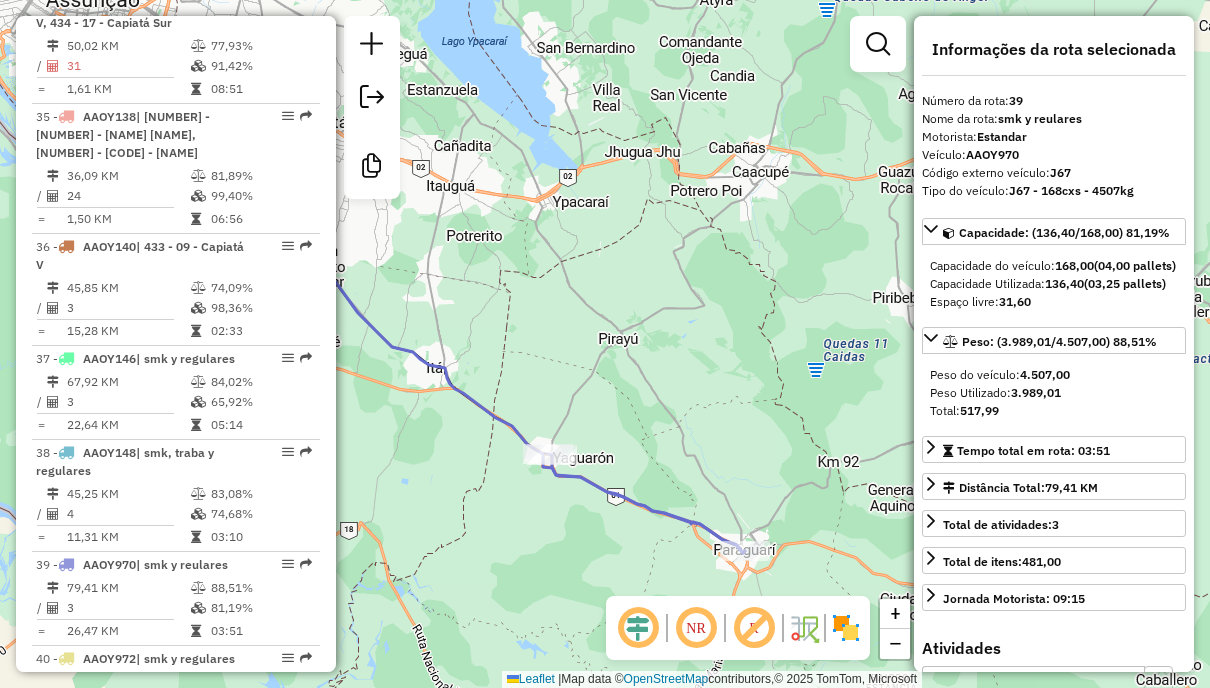 drag, startPoint x: 666, startPoint y: 478, endPoint x: 641, endPoint y: 412, distance: 70.5762 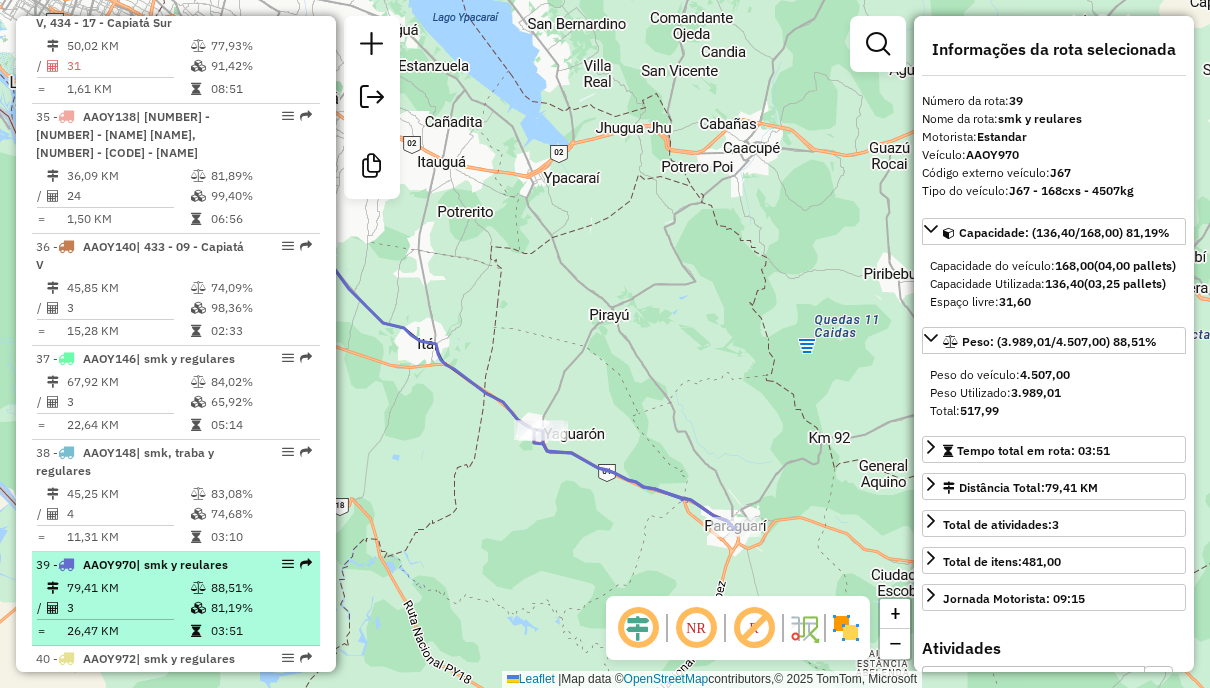 scroll, scrollTop: 4800, scrollLeft: 0, axis: vertical 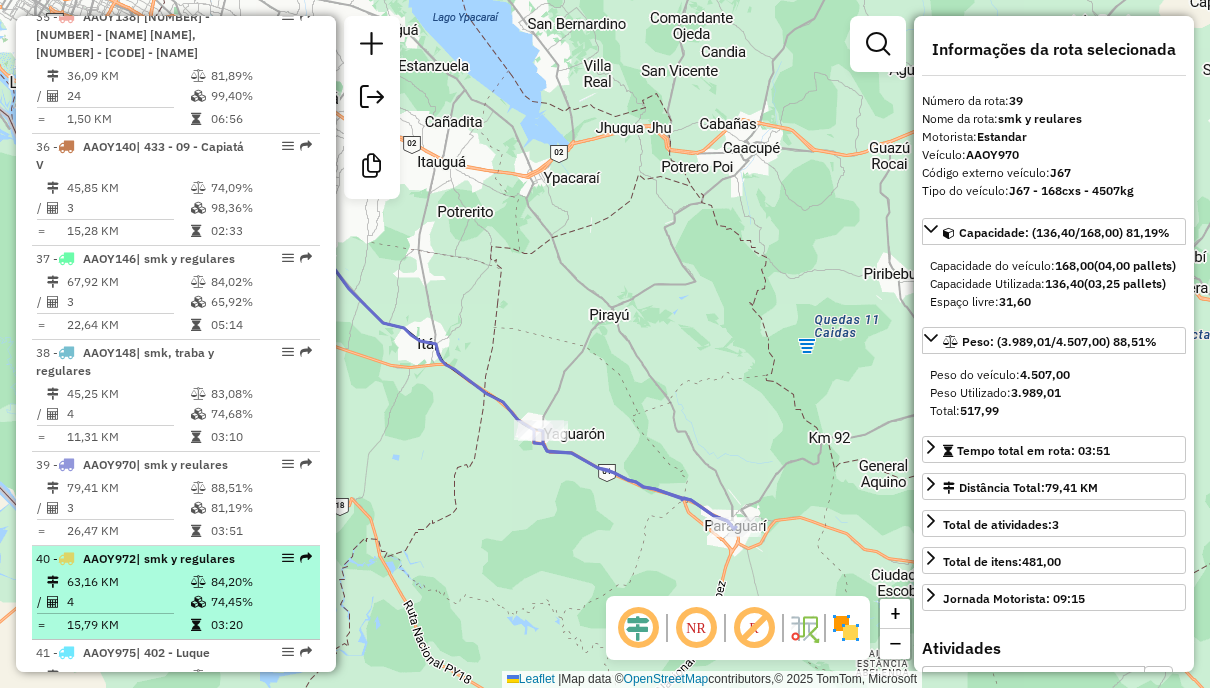 click on "84,20%" at bounding box center (260, 582) 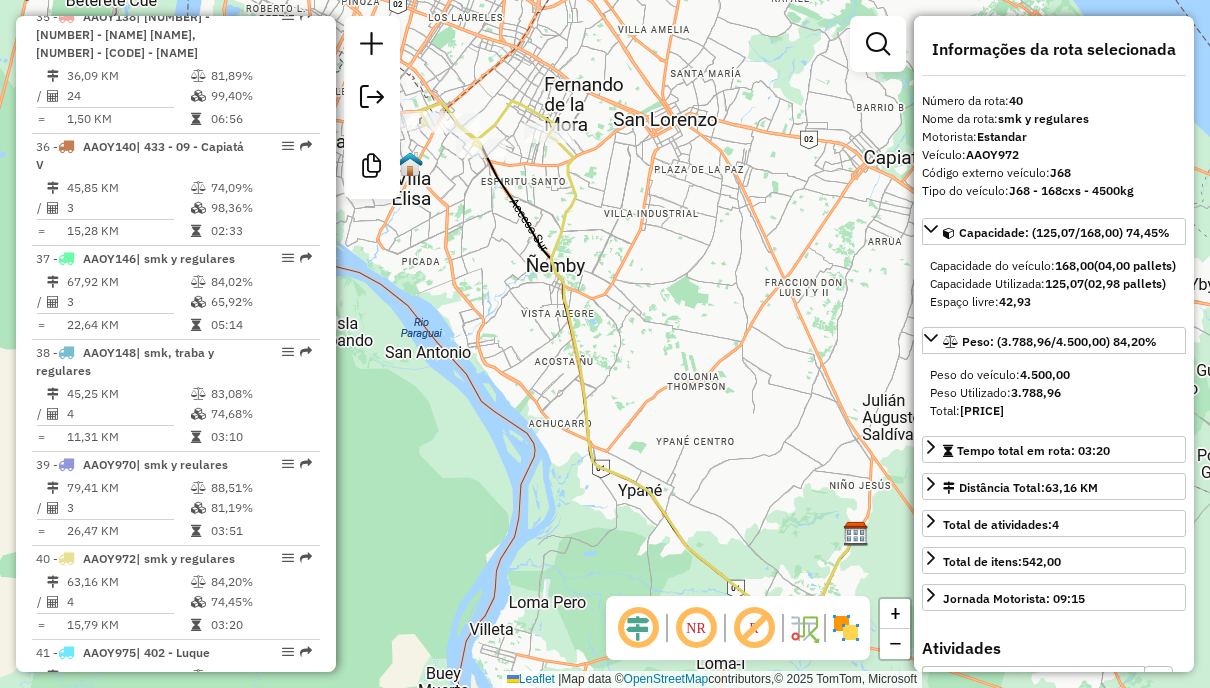 drag, startPoint x: 672, startPoint y: 350, endPoint x: 712, endPoint y: 368, distance: 43.863426 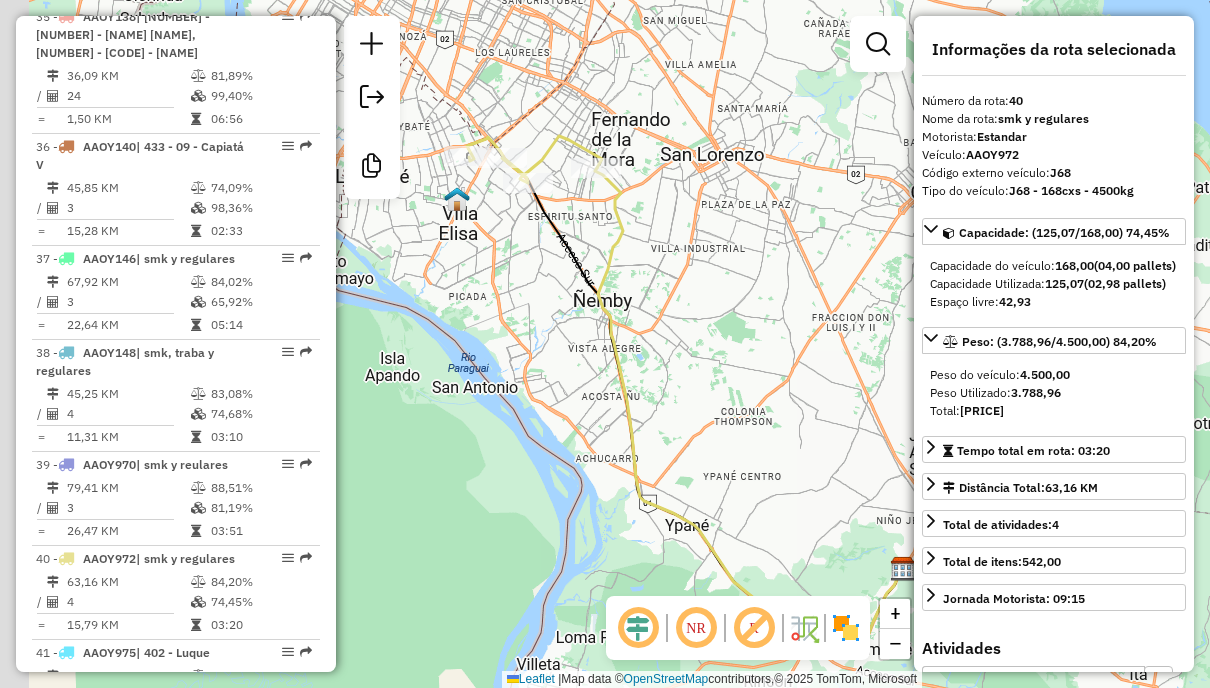 drag, startPoint x: 536, startPoint y: 174, endPoint x: 560, endPoint y: 200, distance: 35.383614 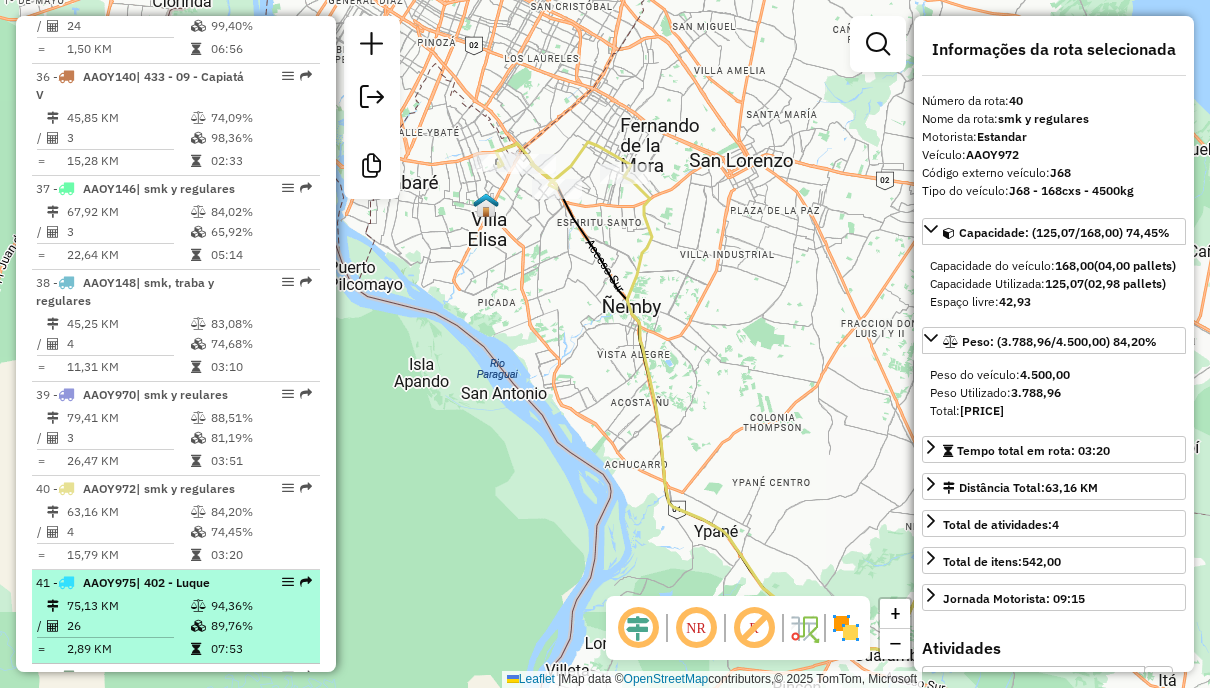 scroll, scrollTop: 4900, scrollLeft: 0, axis: vertical 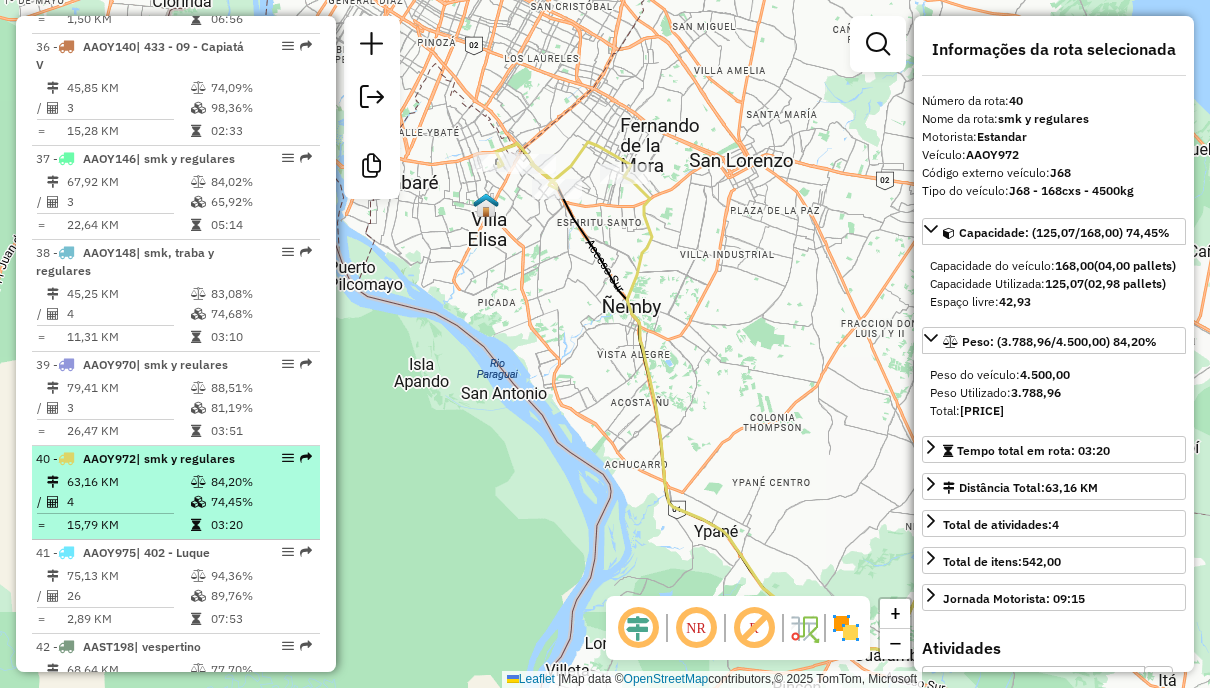 click on "84,20%" at bounding box center [260, 482] 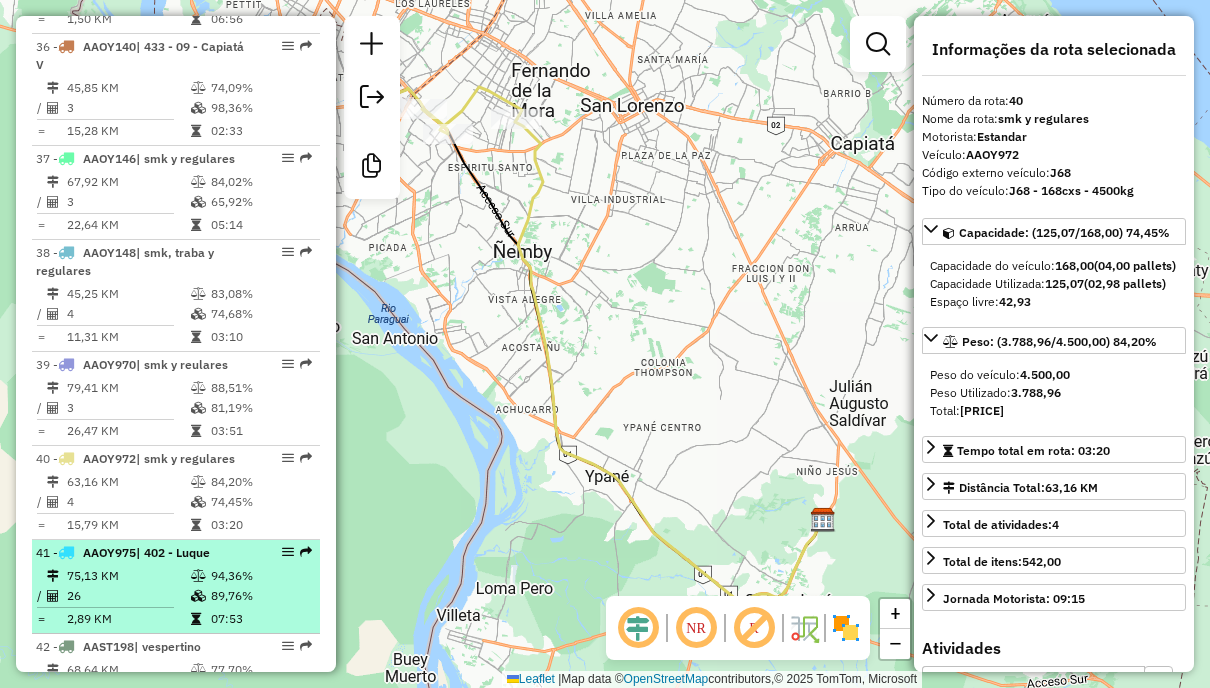 click on "[NUMBER] - [CODE] | [NUMBER] - [CITY]" at bounding box center (142, 553) 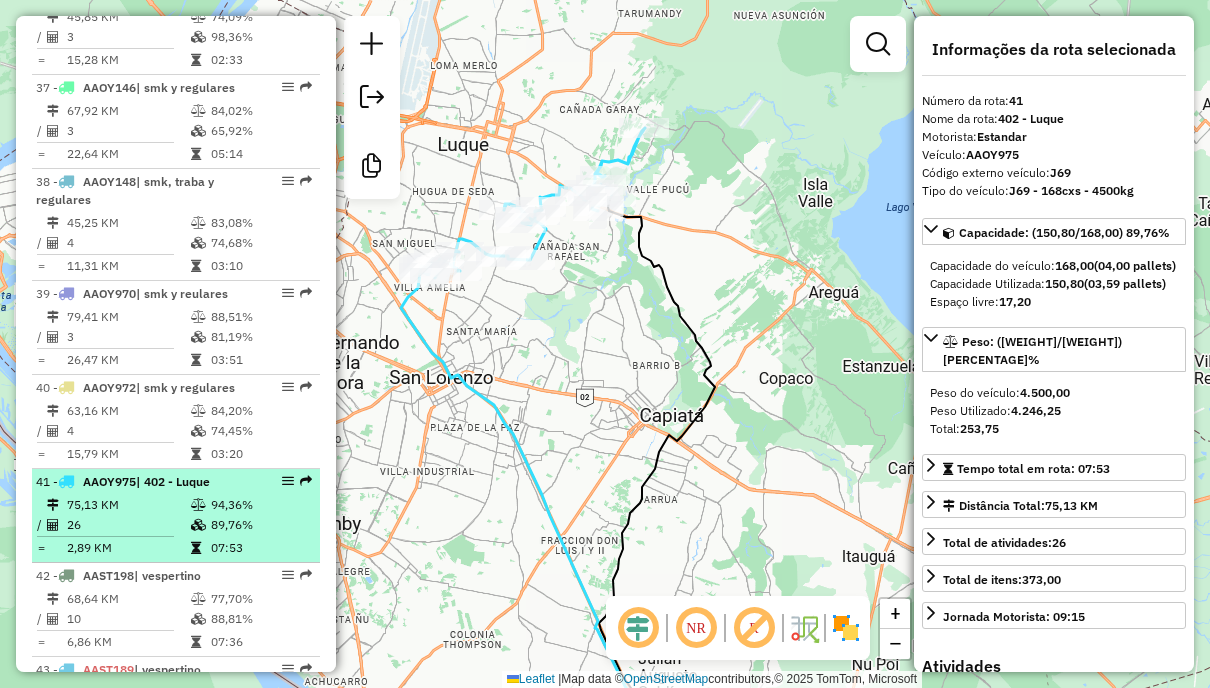 scroll, scrollTop: 5000, scrollLeft: 0, axis: vertical 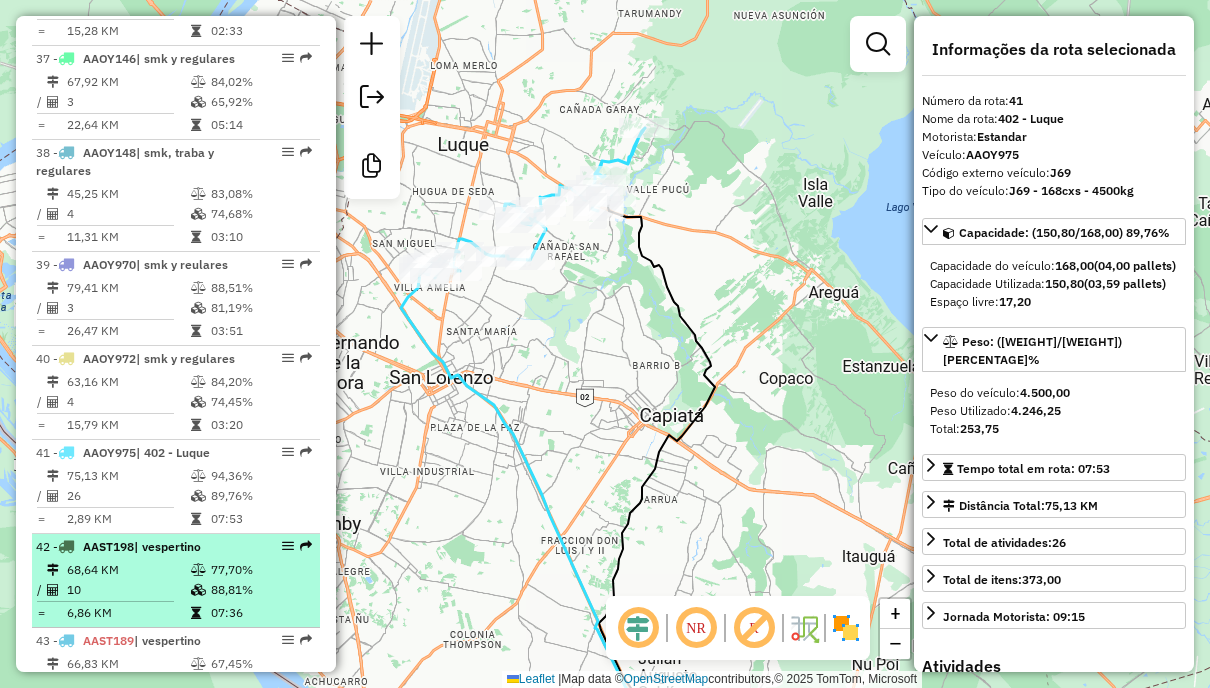 click at bounding box center [198, 570] 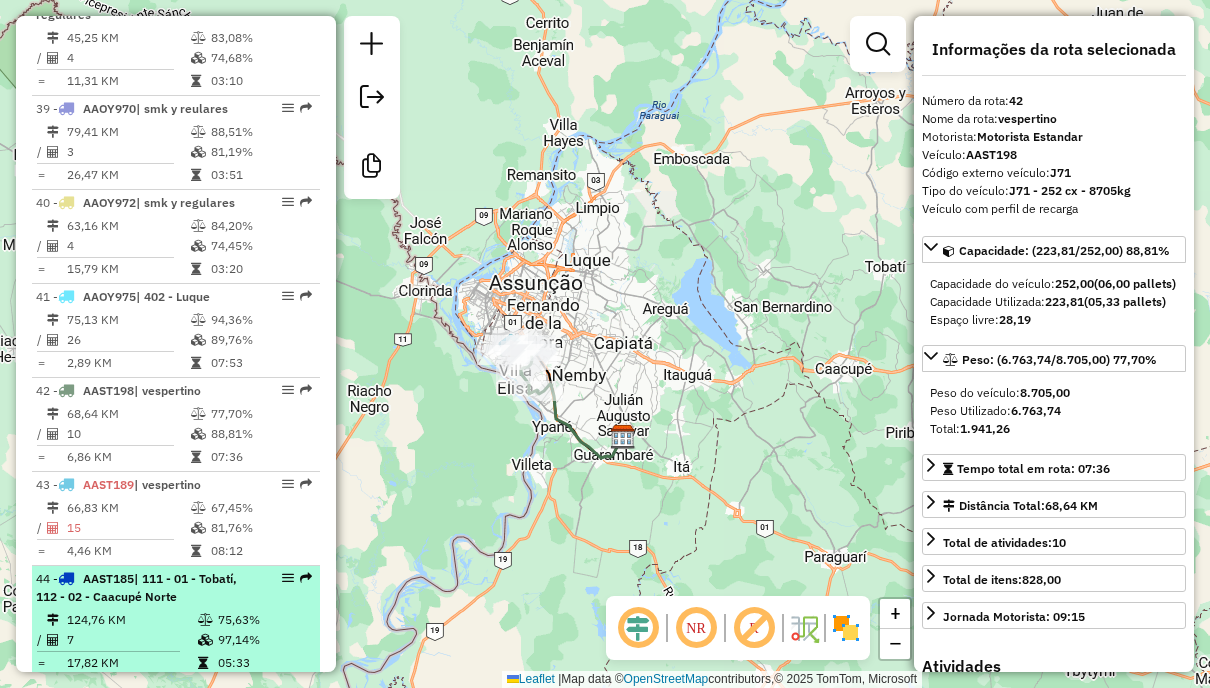 scroll, scrollTop: 5200, scrollLeft: 0, axis: vertical 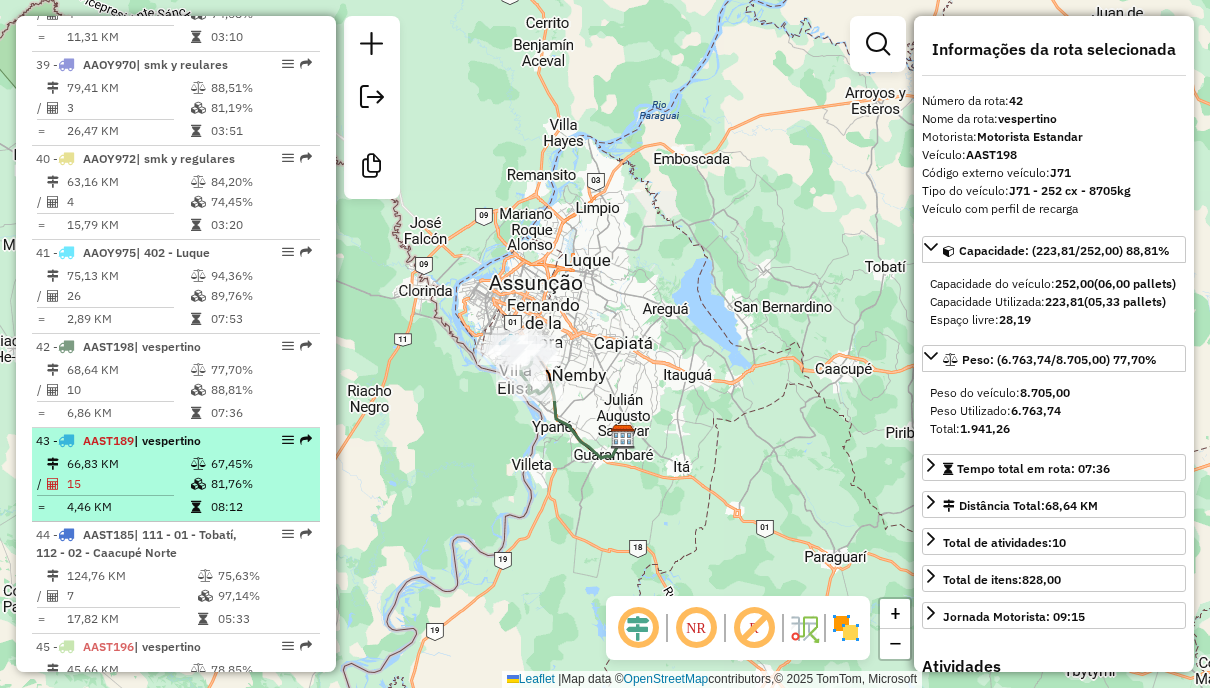 click on "67,45%" at bounding box center (260, 464) 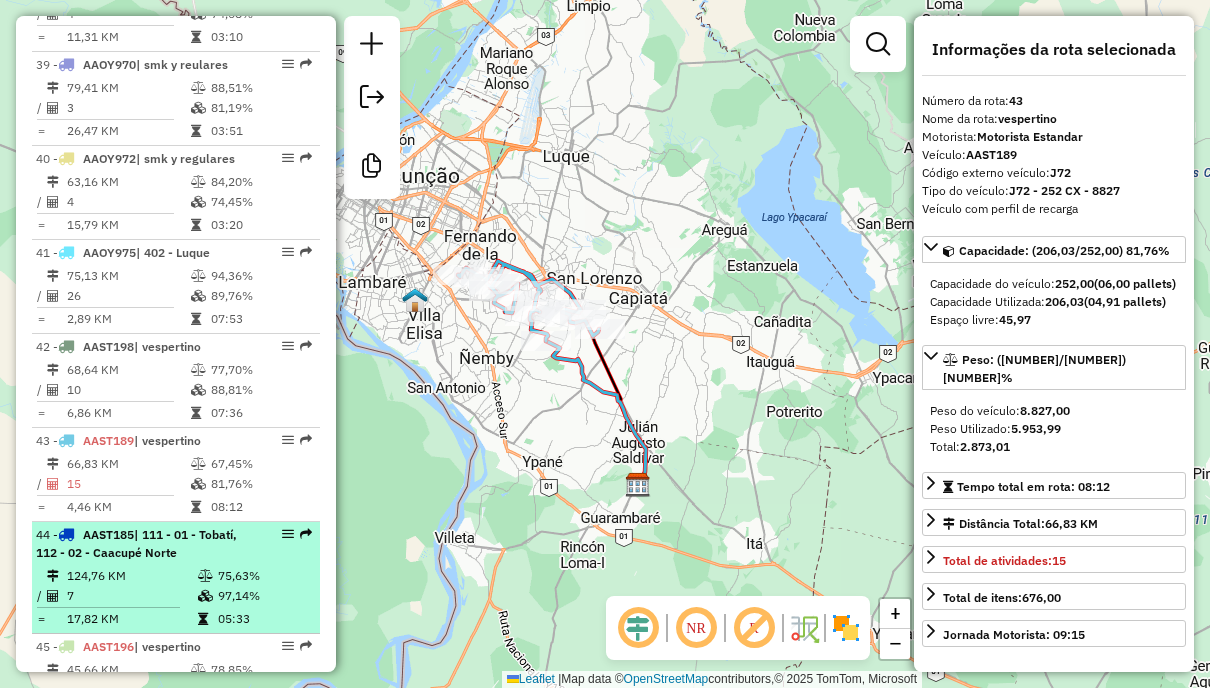 click on "97,14%" at bounding box center [264, 596] 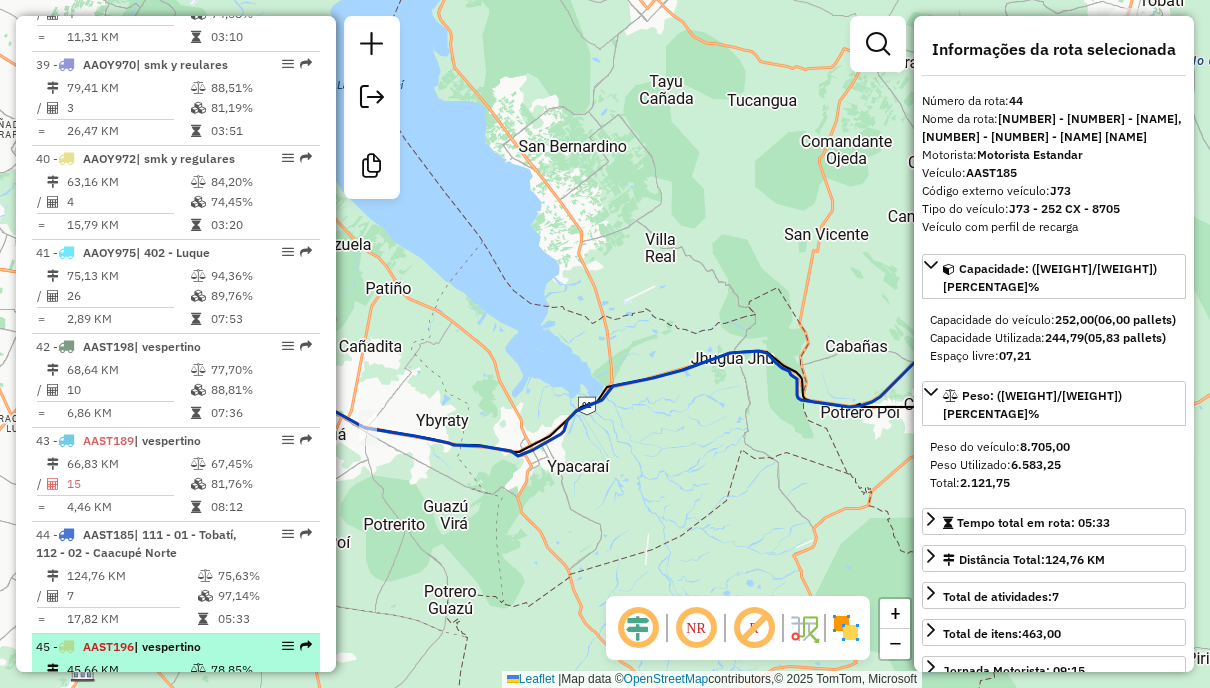 click on "78,85%" at bounding box center (260, 670) 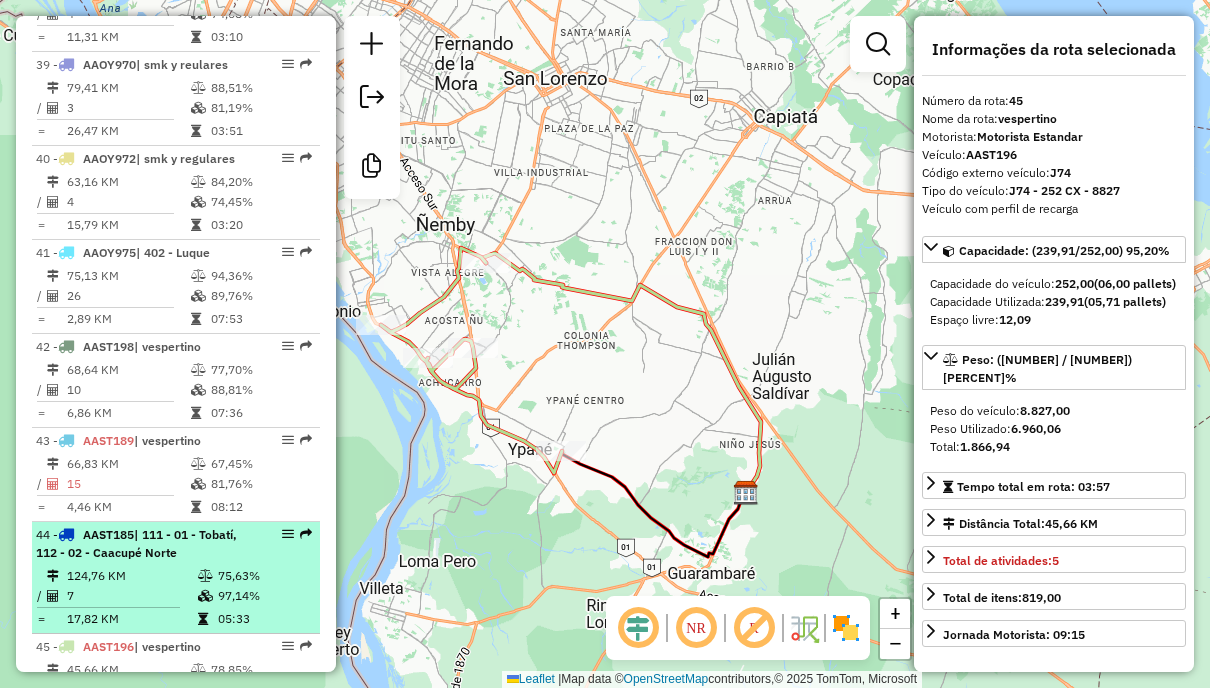 scroll, scrollTop: 5400, scrollLeft: 0, axis: vertical 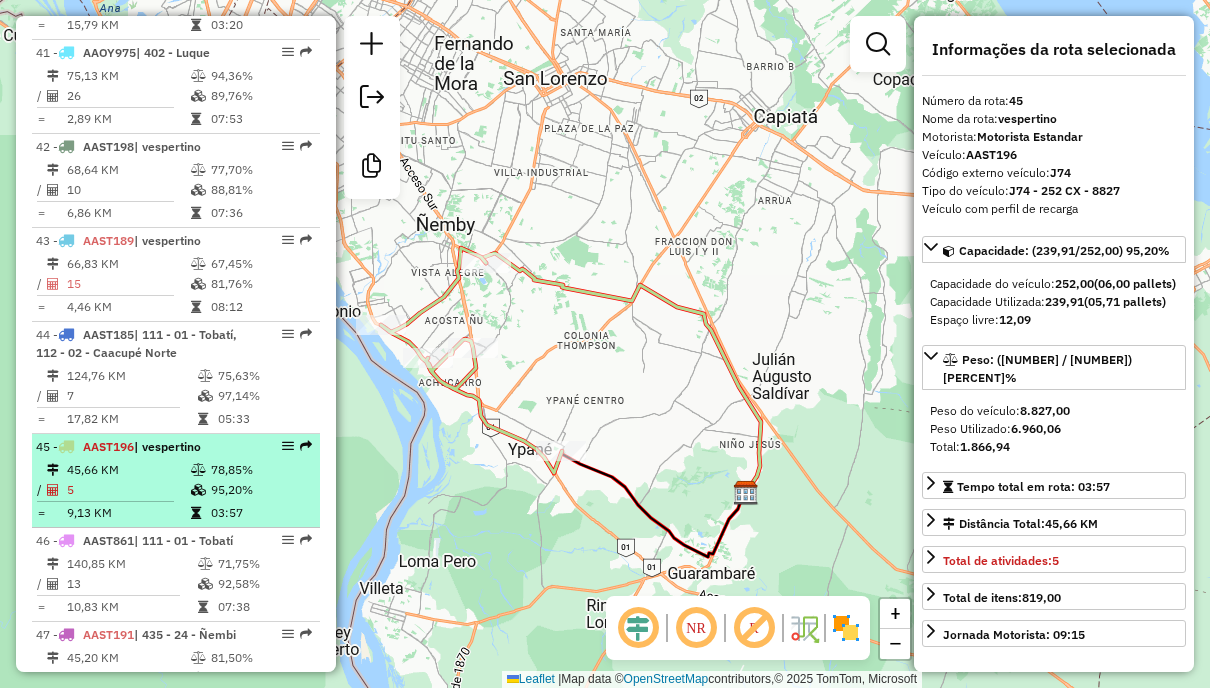 click on "95,20%" at bounding box center [260, 490] 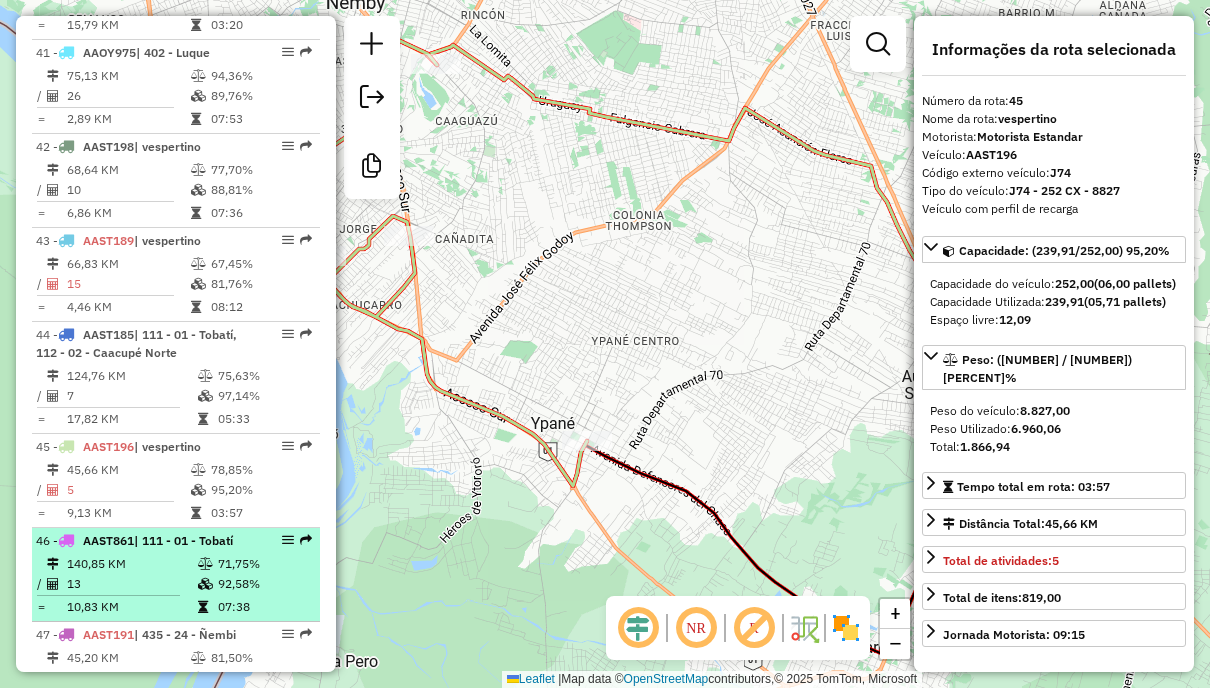click on "92,58%" at bounding box center (264, 584) 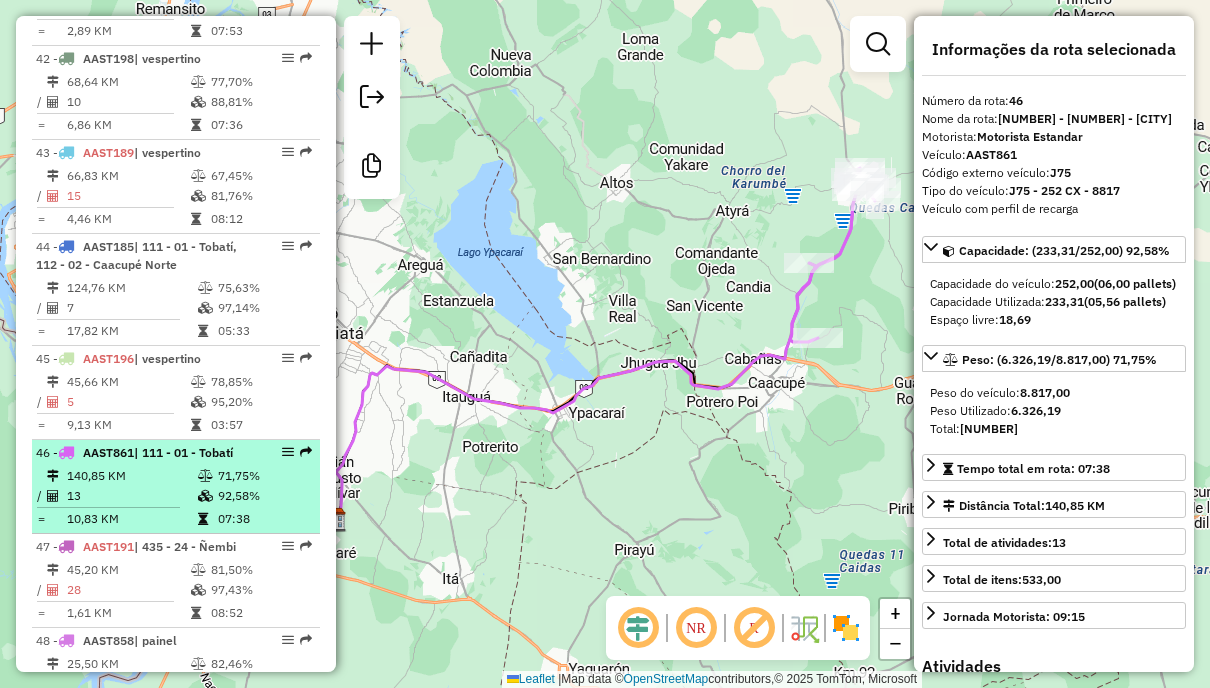 scroll, scrollTop: 5600, scrollLeft: 0, axis: vertical 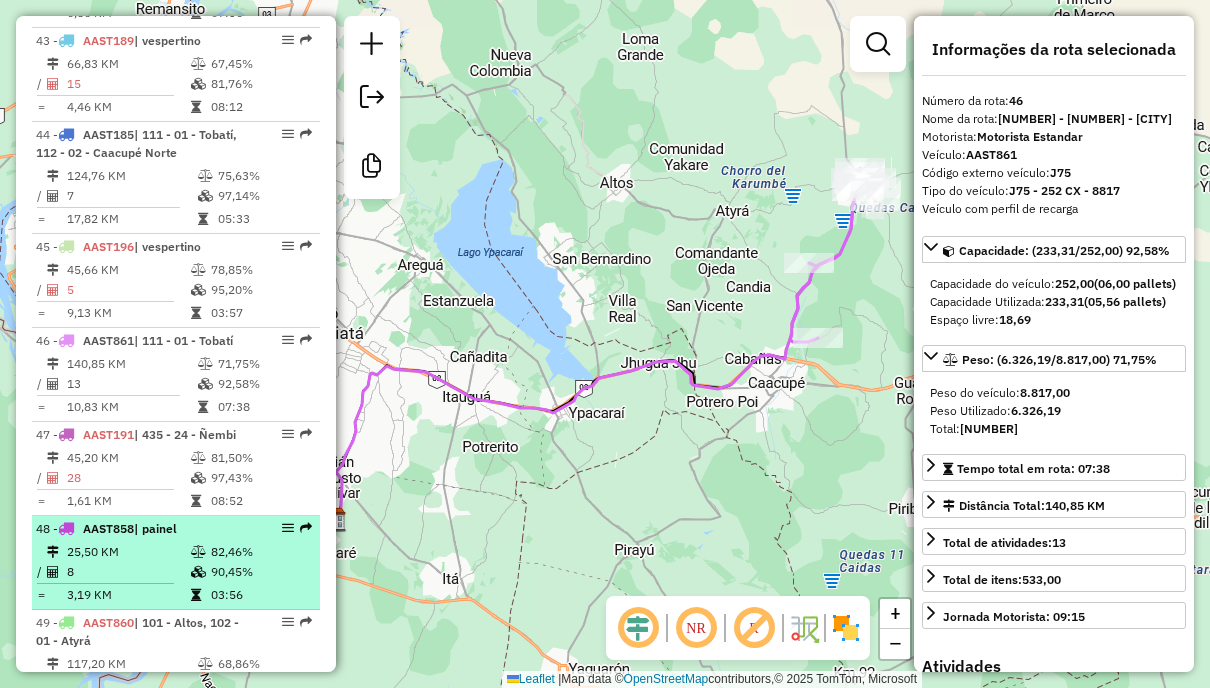 click on "90,45%" at bounding box center (260, 572) 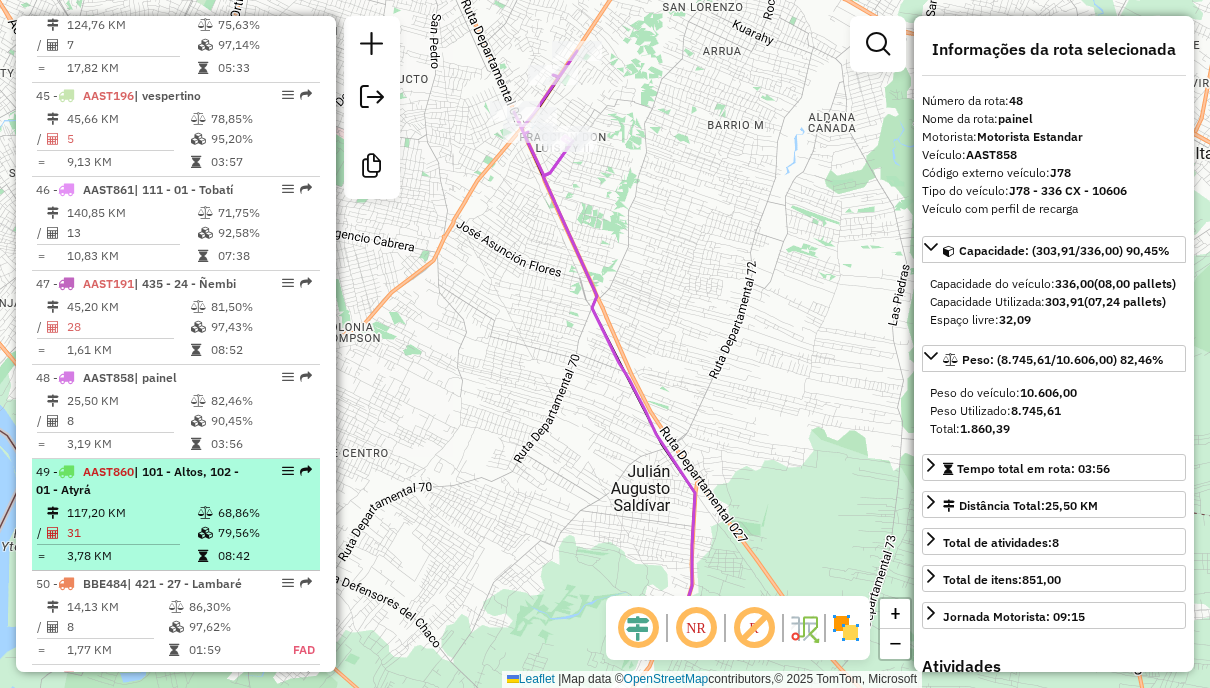 scroll, scrollTop: 5800, scrollLeft: 0, axis: vertical 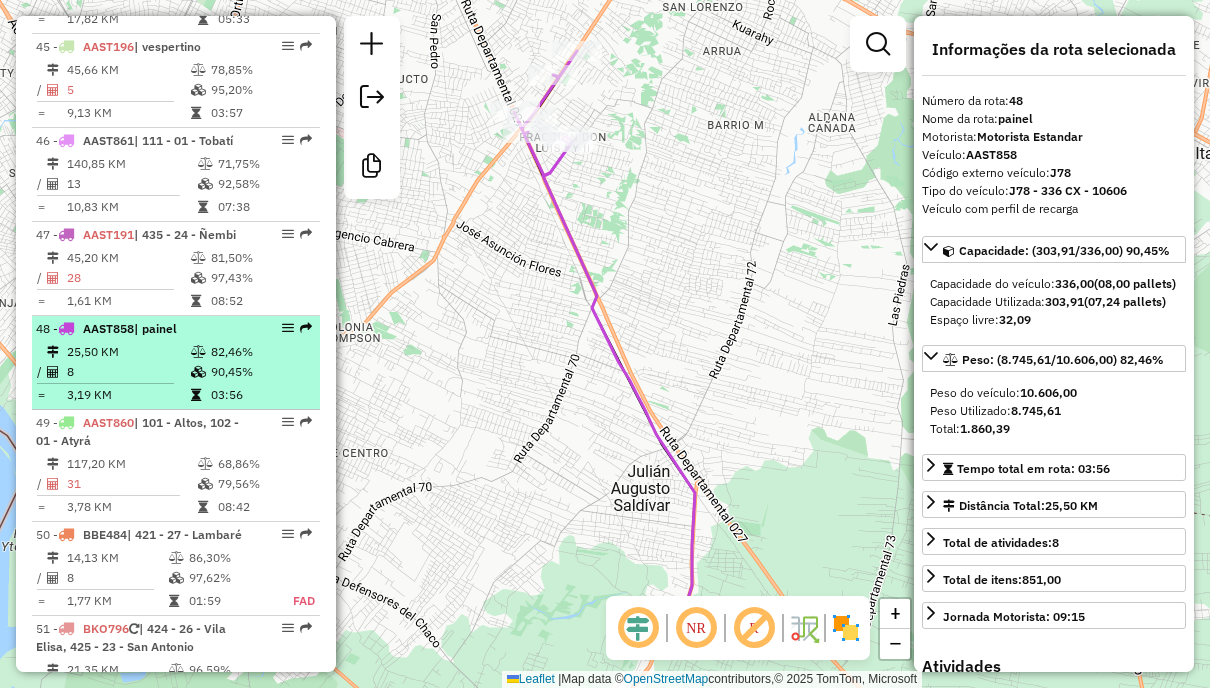 click at bounding box center [200, 372] 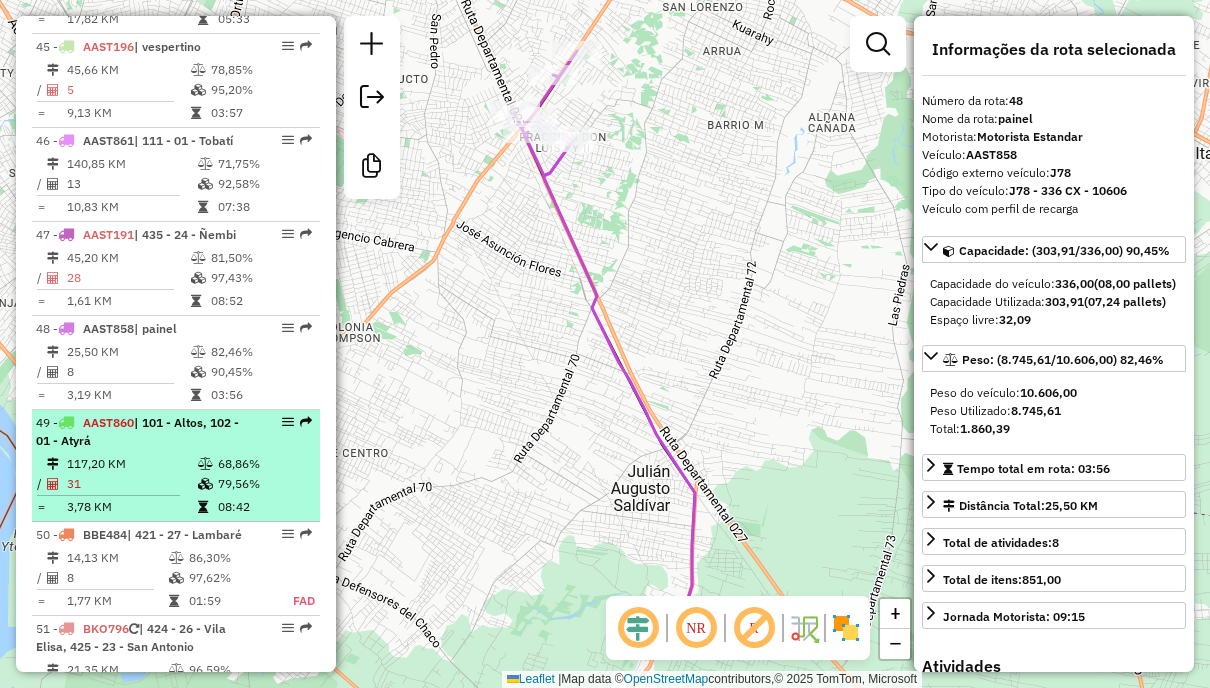 click on "[NUMBER] -       [PLATE]   | [NUMBER] - [CITY], [NUMBER] - [CITY]" at bounding box center [142, 432] 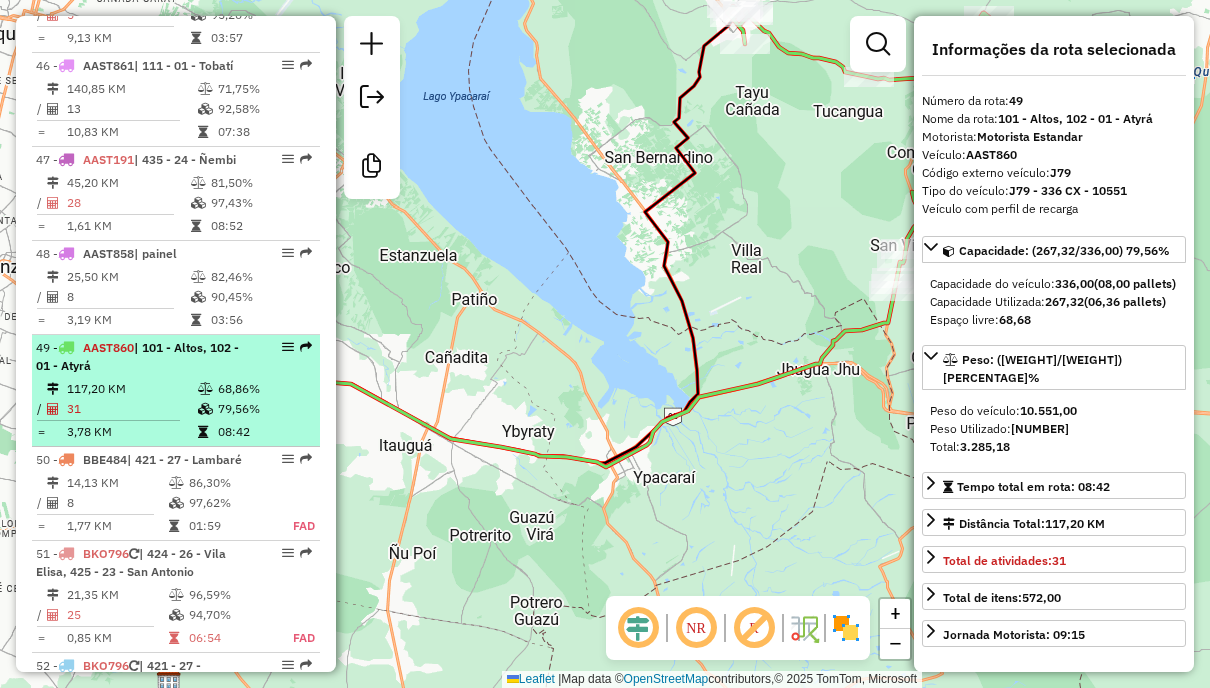 scroll, scrollTop: 5900, scrollLeft: 0, axis: vertical 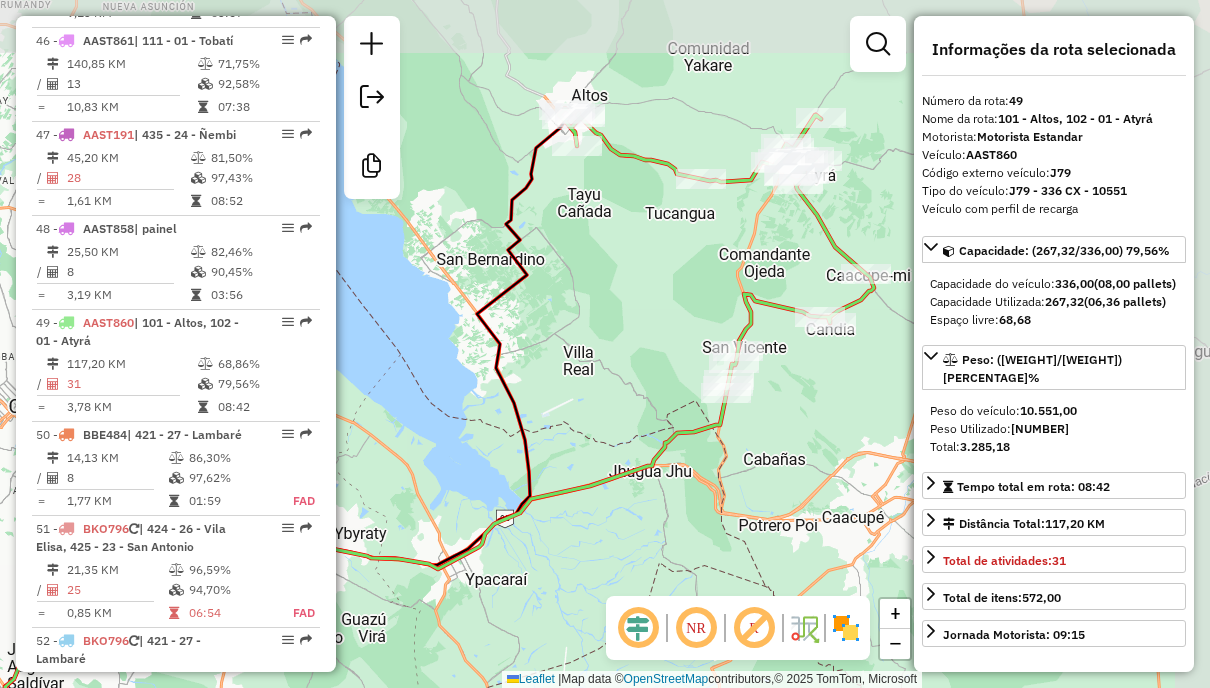 drag, startPoint x: 754, startPoint y: 252, endPoint x: 578, endPoint y: 351, distance: 201.93315 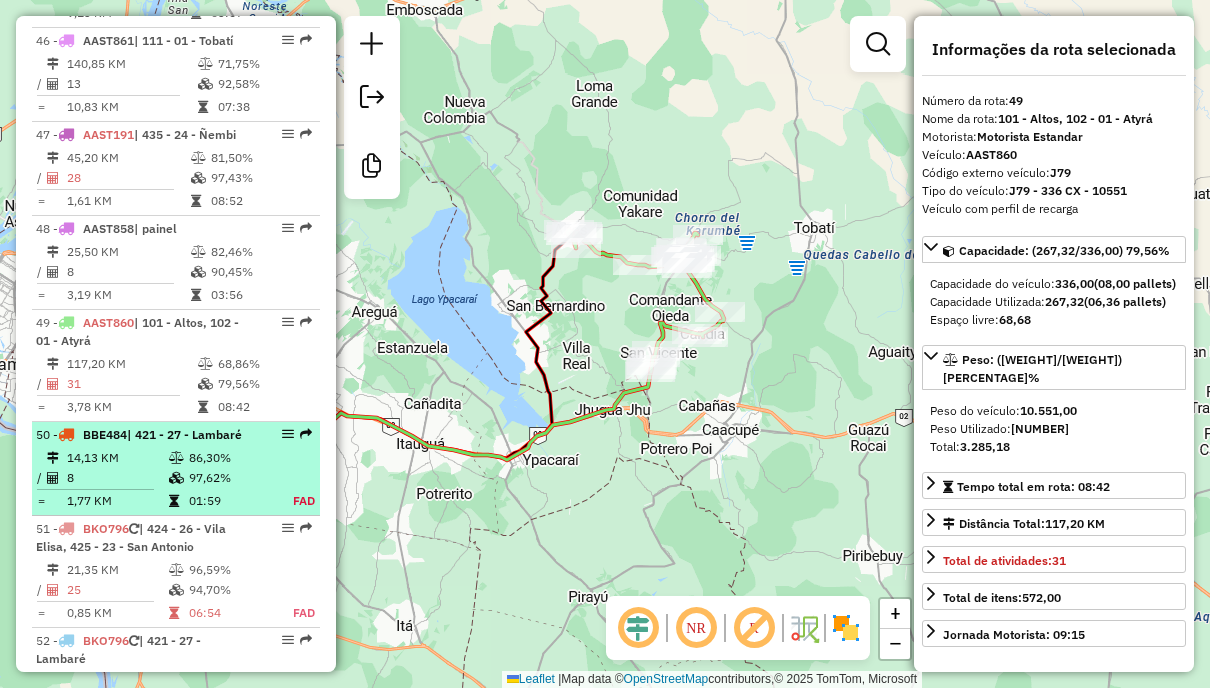 click at bounding box center [178, 458] 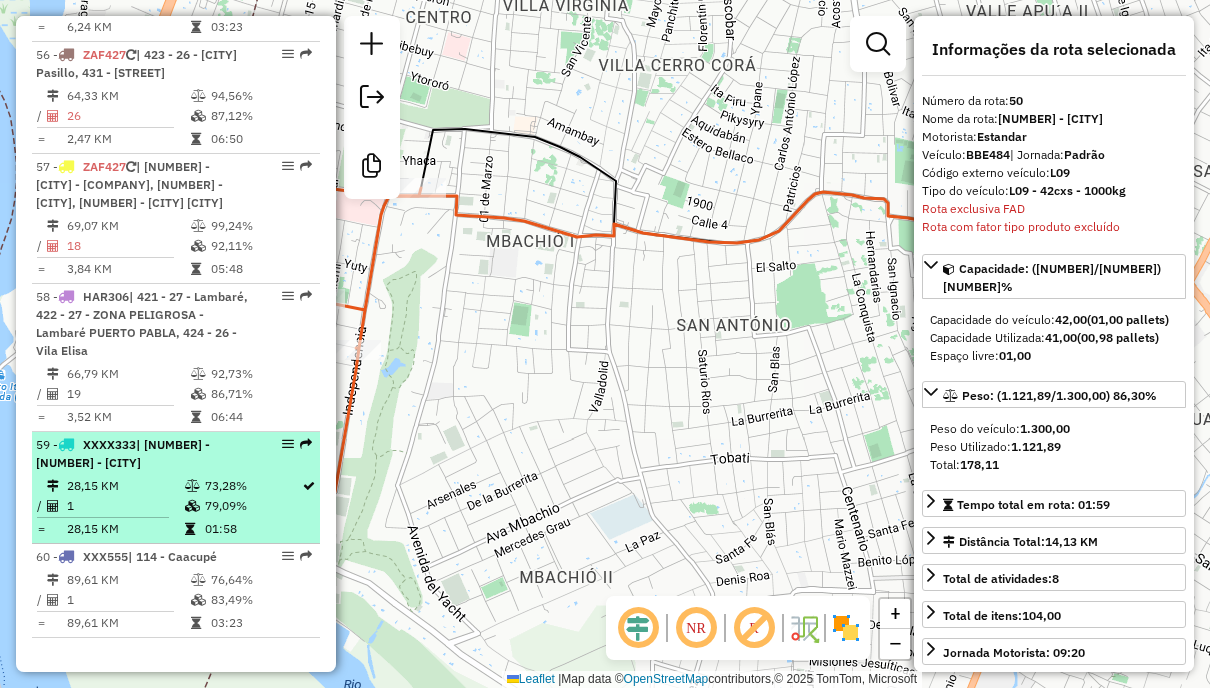 scroll, scrollTop: 6948, scrollLeft: 0, axis: vertical 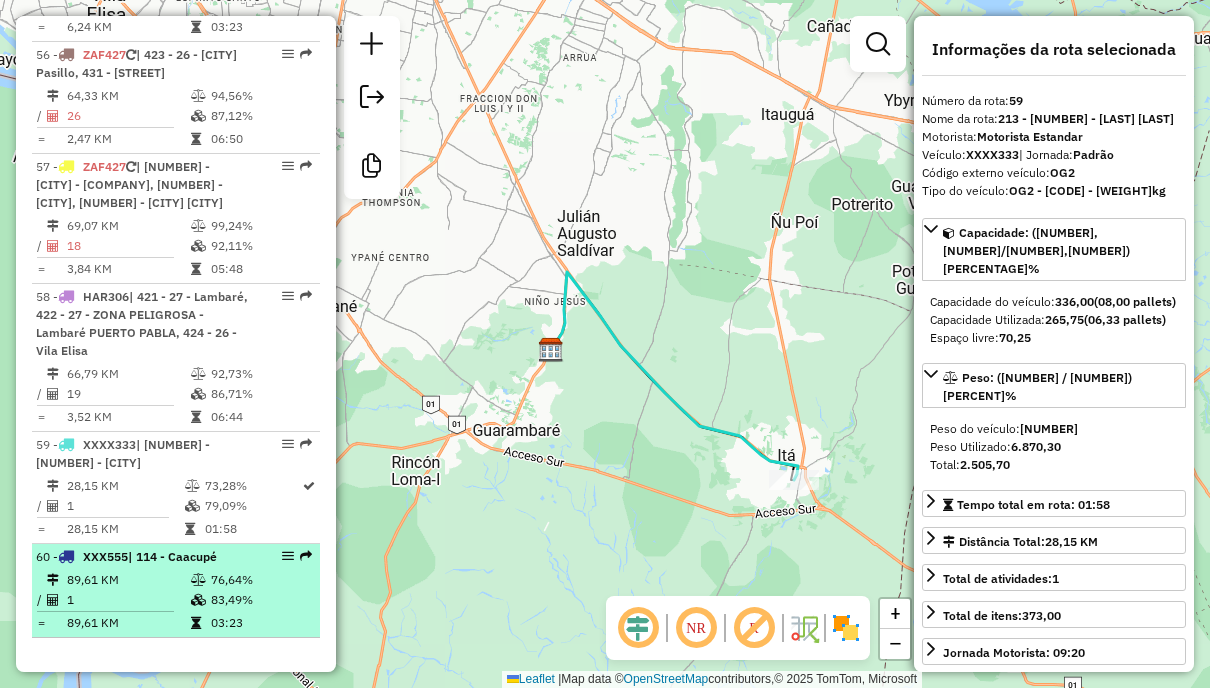 click on "83,49%" at bounding box center [260, 600] 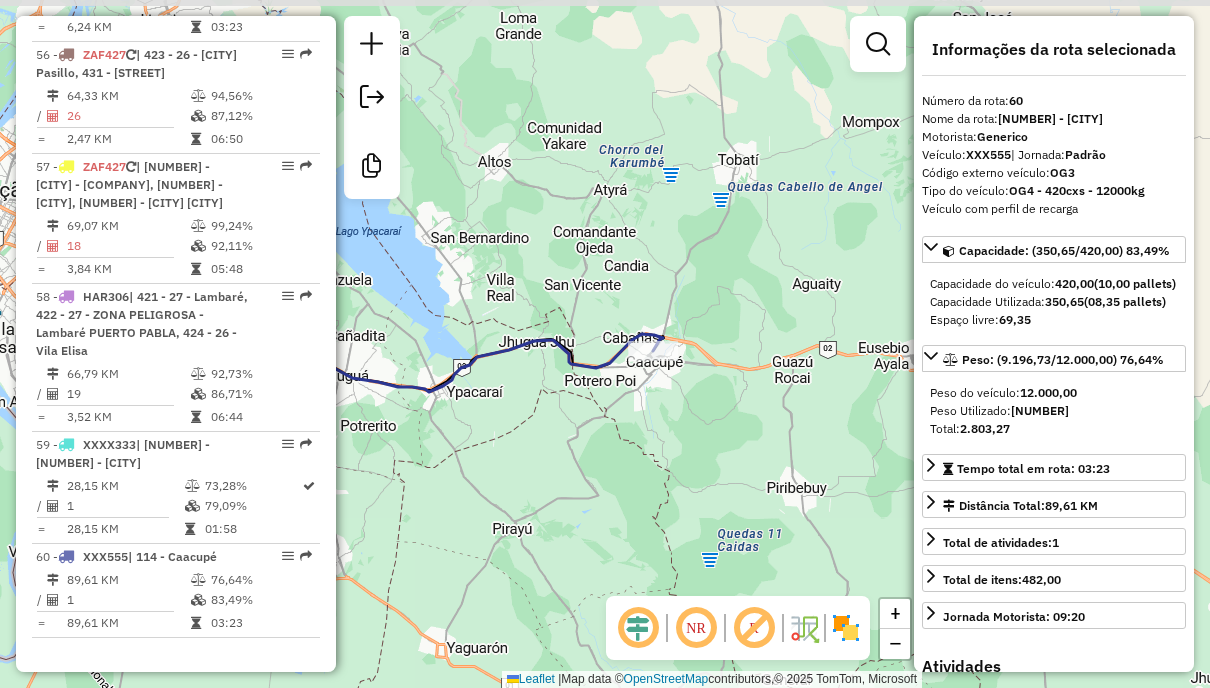 drag, startPoint x: 698, startPoint y: 423, endPoint x: 522, endPoint y: 454, distance: 178.70926 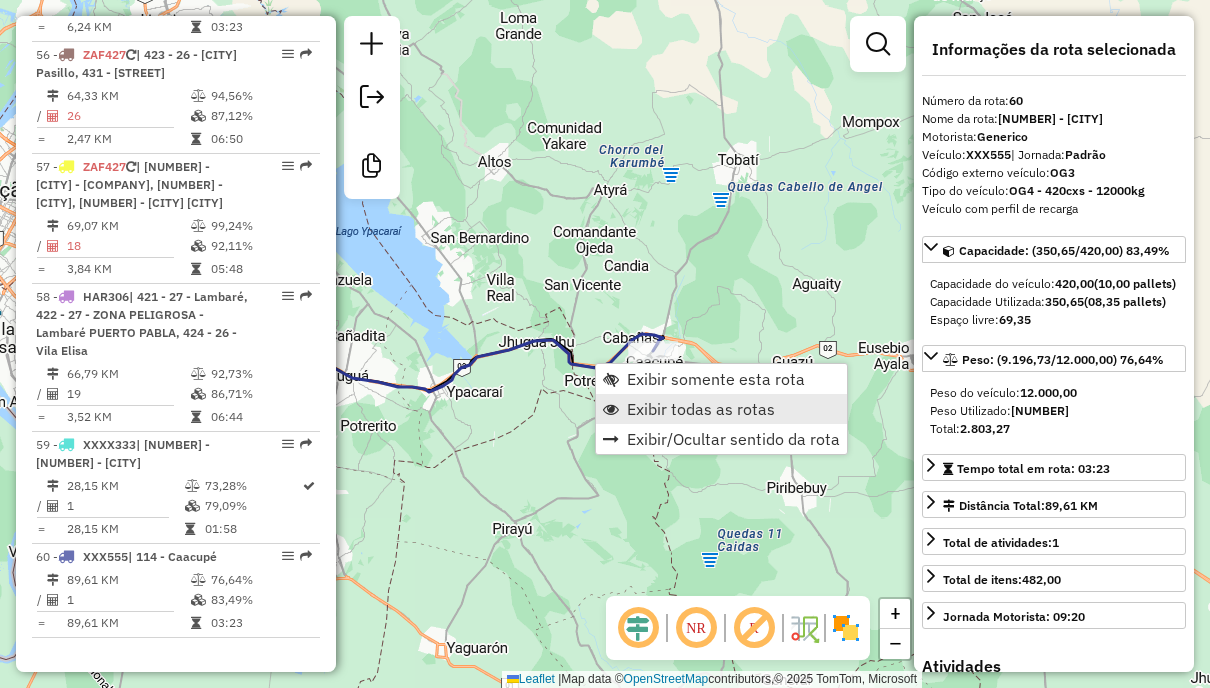 click on "Exibir todas as rotas" at bounding box center [701, 409] 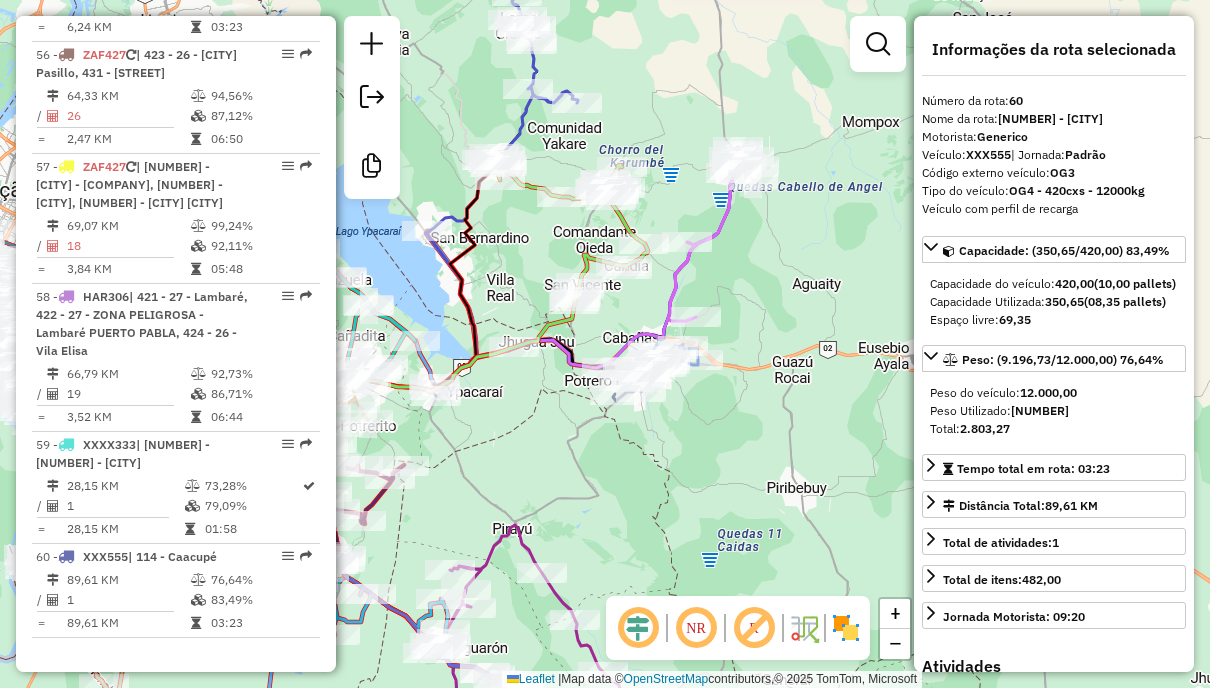 click 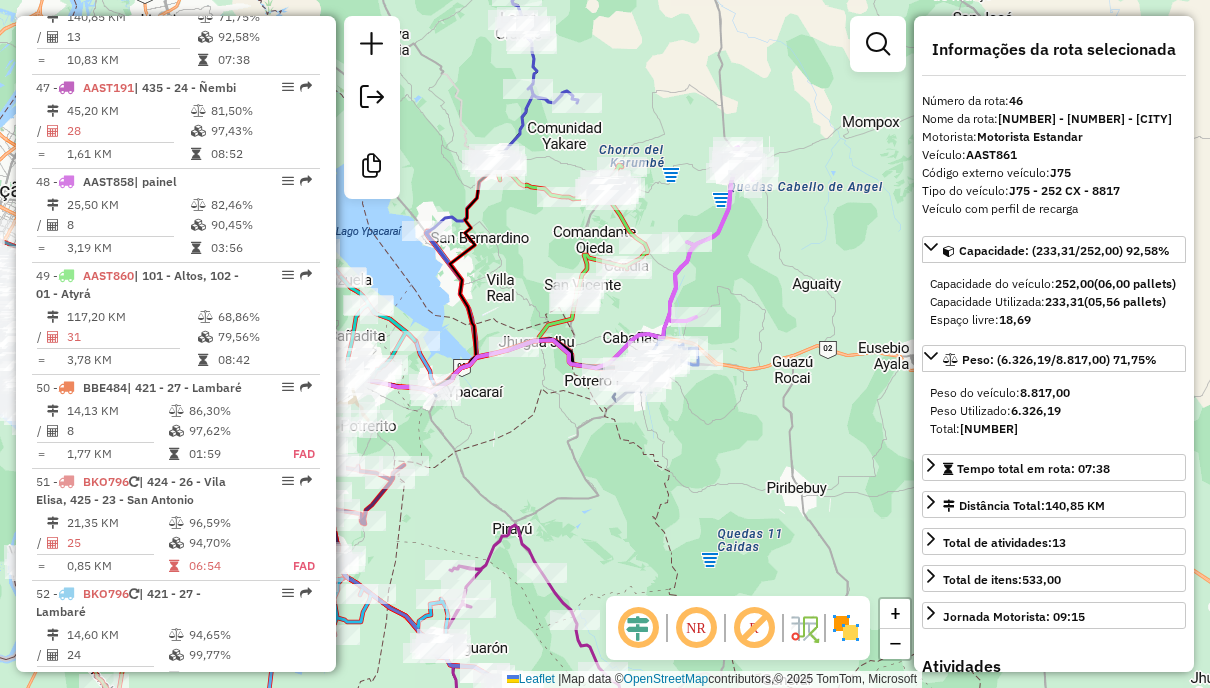 scroll, scrollTop: 5895, scrollLeft: 0, axis: vertical 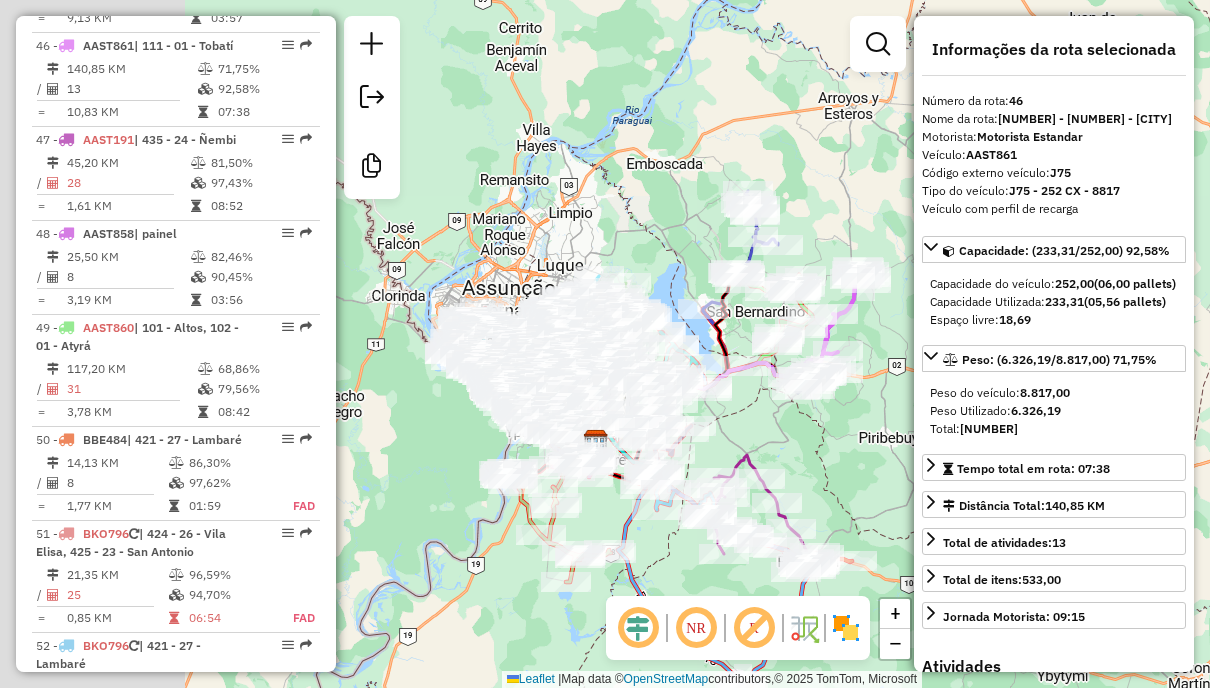 drag, startPoint x: 504, startPoint y: 191, endPoint x: 647, endPoint y: 264, distance: 160.55528 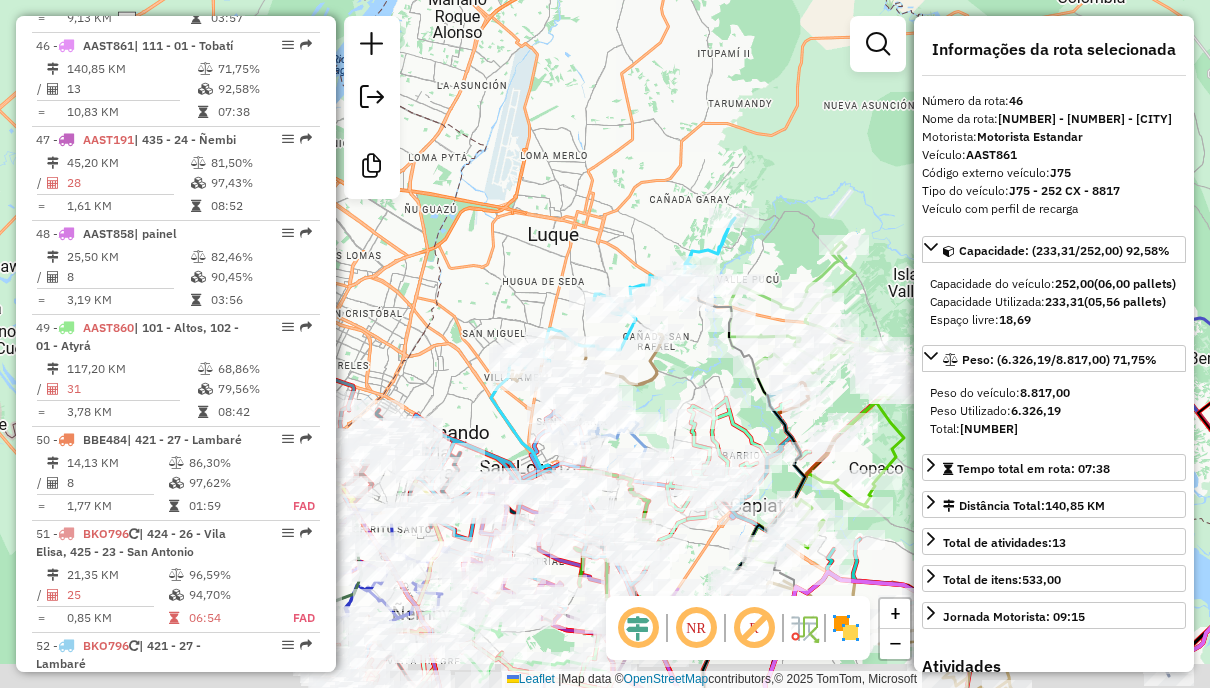 drag, startPoint x: 460, startPoint y: 305, endPoint x: 680, endPoint y: 223, distance: 234.785 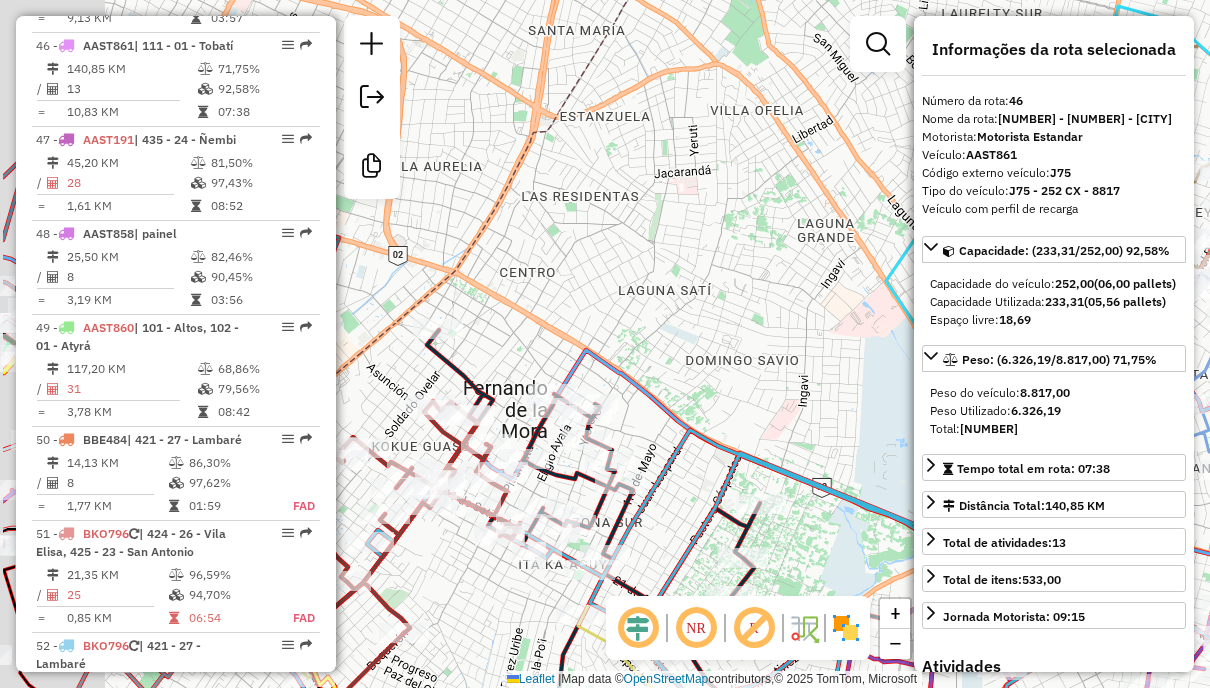 drag, startPoint x: 618, startPoint y: 368, endPoint x: 812, endPoint y: 403, distance: 197.13194 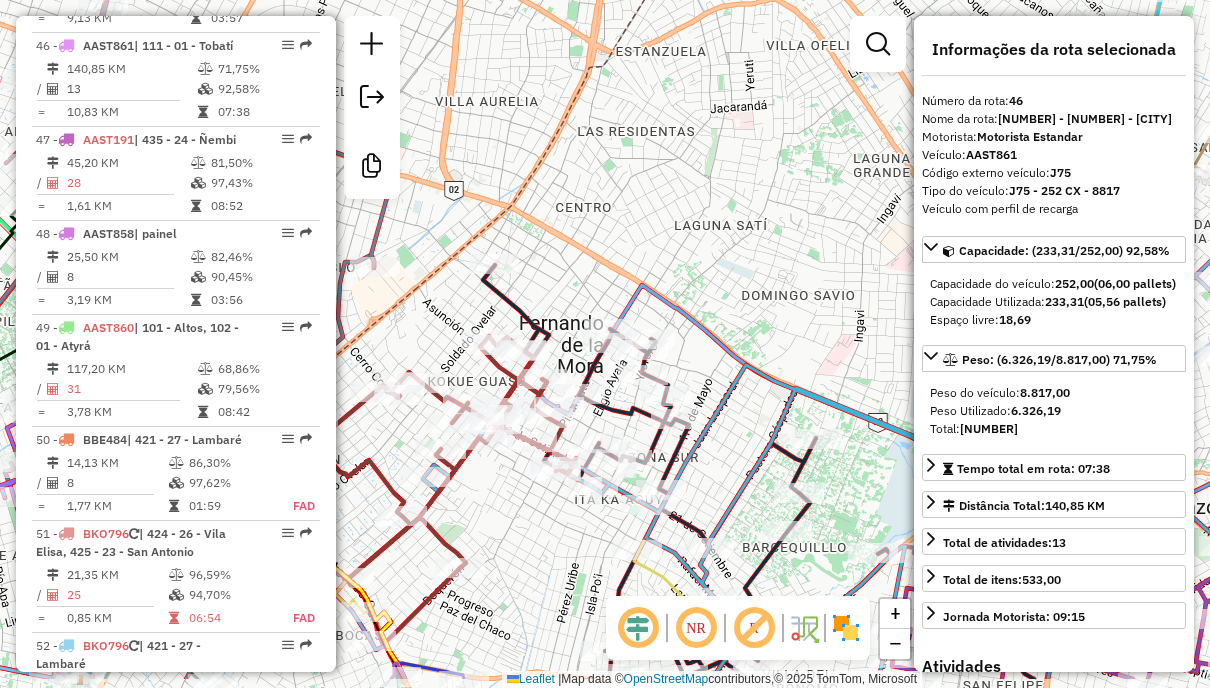 drag, startPoint x: 738, startPoint y: 438, endPoint x: 717, endPoint y: 82, distance: 356.61884 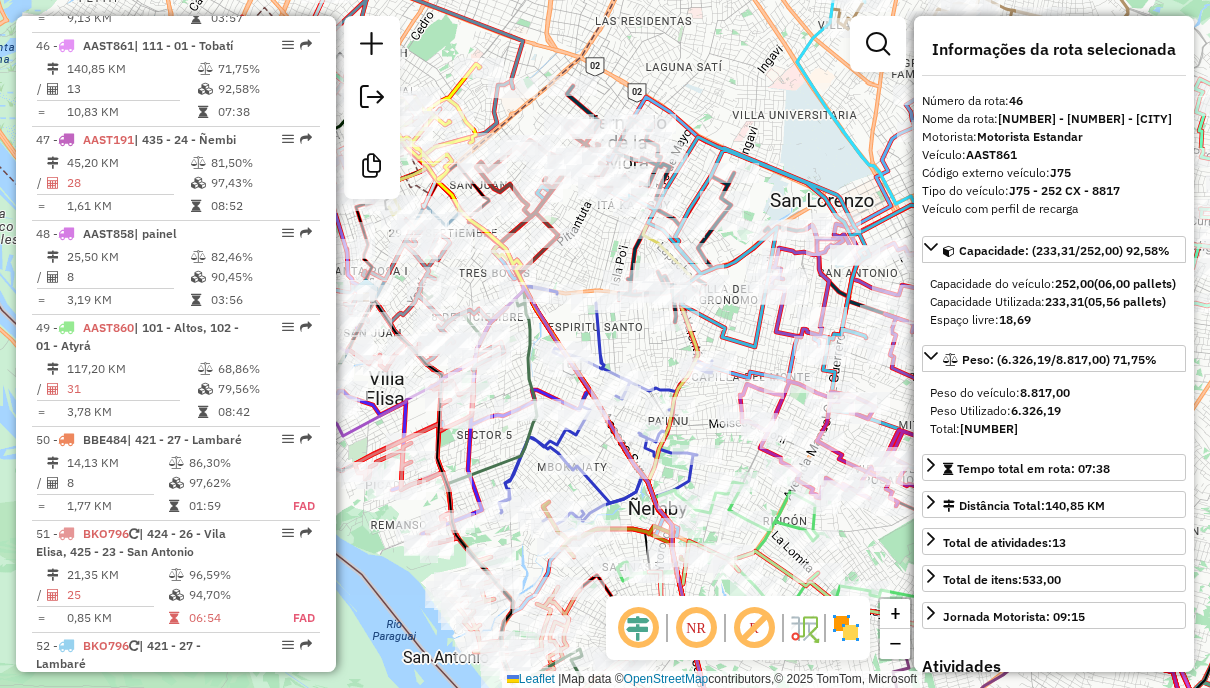 drag, startPoint x: 638, startPoint y: 519, endPoint x: 630, endPoint y: 356, distance: 163.1962 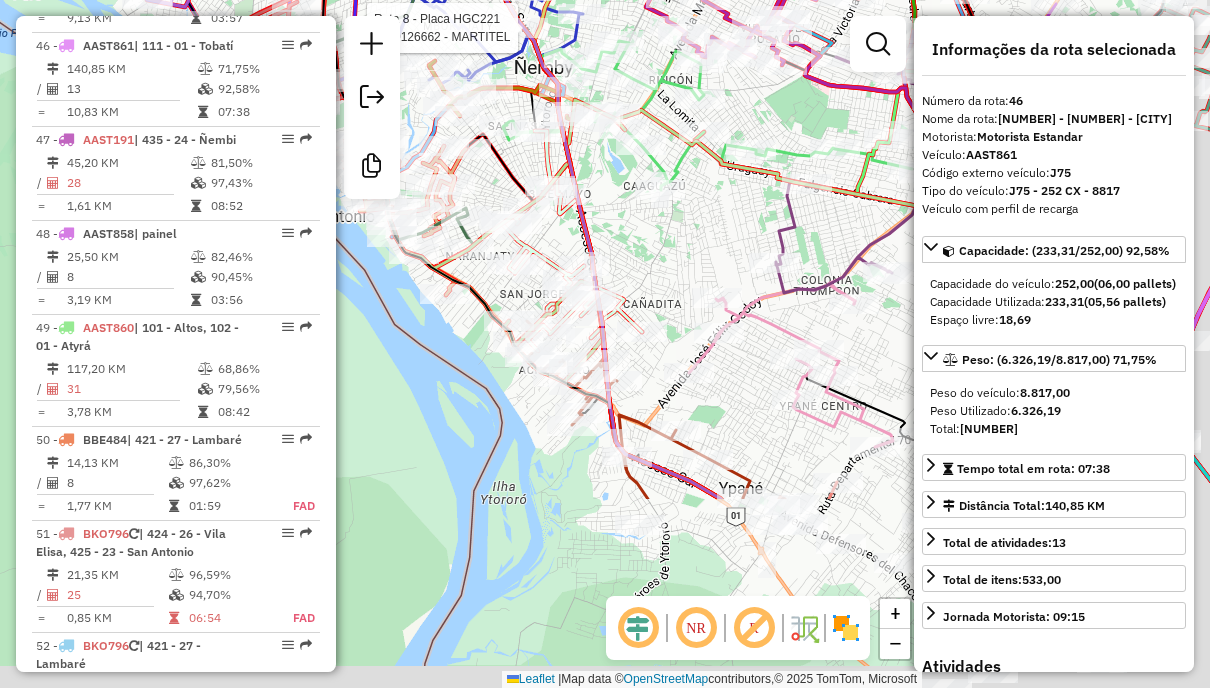drag, startPoint x: 717, startPoint y: 474, endPoint x: 612, endPoint y: 213, distance: 281.32898 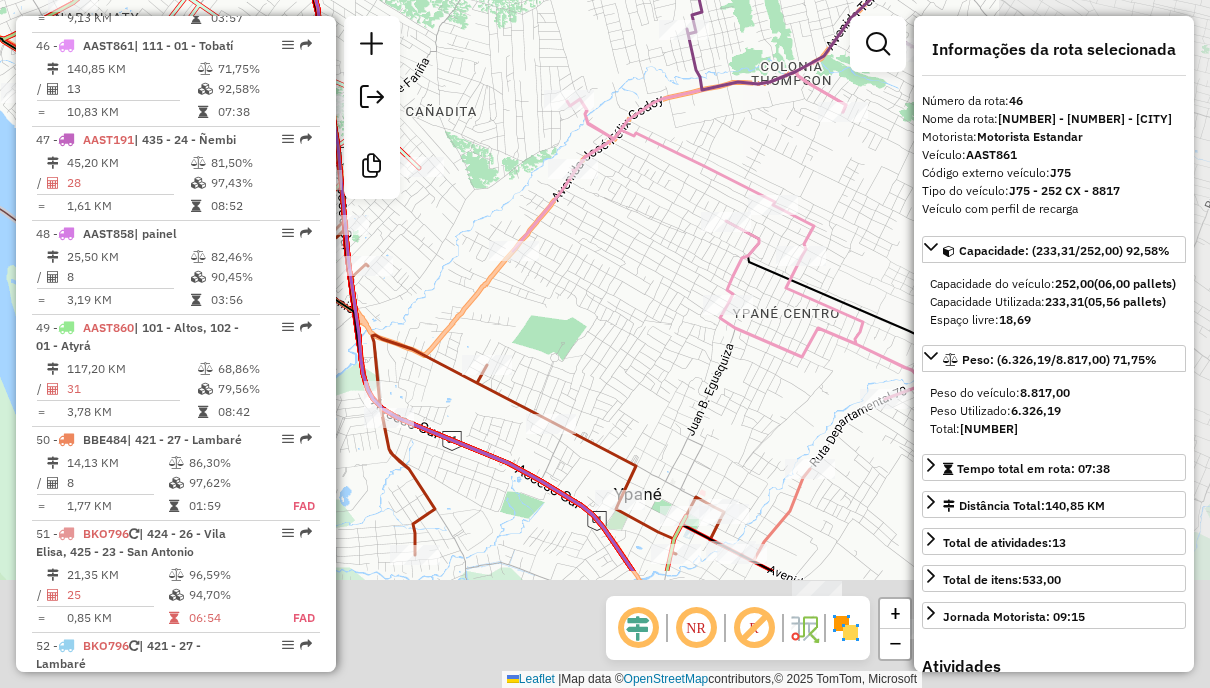 drag, startPoint x: 720, startPoint y: 302, endPoint x: 472, endPoint y: 87, distance: 328.22095 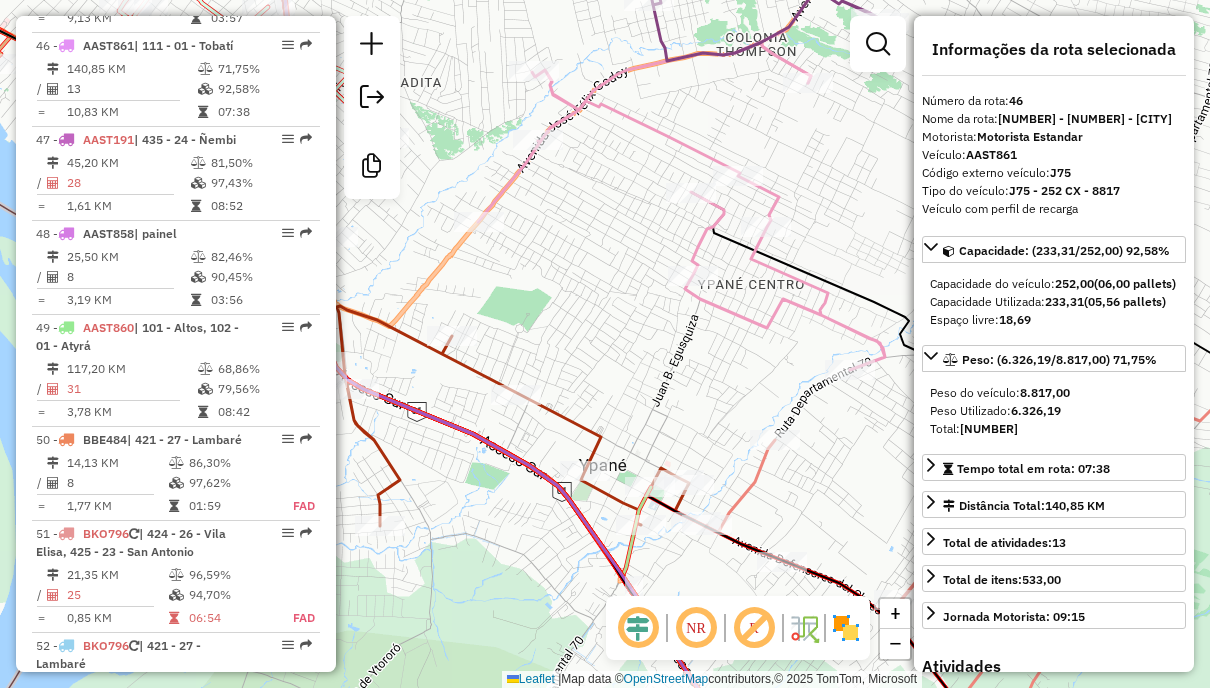 click 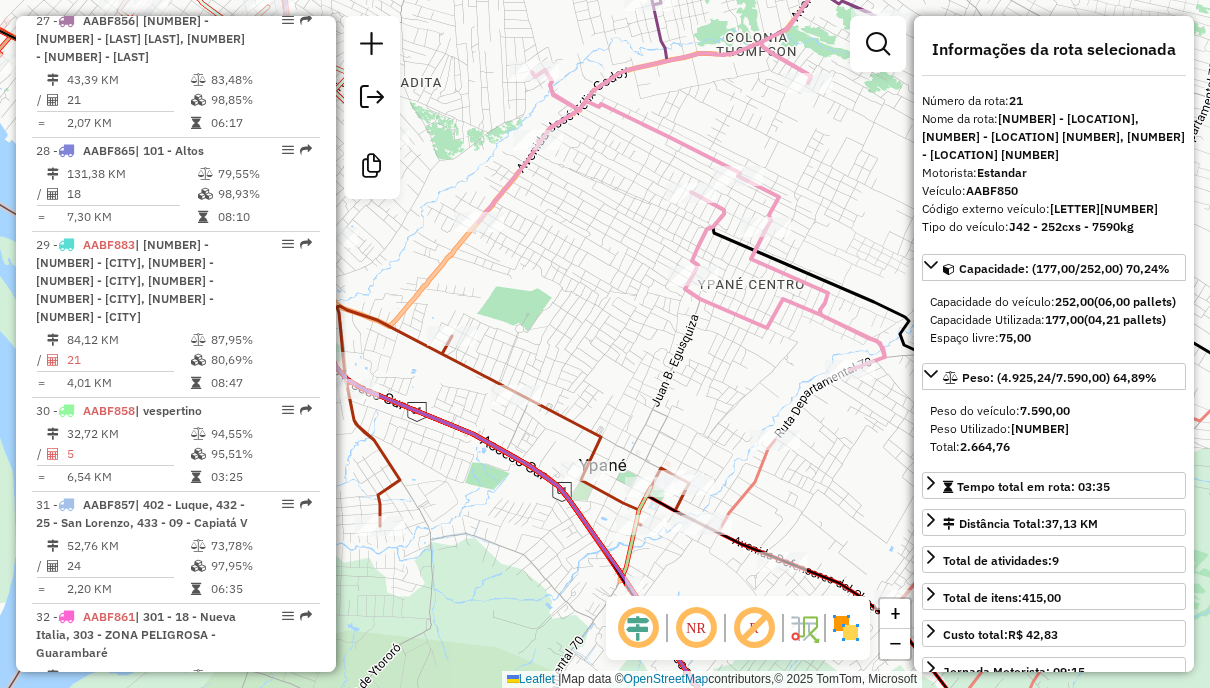scroll, scrollTop: 3140, scrollLeft: 0, axis: vertical 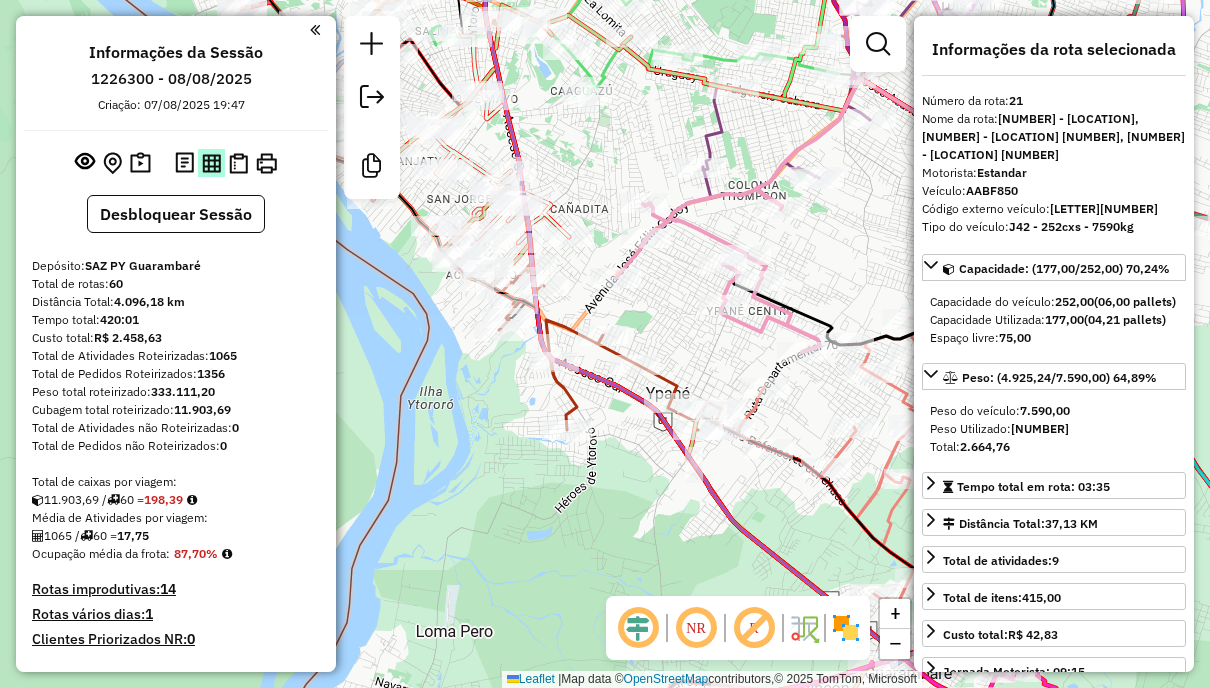 click at bounding box center [211, 163] 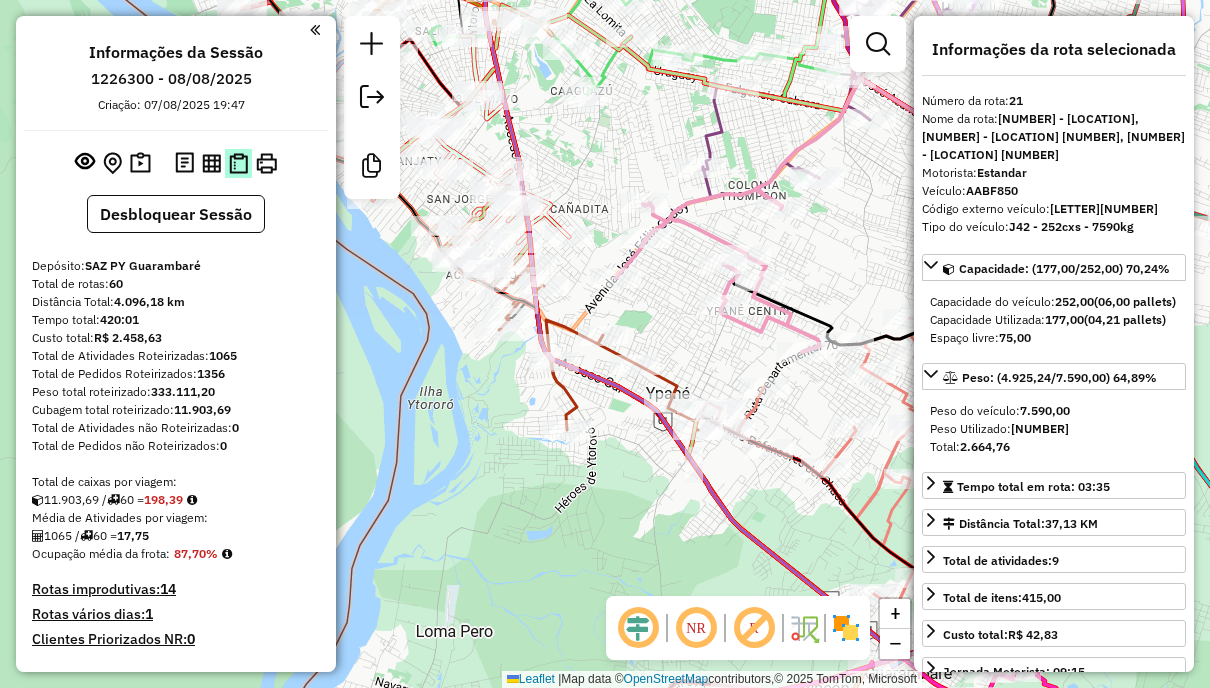 click at bounding box center [238, 163] 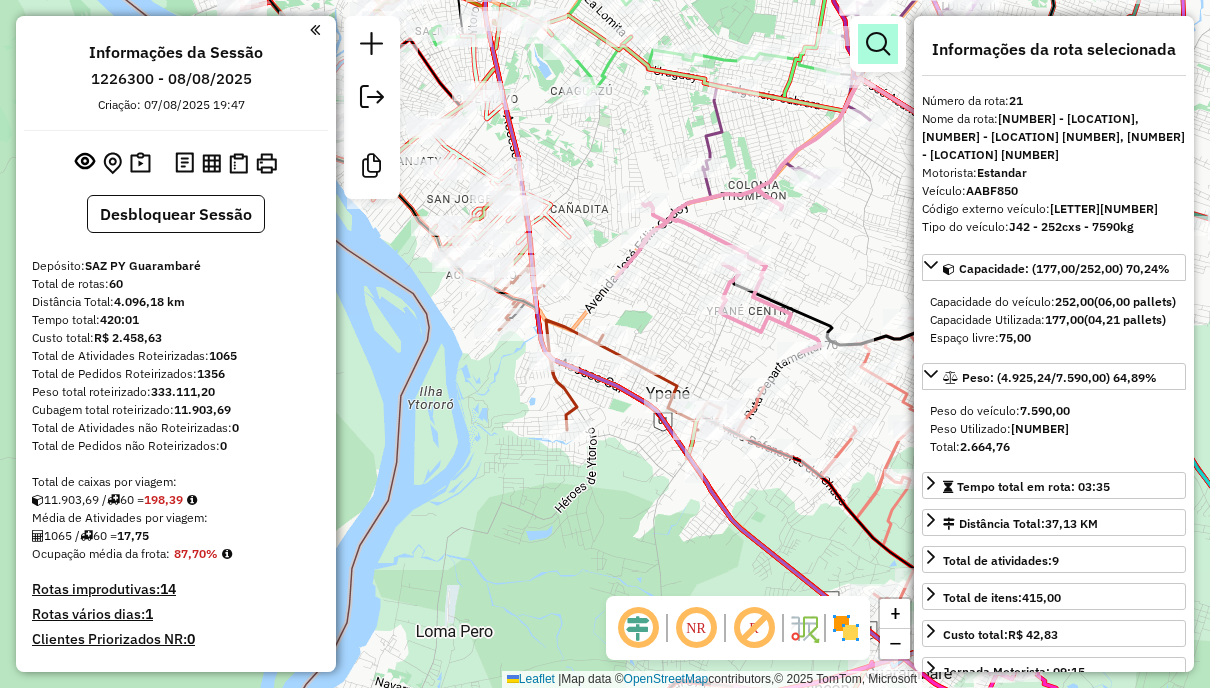 click at bounding box center [878, 44] 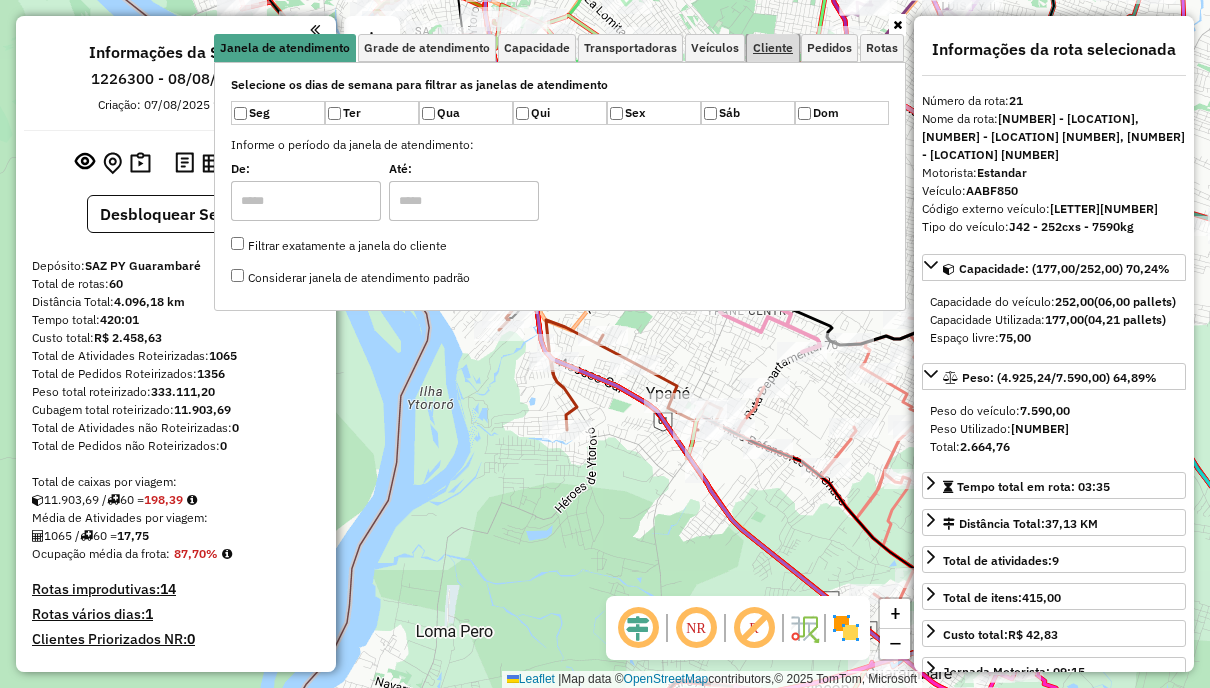 click on "Cliente" at bounding box center (773, 48) 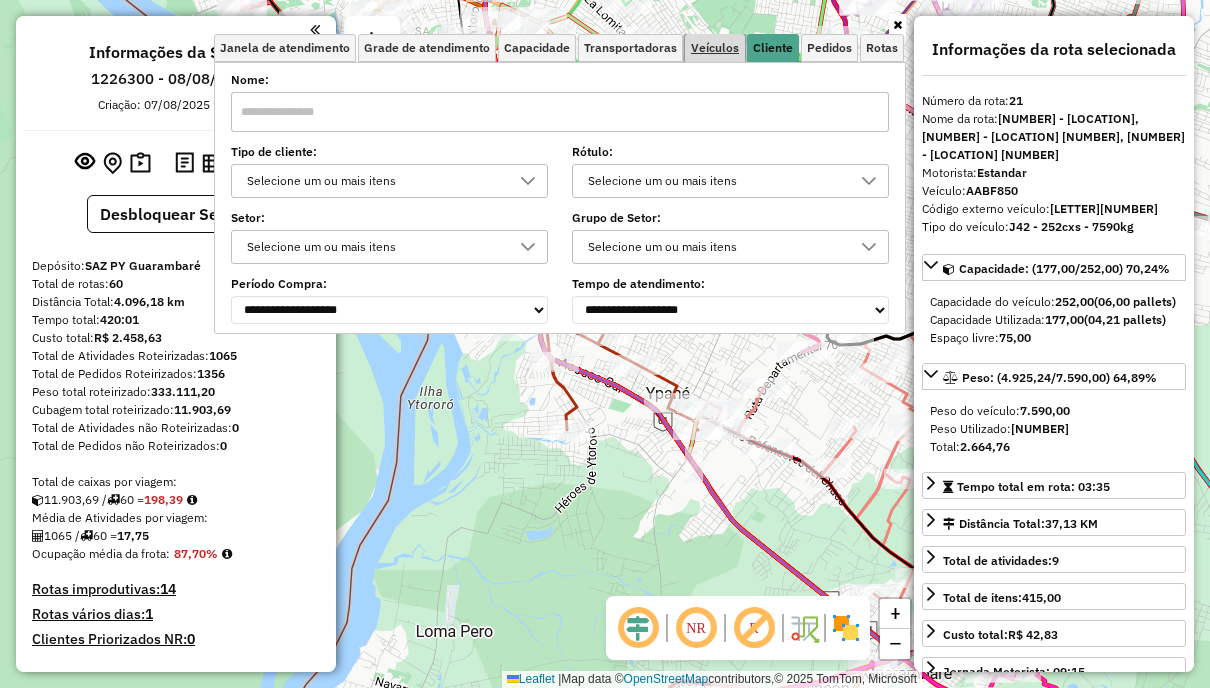 click on "Veículos" at bounding box center (715, 48) 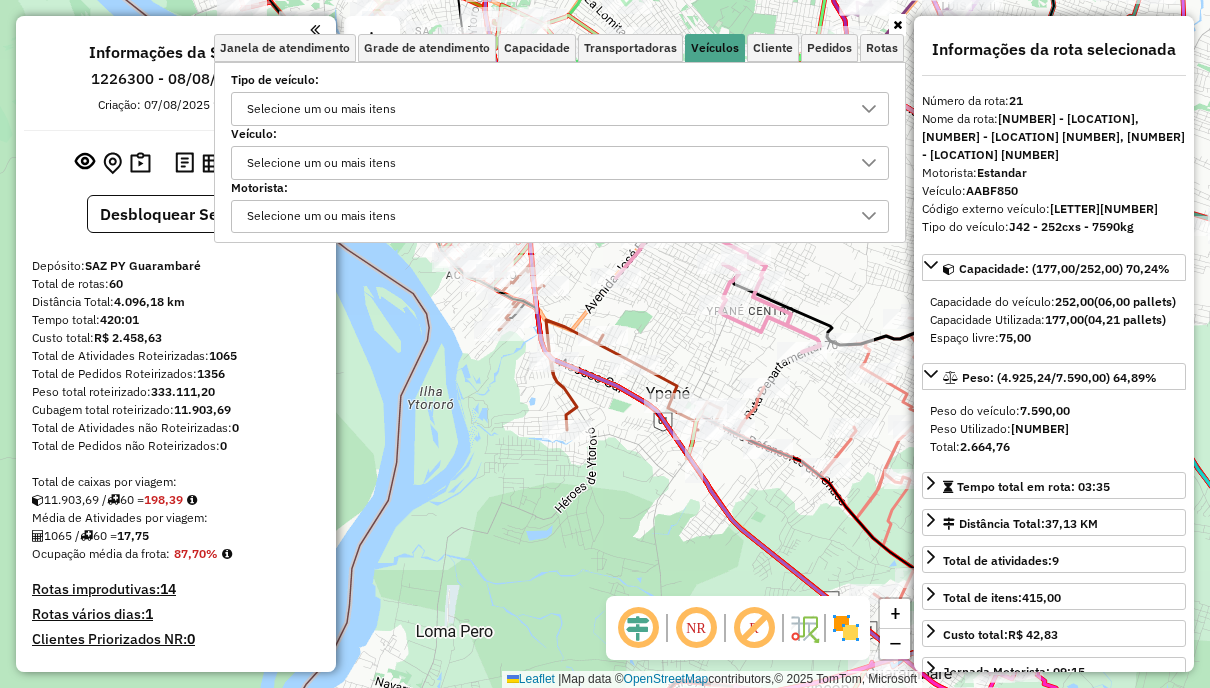click on "Selecione um ou mais itens" at bounding box center (545, 109) 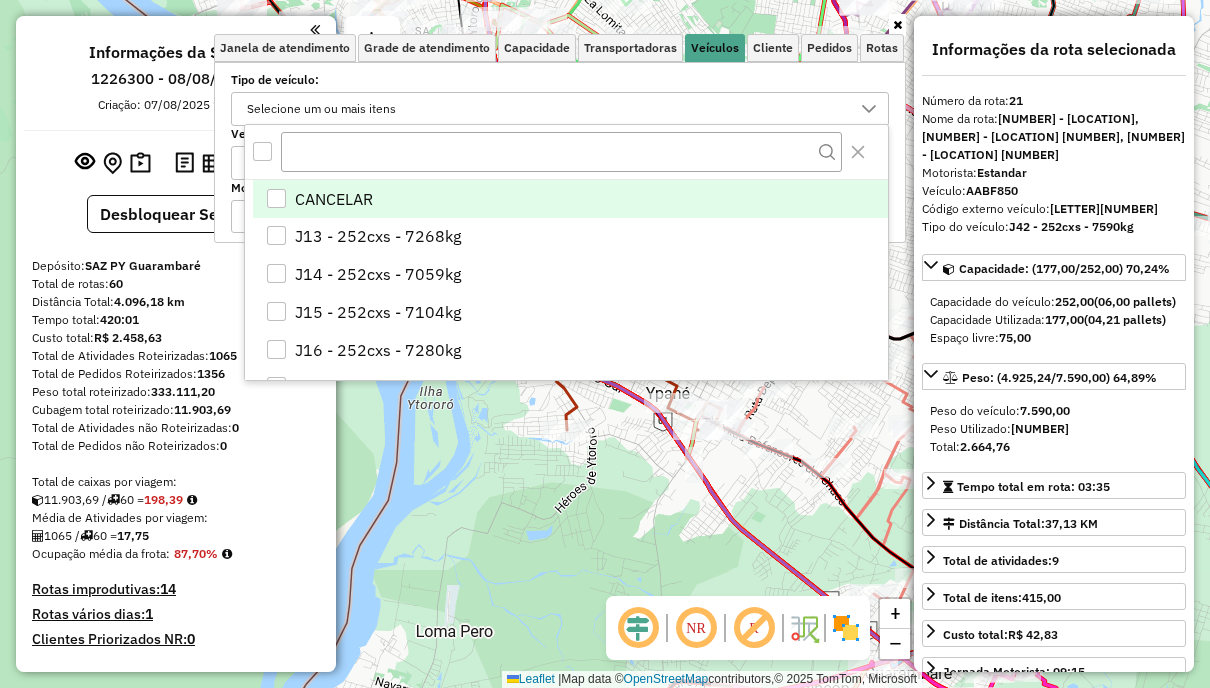 scroll, scrollTop: 12, scrollLeft: 68, axis: both 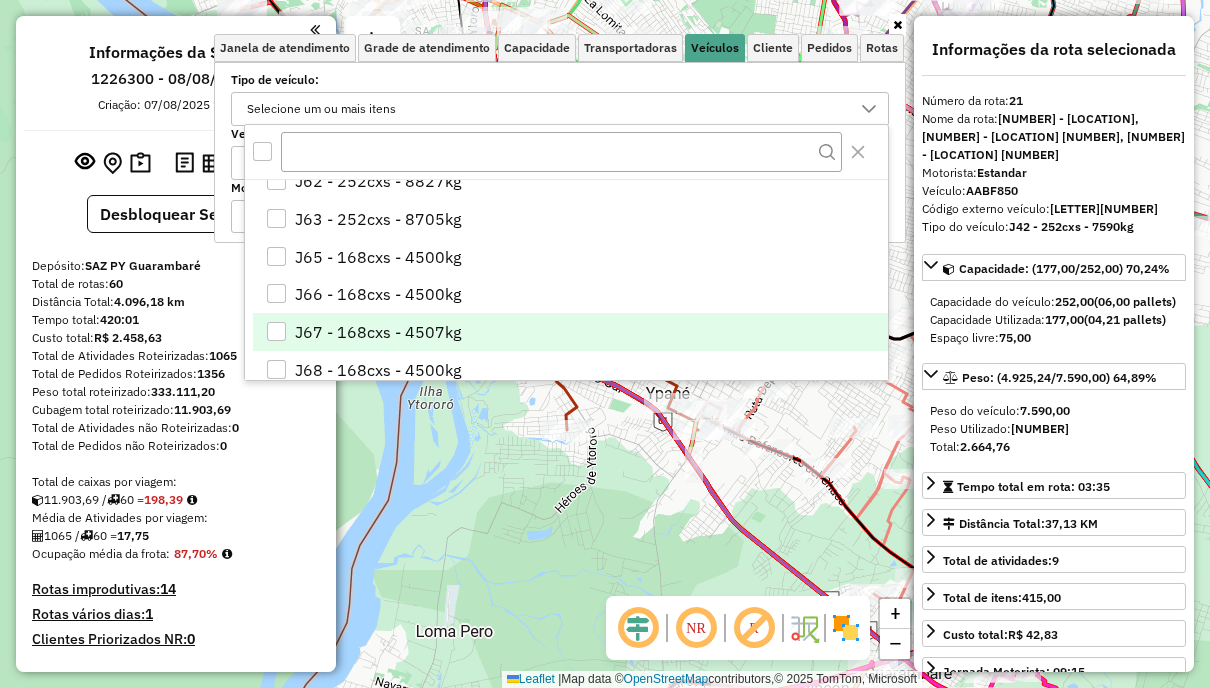 click on "J67 - 168cxs - 4507kg" at bounding box center (378, 332) 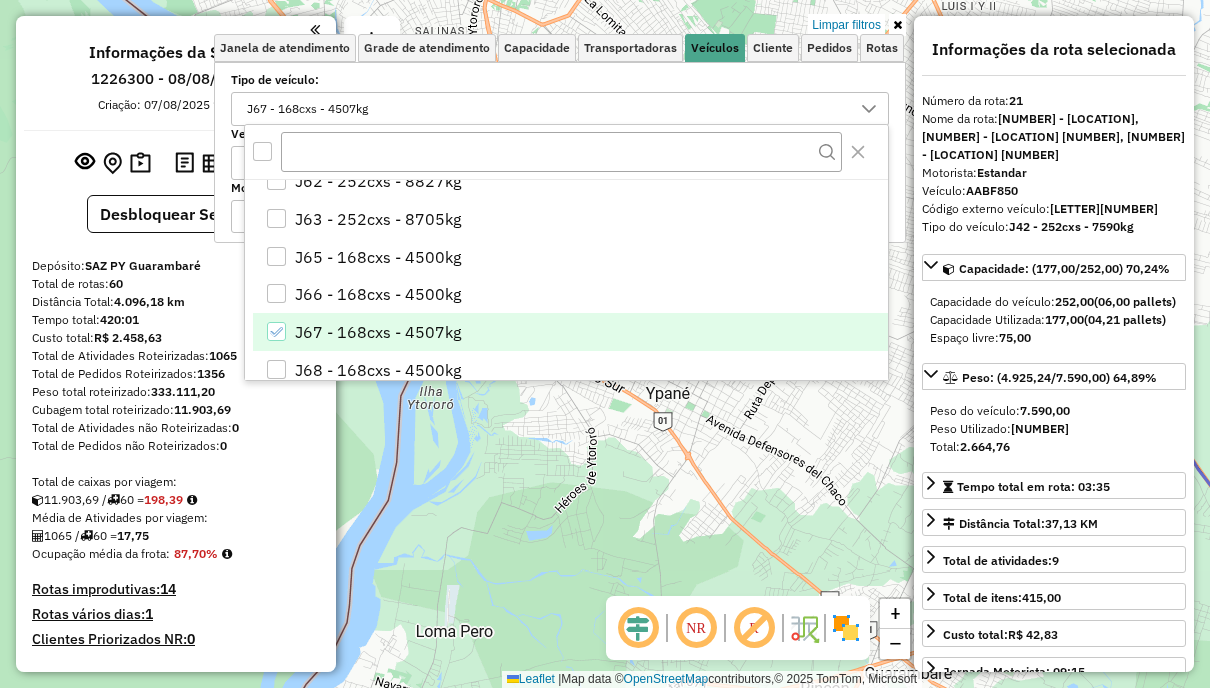 click on "J66 - 168cxs - 4500kg" at bounding box center [378, 294] 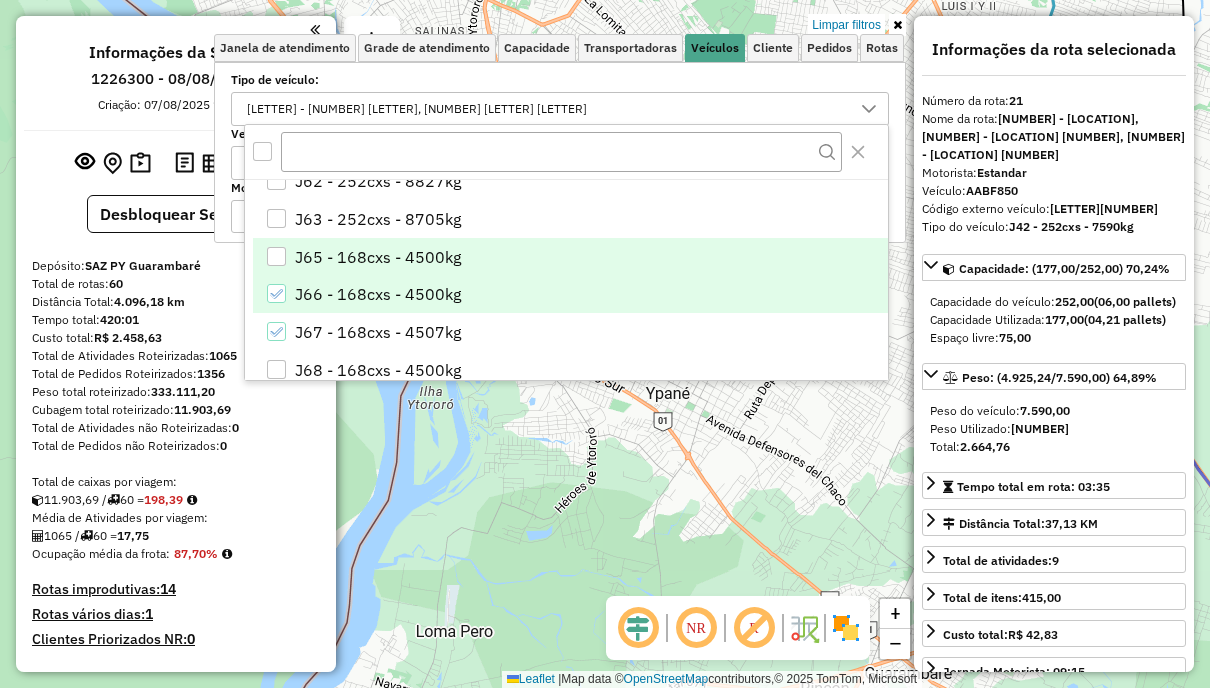click on "J65 - 168cxs - 4500kg" at bounding box center (378, 257) 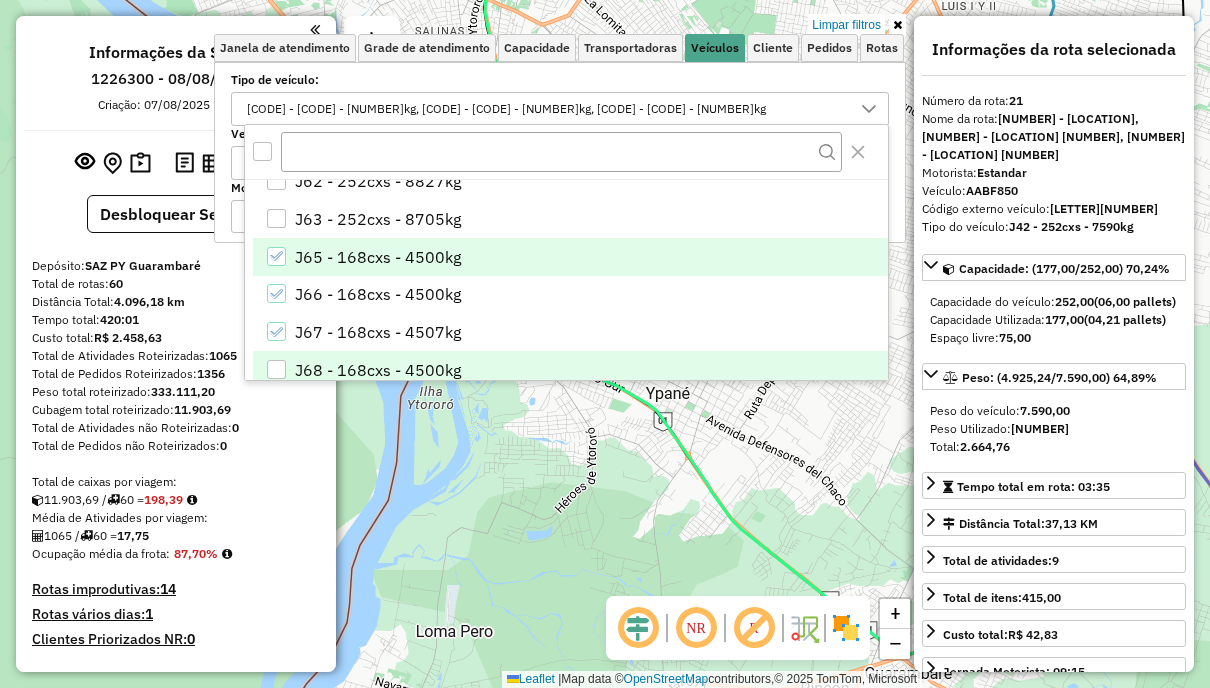 click on "J68 - 168cxs - 4500kg" at bounding box center (378, 370) 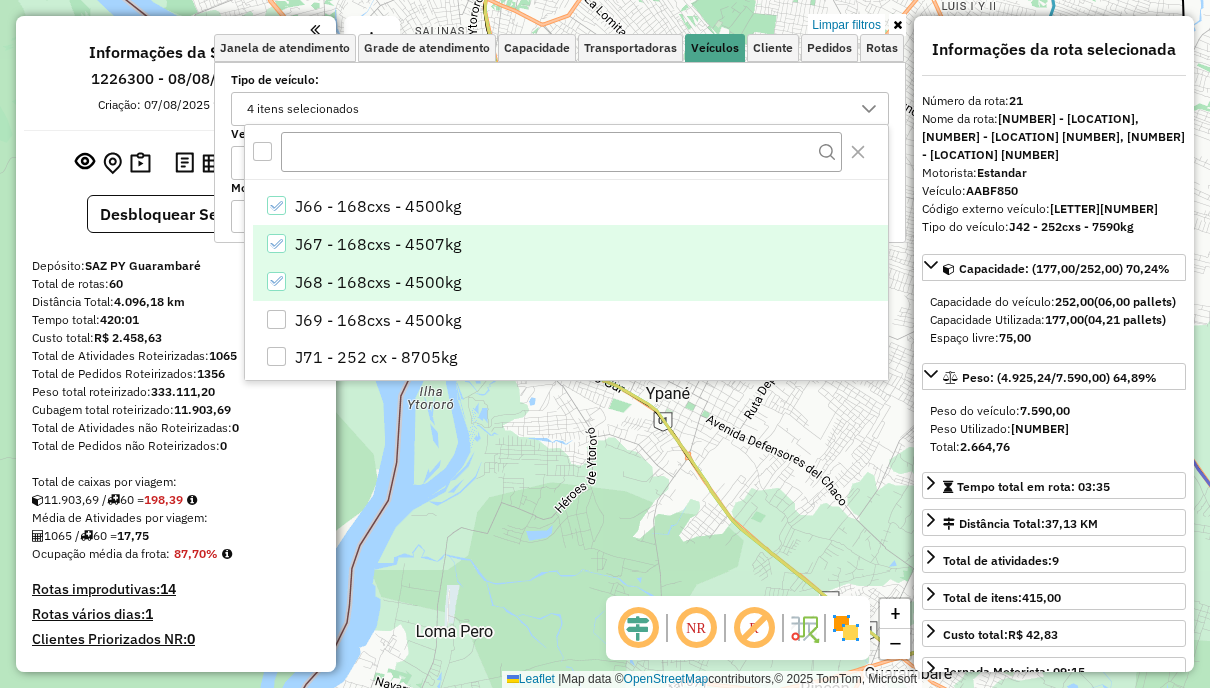 scroll, scrollTop: 1400, scrollLeft: 0, axis: vertical 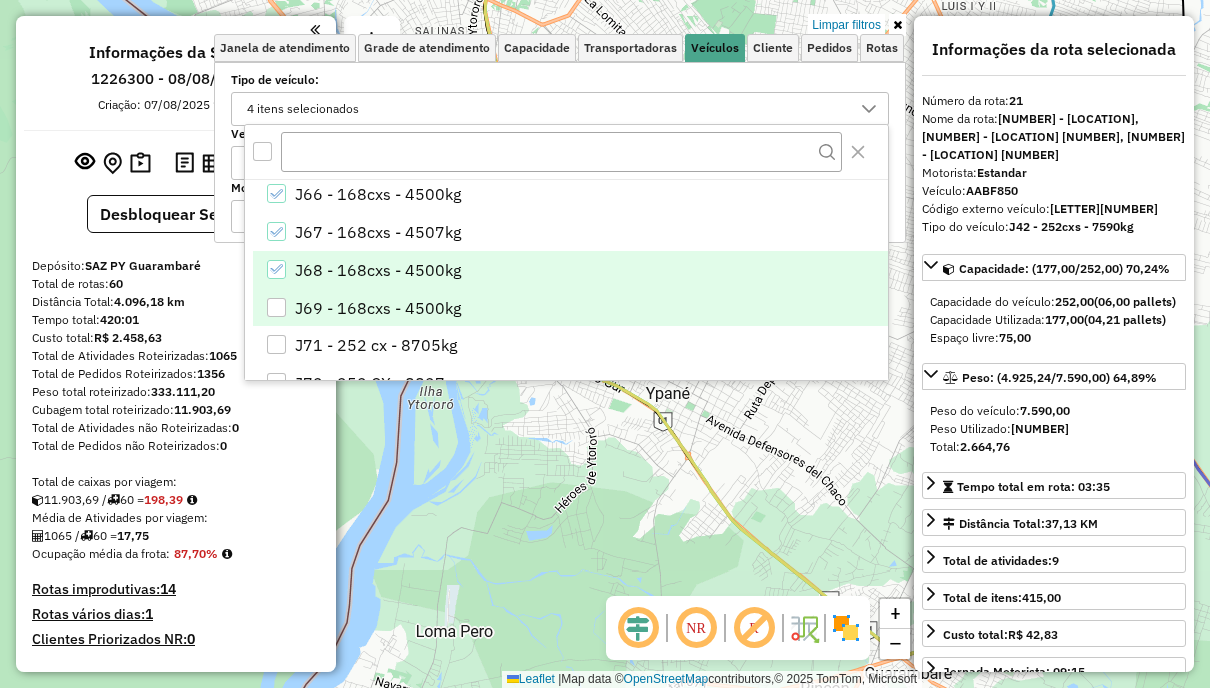 click on "J69 - 168cxs - 4500kg" at bounding box center [378, 308] 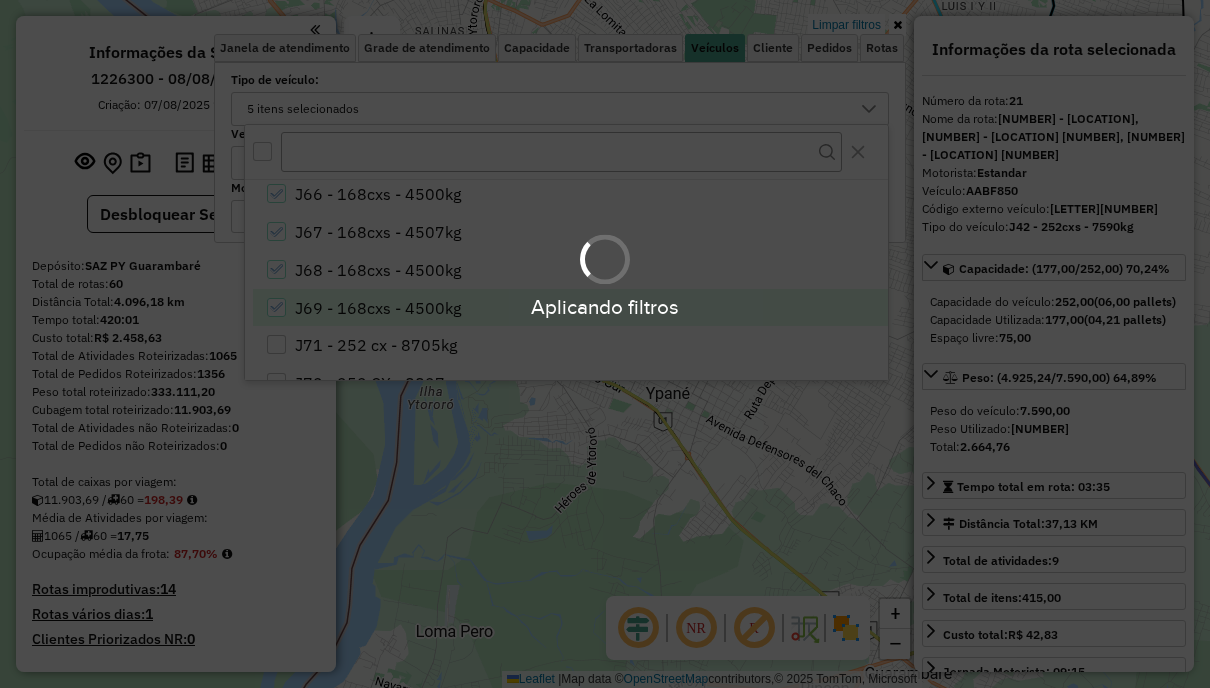 click on "Limpar filtros Janela de atendimento Grade de atendimento Capacidade Transportadoras Veículos Cliente Pedidos  Rotas Selecione os dias de semana para filtrar as janelas de atendimento  Seg   Ter   Qua   Qui   Sex   Sáb   Dom  Informe o período da janela de atendimento: De: Até:  Filtrar exatamente a janela do cliente  Considerar janela de atendimento padrão  Selecione os dias de semana para filtrar as grades de atendimento  Seg   Ter   Qua   Qui   Sex   Sáb   Dom   Considerar clientes sem dia de atendimento cadastrado  Clientes fora do dia de atendimento selecionado Filtrar as atividades entre os valores definidos abaixo:  Peso mínimo:   Peso máximo:   Cubagem mínima:   Cubagem máxima:   De:   Até:  Filtrar as atividades entre o tempo de atendimento definido abaixo:  De:   Até:   Considerar capacidade total dos clientes não roteirizados Transportadora: Selecione um ou mais itens Tipo de veículo: [NUMBER] itens selecionados Veículo: Selecione um ou mais itens Motorista: Selecione um ou mais itens Nome:" 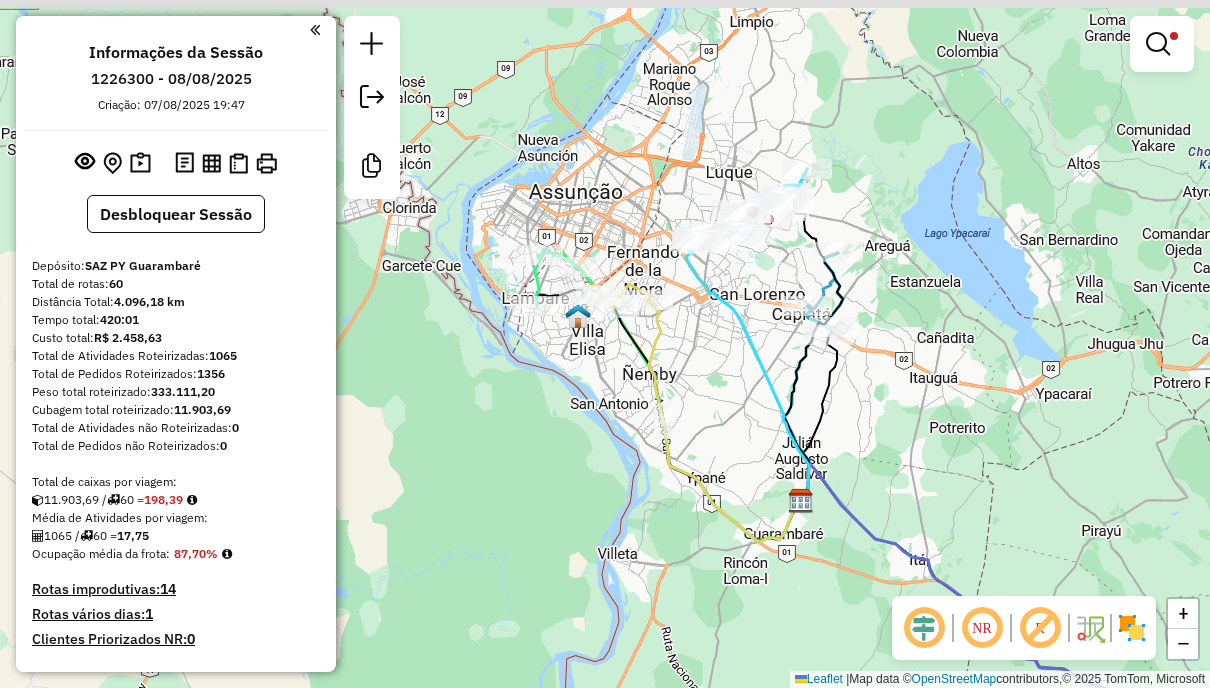 drag, startPoint x: 600, startPoint y: 331, endPoint x: 694, endPoint y: 408, distance: 121.511314 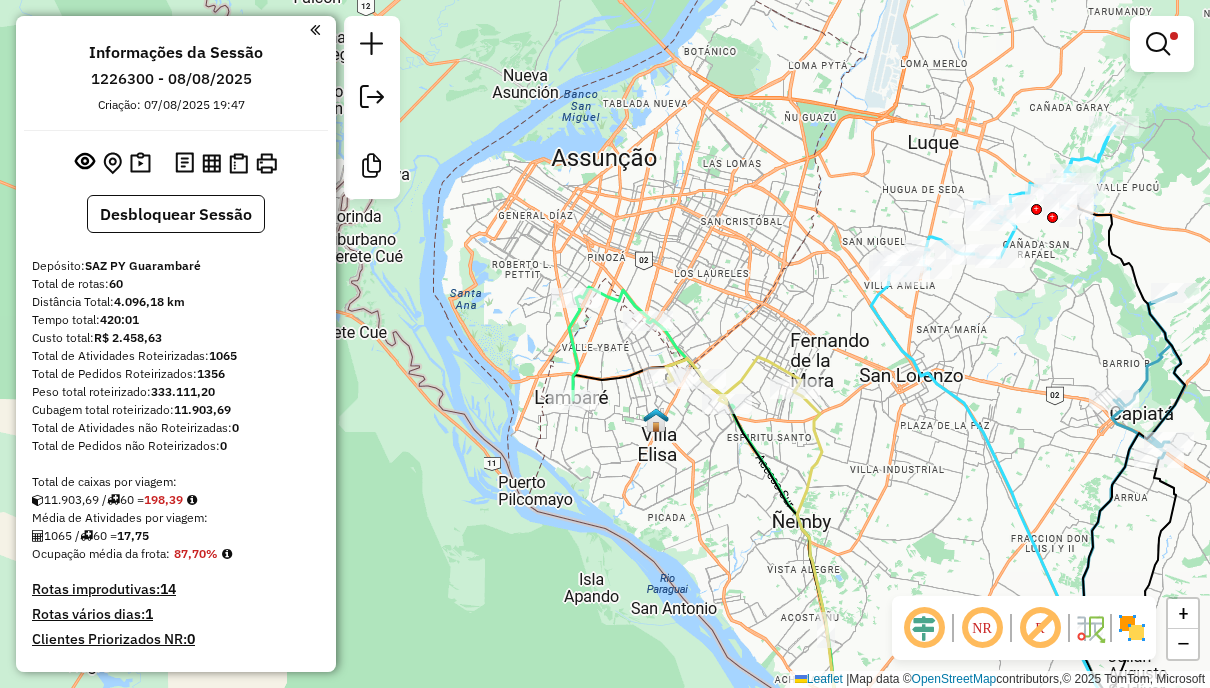 click 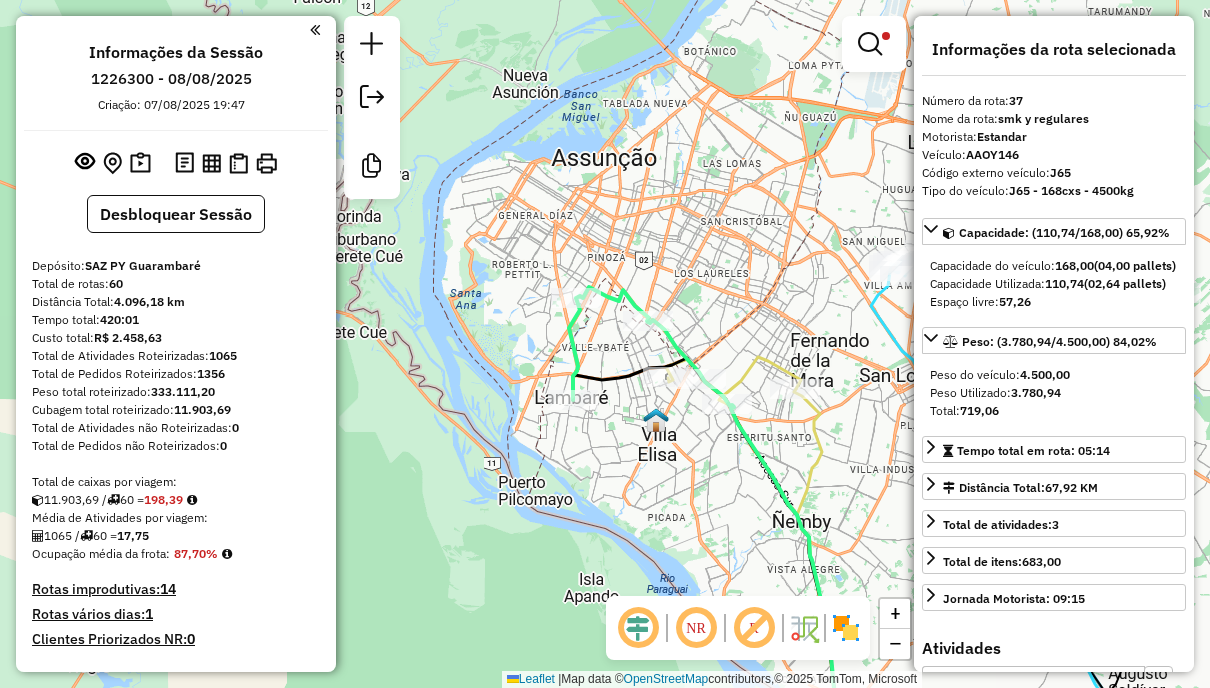 scroll, scrollTop: 640, scrollLeft: 0, axis: vertical 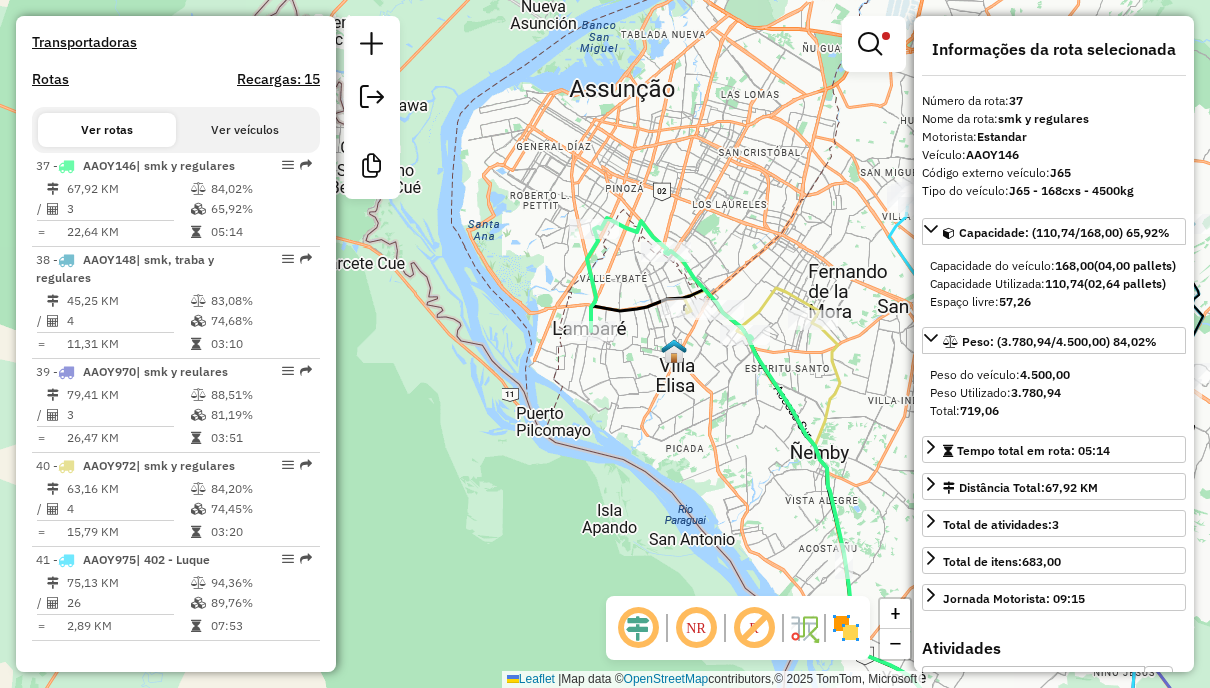 drag, startPoint x: 734, startPoint y: 276, endPoint x: 762, endPoint y: 168, distance: 111.5706 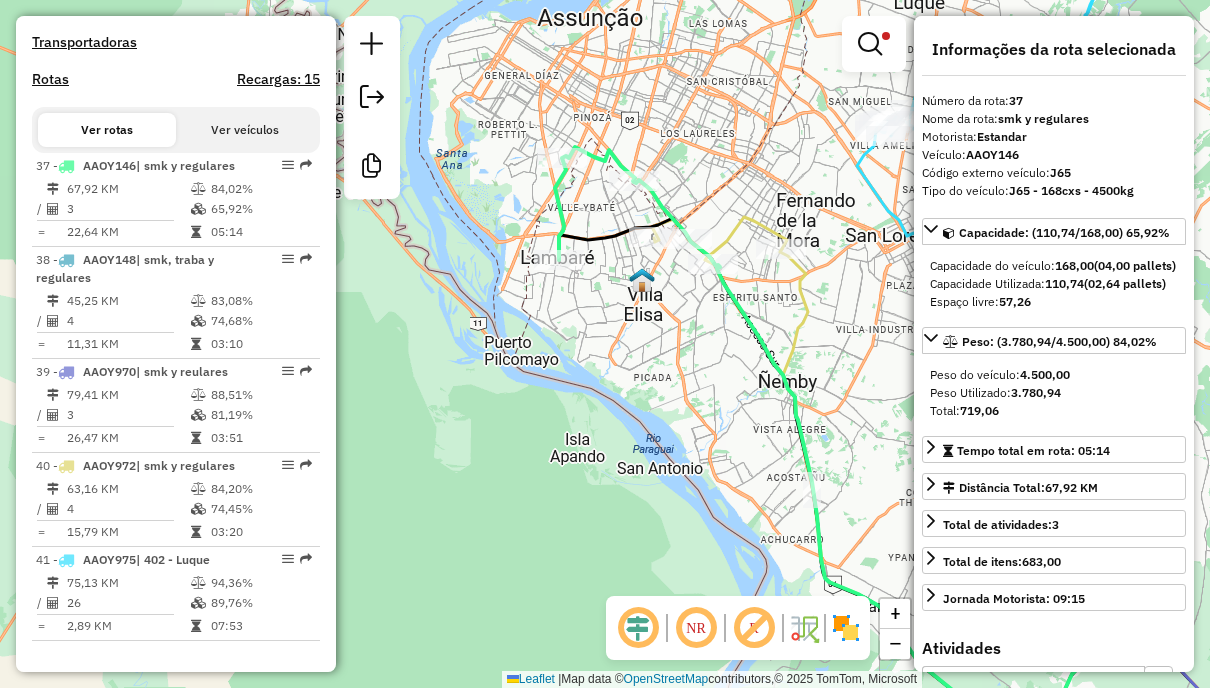 drag, startPoint x: 818, startPoint y: 332, endPoint x: 778, endPoint y: 297, distance: 53.15073 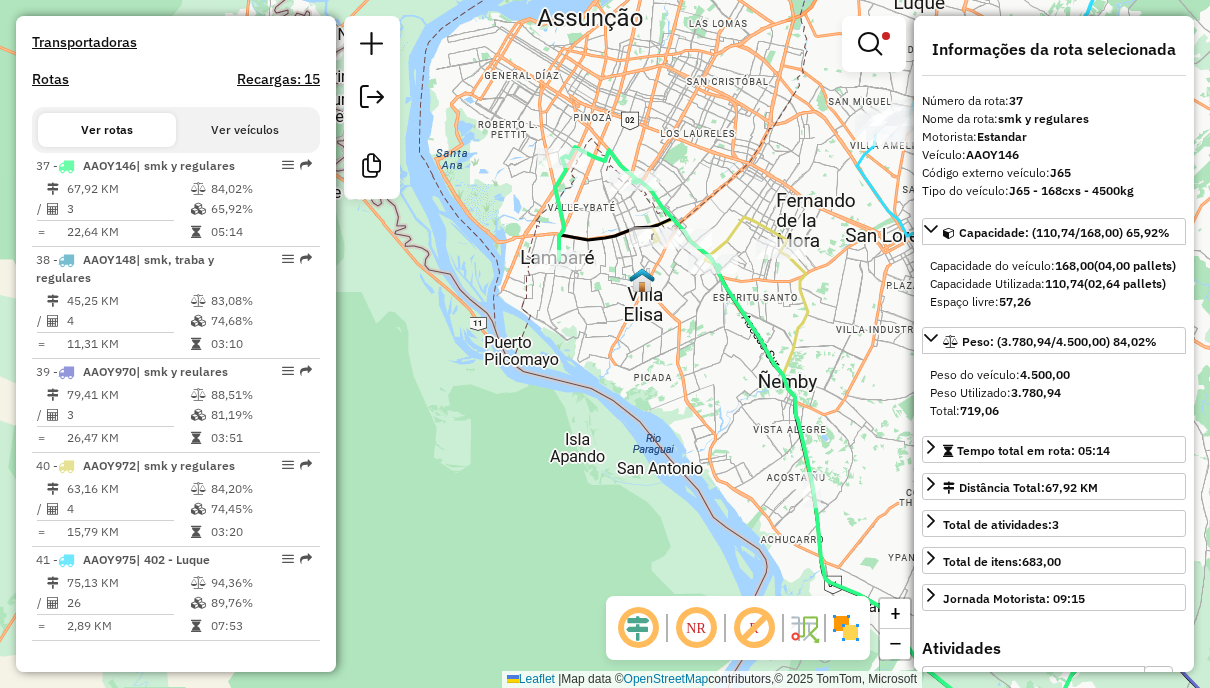 click 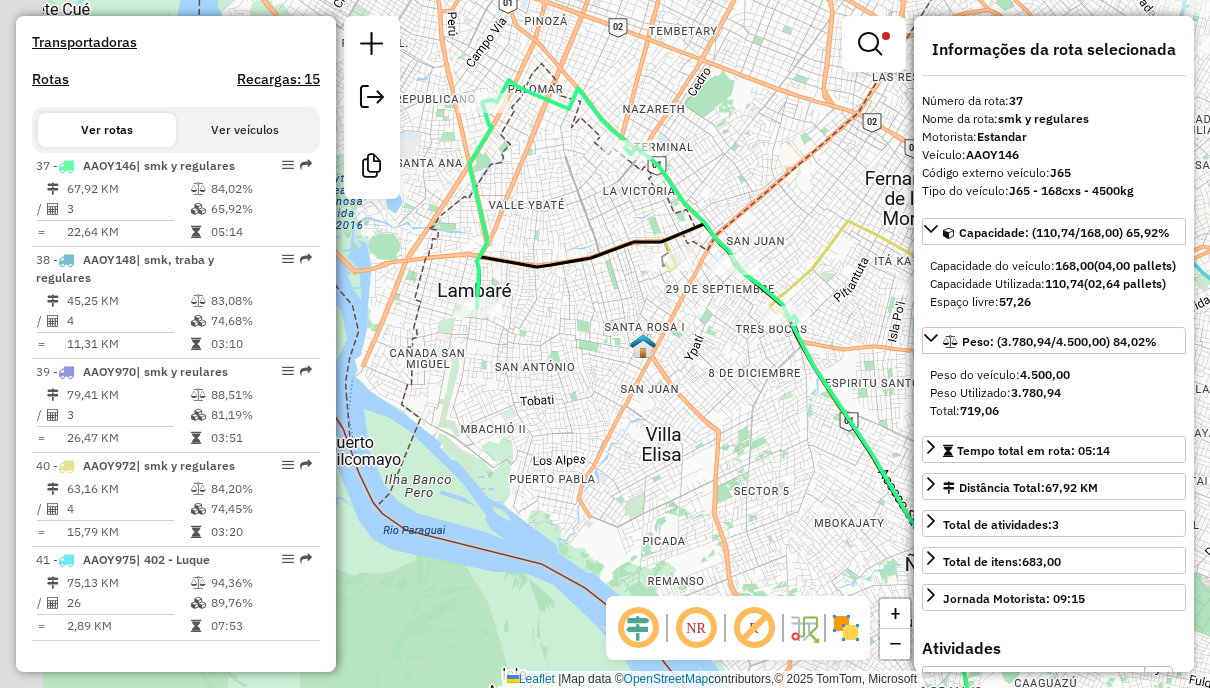 drag, startPoint x: 688, startPoint y: 146, endPoint x: 756, endPoint y: 198, distance: 85.60374 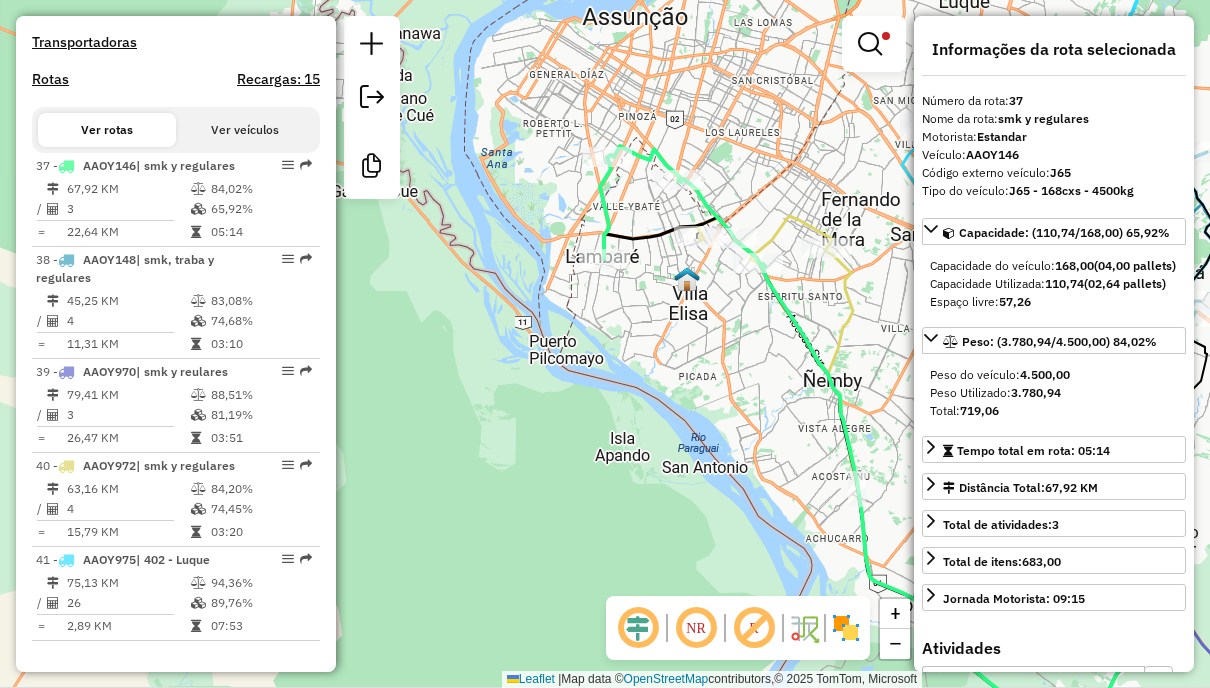 drag, startPoint x: 809, startPoint y: 211, endPoint x: 785, endPoint y: 203, distance: 25.298222 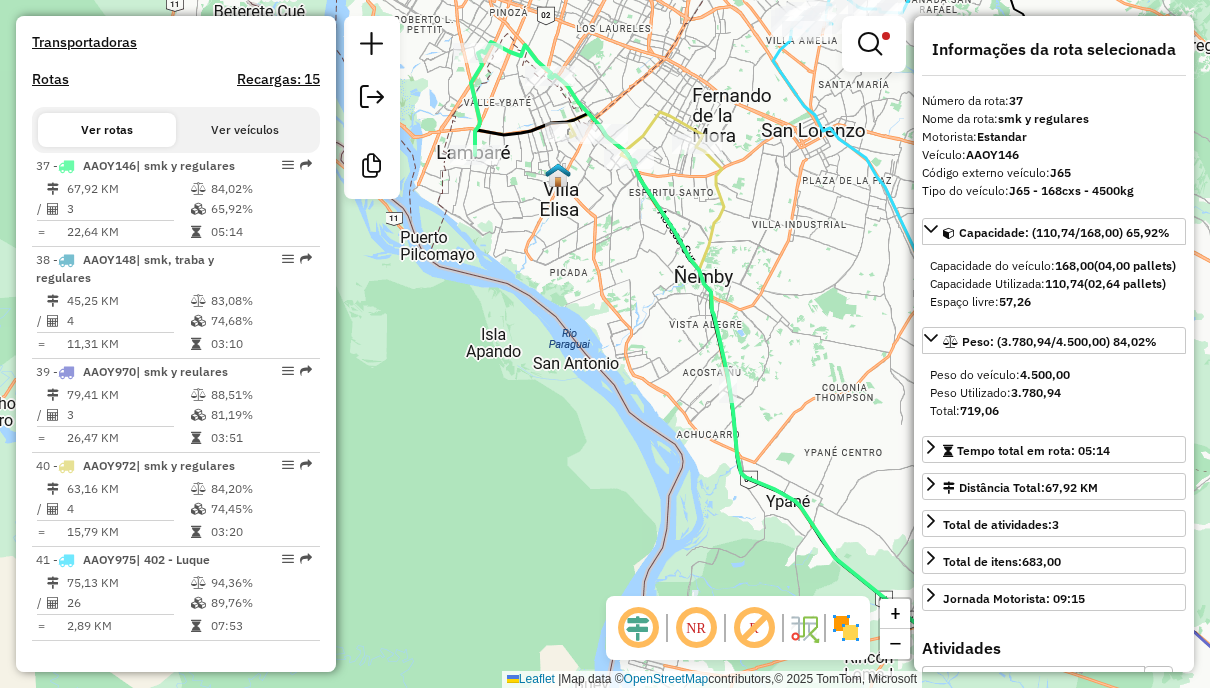 click at bounding box center [870, 44] 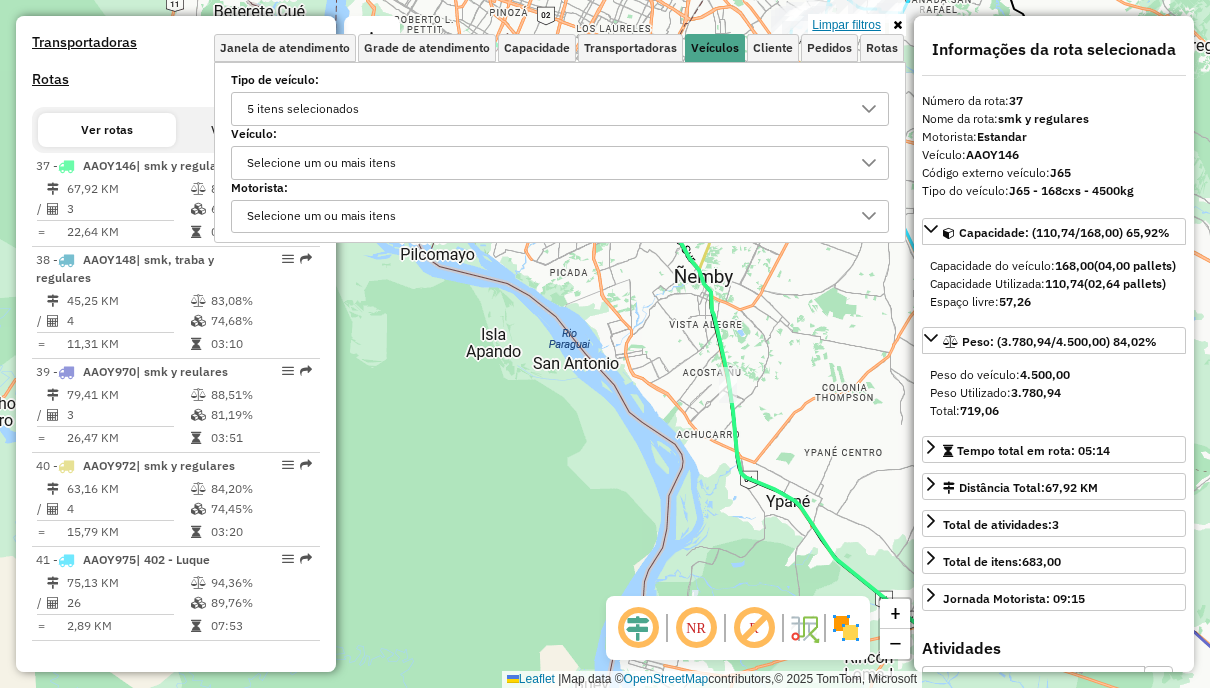 click on "Limpar filtros" at bounding box center [846, 25] 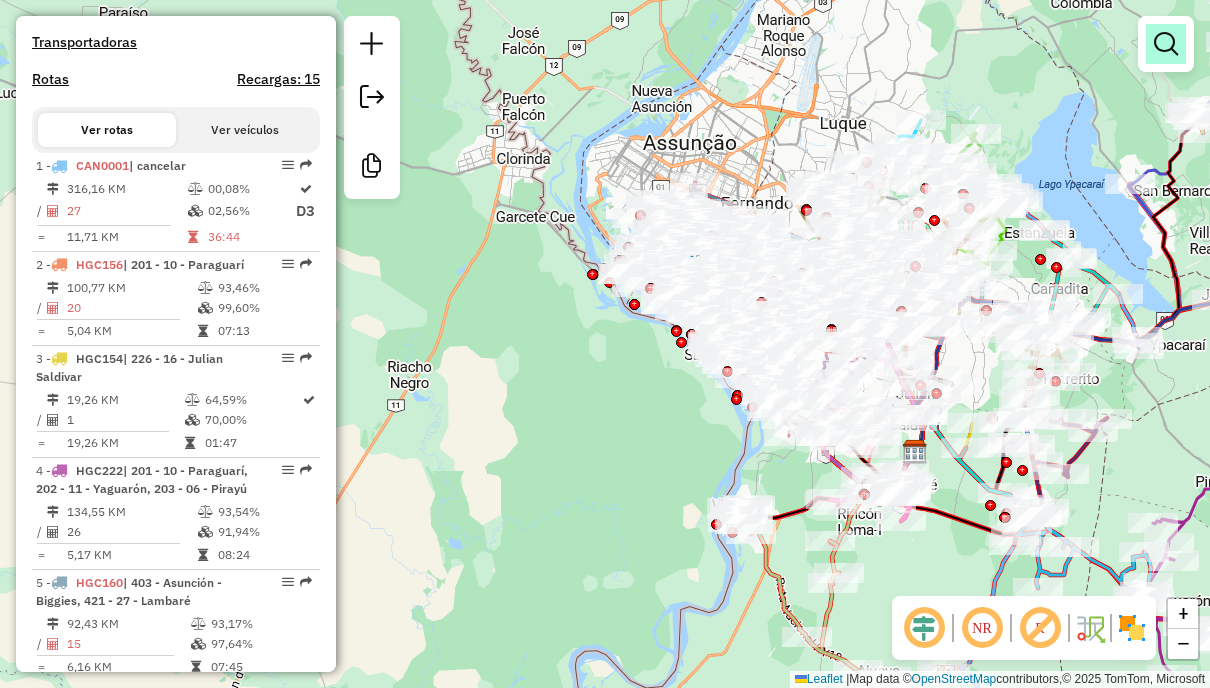 click at bounding box center (1166, 44) 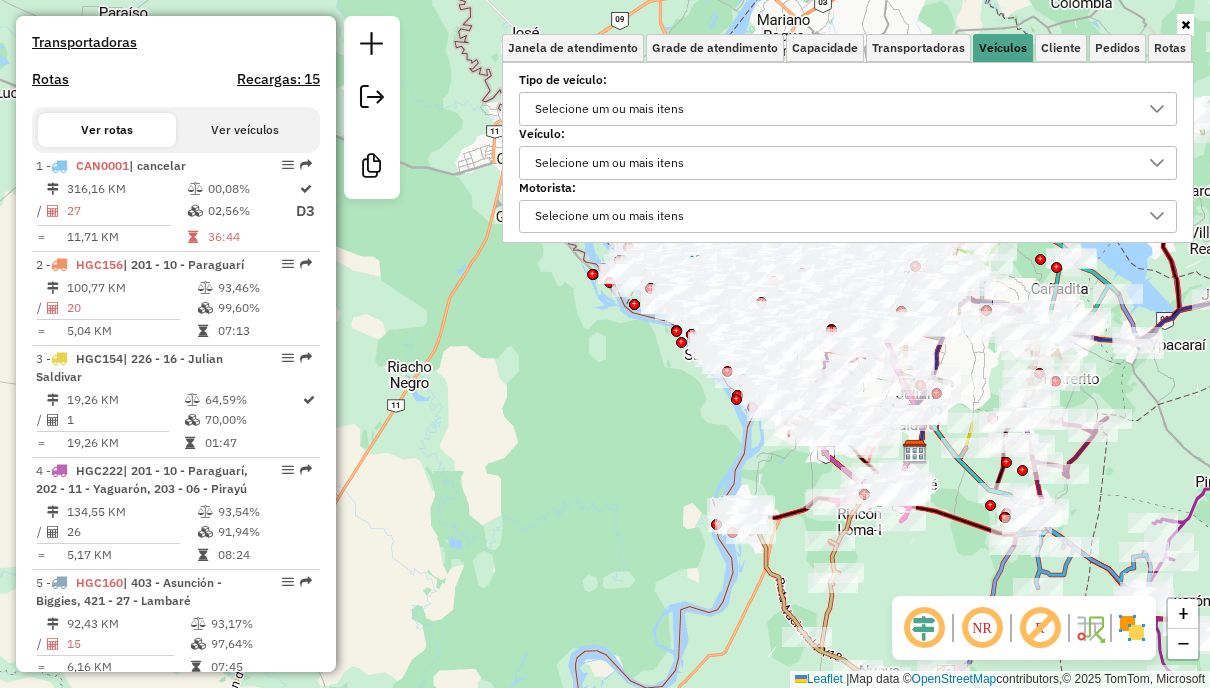 click on "Selecione um ou mais itens" at bounding box center (833, 109) 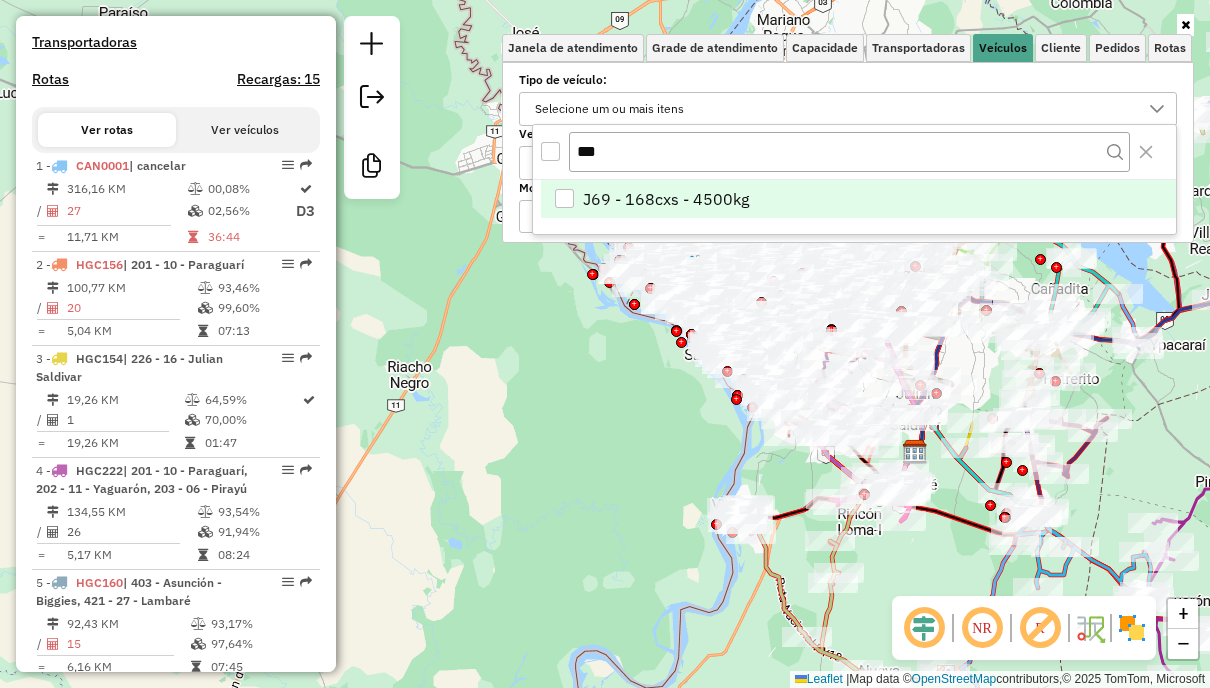click on "J69 - 168cxs - 4500kg" at bounding box center (666, 199) 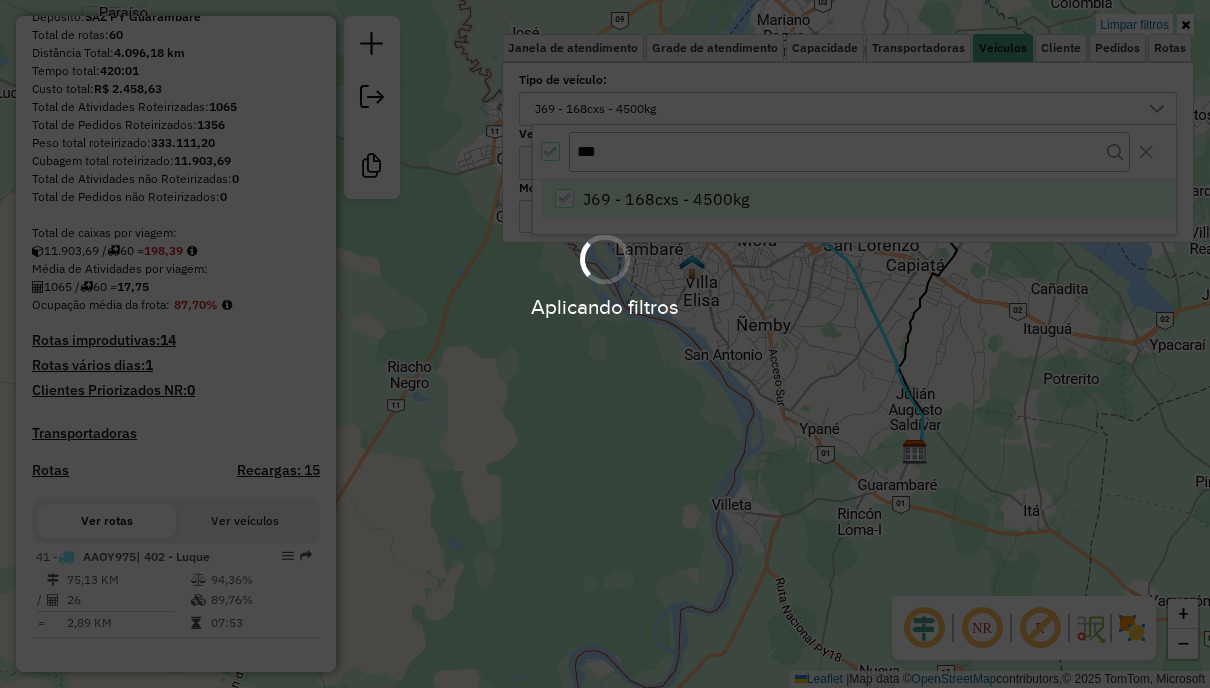 scroll, scrollTop: 247, scrollLeft: 0, axis: vertical 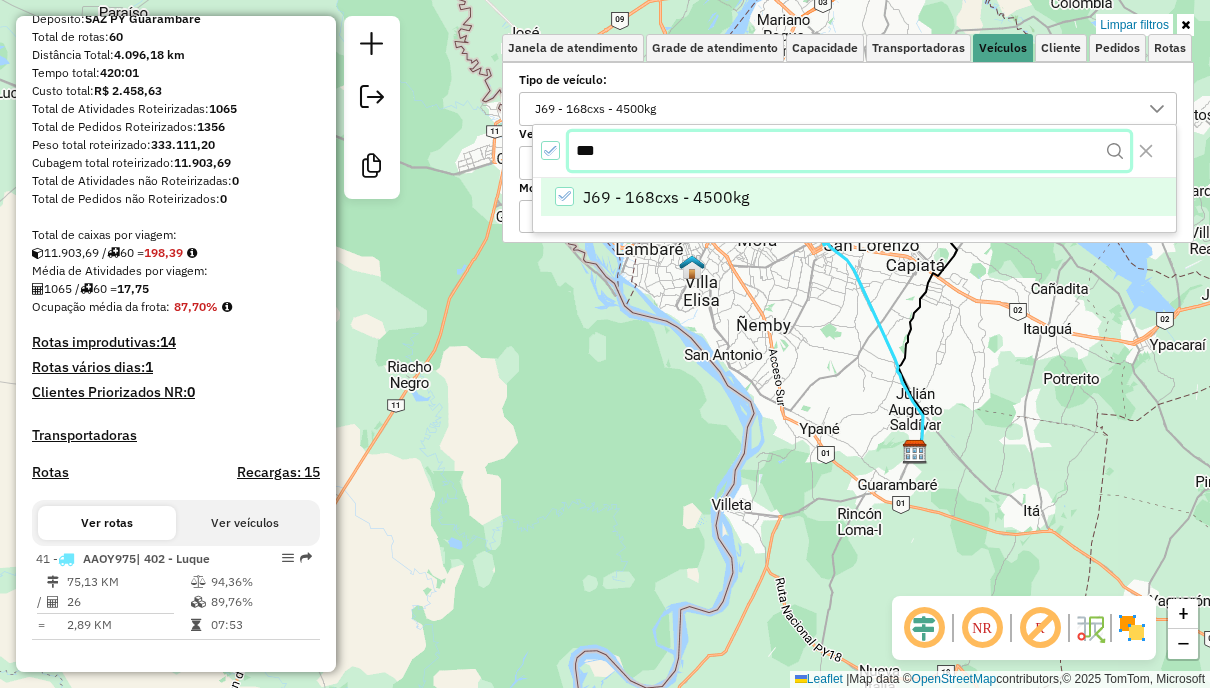 click on "***" at bounding box center [849, 151] 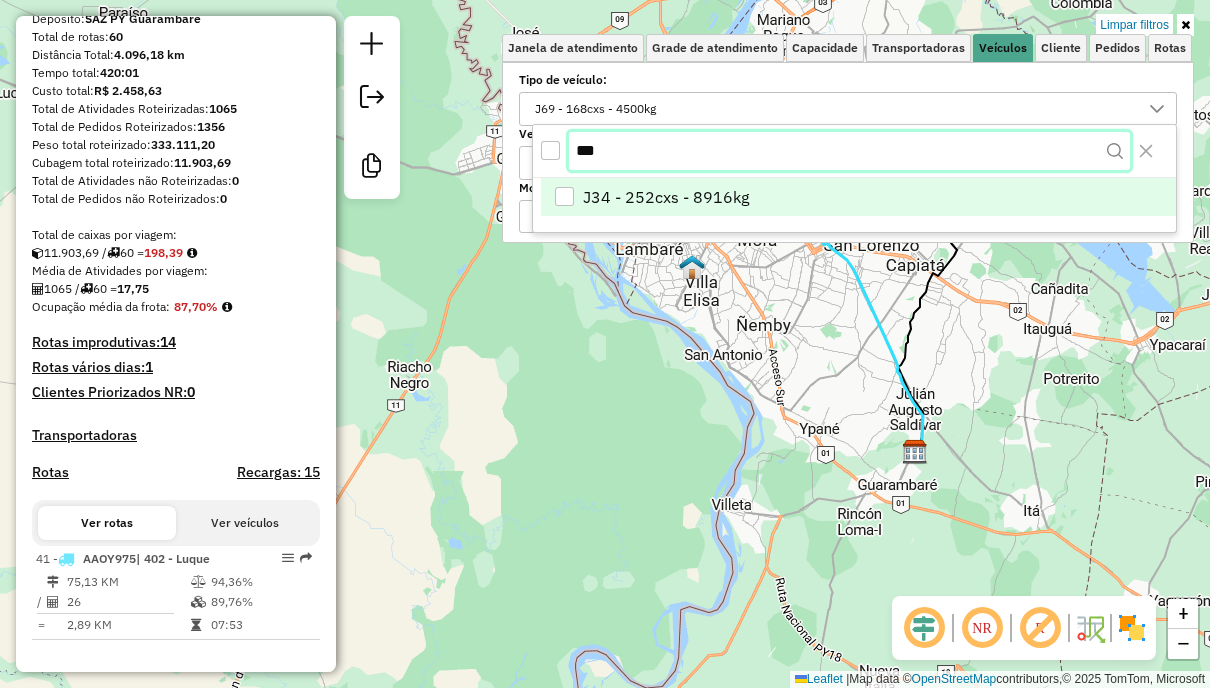 type on "***" 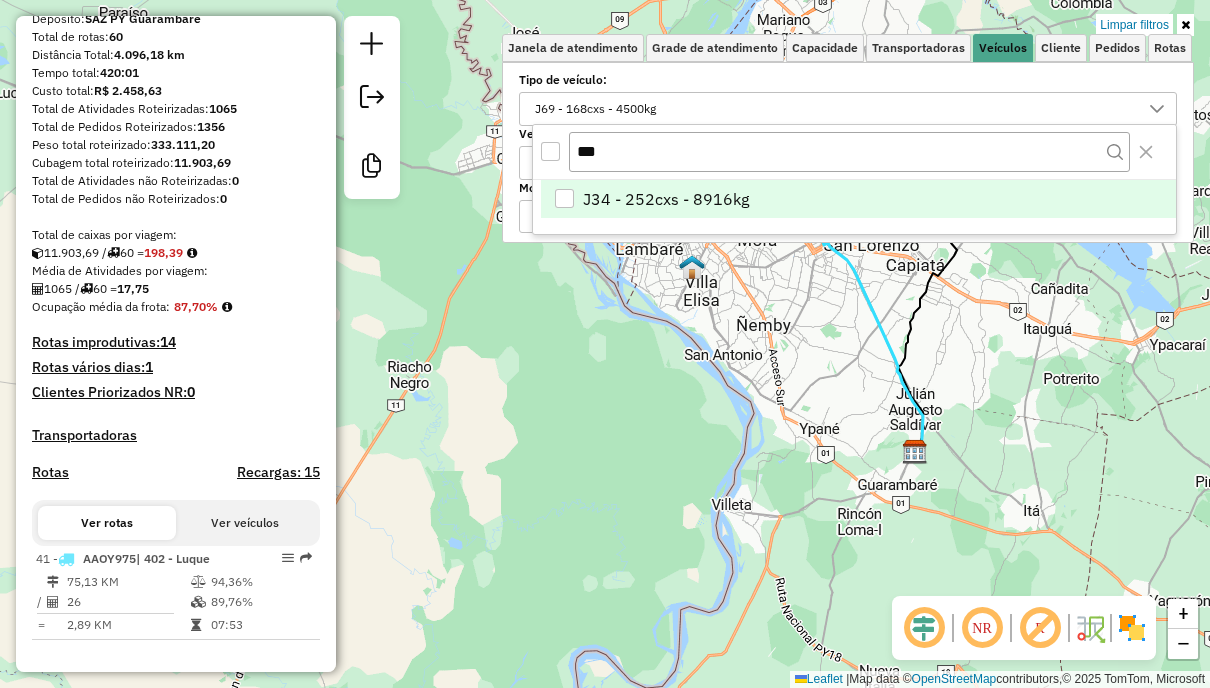click on "J34 - 252cxs - 8916kg" at bounding box center (666, 199) 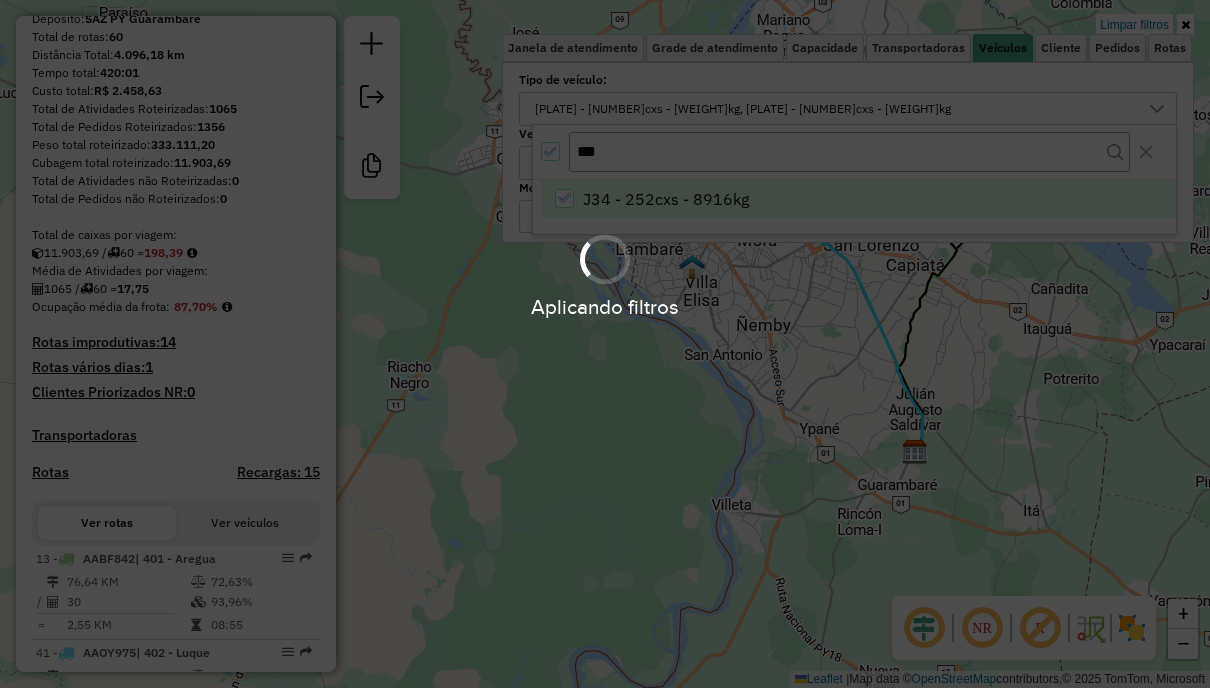 scroll, scrollTop: 341, scrollLeft: 0, axis: vertical 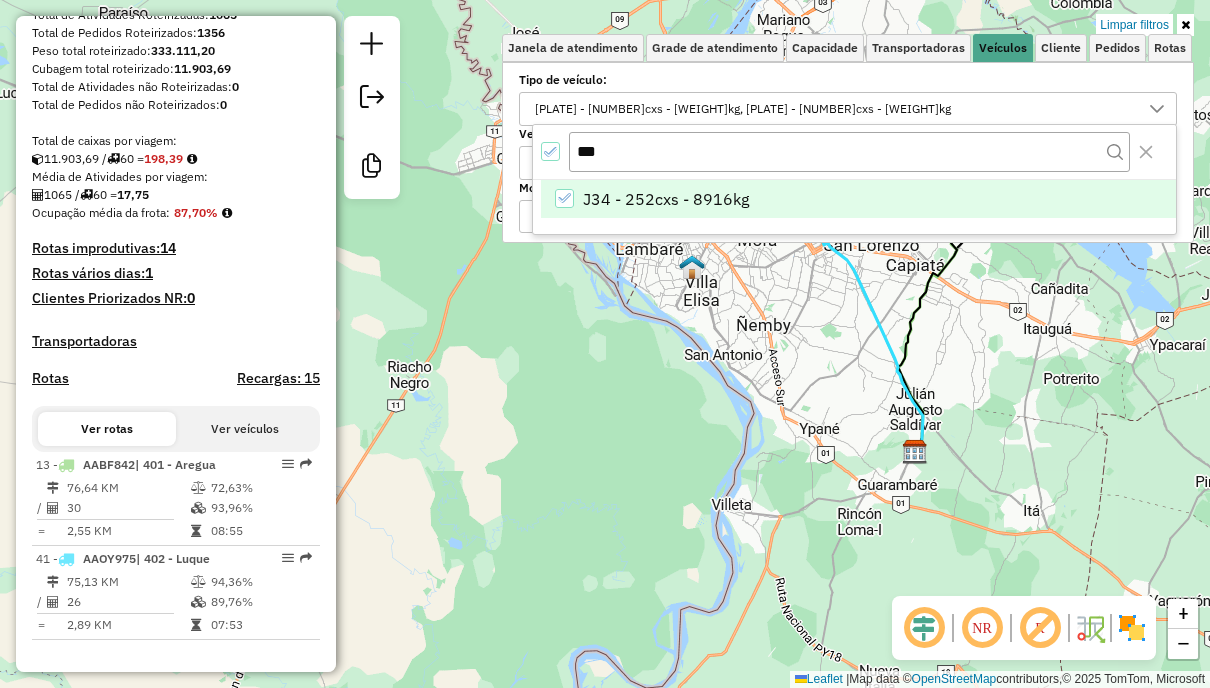 click on "Limpar filtros Janela de atendimento Grade de atendimento Capacidade Transportadoras Veículos Cliente Pedidos  Rotas Selecione os dias de semana para filtrar as janelas de atendimento  Seg   Ter   Qua   Qui   Sex   Sáb   Dom  Informe o período da janela de atendimento: De: Até:  Filtrar exatamente a janela do cliente  Considerar janela de atendimento padrão  Selecione os dias de semana para filtrar as grades de atendimento  Seg   Ter   Qua   Qui   Sex   Sáb   Dom   Considerar clientes sem dia de atendimento cadastrado  Clientes fora do dia de atendimento selecionado Filtrar as atividades entre os valores definidos abaixo:  Peso mínimo:   Peso máximo:   Cubagem mínima:   Cubagem máxima:   De:   Até:  Filtrar as atividades entre o tempo de atendimento definido abaixo:  De:   Até:   Considerar capacidade total dos clientes não roteirizados Transportadora: Selecione um ou mais itens Tipo de veículo: J69 - 168cxs - 4500kg, J34 - 252cxs - 8916kg Veículo: Selecione um ou mais itens Motorista: Nome: +" 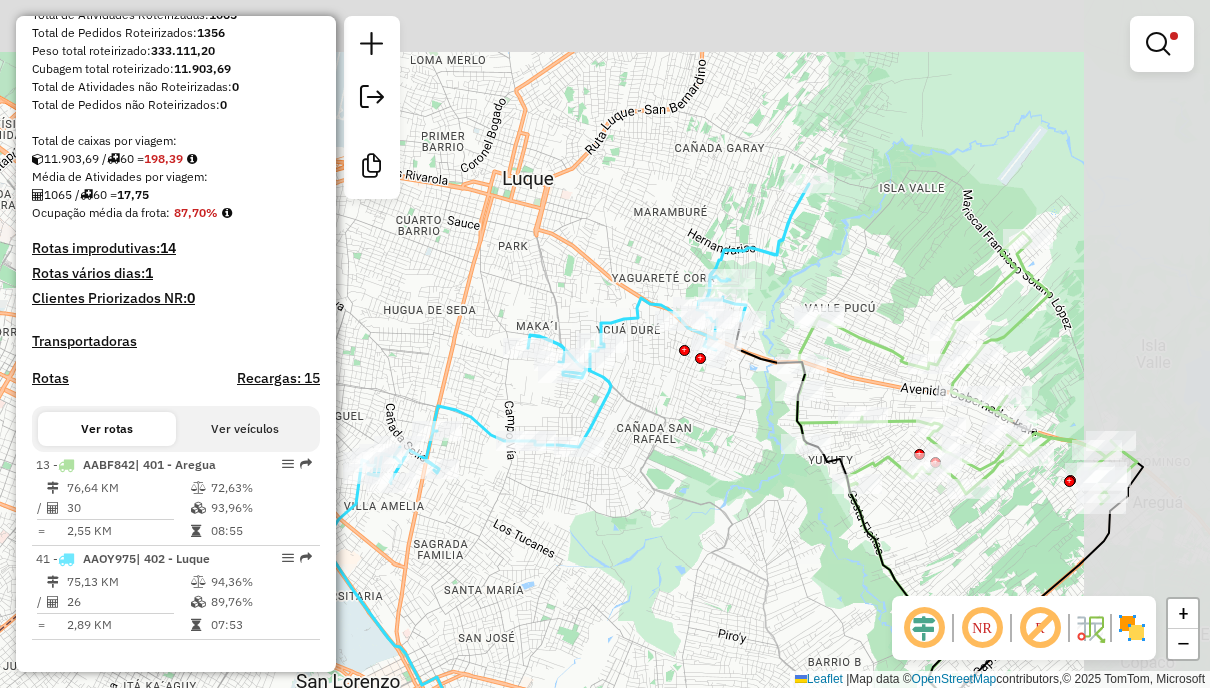 drag, startPoint x: 962, startPoint y: 52, endPoint x: 797, endPoint y: 290, distance: 289.60144 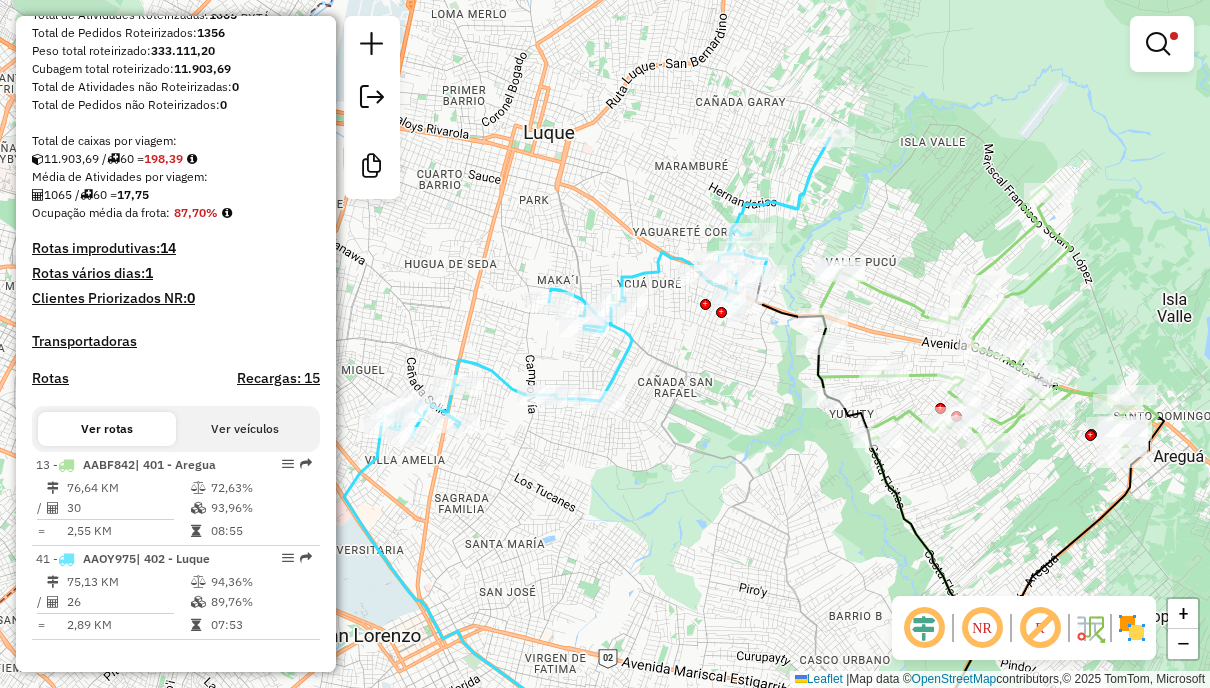 click 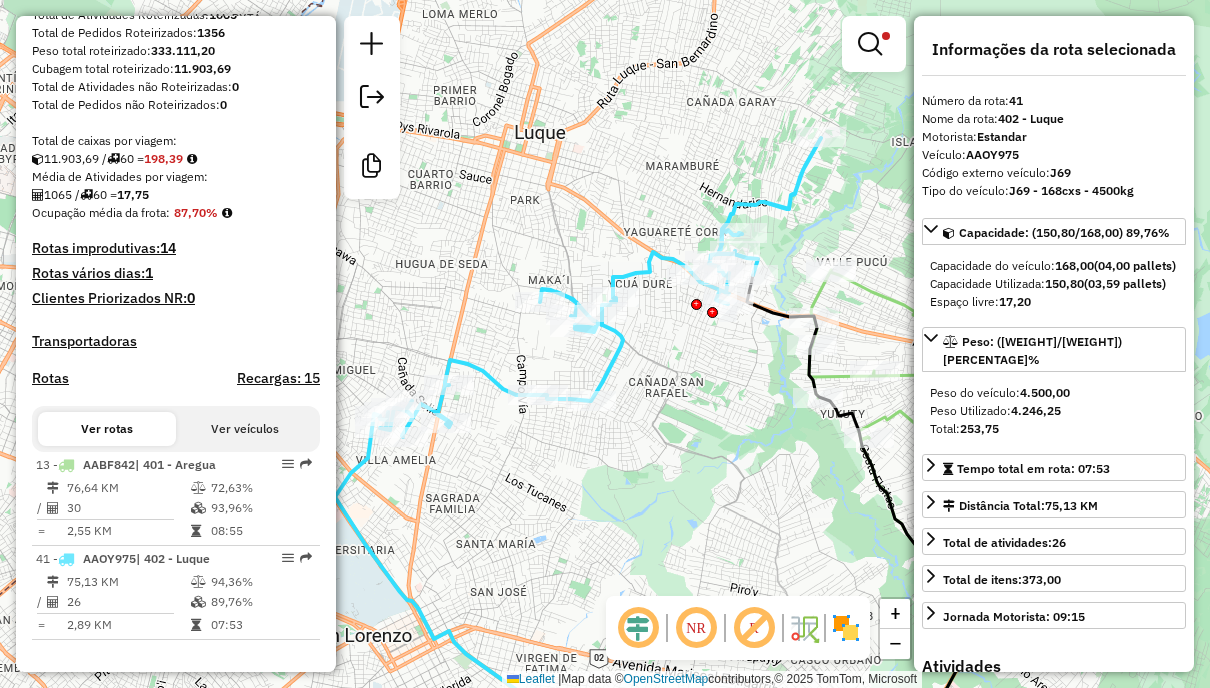 drag, startPoint x: 825, startPoint y: 220, endPoint x: 746, endPoint y: 225, distance: 79.15807 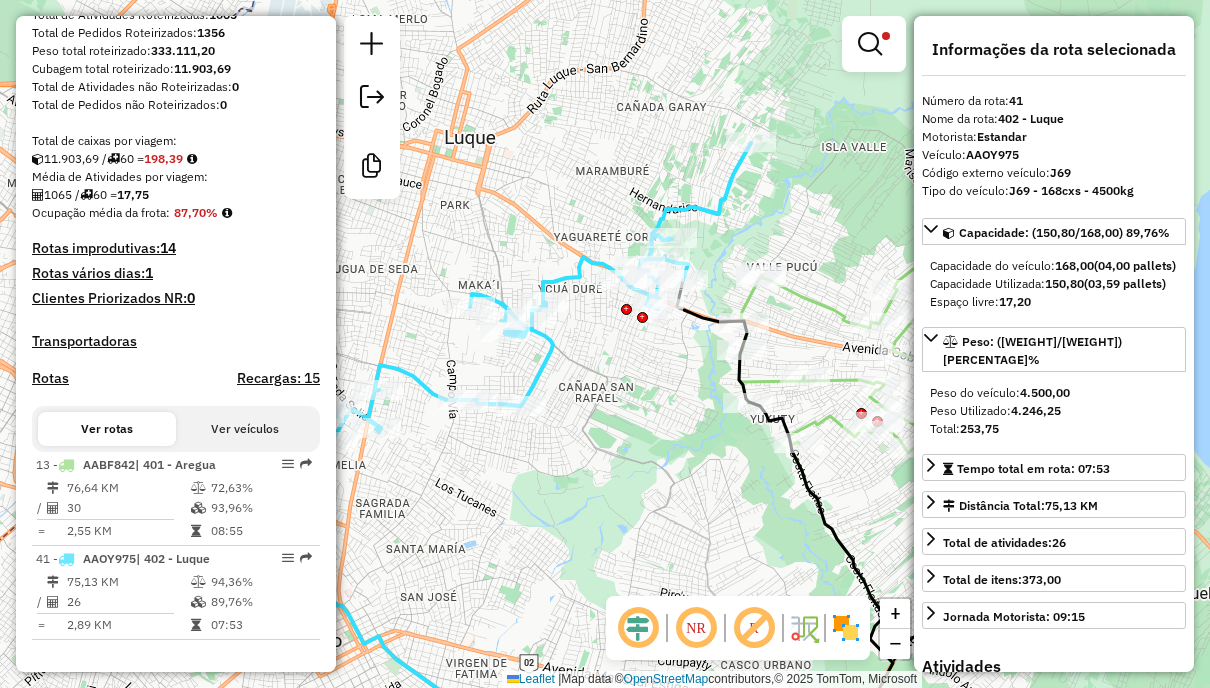 click 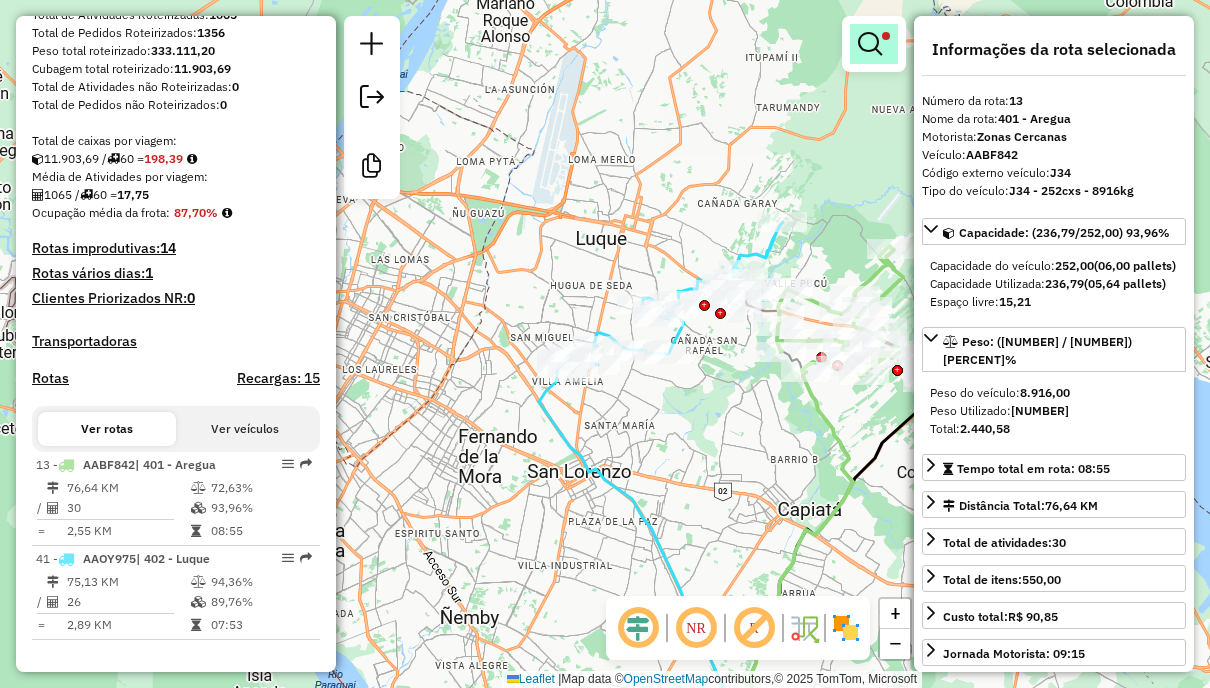 click at bounding box center [870, 44] 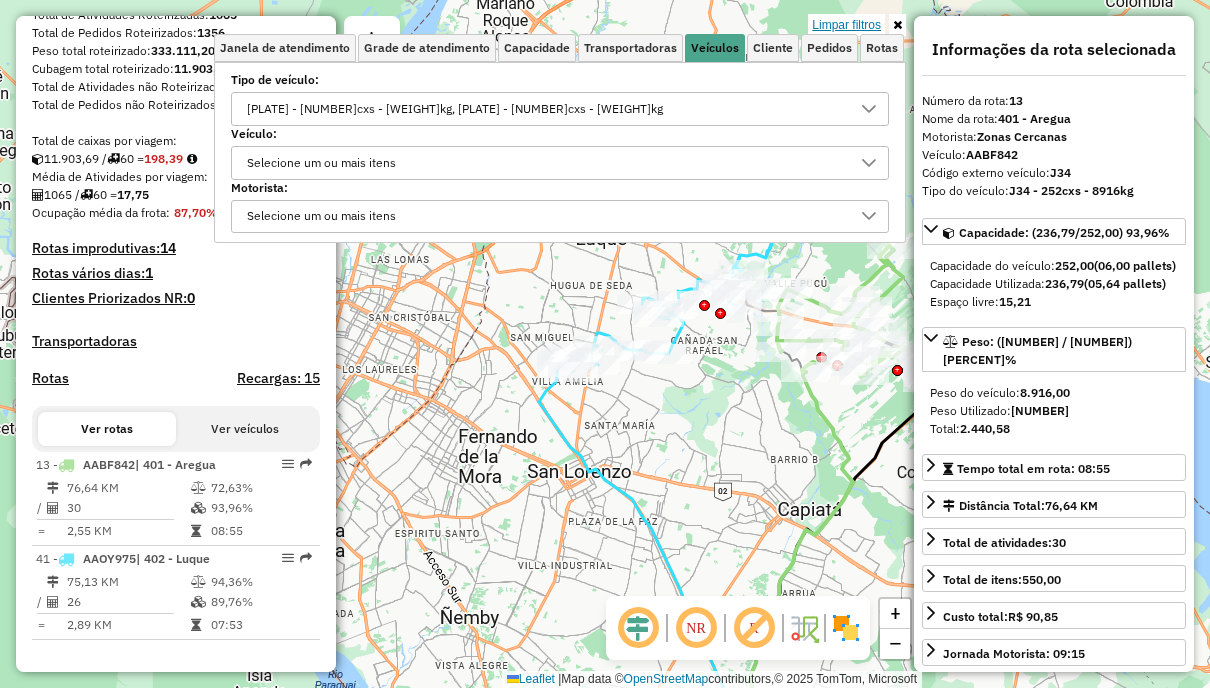 click on "Limpar filtros" at bounding box center (846, 25) 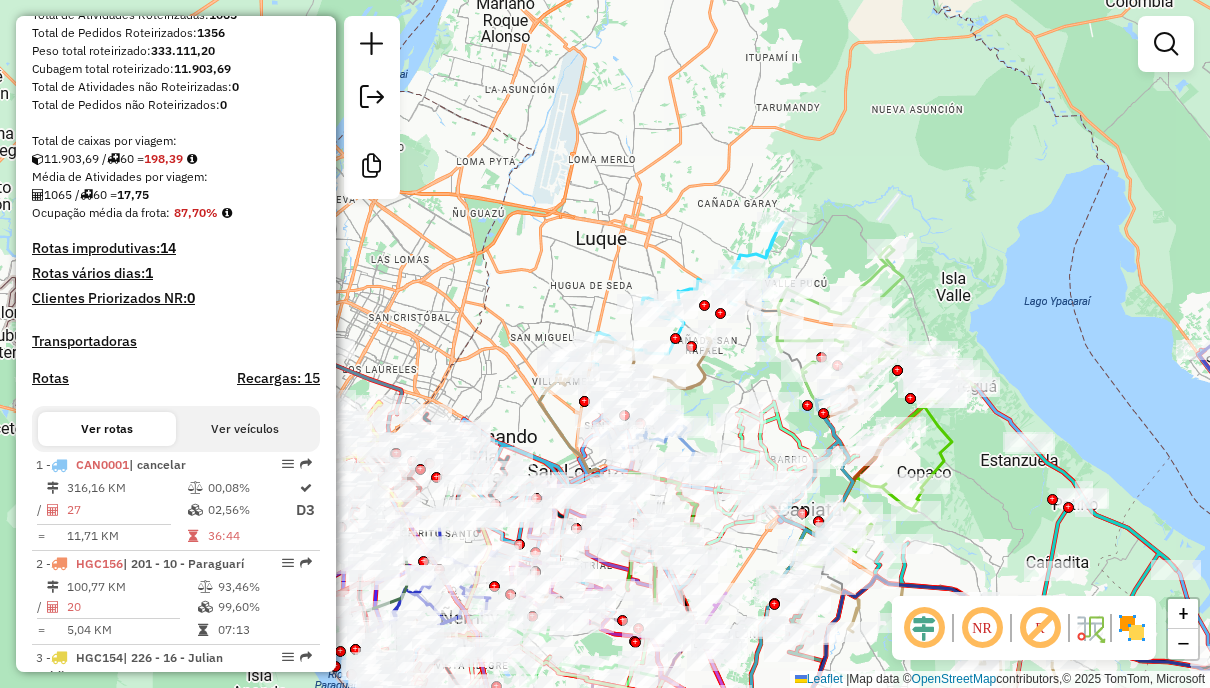 scroll, scrollTop: 640, scrollLeft: 0, axis: vertical 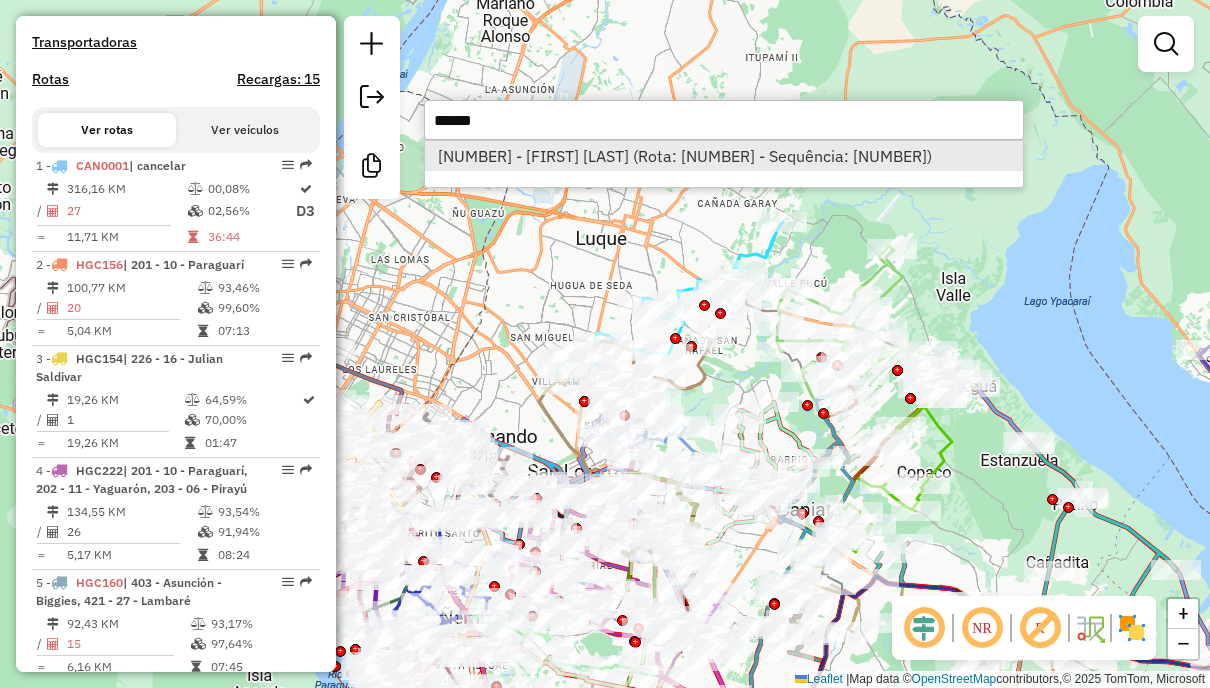 type on "******" 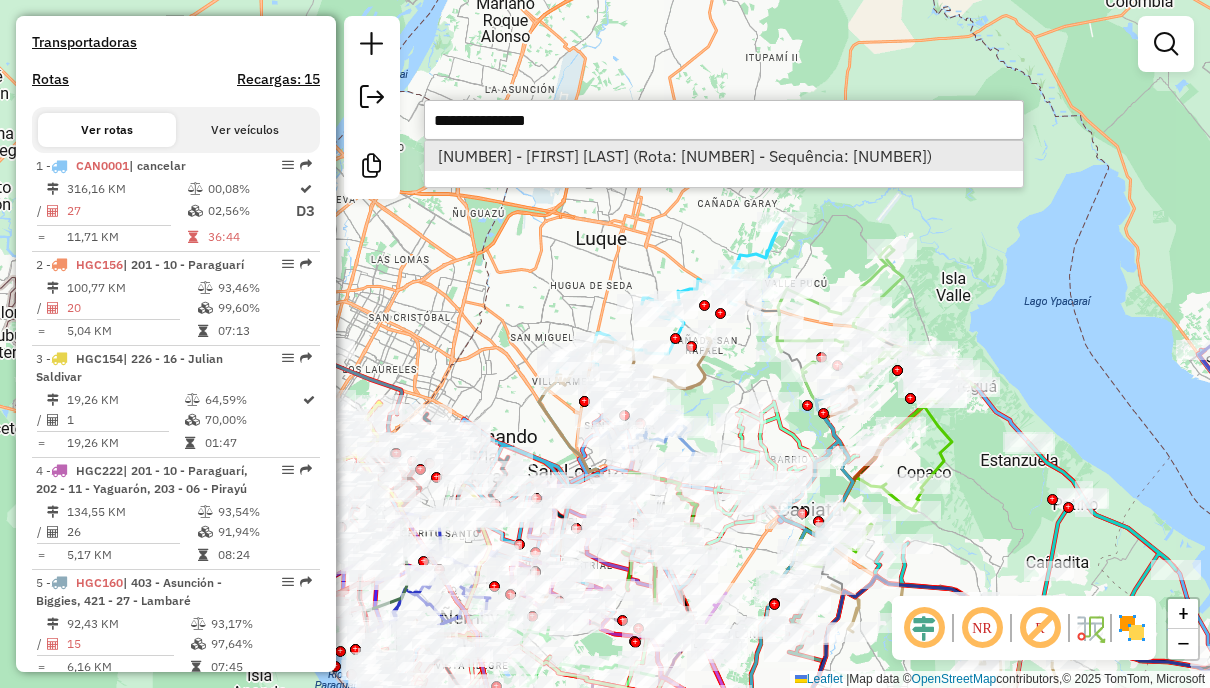select on "**********" 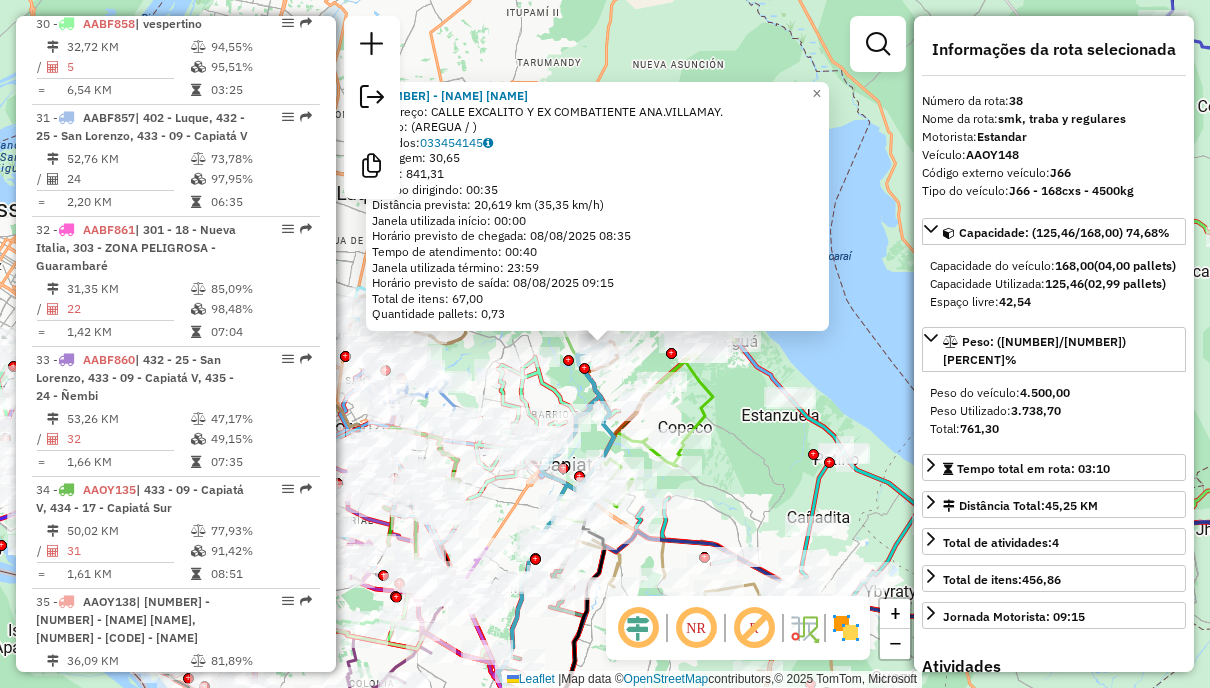 scroll, scrollTop: 5110, scrollLeft: 0, axis: vertical 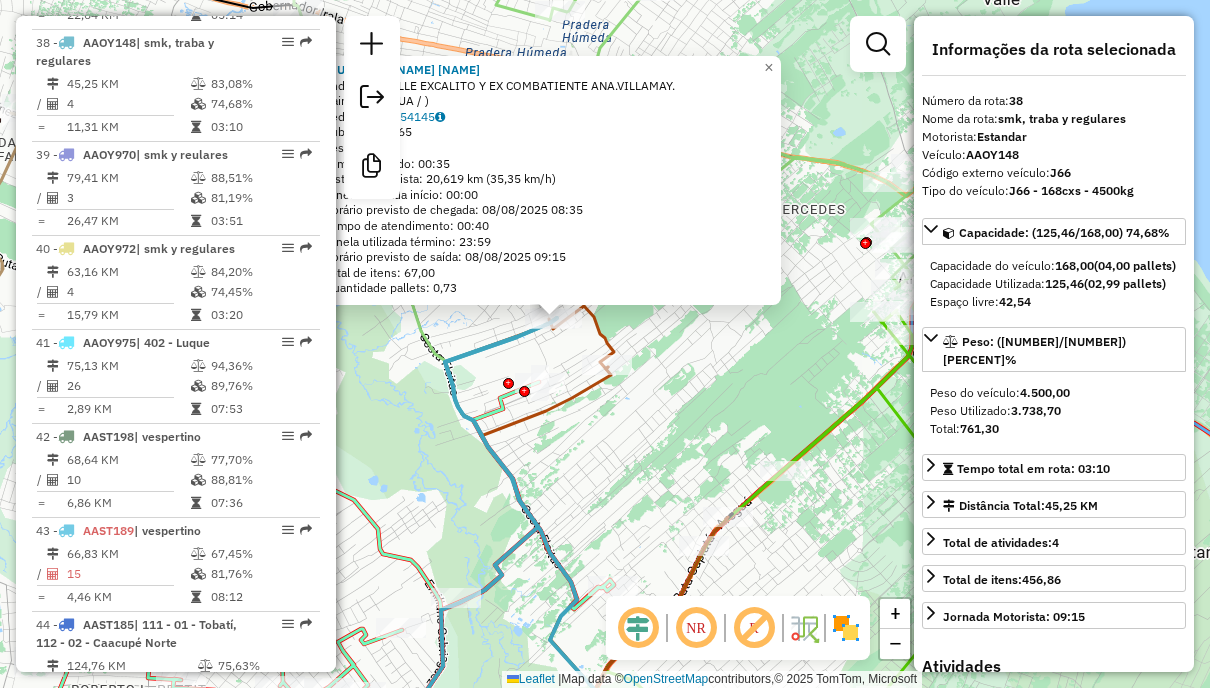 click 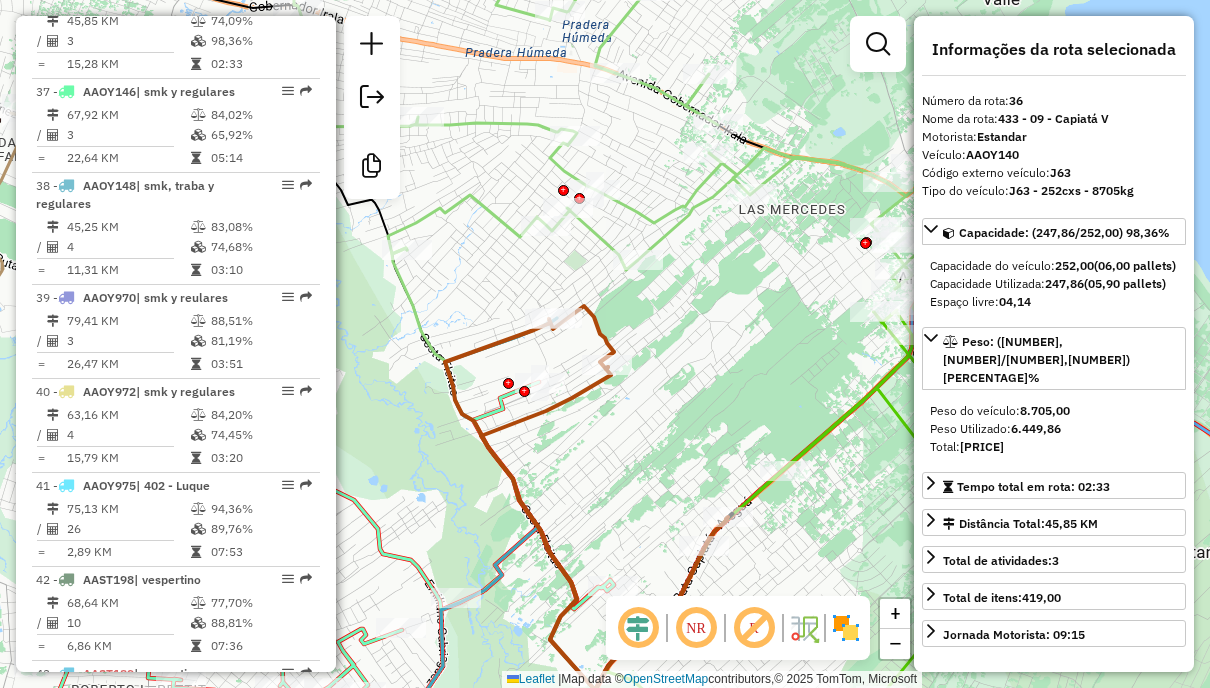 scroll, scrollTop: 4905, scrollLeft: 0, axis: vertical 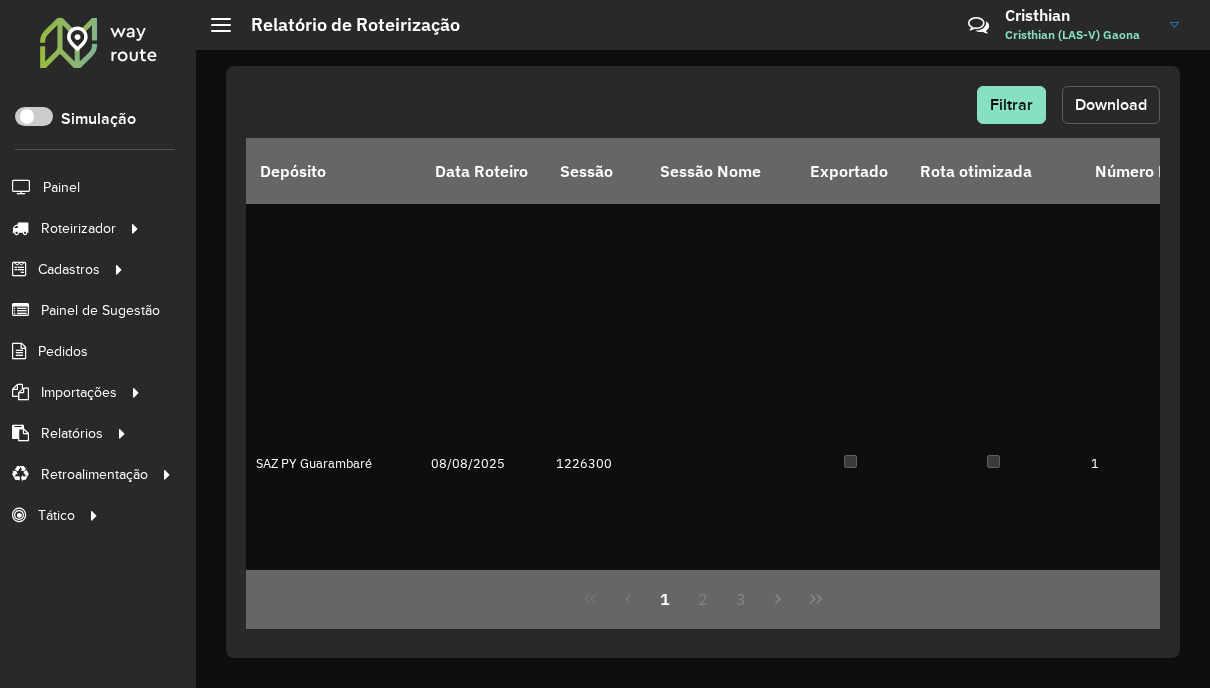 click on "Download" 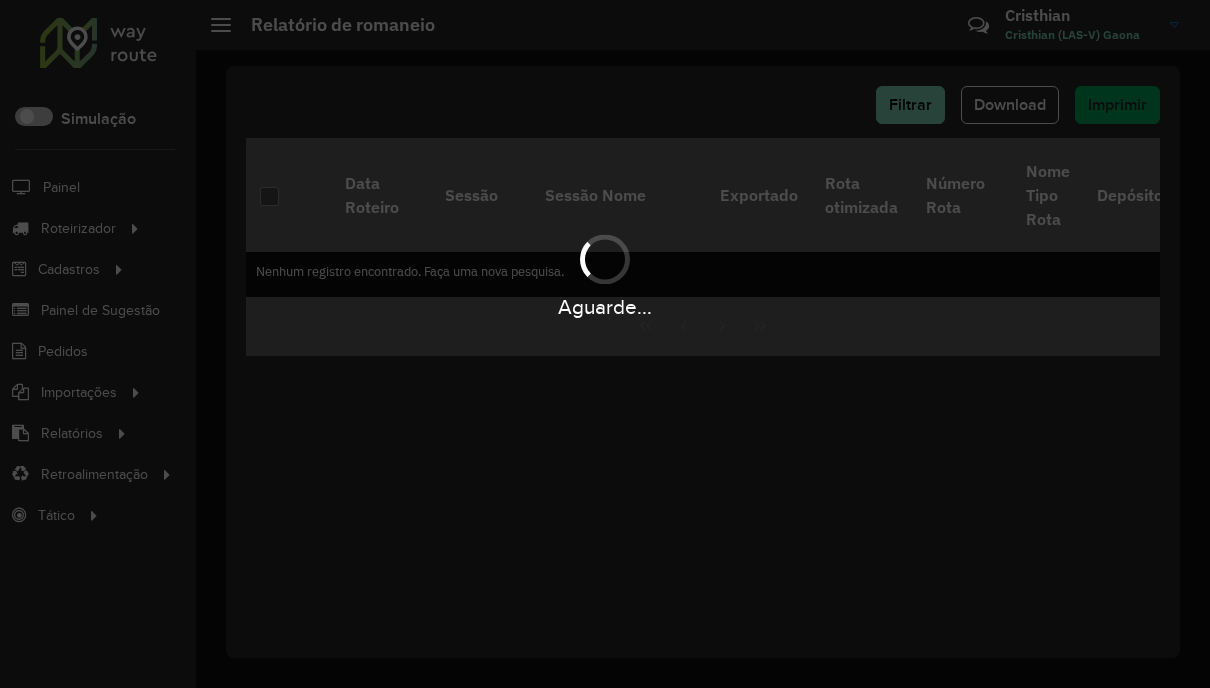 scroll, scrollTop: 0, scrollLeft: 0, axis: both 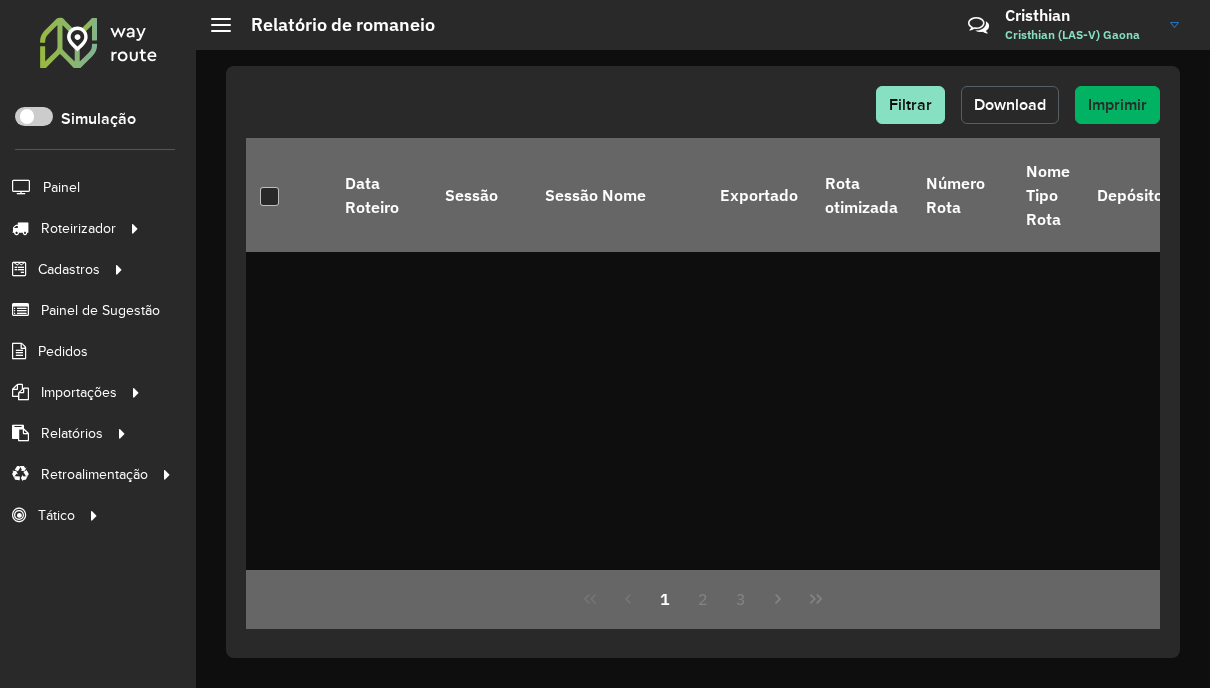click on "Download" 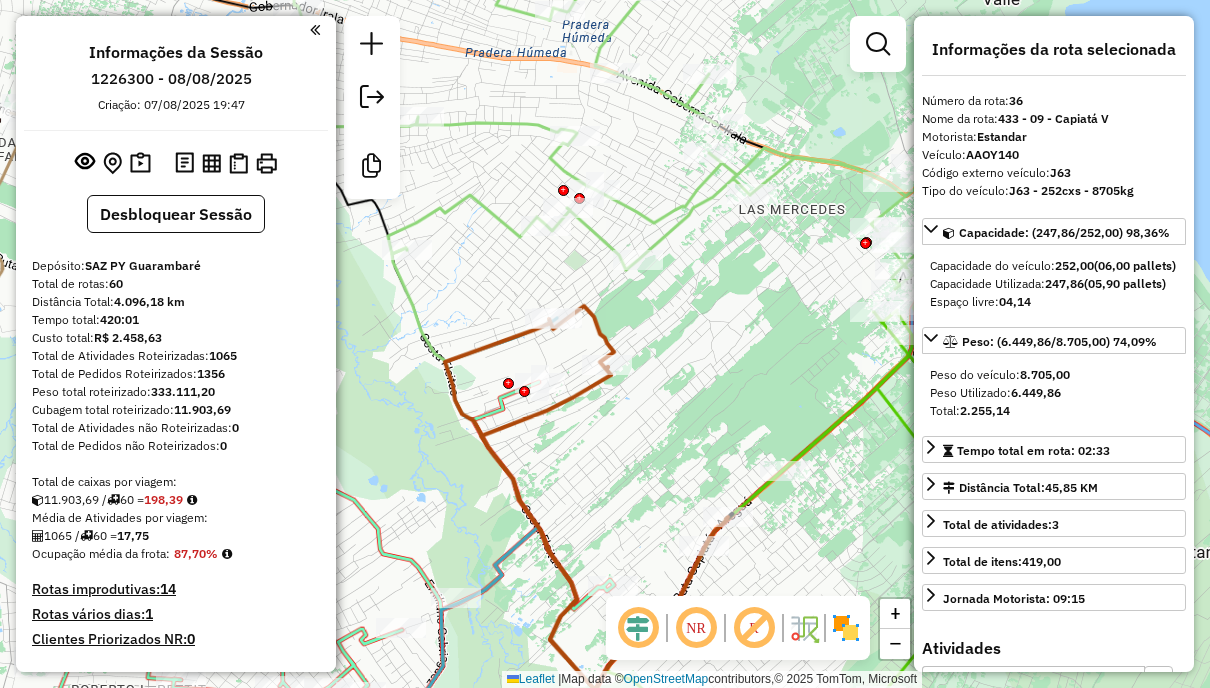select on "**********" 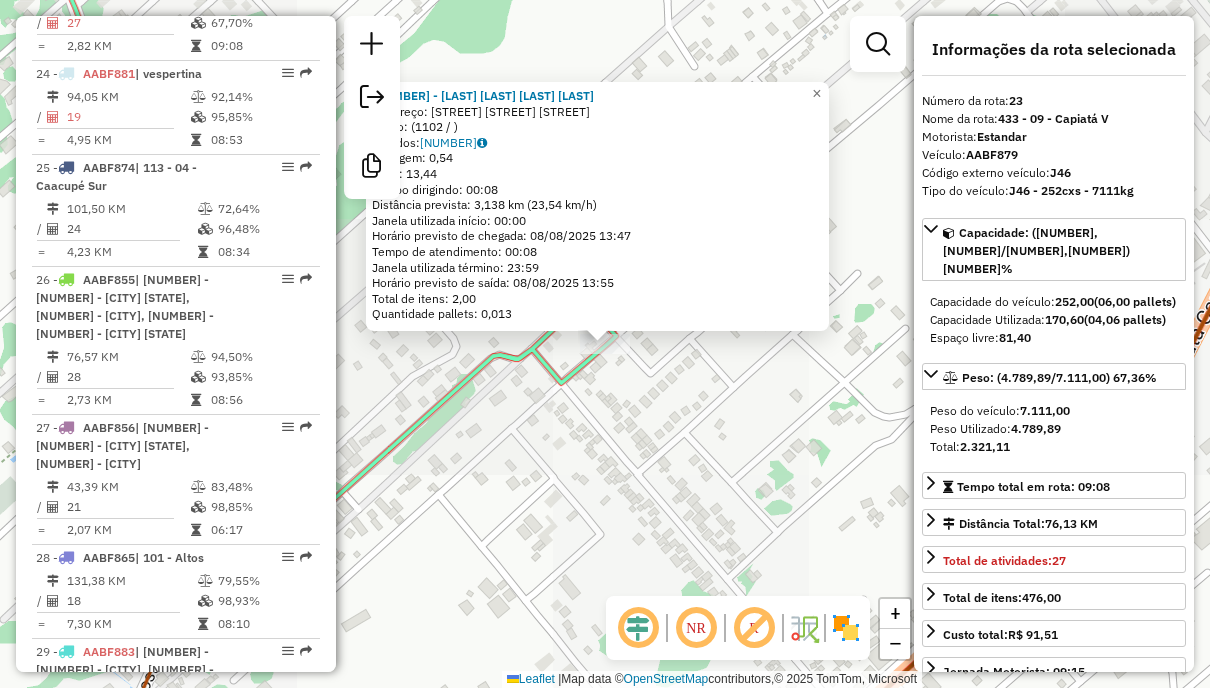 scroll, scrollTop: 3381, scrollLeft: 0, axis: vertical 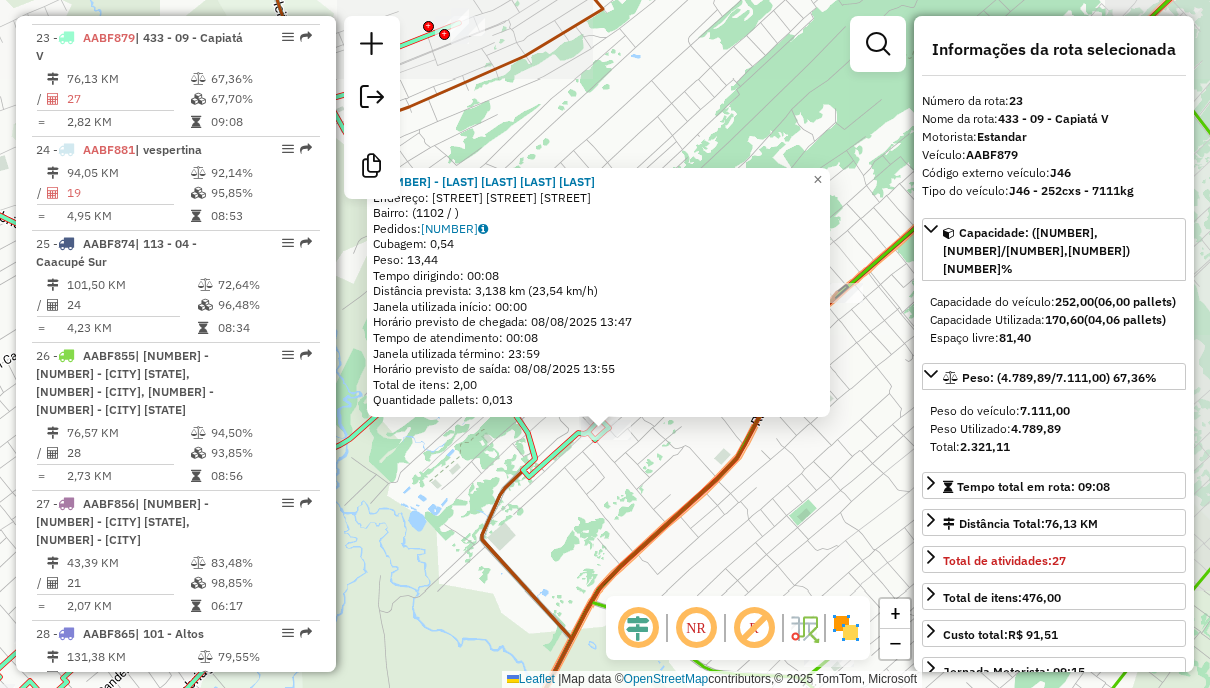 click on "0000086113 - MATILDE MIGUELINA ROTELA  Endereço: SAN JOSE Y SANTA CLARA S/N   Bairro:  (1102 / )   Pedidos:  033455349   Cubagem: 0,54  Peso: 13,44  Tempo dirigindo: 00:08   Distância prevista: 3,138 km (23,54 km/h)   Janela utilizada início: 00:00   Horário previsto de chegada: 08/08/2025 13:47   Tempo de atendimento: 00:08   Janela utilizada término: 23:59   Horário previsto de saída: 08/08/2025 13:55   Total de itens: 2,00   Quantidade pallets: 0,013  × Janela de atendimento Grade de atendimento Capacidade Transportadoras Veículos Cliente Pedidos  Rotas Selecione os dias de semana para filtrar as janelas de atendimento  Seg   Ter   Qua   Qui   Sex   Sáb   Dom  Informe o período da janela de atendimento: De: Até:  Filtrar exatamente a janela do cliente  Considerar janela de atendimento padrão  Selecione os dias de semana para filtrar as grades de atendimento  Seg   Ter   Qua   Qui   Sex   Sáb   Dom   Considerar clientes sem dia de atendimento cadastrado  Peso mínimo:   Peso máximo:   De:  +" 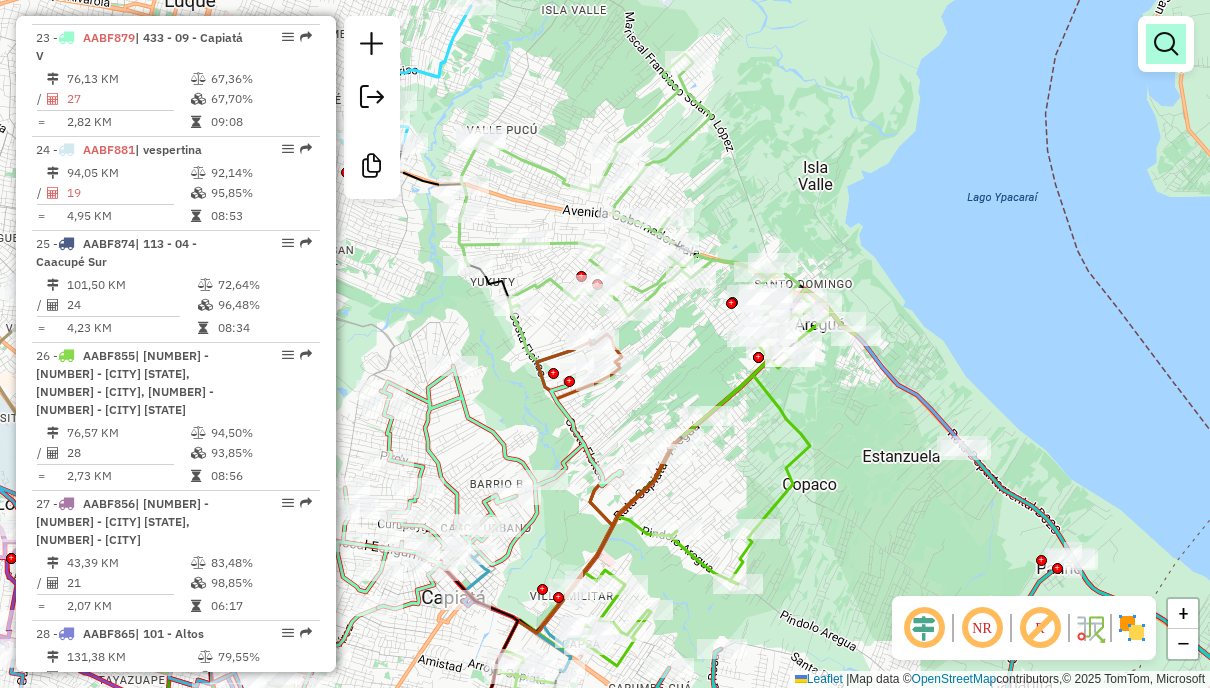 click at bounding box center [1166, 44] 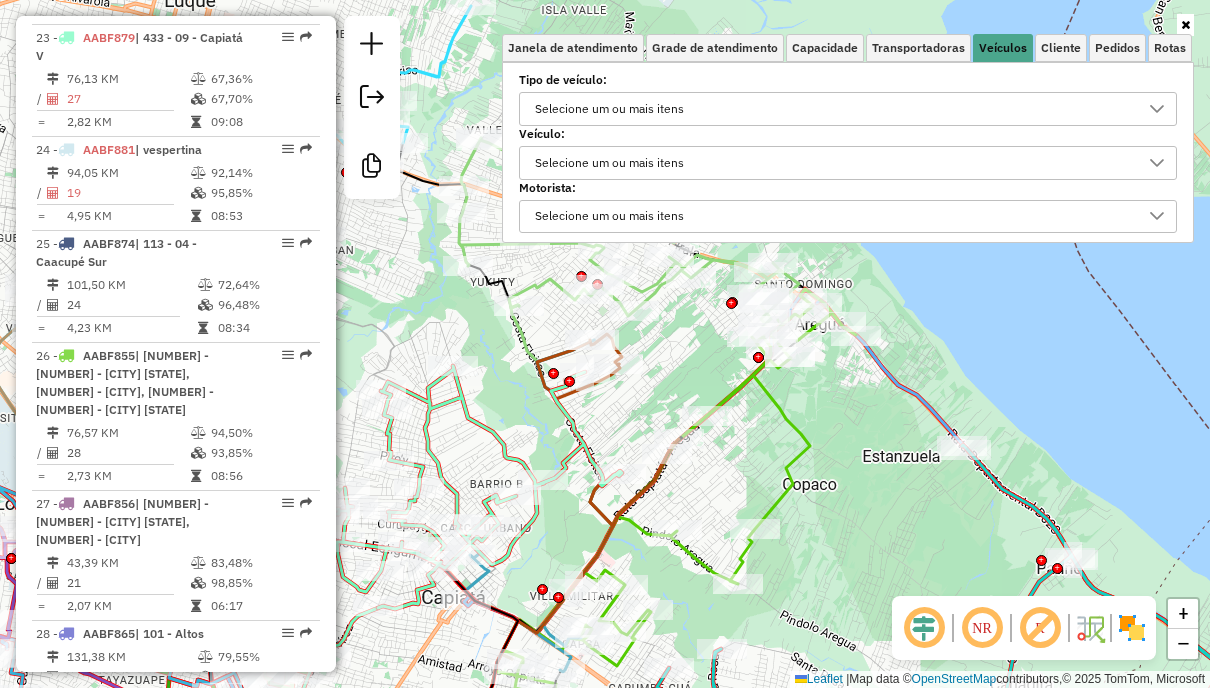 click on "Selecione um ou mais itens" at bounding box center (833, 109) 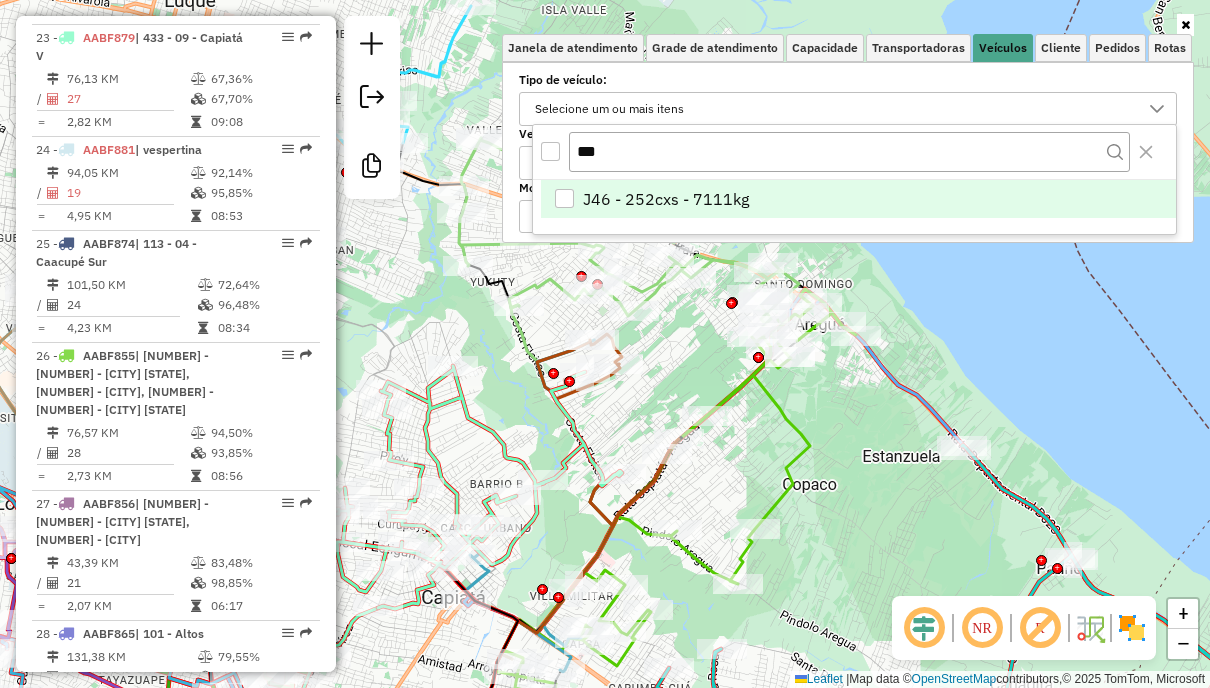 type on "***" 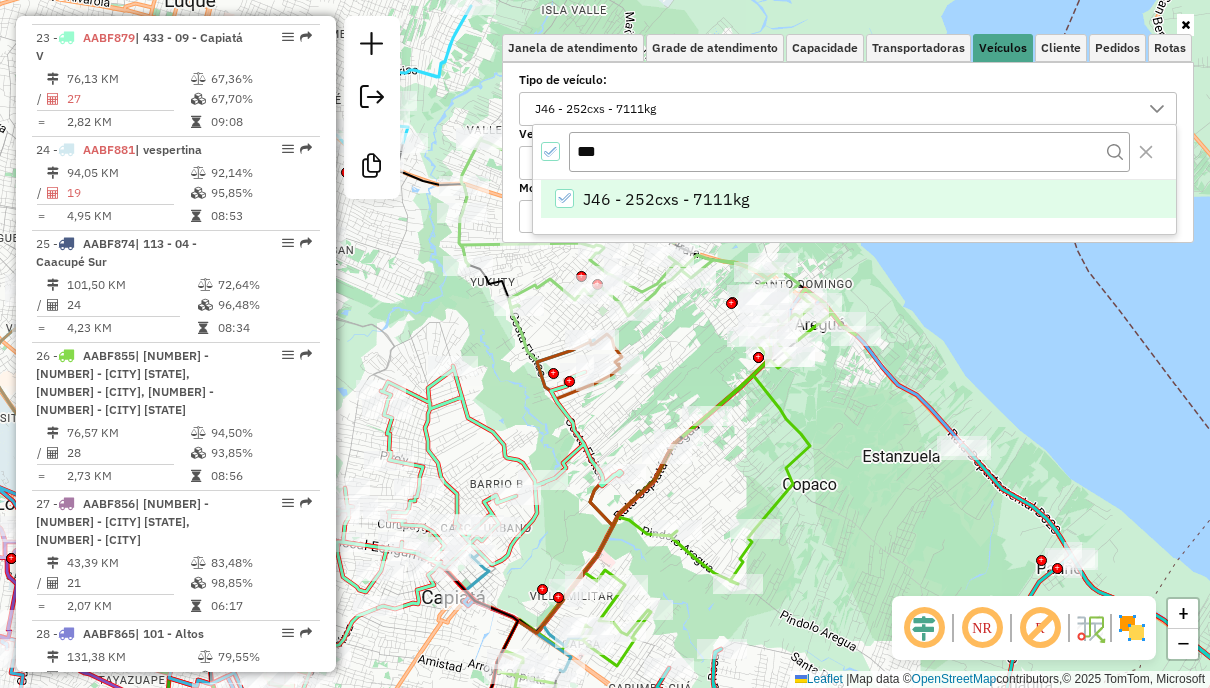 scroll, scrollTop: 265, scrollLeft: 0, axis: vertical 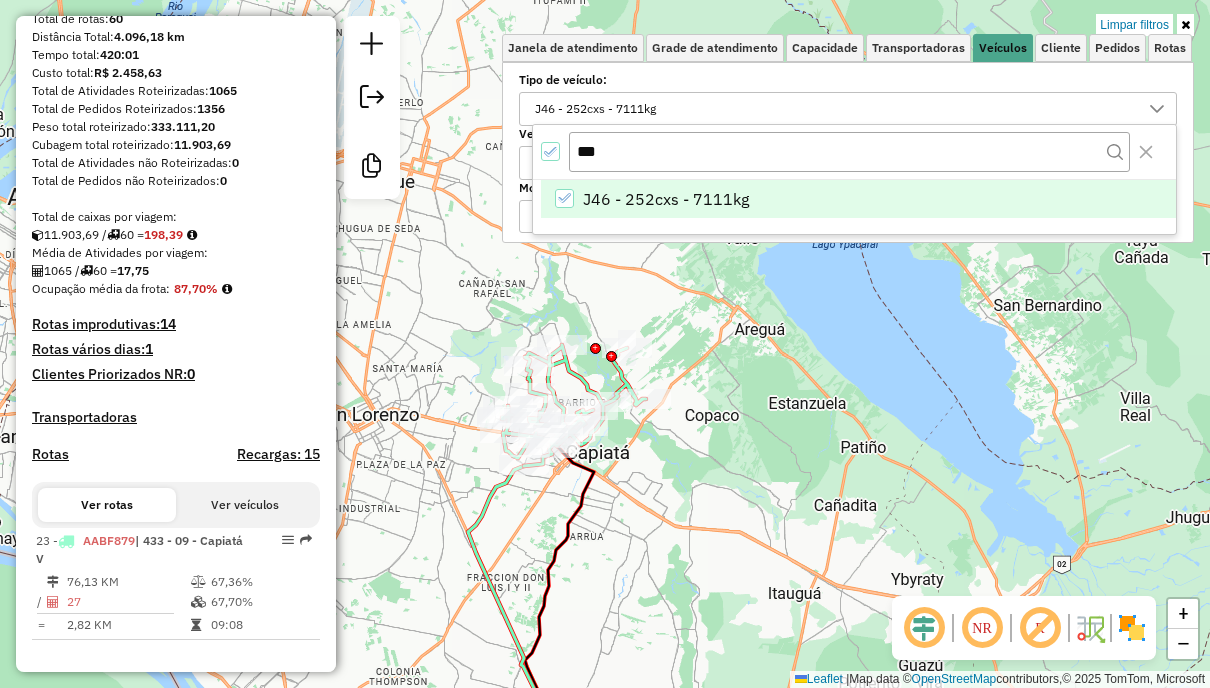 click on "Limpar filtros Janela de atendimento Grade de atendimento Capacidade Transportadoras Veículos Cliente Pedidos  Rotas Selecione os dias de semana para filtrar as janelas de atendimento  Seg   Ter   Qua   Qui   Sex   Sáb   Dom  Informe o período da janela de atendimento: De: Até:  Filtrar exatamente a janela do cliente  Considerar janela de atendimento padrão  Selecione os dias de semana para filtrar as grades de atendimento  Seg   Ter   Qua   Qui   Sex   Sáb   Dom   Considerar clientes sem dia de atendimento cadastrado  Clientes fora do dia de atendimento selecionado Filtrar as atividades entre os valores definidos abaixo:  Peso mínimo:   Peso máximo:   Cubagem mínima:   Cubagem máxima:   De:   Até:  Filtrar as atividades entre o tempo de atendimento definido abaixo:  De:   Até:   Considerar capacidade total dos clientes não roteirizados Transportadora: Selecione um ou mais itens Tipo de veículo: J46 - 252cxs - 7111kg Veículo: Selecione um ou mais itens Motorista: Selecione um ou mais itens De:" 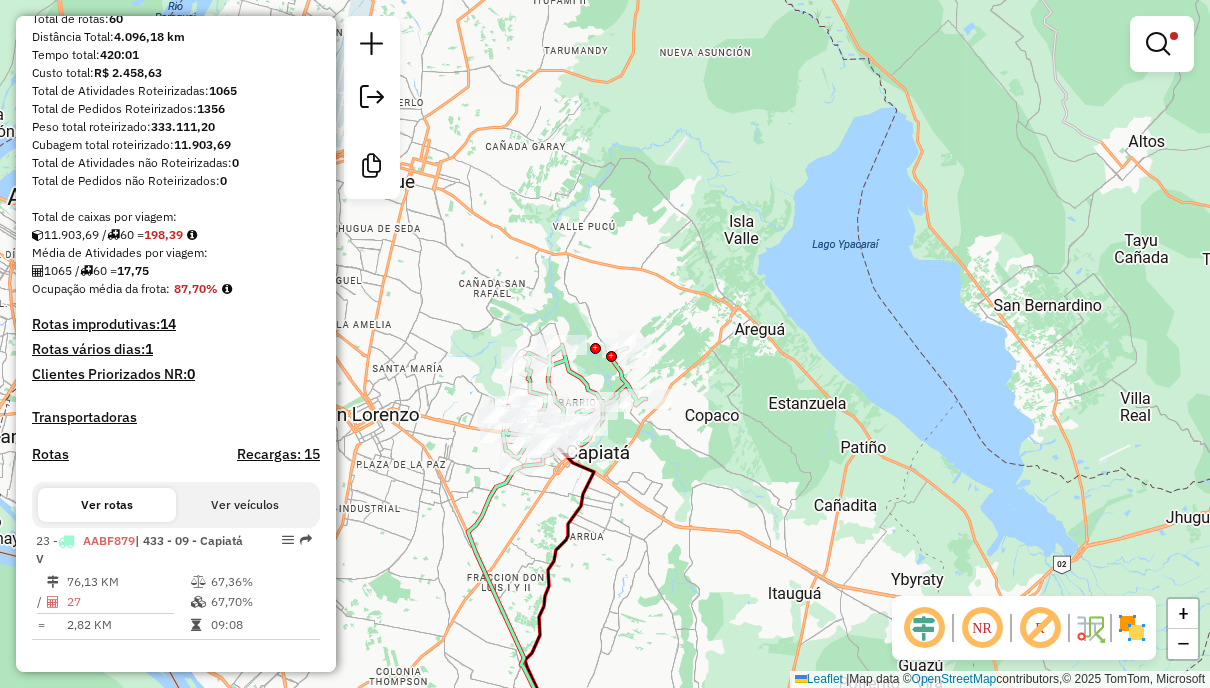 click on "Limpar filtros Janela de atendimento Grade de atendimento Capacidade Transportadoras Veículos Cliente Pedidos  Rotas Selecione os dias de semana para filtrar as janelas de atendimento  Seg   Ter   Qua   Qui   Sex   Sáb   Dom  Informe o período da janela de atendimento: De: Até:  Filtrar exatamente a janela do cliente  Considerar janela de atendimento padrão  Selecione os dias de semana para filtrar as grades de atendimento  Seg   Ter   Qua   Qui   Sex   Sáb   Dom   Considerar clientes sem dia de atendimento cadastrado  Clientes fora do dia de atendimento selecionado Filtrar as atividades entre os valores definidos abaixo:  Peso mínimo:   Peso máximo:   Cubagem mínima:   Cubagem máxima:   De:   Até:  Filtrar as atividades entre o tempo de atendimento definido abaixo:  De:   Até:   Considerar capacidade total dos clientes não roteirizados Transportadora: Selecione um ou mais itens Tipo de veículo: J46 - 252cxs - 7111kg Veículo: Selecione um ou mais itens Motorista: Selecione um ou mais itens De:" 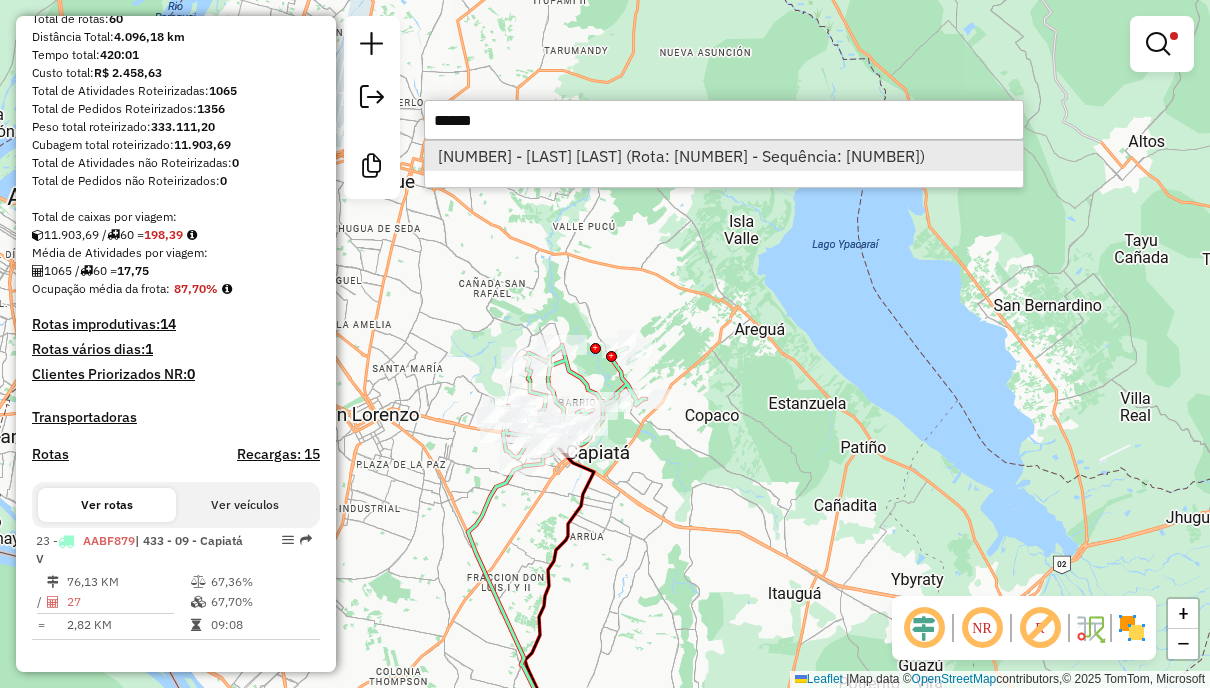 type on "******" 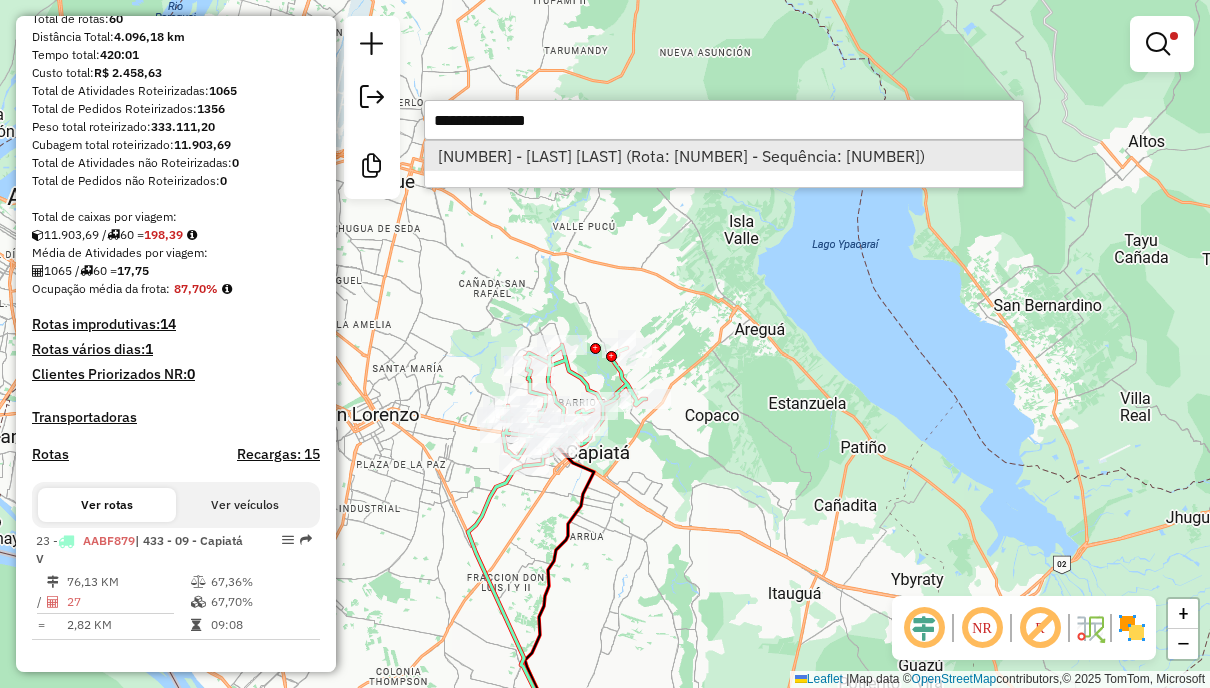 select on "**********" 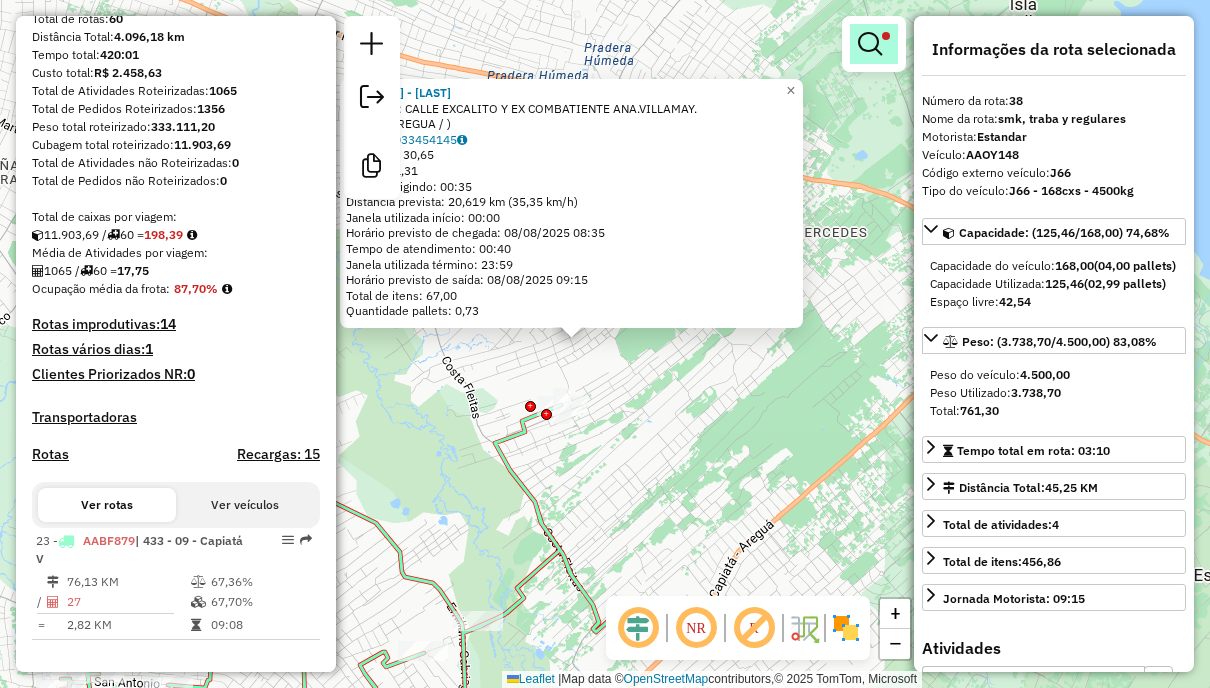 click at bounding box center (870, 44) 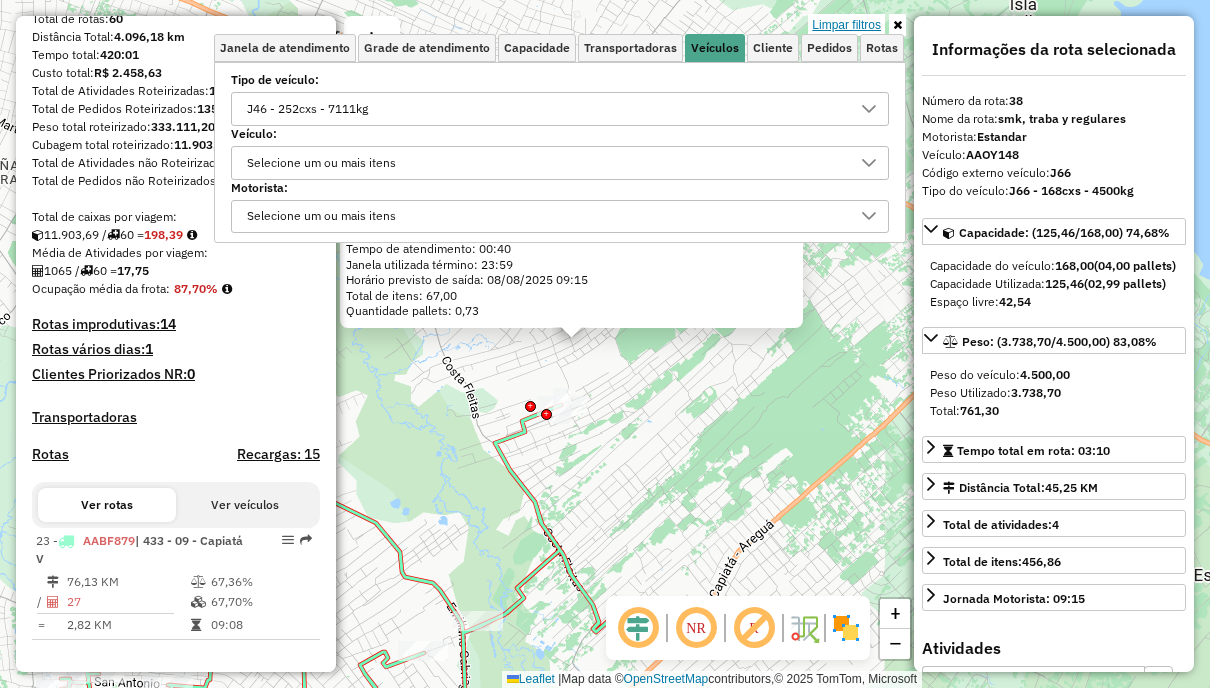 click on "Limpar filtros" at bounding box center [846, 25] 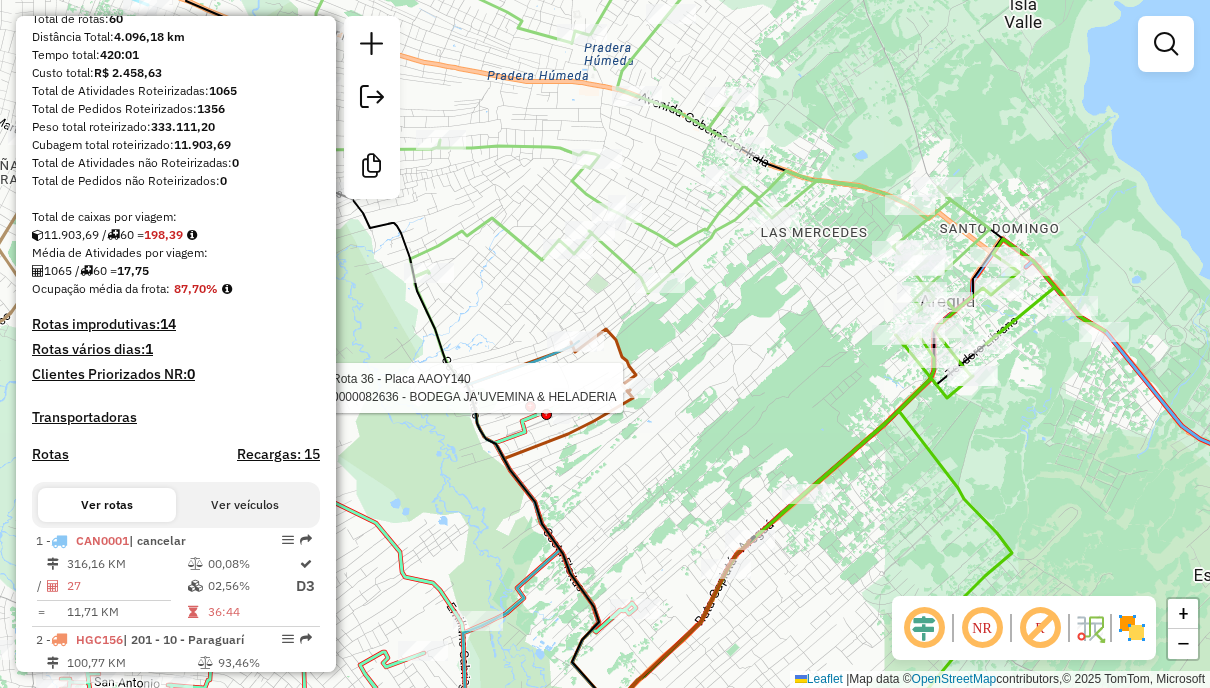 scroll, scrollTop: 3381, scrollLeft: 0, axis: vertical 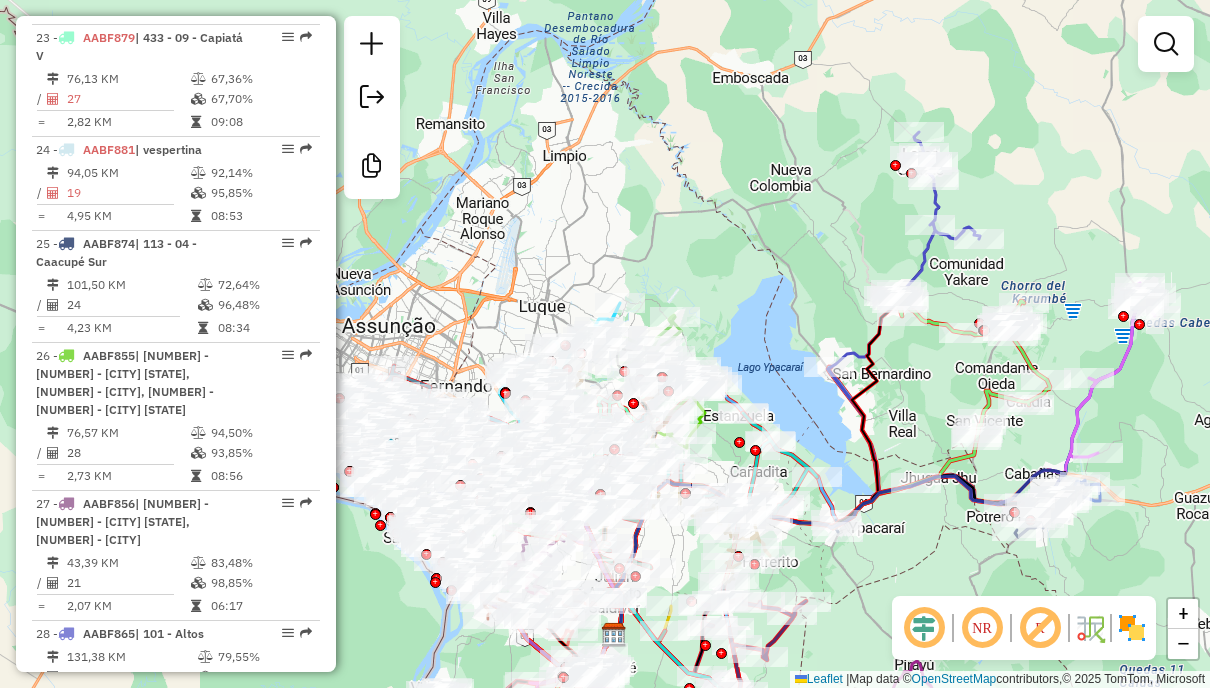 drag, startPoint x: 713, startPoint y: 283, endPoint x: 767, endPoint y: 245, distance: 66.0303 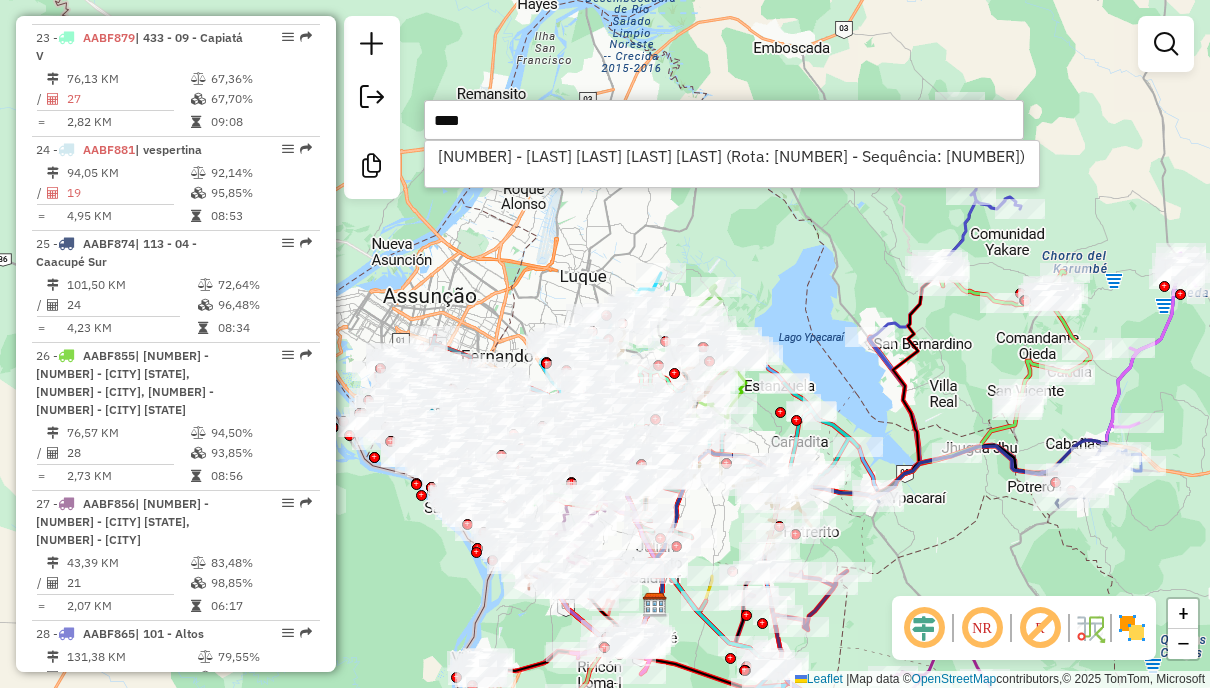 click on "****" at bounding box center [724, 120] 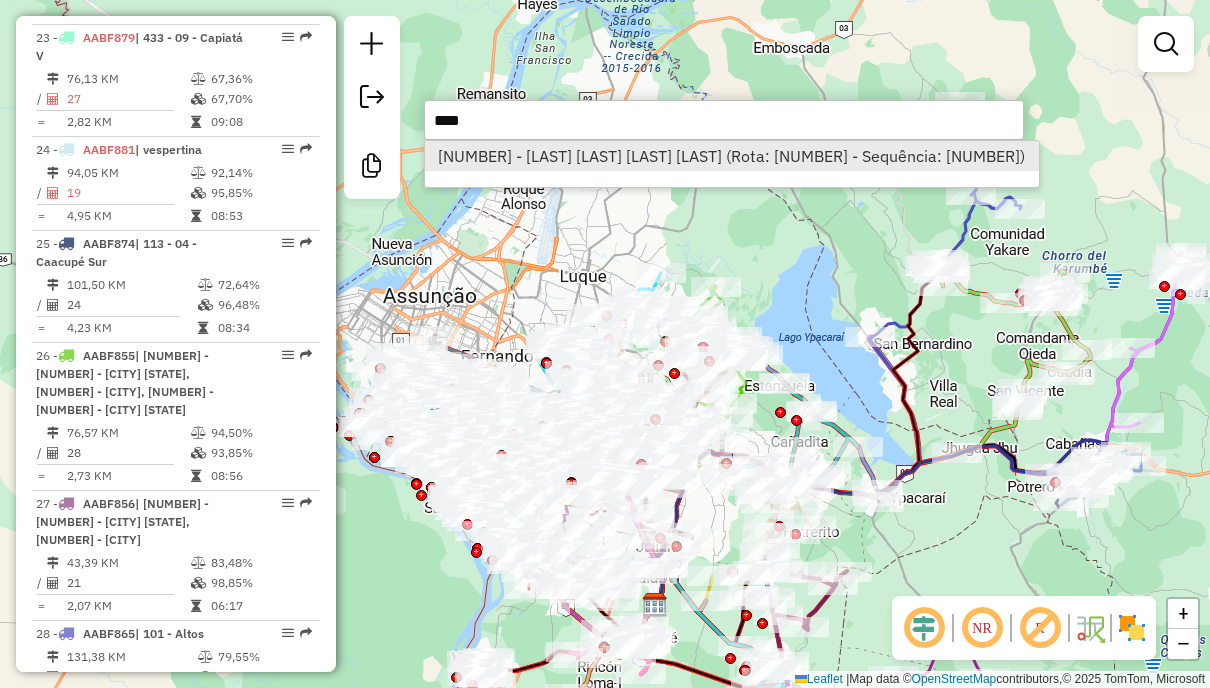 type on "****" 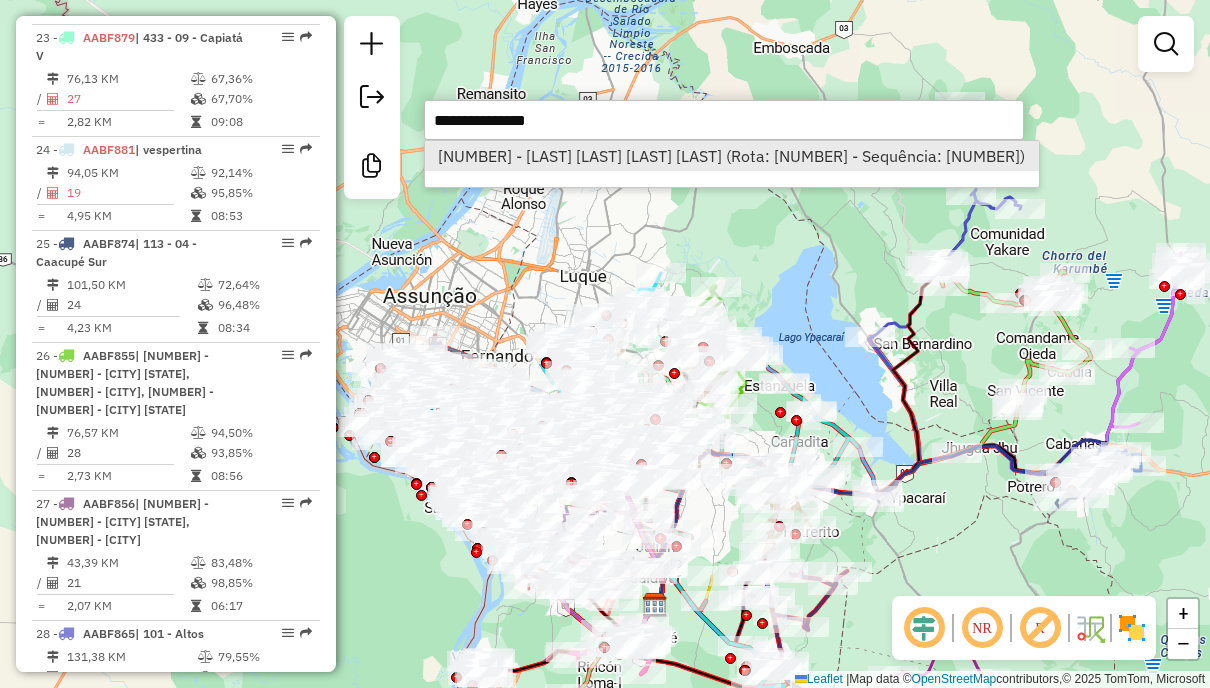select on "**********" 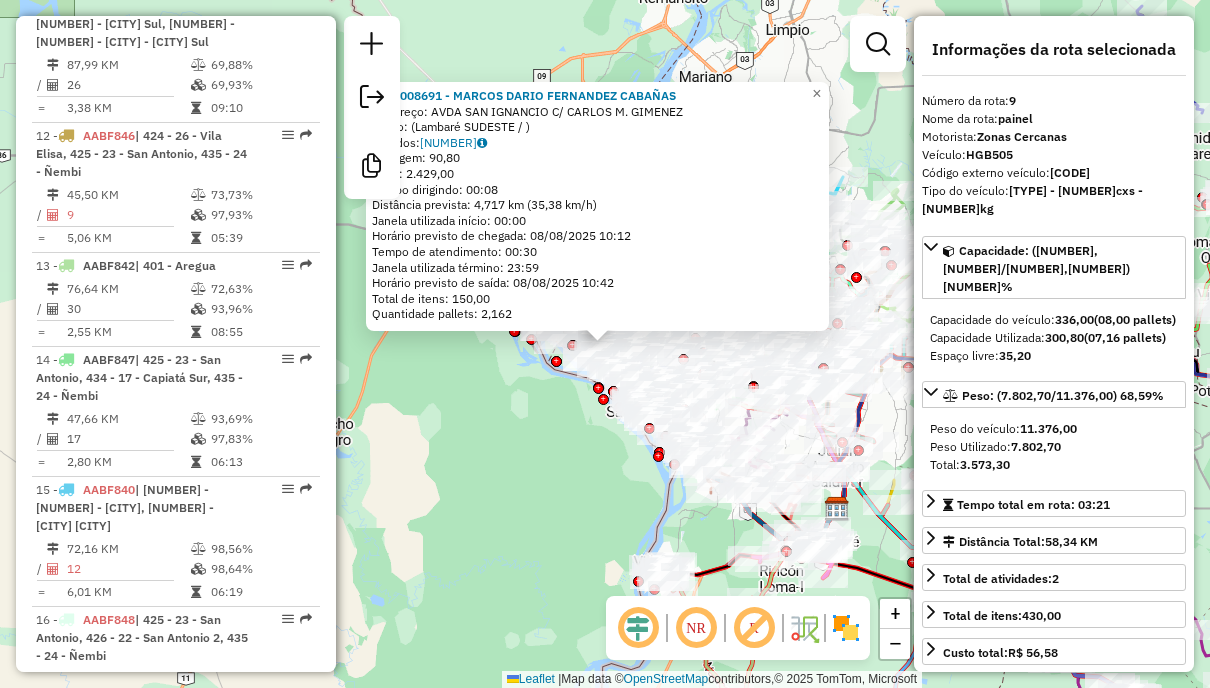 scroll, scrollTop: 1710, scrollLeft: 0, axis: vertical 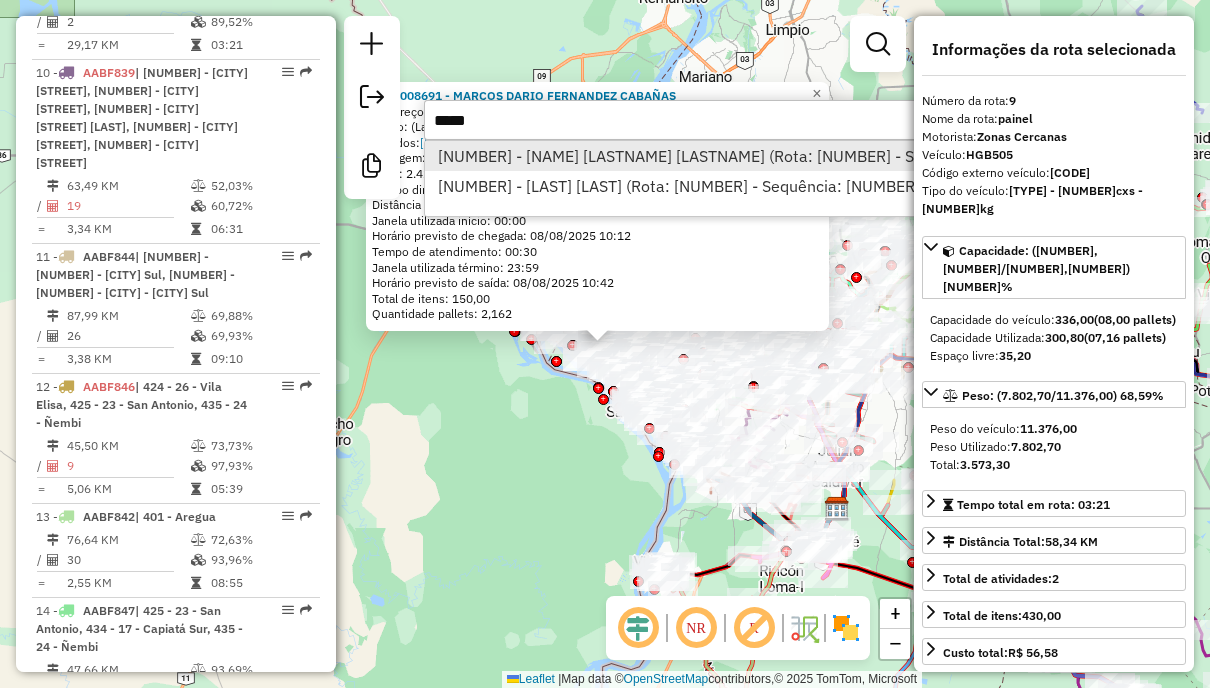 type on "*****" 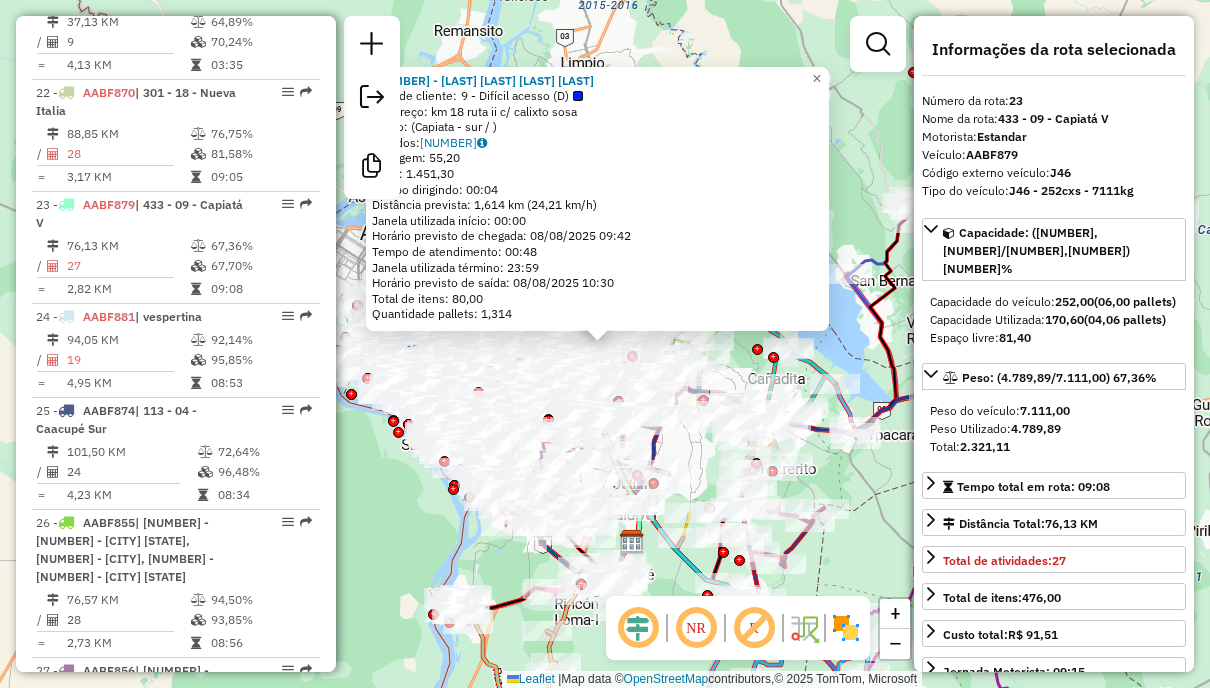 scroll, scrollTop: 3381, scrollLeft: 0, axis: vertical 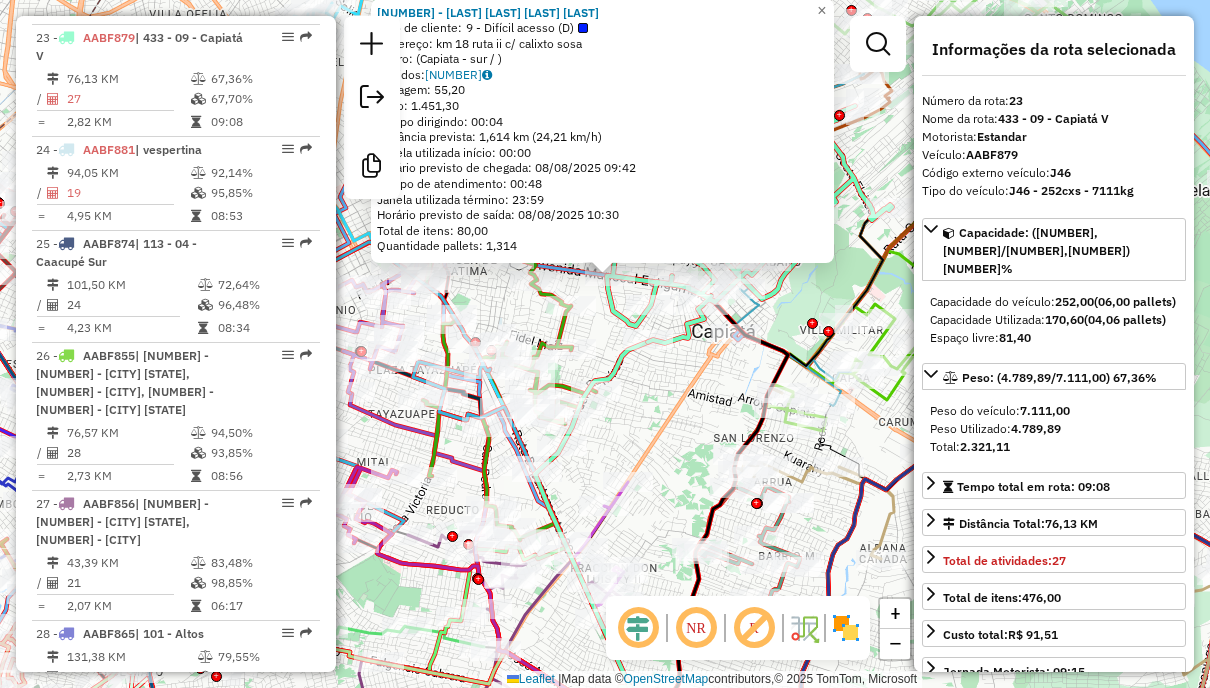 click 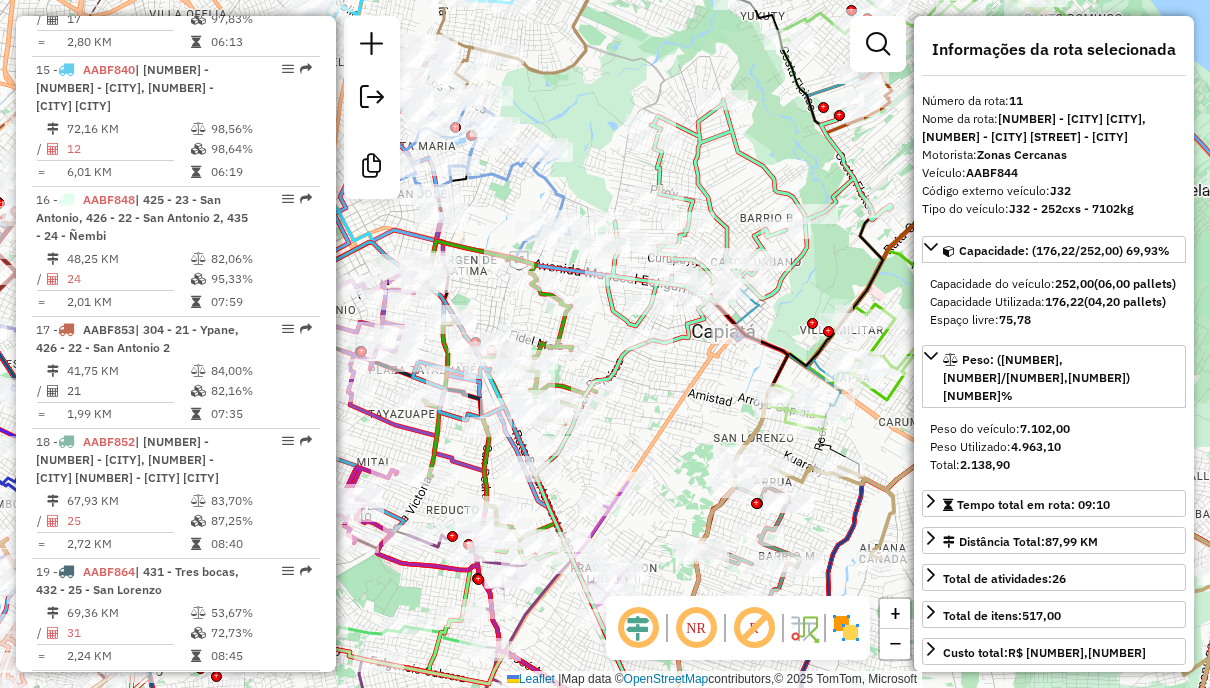 scroll, scrollTop: 1951, scrollLeft: 0, axis: vertical 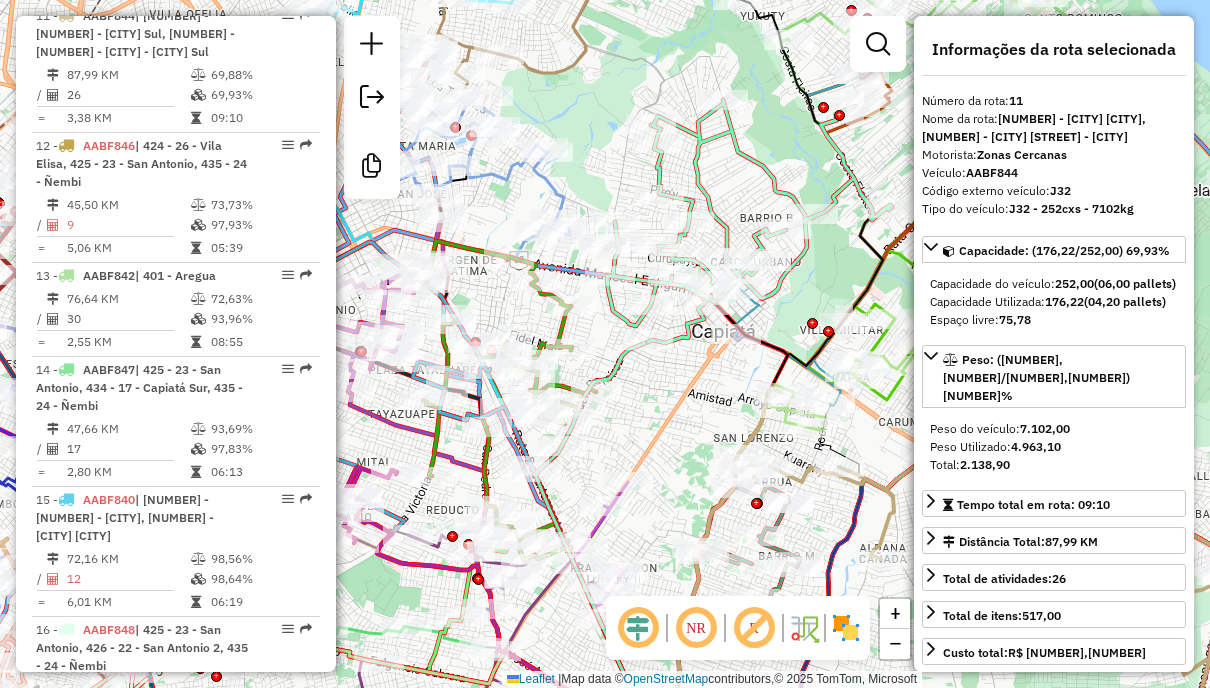 click 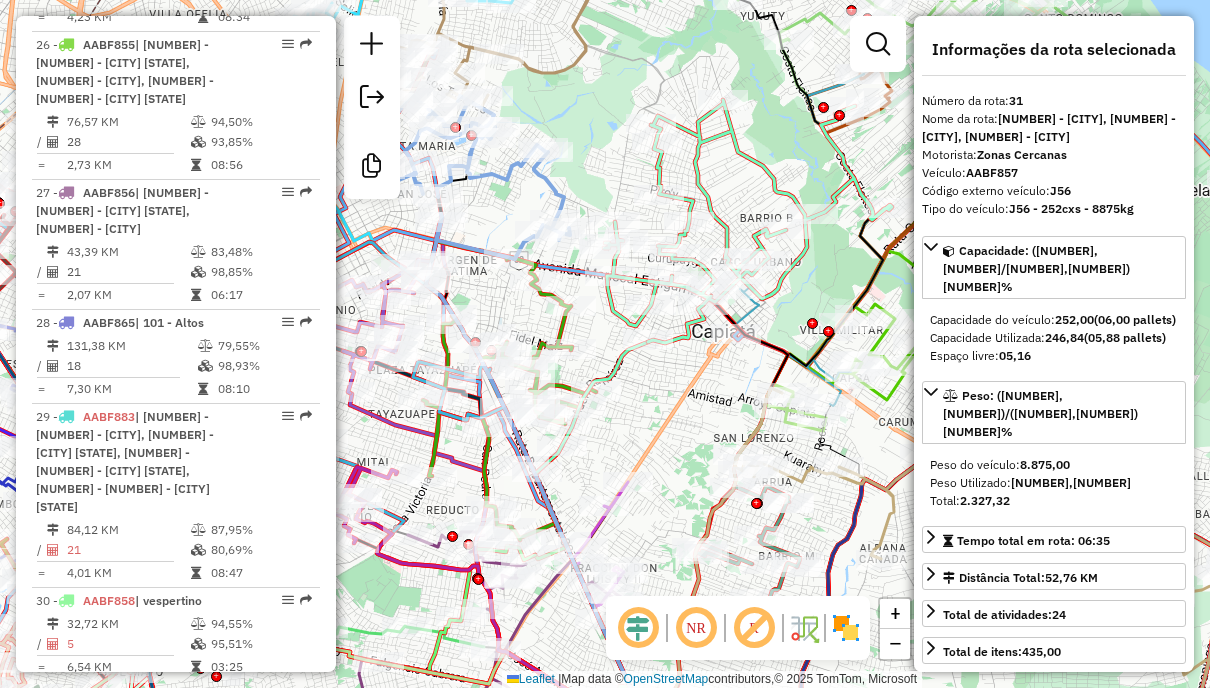 scroll, scrollTop: 4274, scrollLeft: 0, axis: vertical 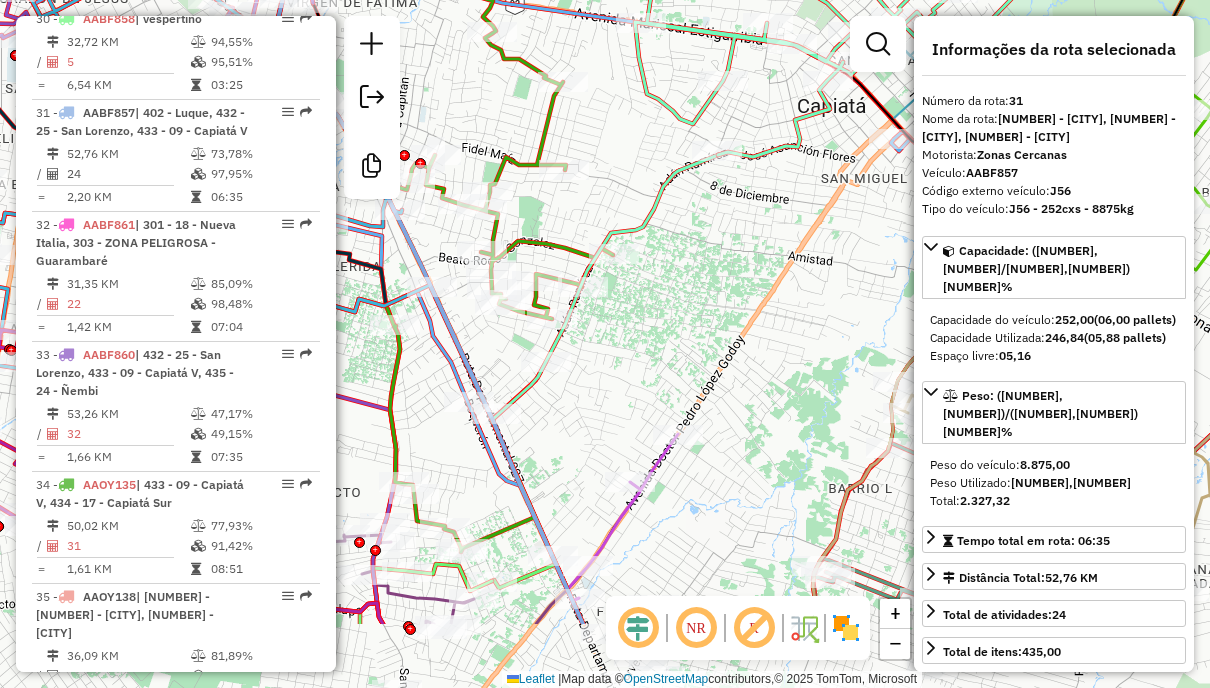 drag, startPoint x: 647, startPoint y: 437, endPoint x: 683, endPoint y: 298, distance: 143.58621 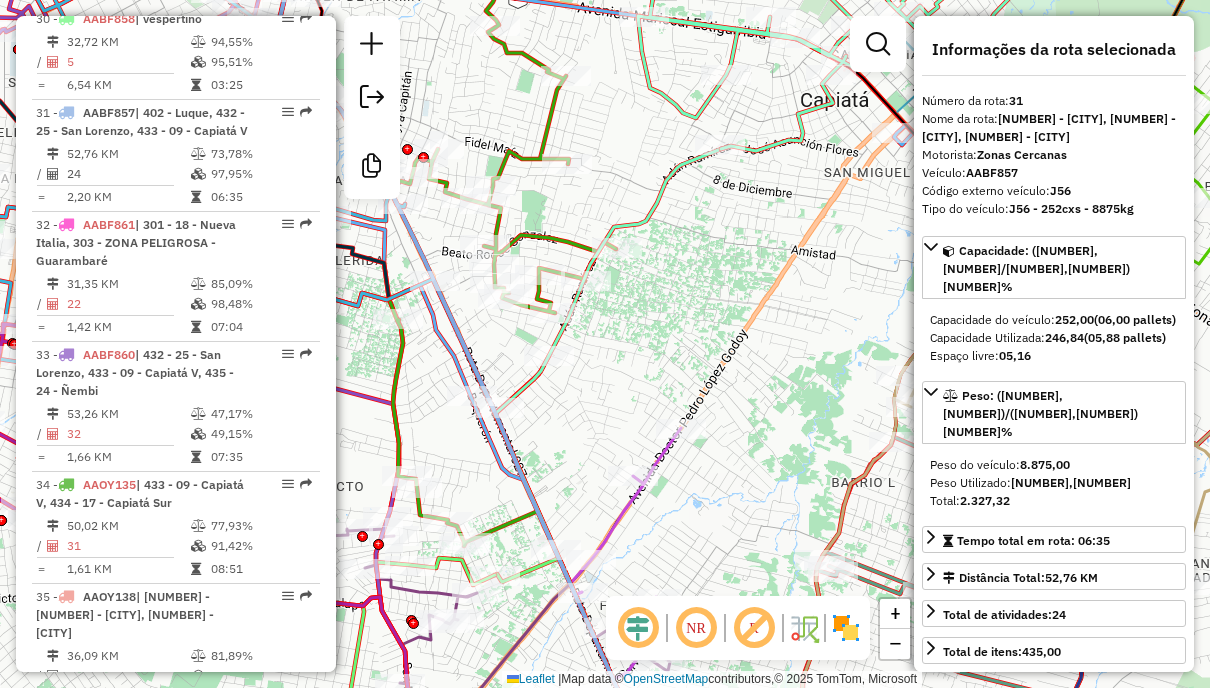 click 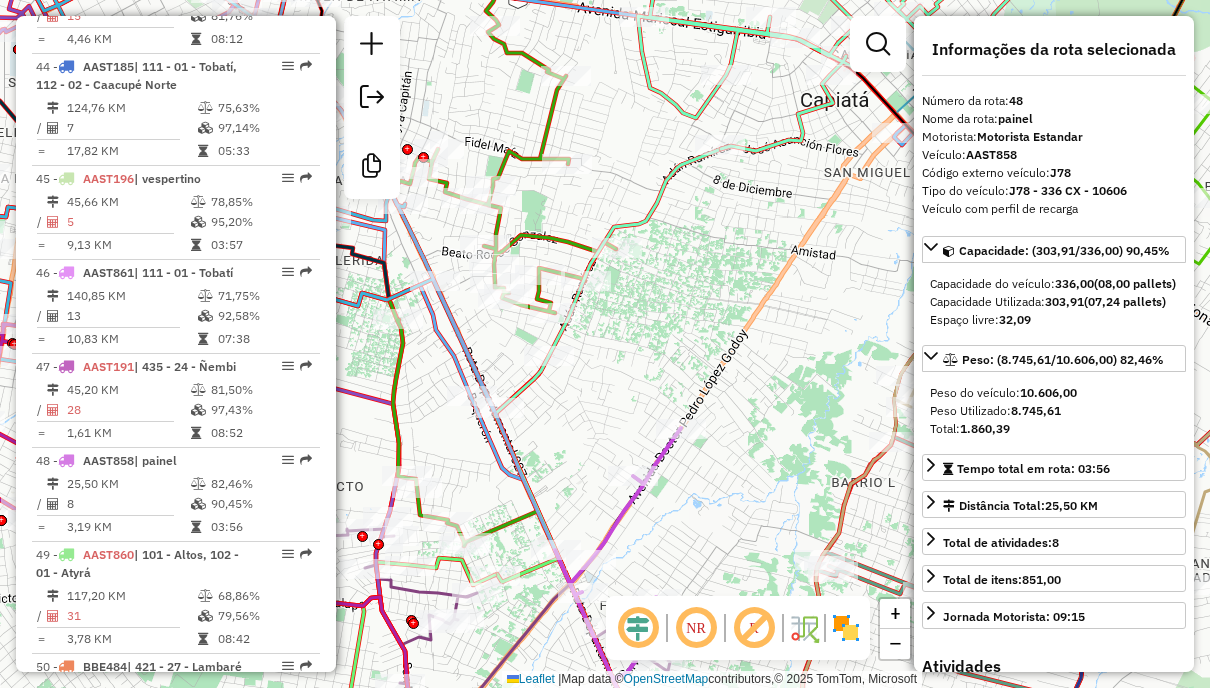 scroll, scrollTop: 6083, scrollLeft: 0, axis: vertical 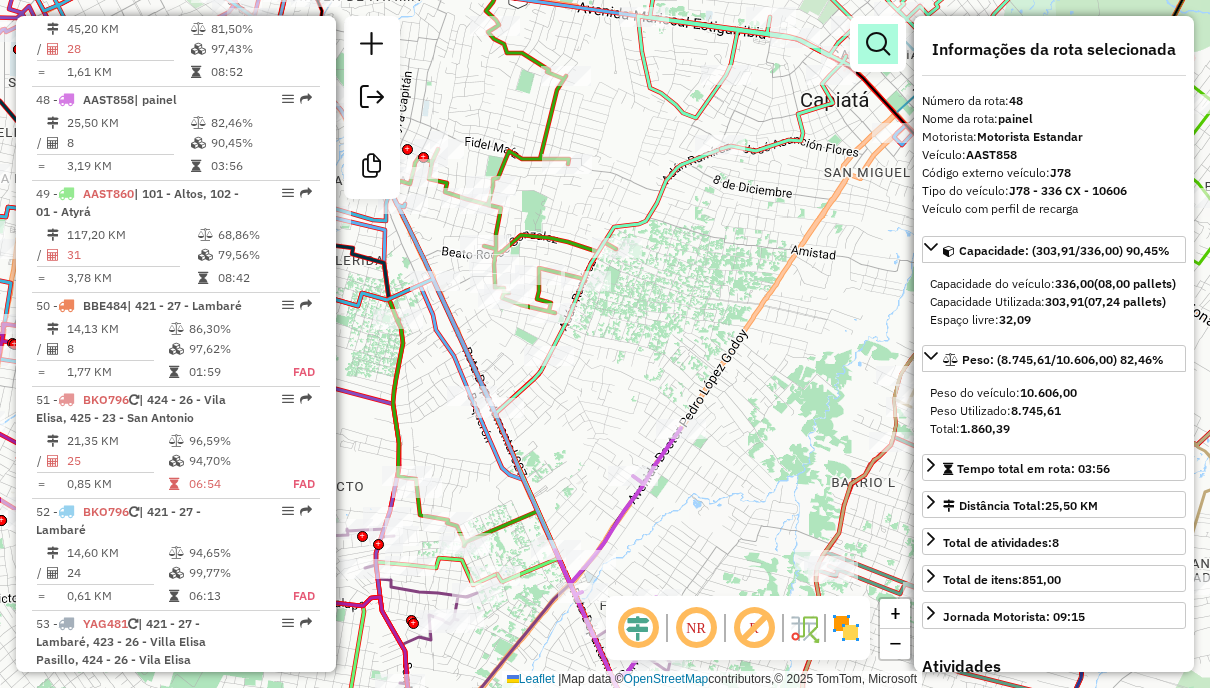 click at bounding box center [878, 44] 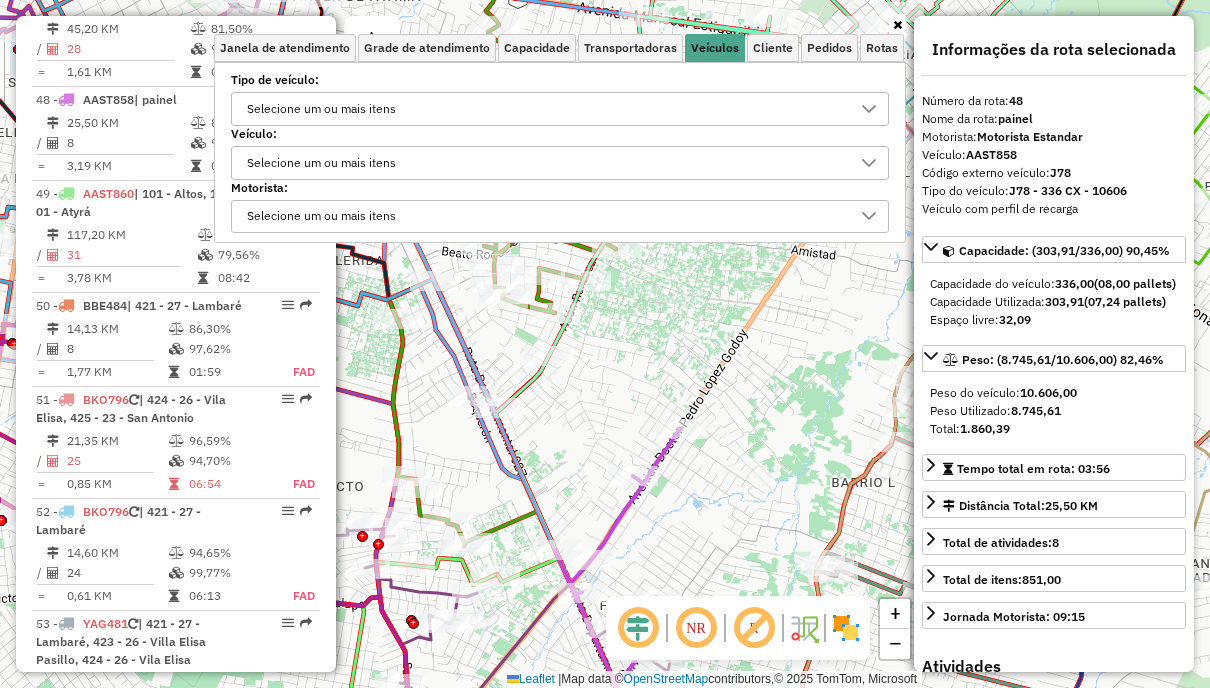 click on "Janela de atendimento Grade de atendimento Capacidade Transportadoras Veículos Cliente Pedidos  Rotas Selecione os dias de semana para filtrar as janelas de atendimento  Seg   Ter   Qua   Qui   Sex   Sáb   Dom  Informe o período da janela de atendimento: De: Até:  Filtrar exatamente a janela do cliente  Considerar janela de atendimento padrão  Selecione os dias de semana para filtrar as grades de atendimento  Seg   Ter   Qua   Qui   Sex   Sáb   Dom   Considerar clientes sem dia de atendimento cadastrado  Clientes fora do dia de atendimento selecionado Filtrar as atividades entre os valores definidos abaixo:  Peso mínimo:   Peso máximo:   Cubagem mínima:   Cubagem máxima:   De:   Até:  Filtrar as atividades entre o tempo de atendimento definido abaixo:  De:   Até:   Considerar capacidade total dos clientes não roteirizados Transportadora: Selecione um ou mais itens Tipo de veículo: Selecione um ou mais itens Veículo: Selecione um ou mais itens Motorista: Selecione um ou mais itens Nome: Rótulo:" 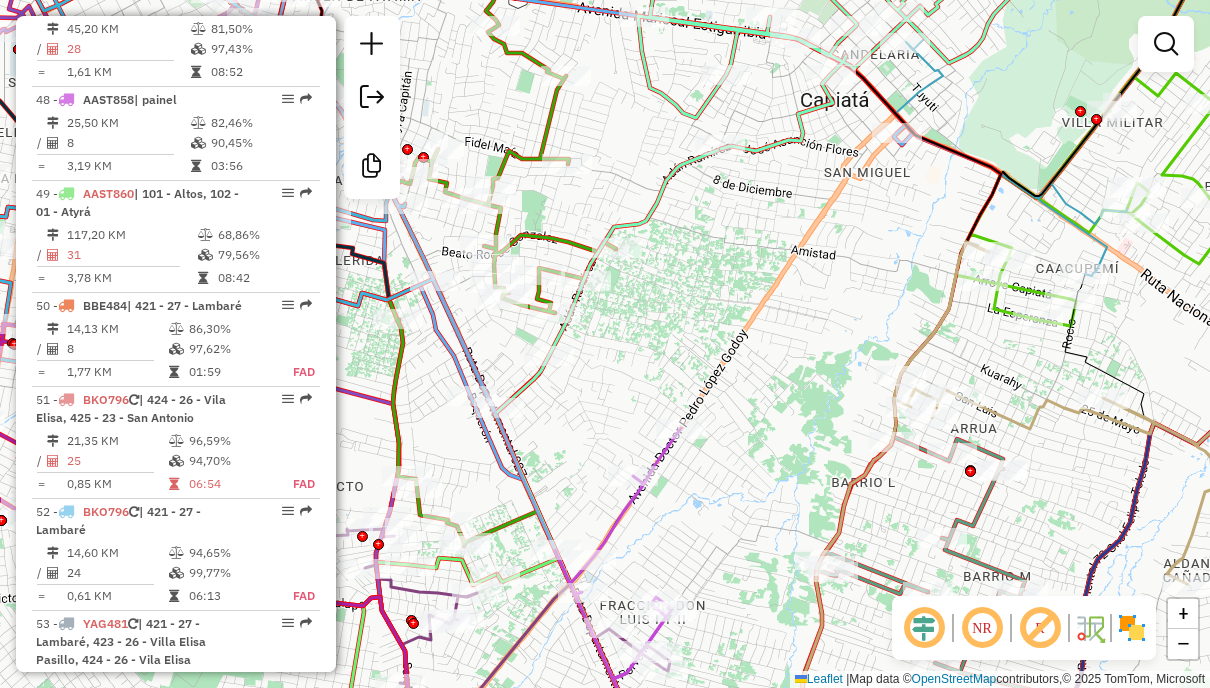 click 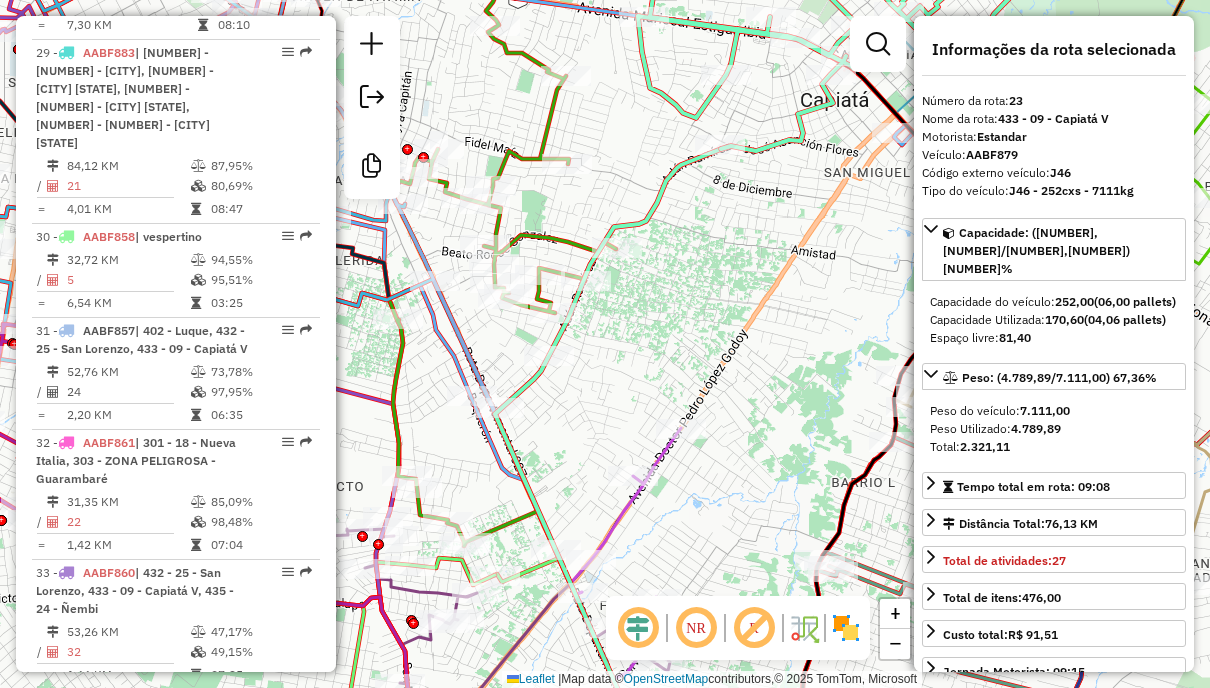 scroll, scrollTop: 3381, scrollLeft: 0, axis: vertical 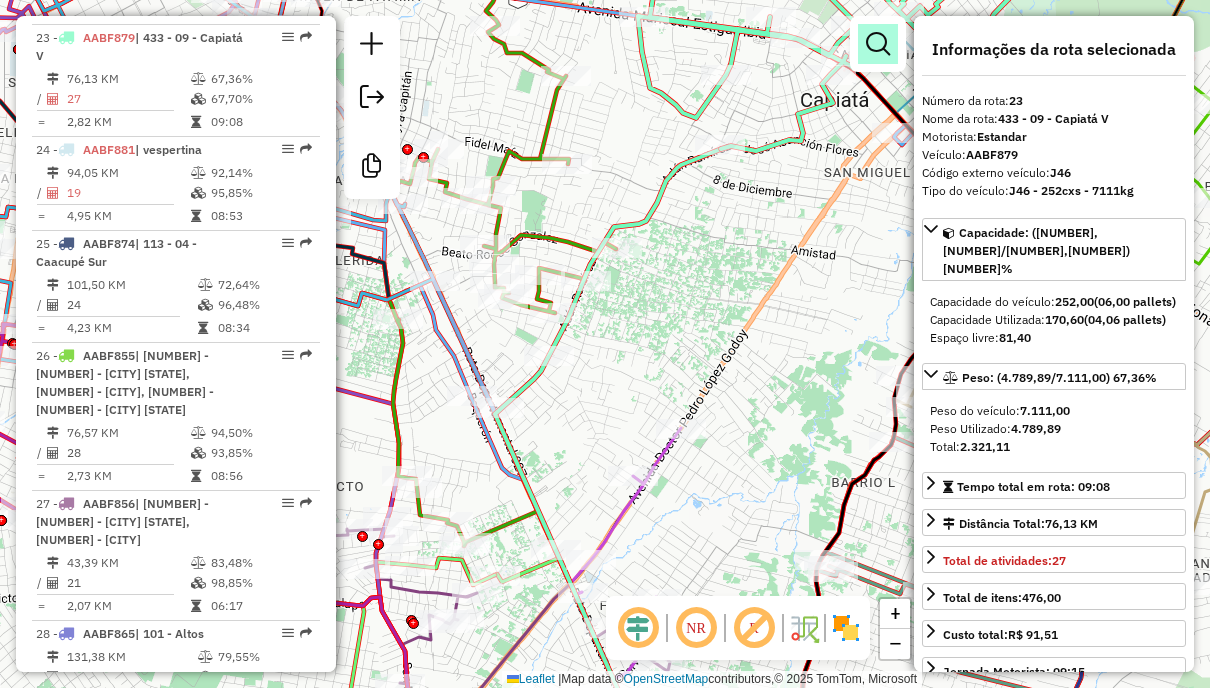 click at bounding box center (878, 44) 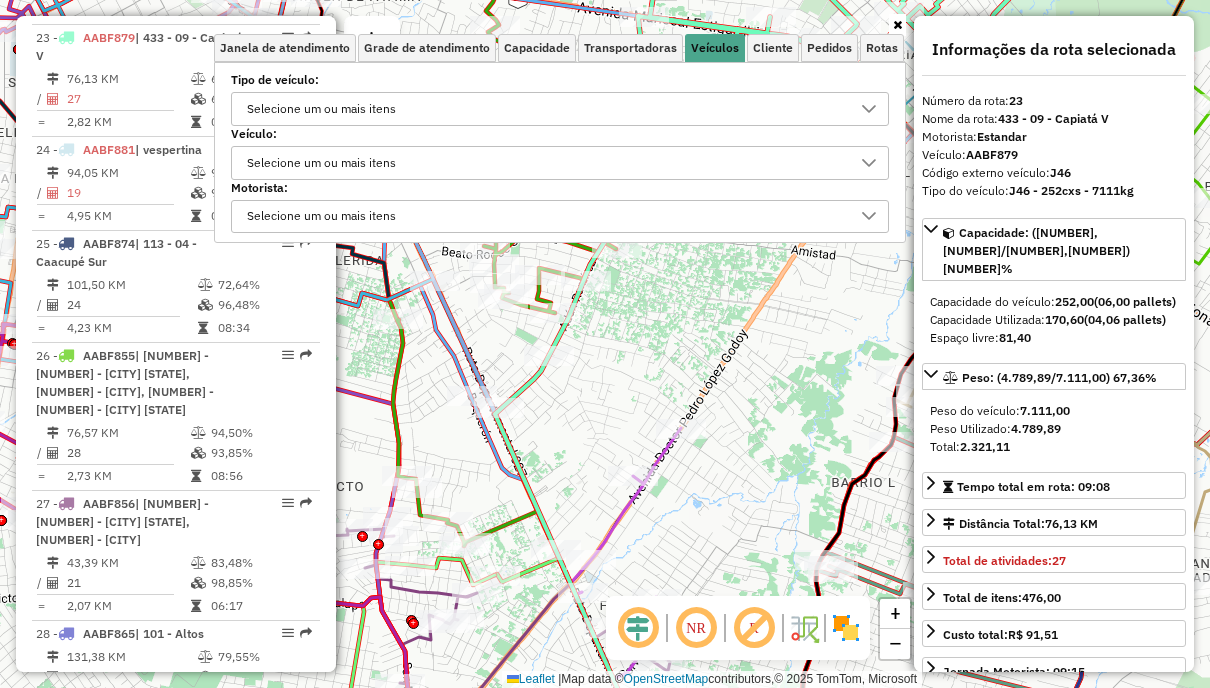 click on "Selecione um ou mais itens" at bounding box center (545, 109) 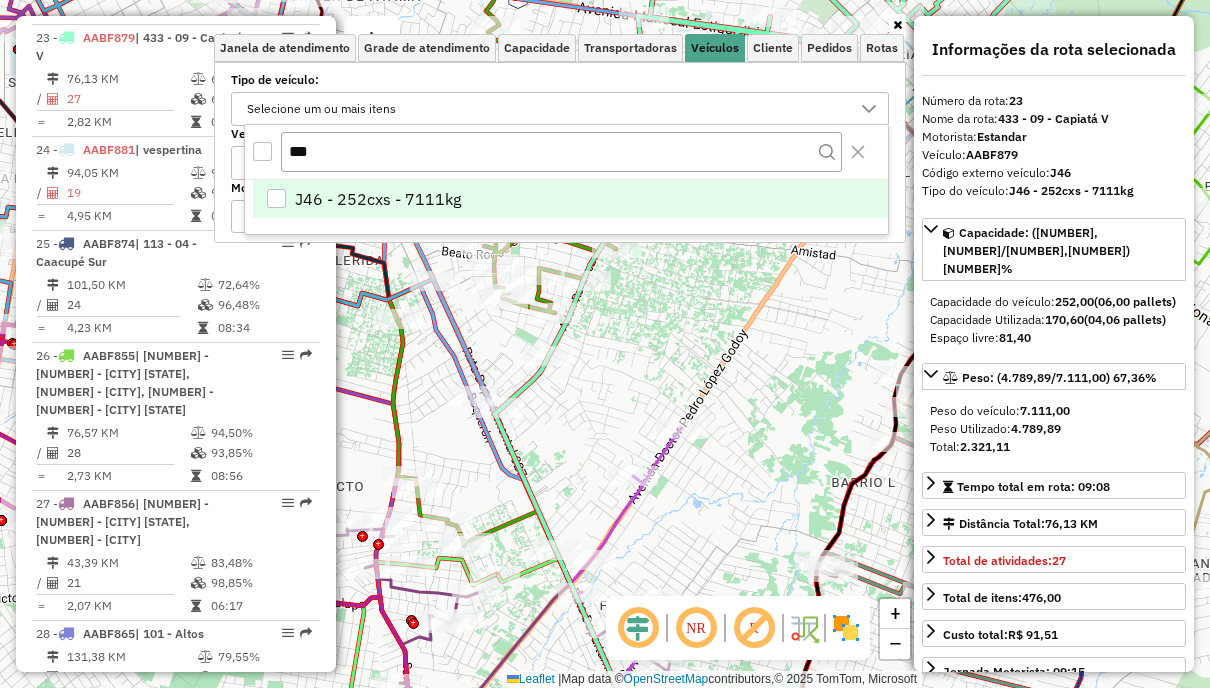 click on "J46 - 252cxs - 7111kg" at bounding box center [570, 199] 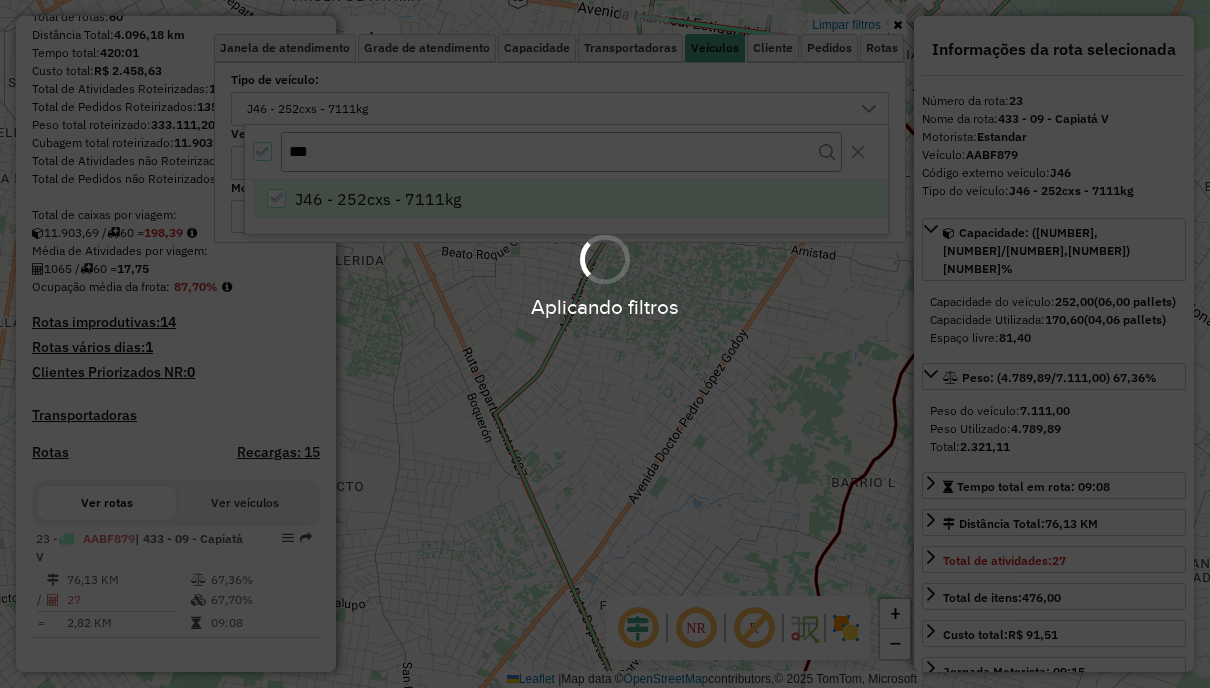 scroll, scrollTop: 265, scrollLeft: 0, axis: vertical 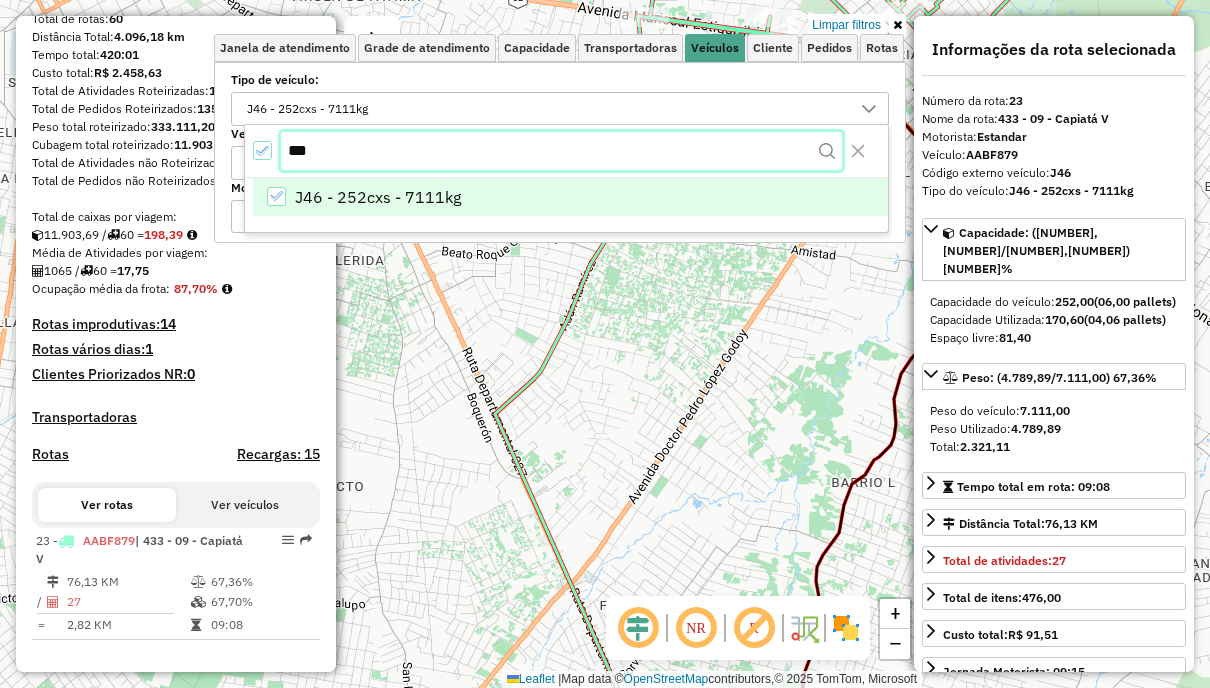 click on "***" at bounding box center [561, 151] 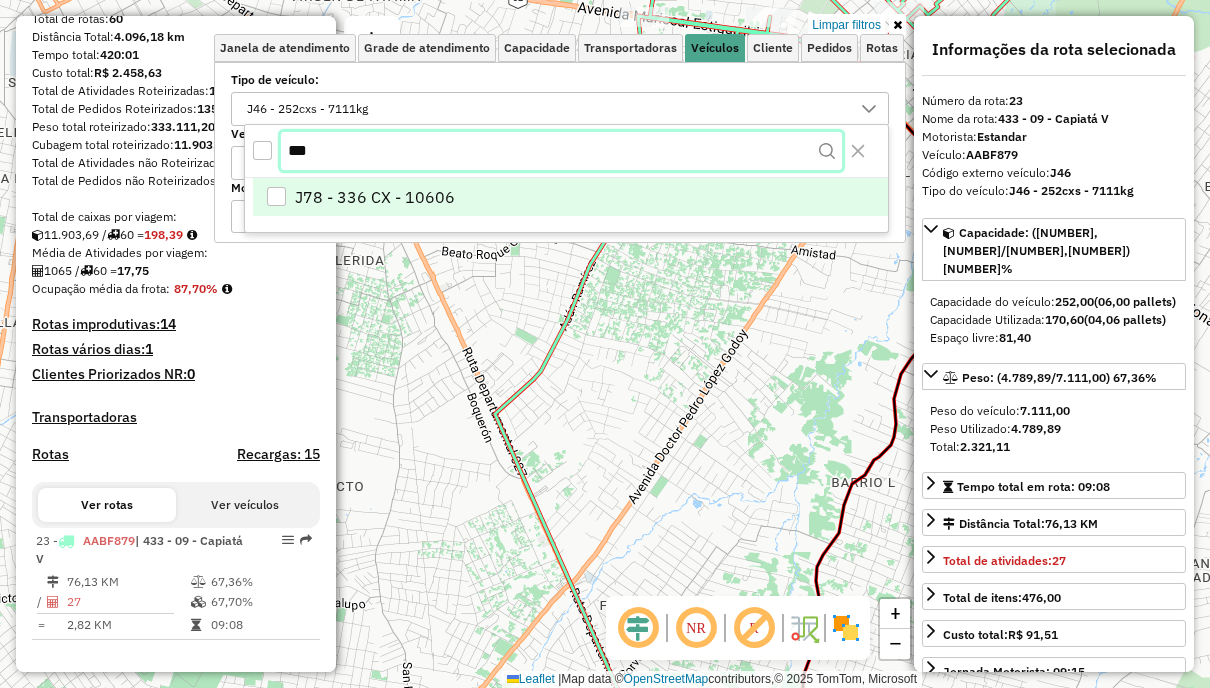 type on "***" 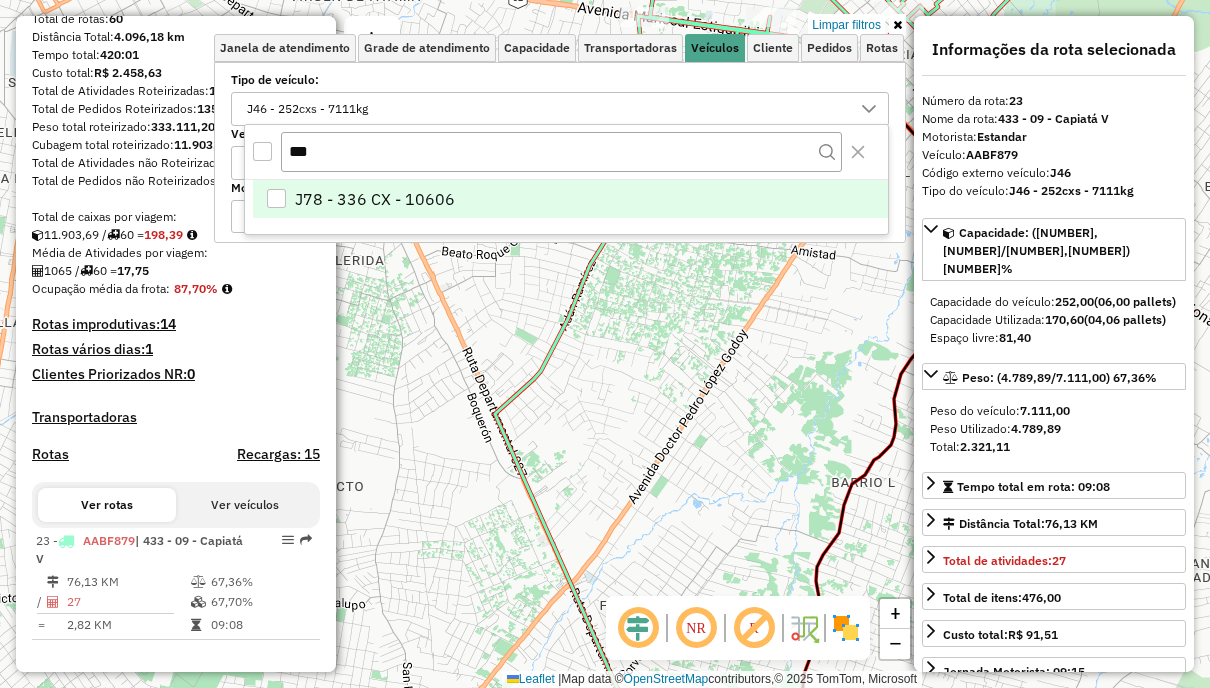 click on "J78 - 336 CX - 10606" at bounding box center (375, 199) 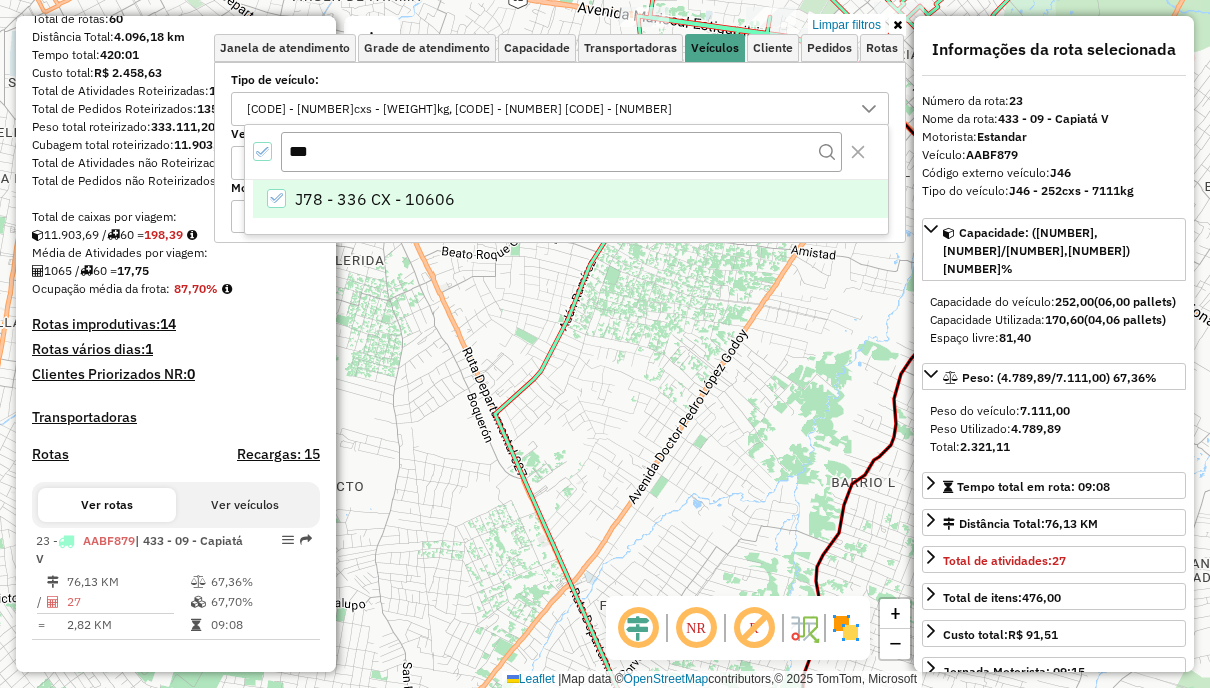 scroll, scrollTop: 359, scrollLeft: 0, axis: vertical 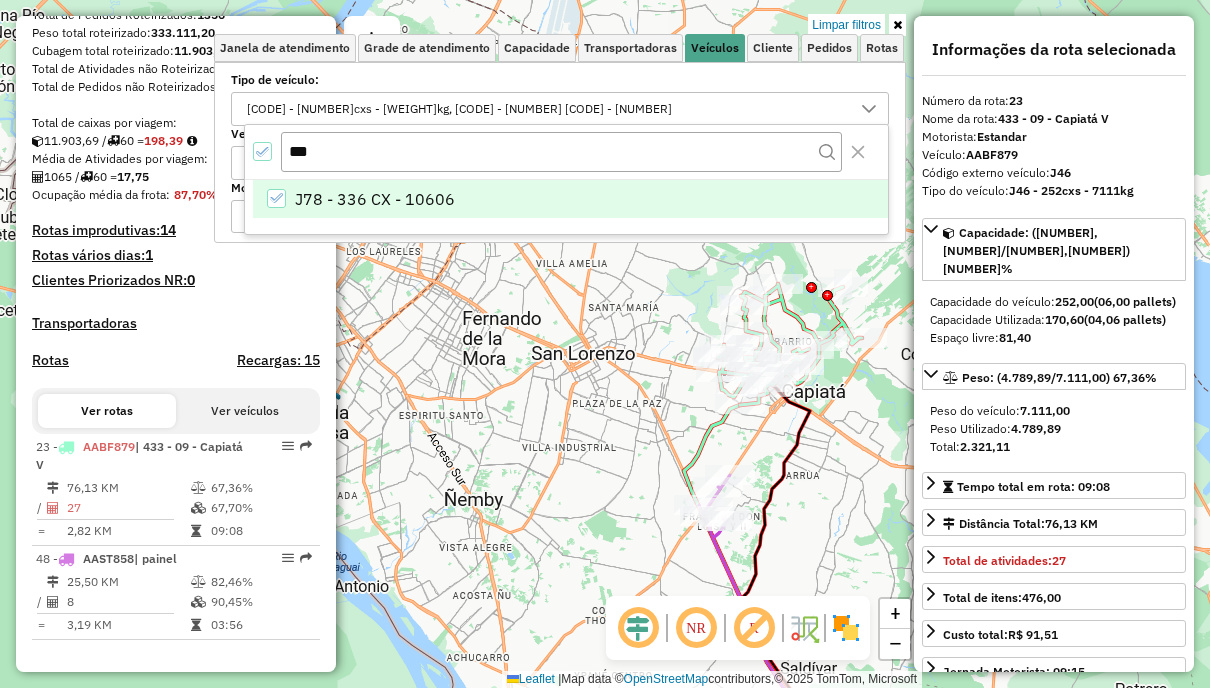 click on "Limpar filtros Janela de atendimento Grade de atendimento Capacidade Transportadoras Veículos Cliente Pedidos  Rotas Selecione os dias de semana para filtrar as janelas de atendimento  Seg   Ter   Qua   Qui   Sex   Sáb   Dom  Informe o período da janela de atendimento: De: Até:  Filtrar exatamente a janela do cliente  Considerar janela de atendimento padrão  Selecione os dias de semana para filtrar as grades de atendimento  Seg   Ter   Qua   Qui   Sex   Sáb   Dom   Considerar clientes sem dia de atendimento cadastrado  Clientes fora do dia de atendimento selecionado Filtrar as atividades entre os valores definidos abaixo:  Peso mínimo:   Peso máximo:   Cubagem mínima:   Cubagem máxima:   De:   Até:  Filtrar as atividades entre o tempo de atendimento definido abaixo:  De:   Até:   Considerar capacidade total dos clientes não roteirizados Transportadora: Selecione um ou mais itens Tipo de veículo: J46 - 252cxs - 7111kg, J78 - 336 CX - 10606 Veículo: Selecione um ou mais itens Motorista: Nome: De:" 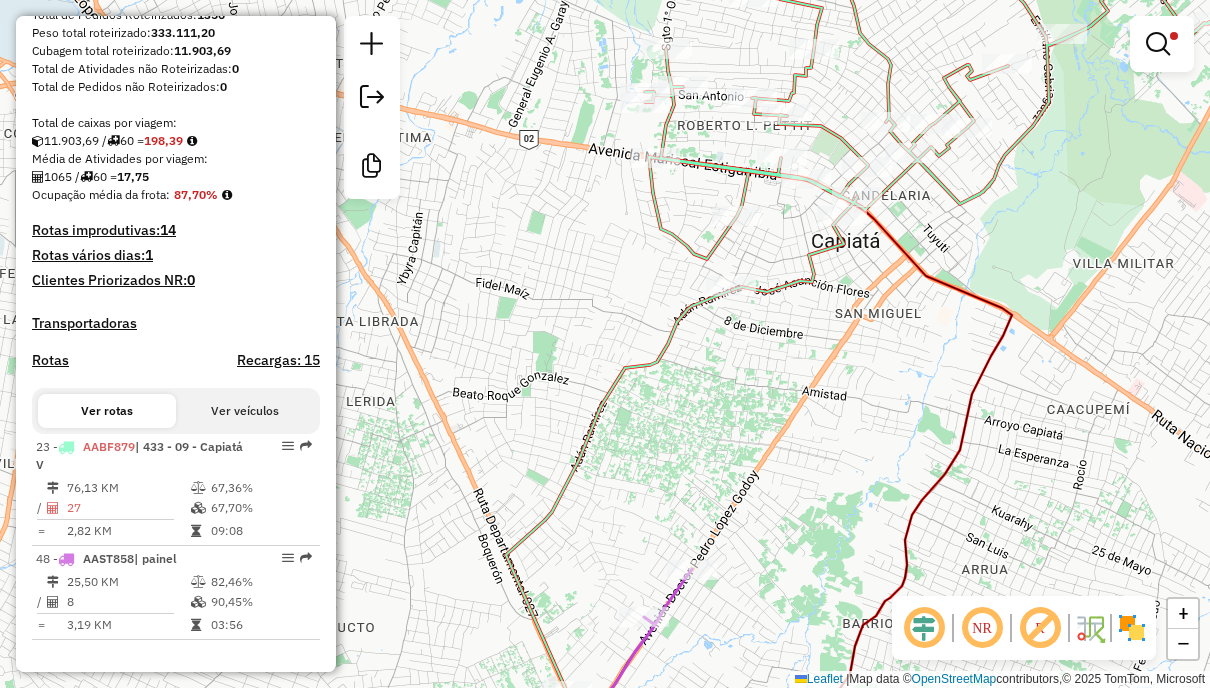 drag, startPoint x: 742, startPoint y: 436, endPoint x: 720, endPoint y: 341, distance: 97.5141 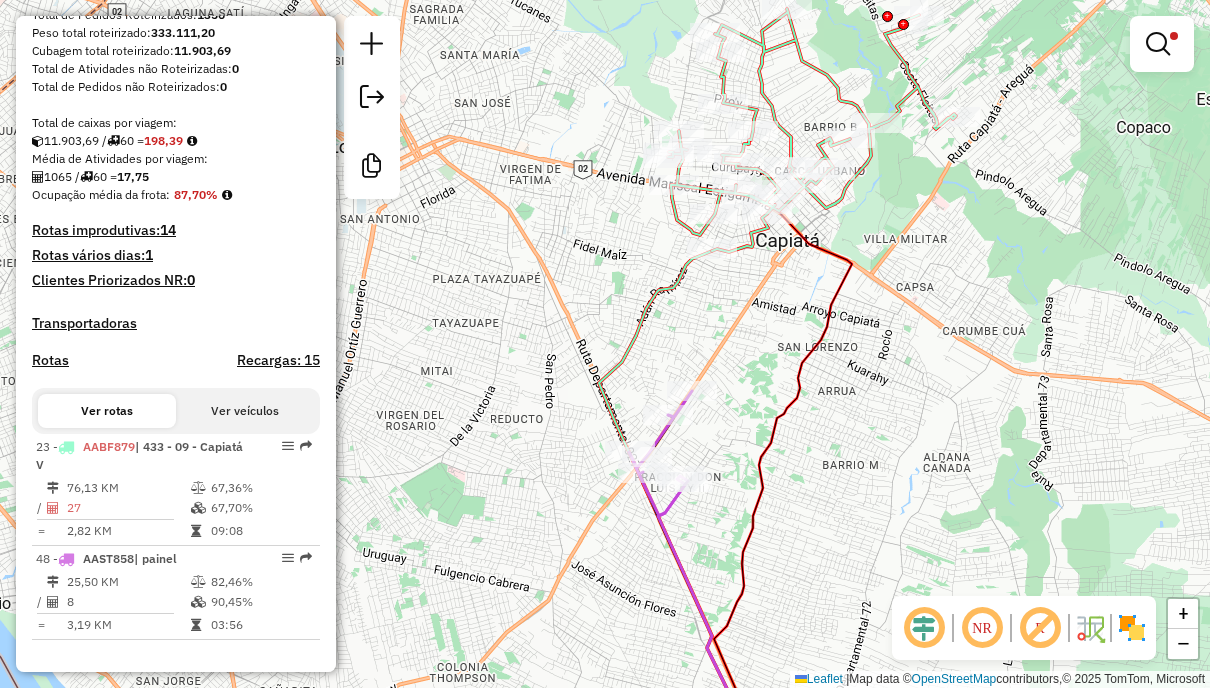 drag, startPoint x: 747, startPoint y: 334, endPoint x: 745, endPoint y: 321, distance: 13.152946 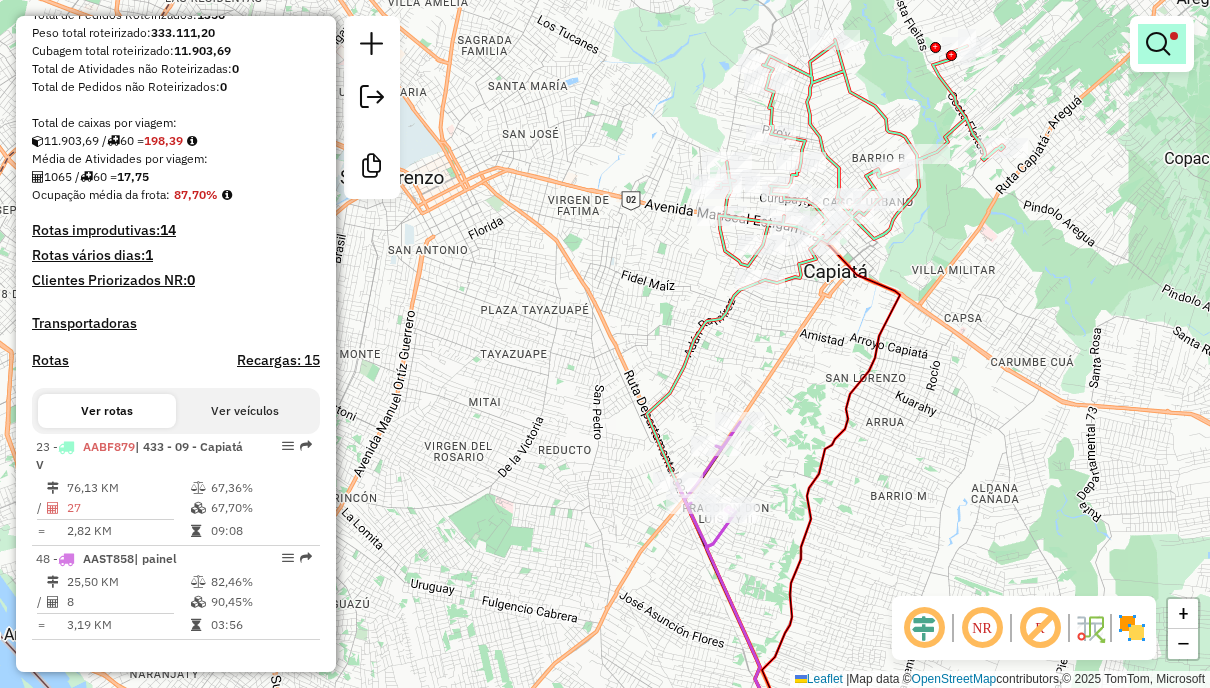 click at bounding box center [1158, 44] 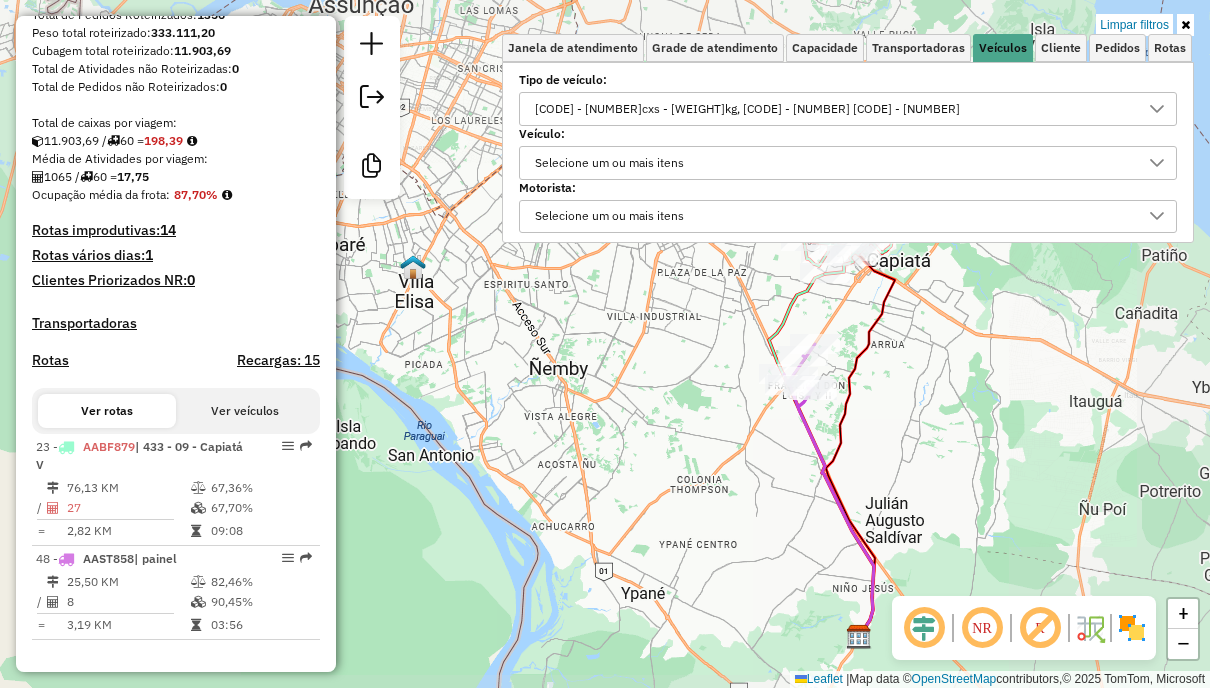 click on "Limpar filtros Janela de atendimento Grade de atendimento Capacidade Transportadoras Veículos Cliente Pedidos  Rotas Selecione os dias de semana para filtrar as janelas de atendimento  Seg   Ter   Qua   Qui   Sex   Sáb   Dom  Informe o período da janela de atendimento: De: Até:  Filtrar exatamente a janela do cliente  Considerar janela de atendimento padrão  Selecione os dias de semana para filtrar as grades de atendimento  Seg   Ter   Qua   Qui   Sex   Sáb   Dom   Considerar clientes sem dia de atendimento cadastrado  Clientes fora do dia de atendimento selecionado Filtrar as atividades entre os valores definidos abaixo:  Peso mínimo:   Peso máximo:   Cubagem mínima:   Cubagem máxima:   De:   Até:  Filtrar as atividades entre o tempo de atendimento definido abaixo:  De:   Até:   Considerar capacidade total dos clientes não roteirizados Transportadora: Selecione um ou mais itens Tipo de veículo: J46 - 252cxs - 7111kg, J78 - 336 CX - 10606 Veículo: Selecione um ou mais itens Motorista: Nome: De:" 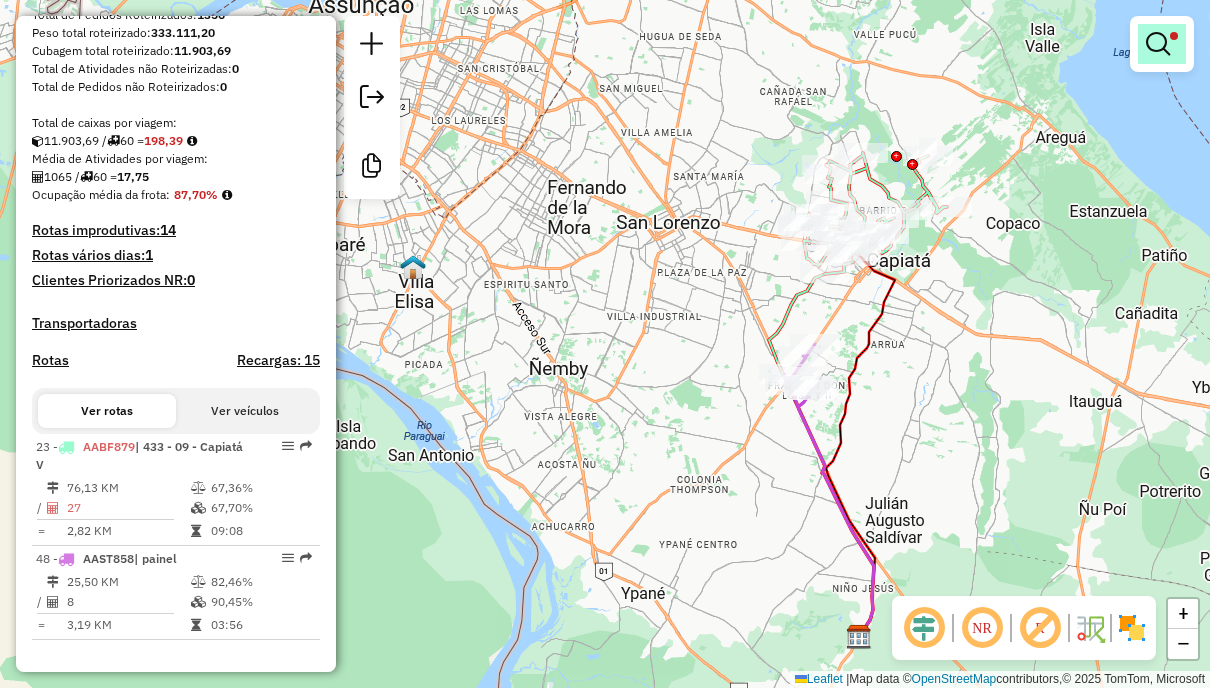 click at bounding box center [1174, 36] 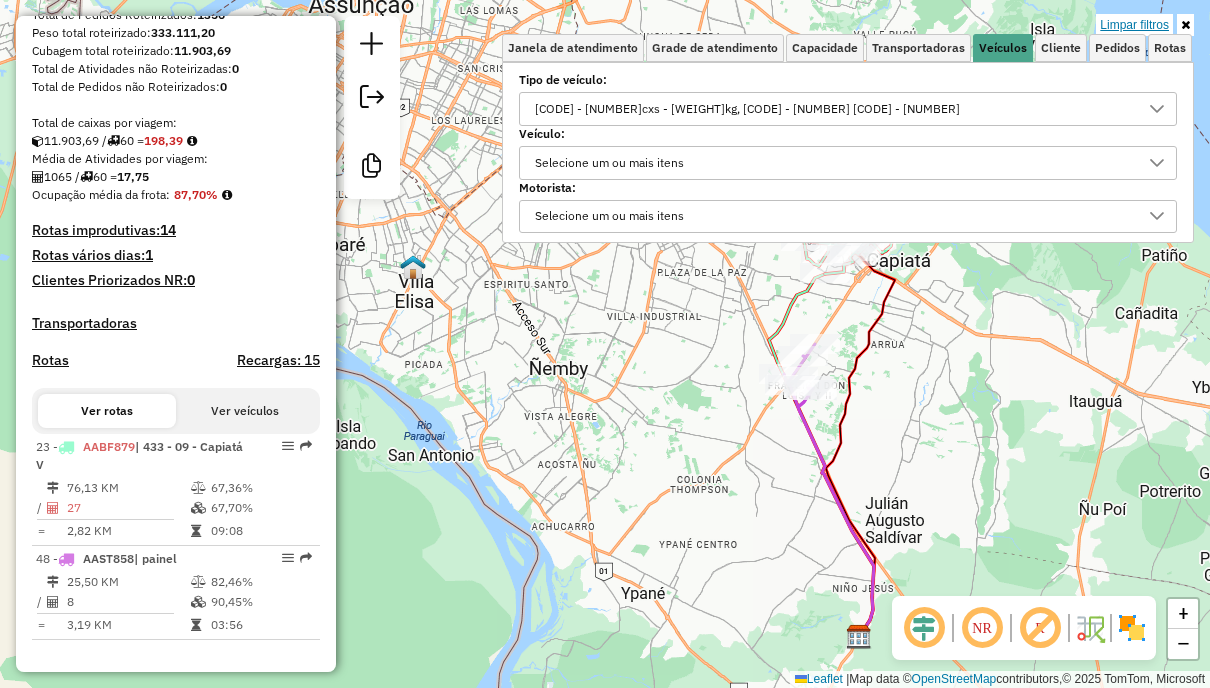 click on "Limpar filtros" at bounding box center [1134, 25] 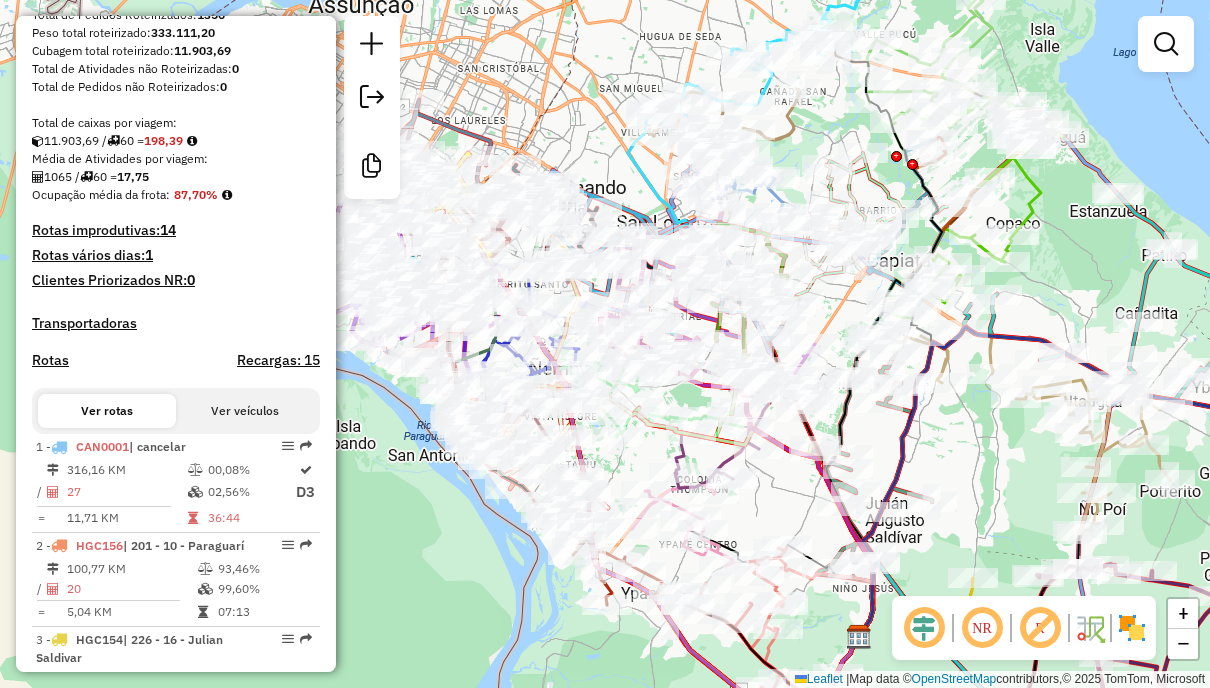 scroll, scrollTop: 3381, scrollLeft: 0, axis: vertical 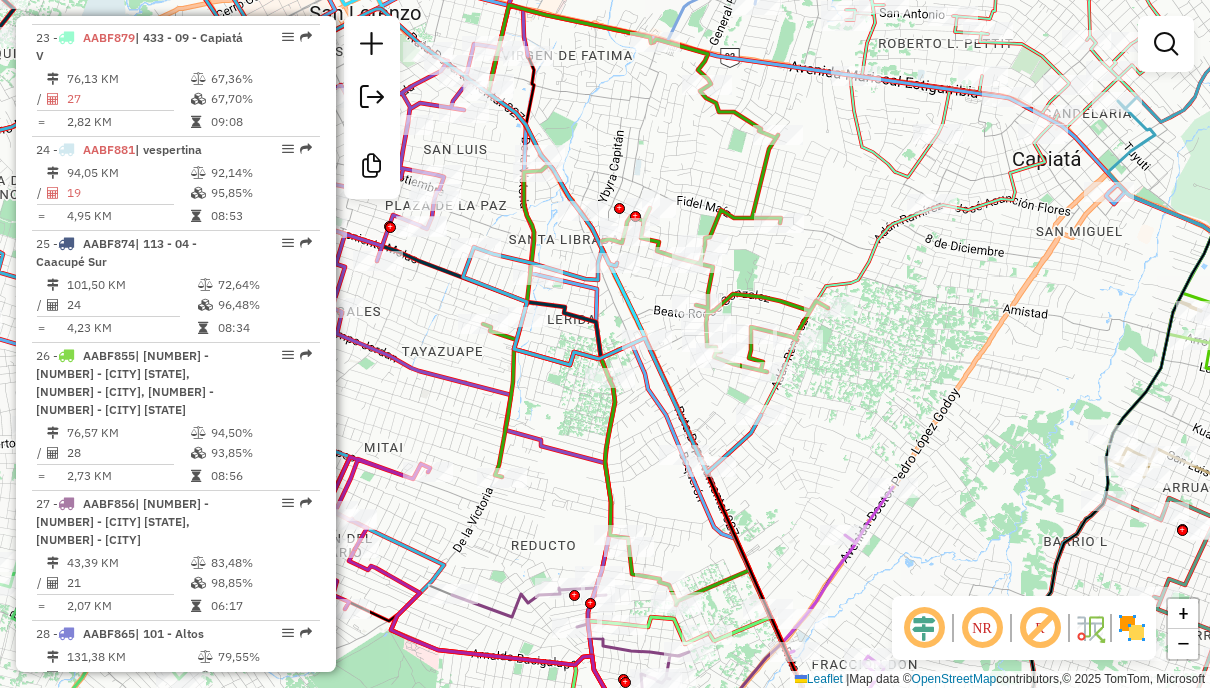 click 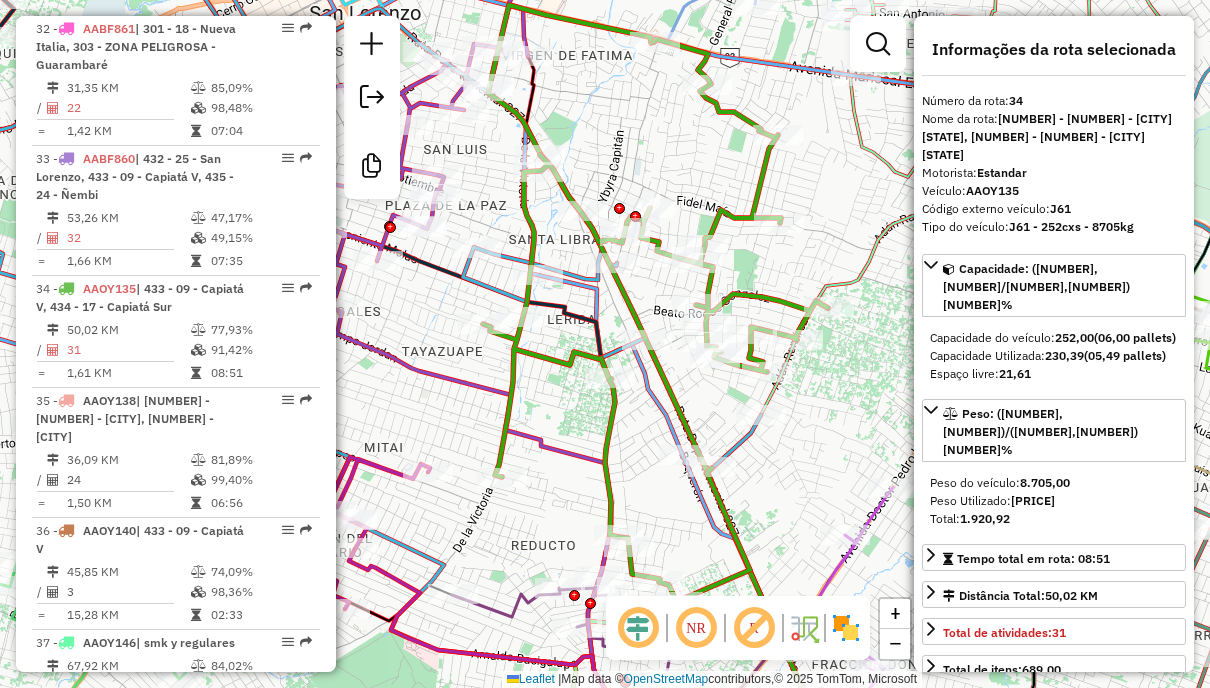 scroll, scrollTop: 4663, scrollLeft: 0, axis: vertical 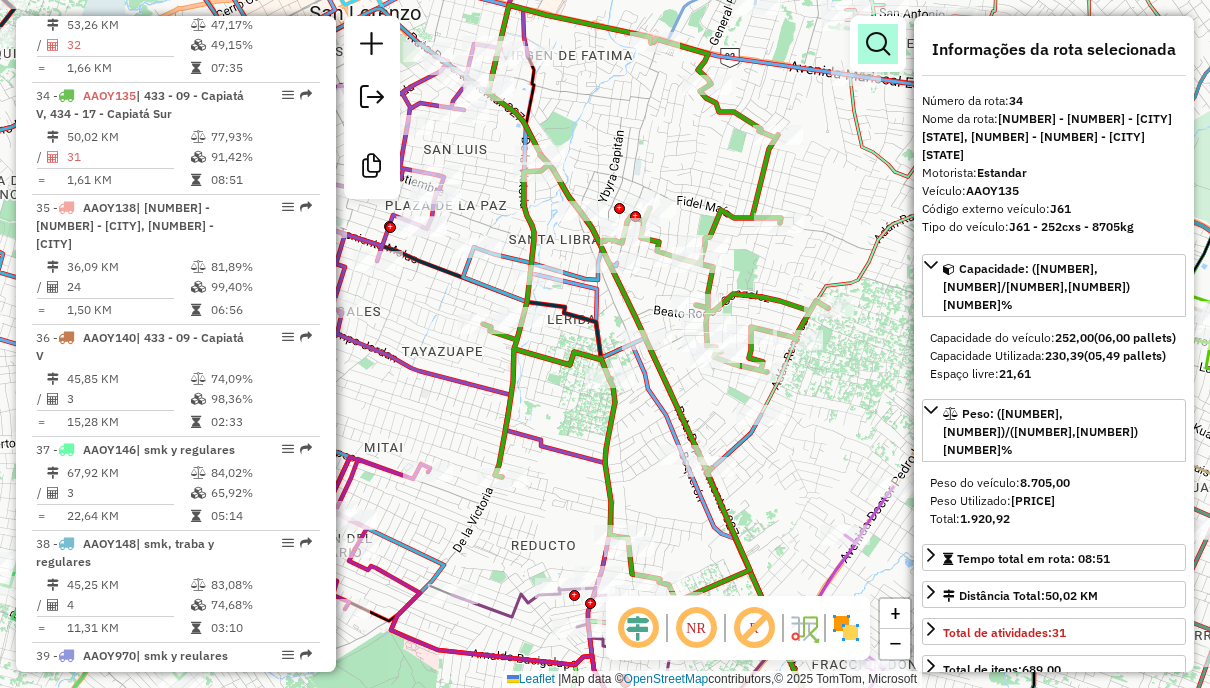 click at bounding box center [878, 44] 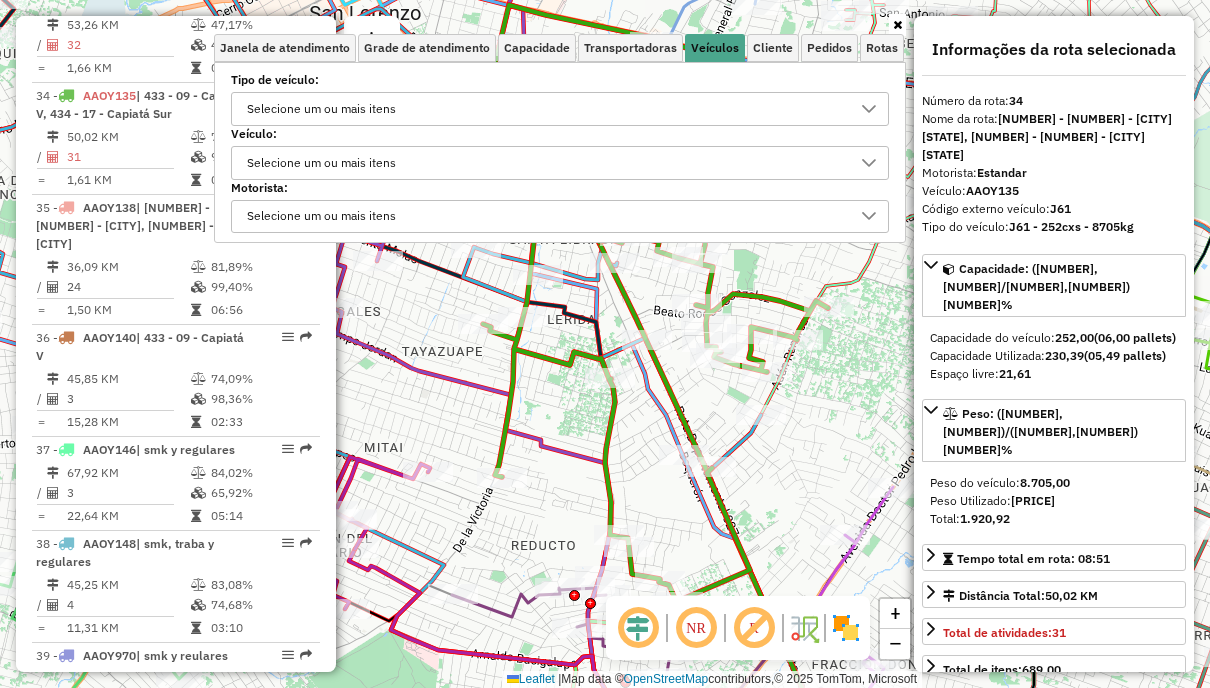 click on "Selecione um ou mais itens" at bounding box center (545, 109) 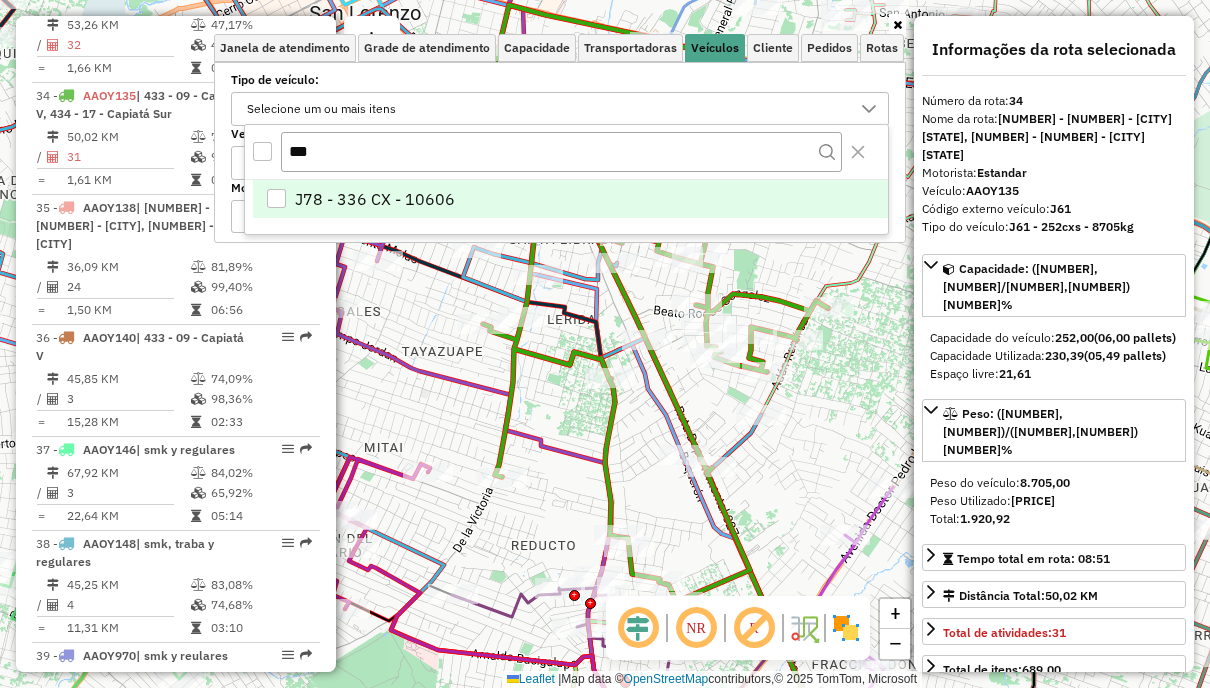 click on "J78 - 336 CX - 10606" at bounding box center [570, 199] 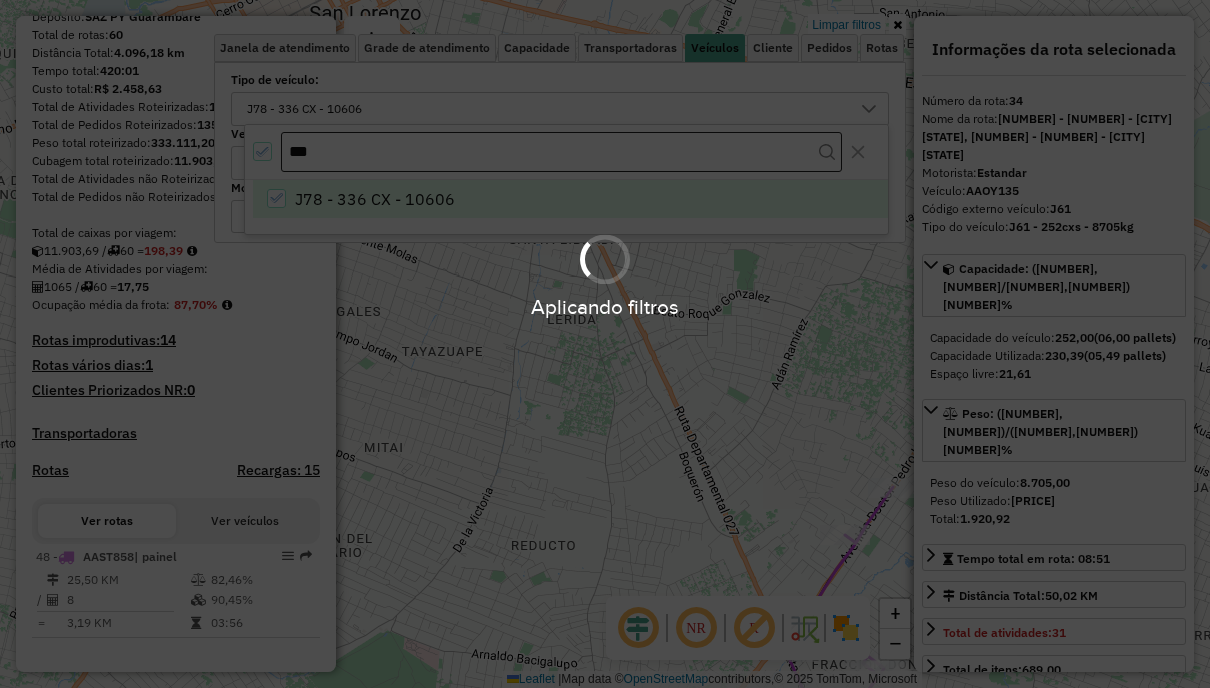 scroll, scrollTop: 247, scrollLeft: 0, axis: vertical 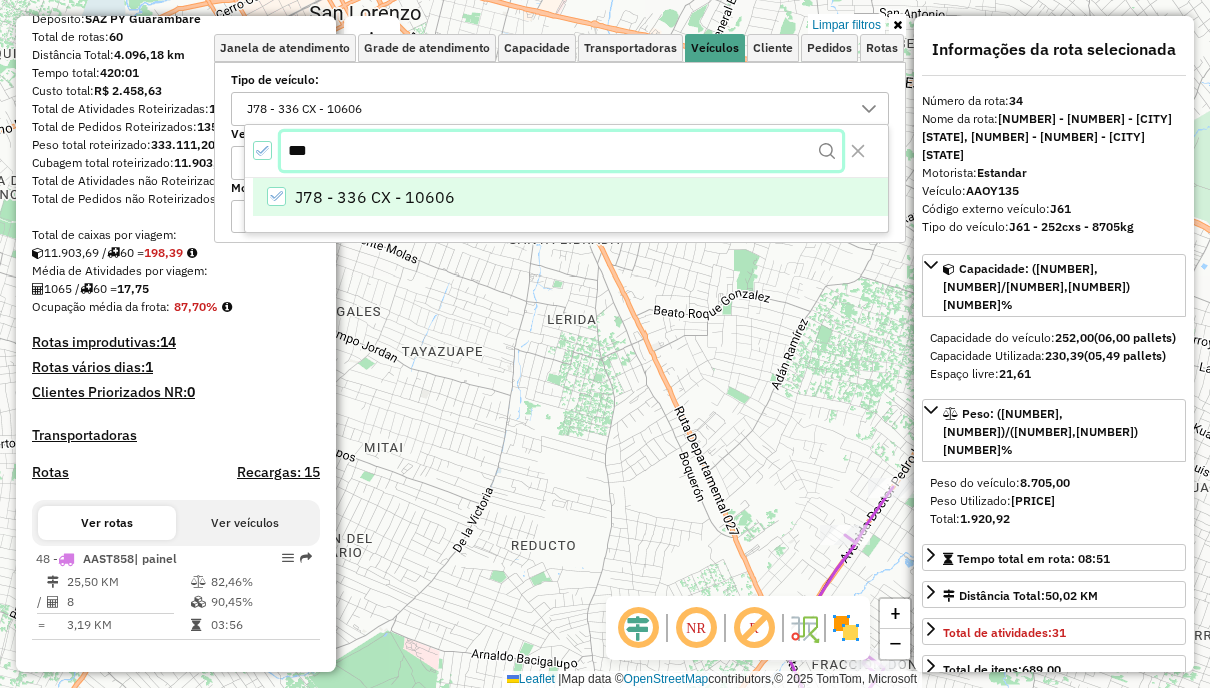 click on "***" at bounding box center [561, 151] 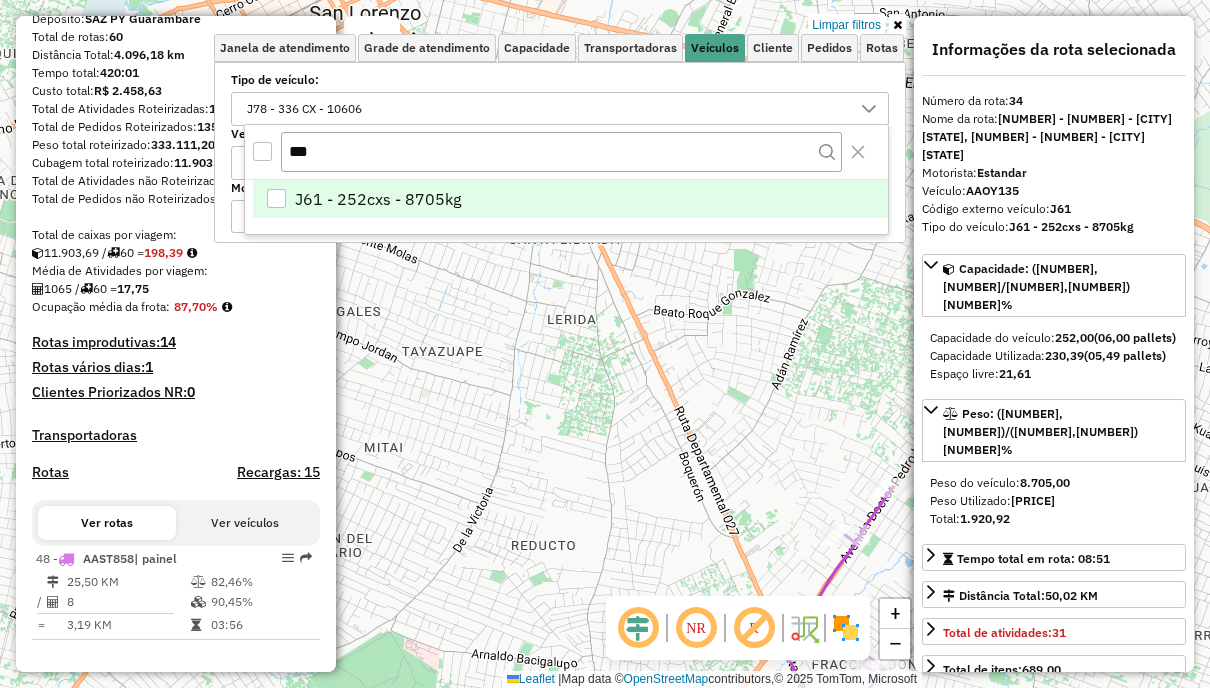 click on "J61 - 252cxs - 8705kg" at bounding box center (378, 199) 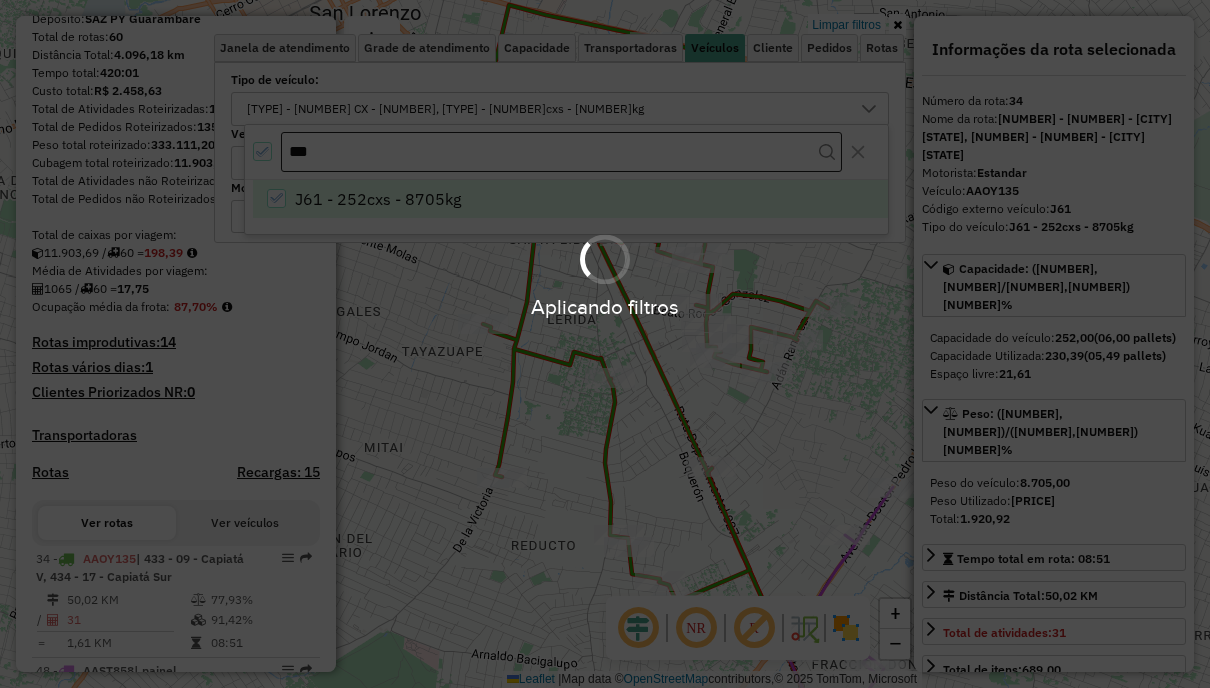 scroll, scrollTop: 359, scrollLeft: 0, axis: vertical 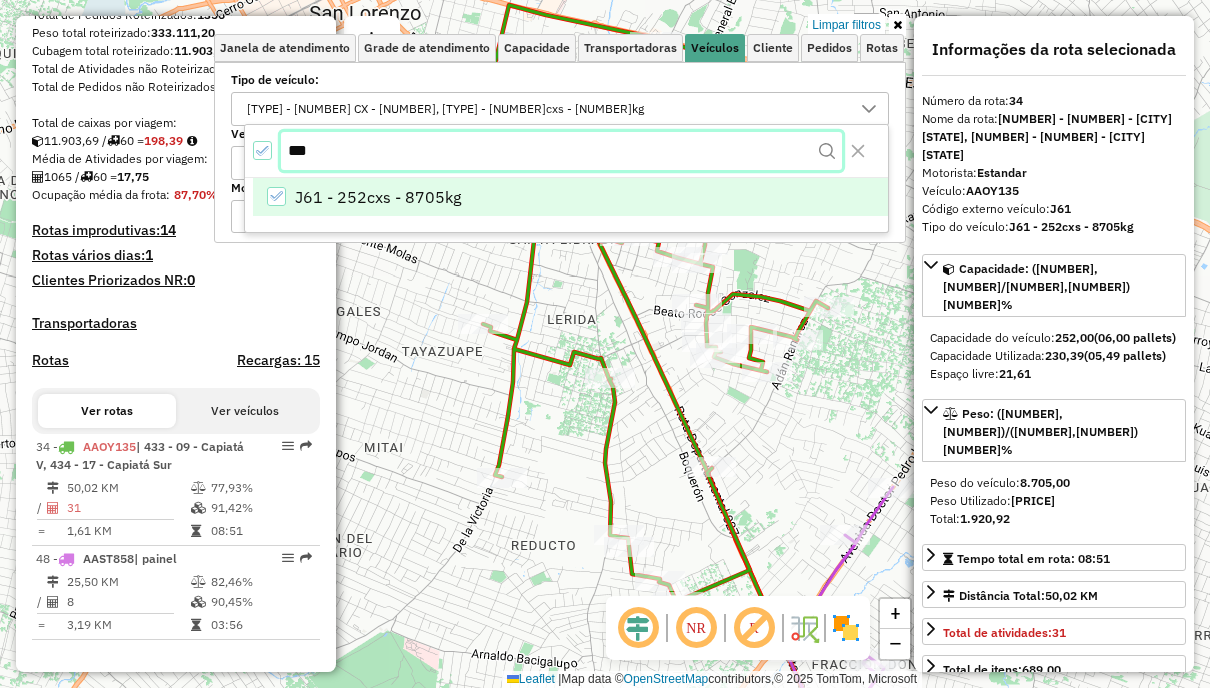 click on "***" at bounding box center [561, 151] 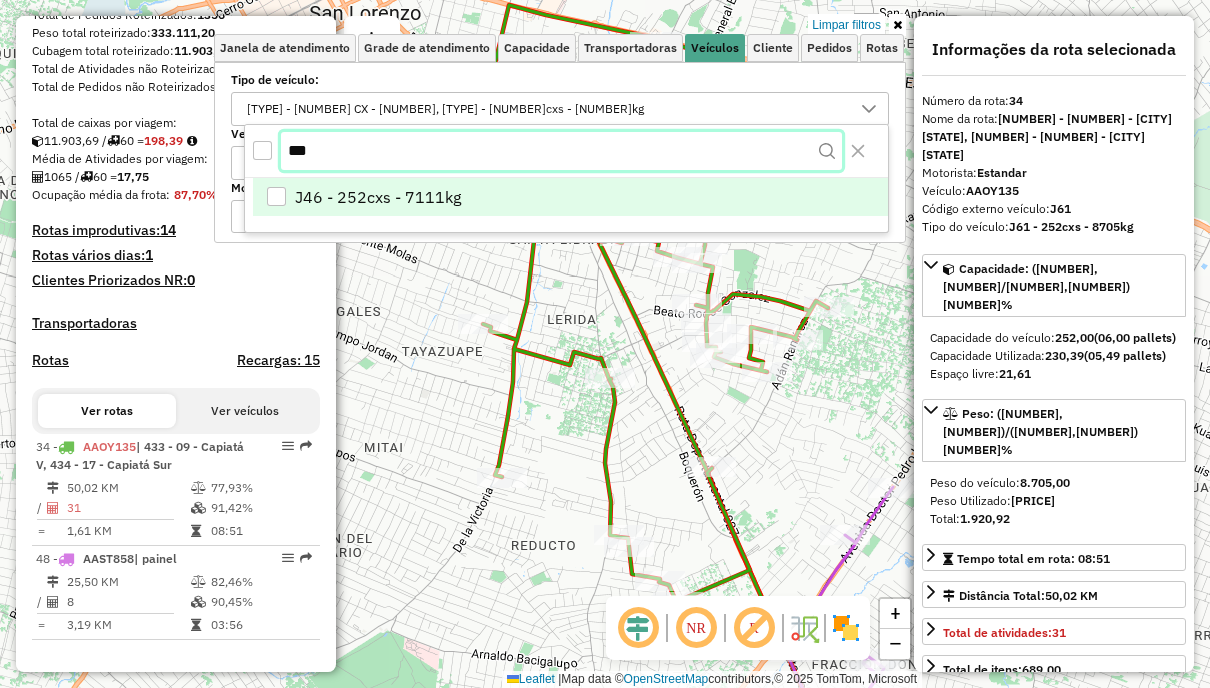 type on "***" 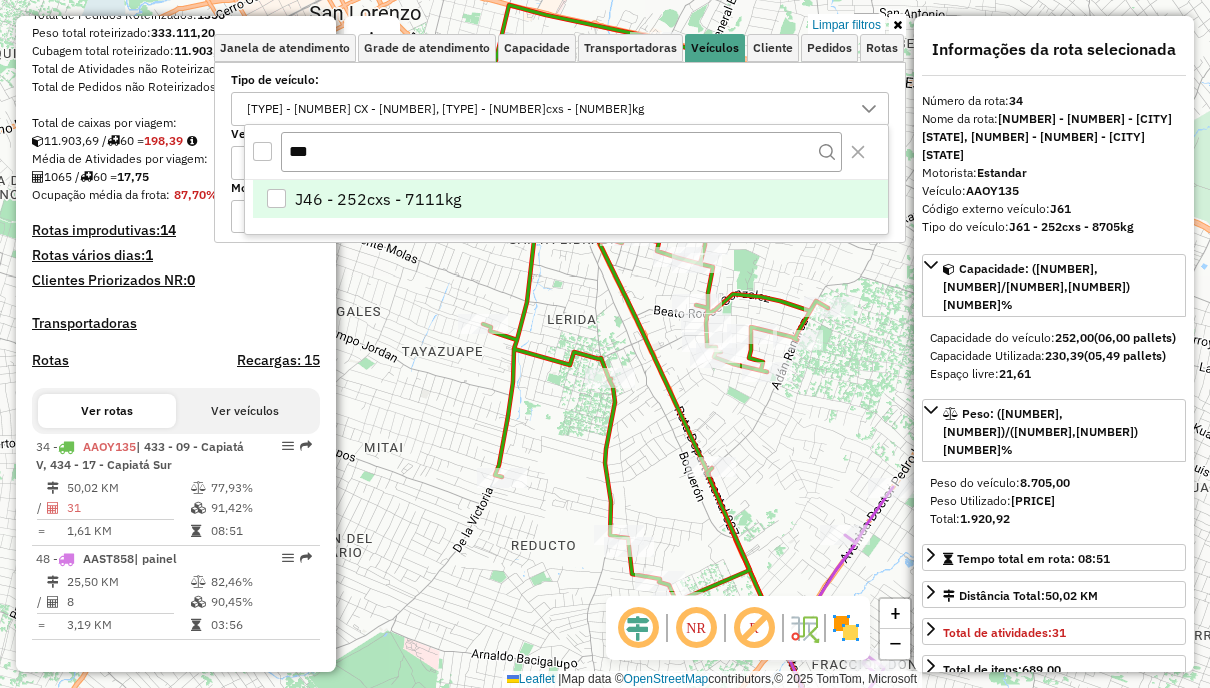 click on "J46 - 252cxs - 7111kg" at bounding box center (378, 199) 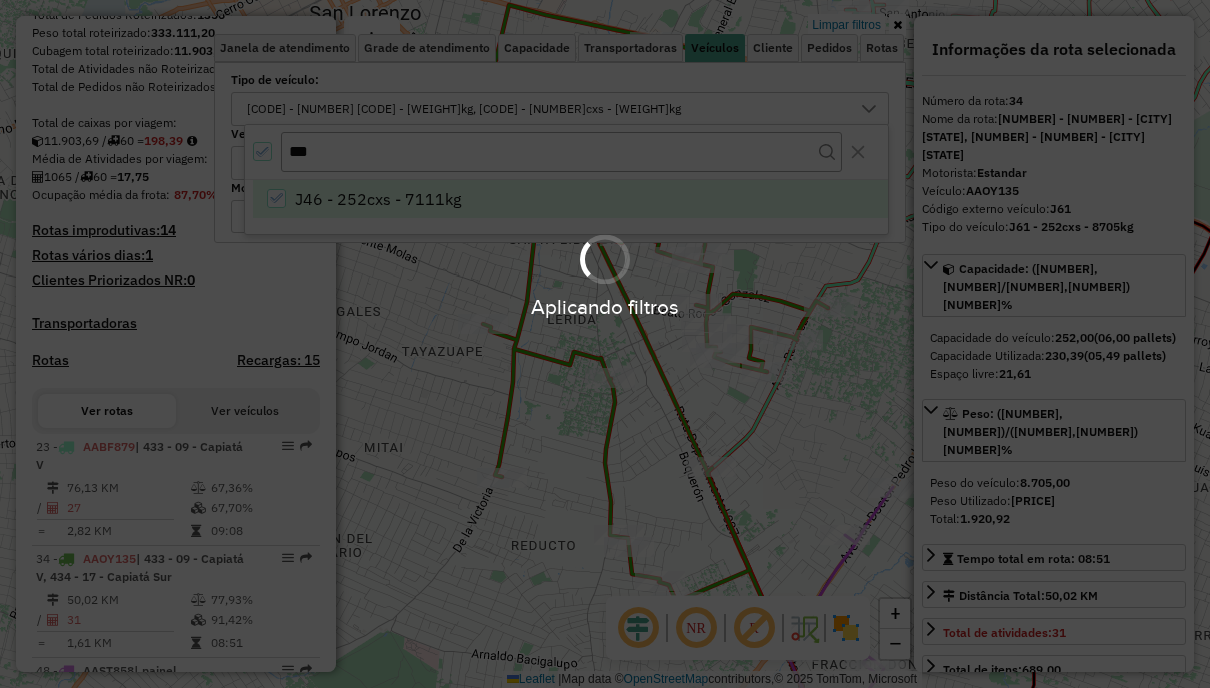 scroll, scrollTop: 470, scrollLeft: 0, axis: vertical 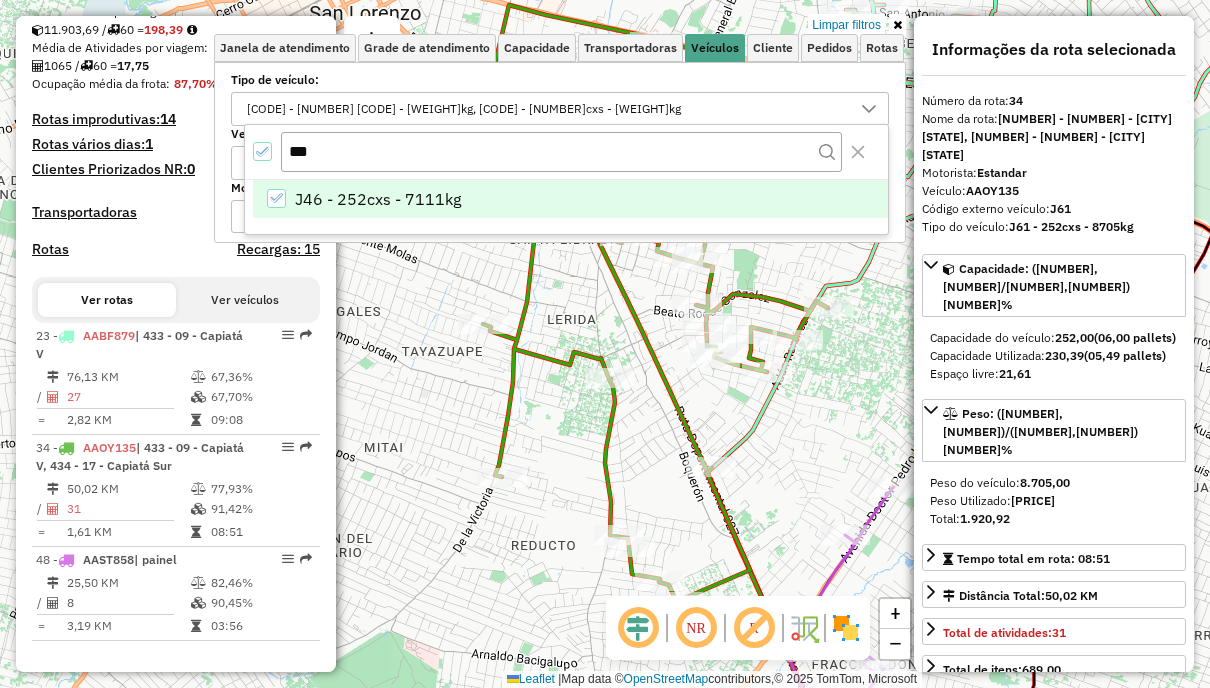 click on "Limpar filtros Janela de atendimento Grade de atendimento Capacidade Transportadoras Veículos Cliente Pedidos  Rotas Selecione os dias de semana para filtrar as janelas de atendimento  Seg   Ter   Qua   Qui   Sex   Sáb   Dom  Informe o período da janela de atendimento: De: Até:  Filtrar exatamente a janela do cliente  Considerar janela de atendimento padrão  Selecione os dias de semana para filtrar as grades de atendimento  Seg   Ter   Qua   Qui   Sex   Sáb   Dom   Considerar clientes sem dia de atendimento cadastrado  Clientes fora do dia de atendimento selecionado Filtrar as atividades entre os valores definidos abaixo:  Peso mínimo:   Peso máximo:   Cubagem mínima:   Cubagem máxima:   De:   Até:  Filtrar as atividades entre o tempo de atendimento definido abaixo:  De:   Até:   Considerar capacidade total dos clientes não roteirizados Transportadora: Selecione um ou mais itens Tipo de veículo: J78 - 336 CX - 10606, J61 - 252cxs - 8705kg, J46 - 252cxs - 7111kg Veículo: Motorista: Nome: Setor:" 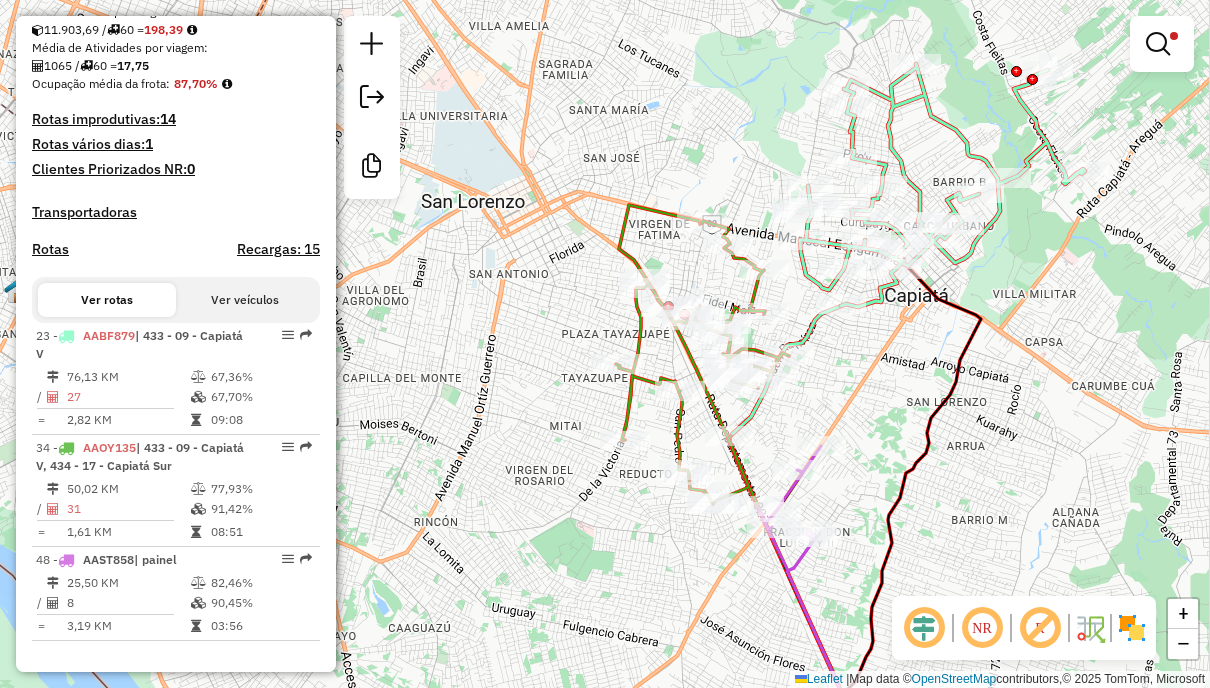 drag, startPoint x: 861, startPoint y: 420, endPoint x: 826, endPoint y: 372, distance: 59.405388 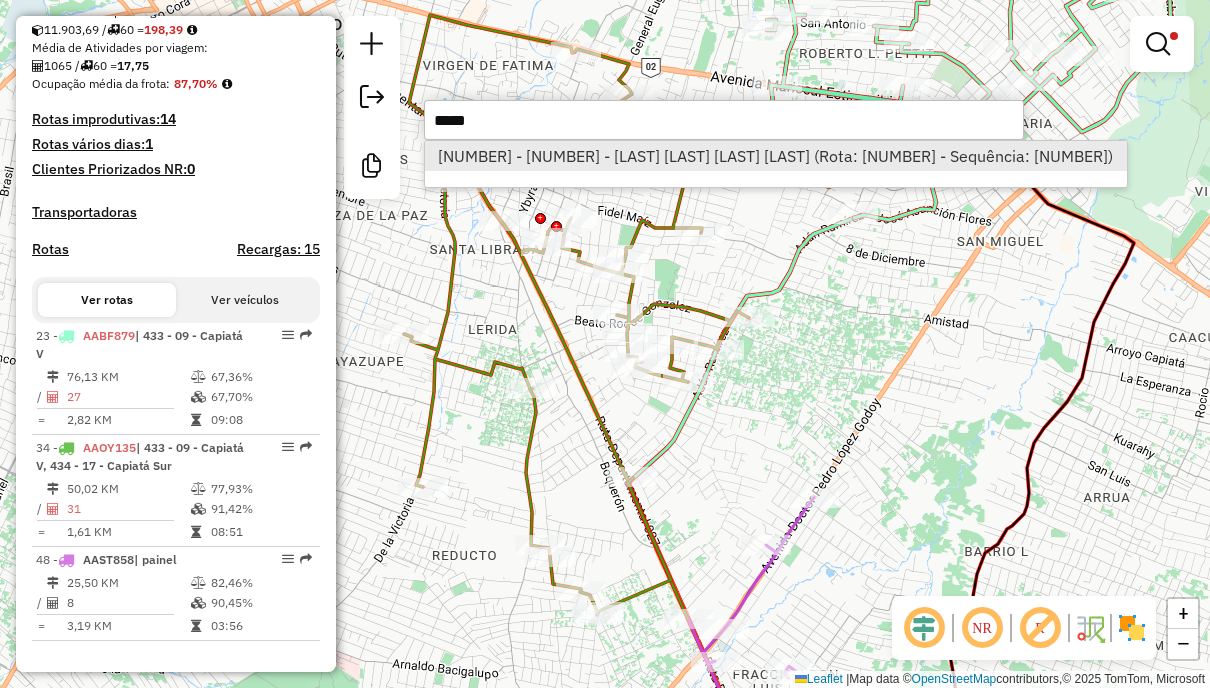 type on "*****" 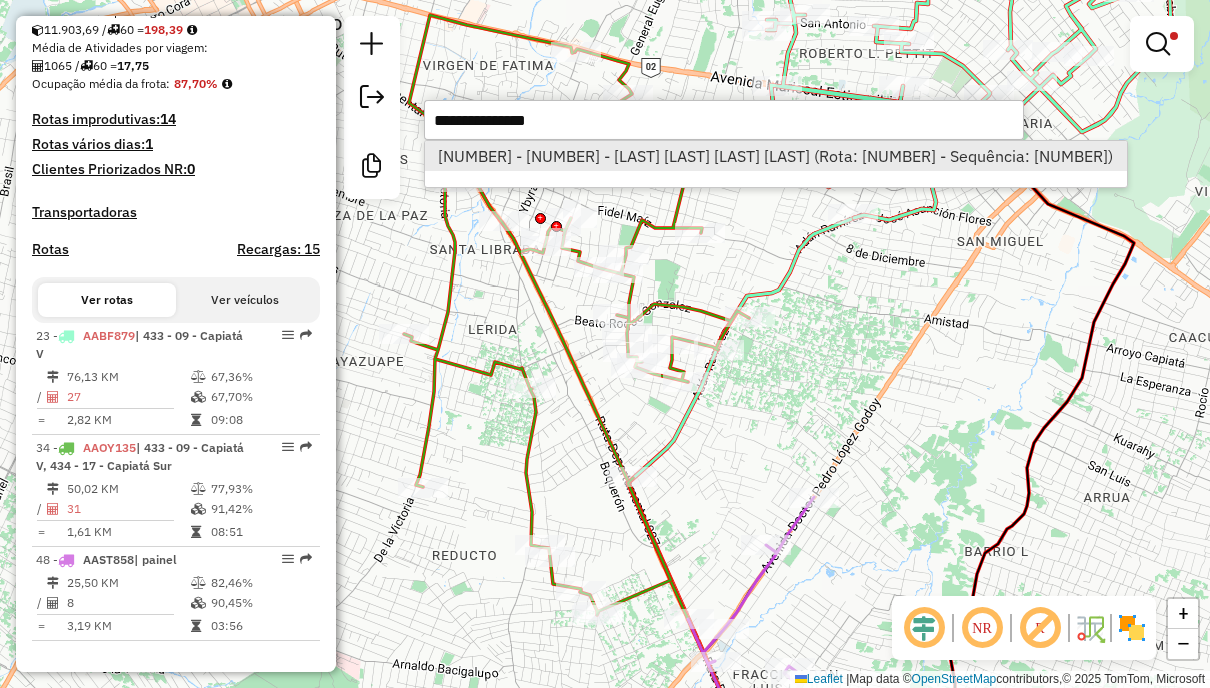 select on "**********" 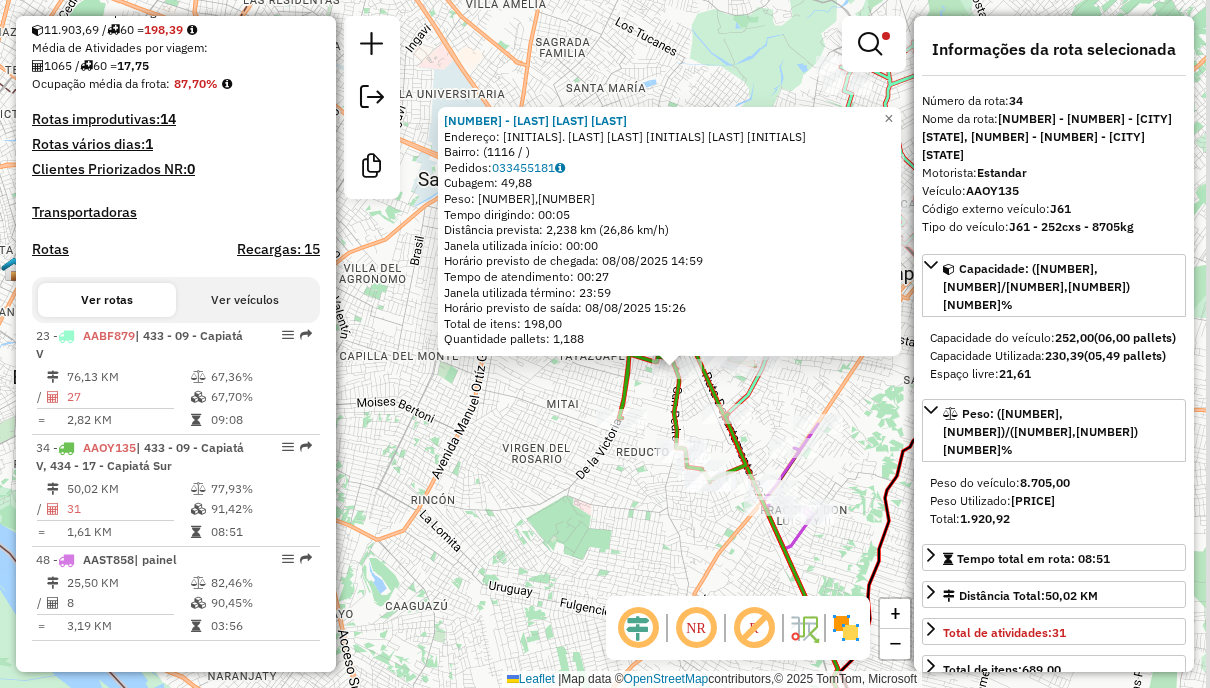 drag, startPoint x: 789, startPoint y: 408, endPoint x: 740, endPoint y: 391, distance: 51.86521 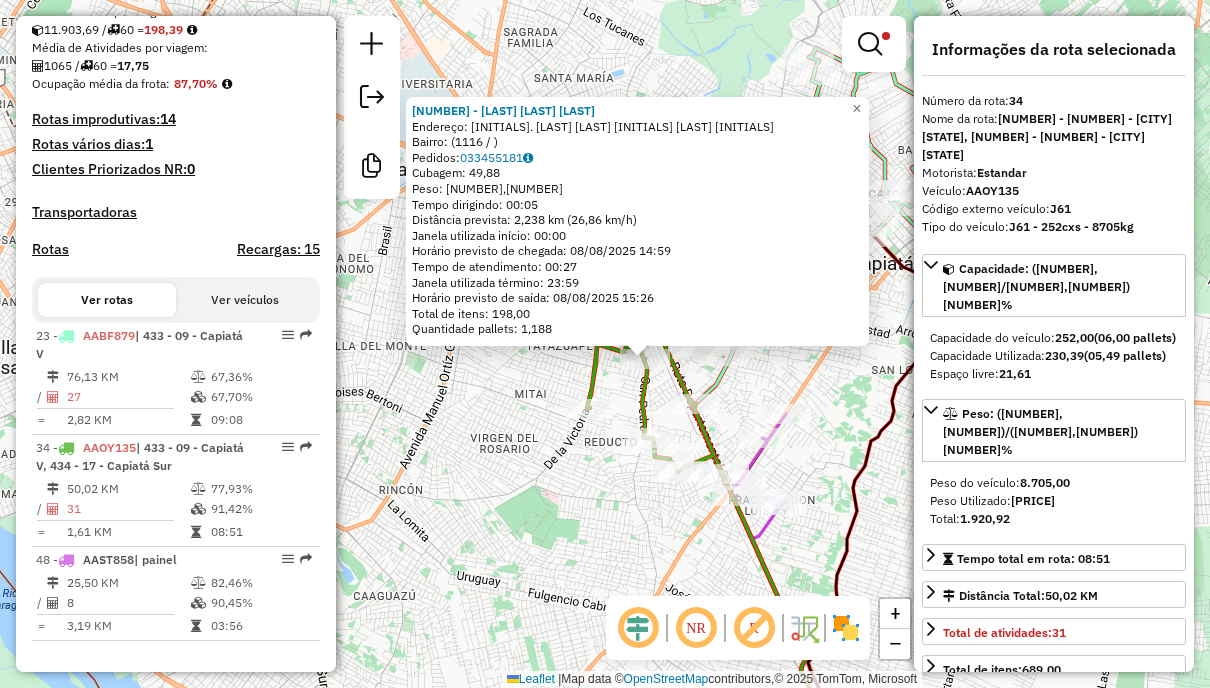 click on "0000082297 - JOSE MATHIAS RAMIREZ GUERRERO  Endereço: AVDA. SAN PEDRO E JUANA DE LARA S/N   Bairro:  (1116 / )   Pedidos:  033455181   Cubagem: 49,88  Peso: 1.623,15  Tempo dirigindo: 00:05   Distância prevista: 2,238 km (26,86 km/h)   Janela utilizada início: 00:00   Horário previsto de chegada: 08/08/2025 14:59   Tempo de atendimento: 00:27   Janela utilizada término: 23:59   Horário previsto de saída: 08/08/2025 15:26   Total de itens: 198,00   Quantidade pallets: 1,188  × Limpar filtros Janela de atendimento Grade de atendimento Capacidade Transportadoras Veículos Cliente Pedidos  Rotas Selecione os dias de semana para filtrar as janelas de atendimento  Seg   Ter   Qua   Qui   Sex   Sáb   Dom  Informe o período da janela de atendimento: De: Até:  Filtrar exatamente a janela do cliente  Considerar janela de atendimento padrão  Selecione os dias de semana para filtrar as grades de atendimento  Seg   Ter   Qua   Qui   Sex   Sáb   Dom   Considerar clientes sem dia de atendimento cadastrado  De:" 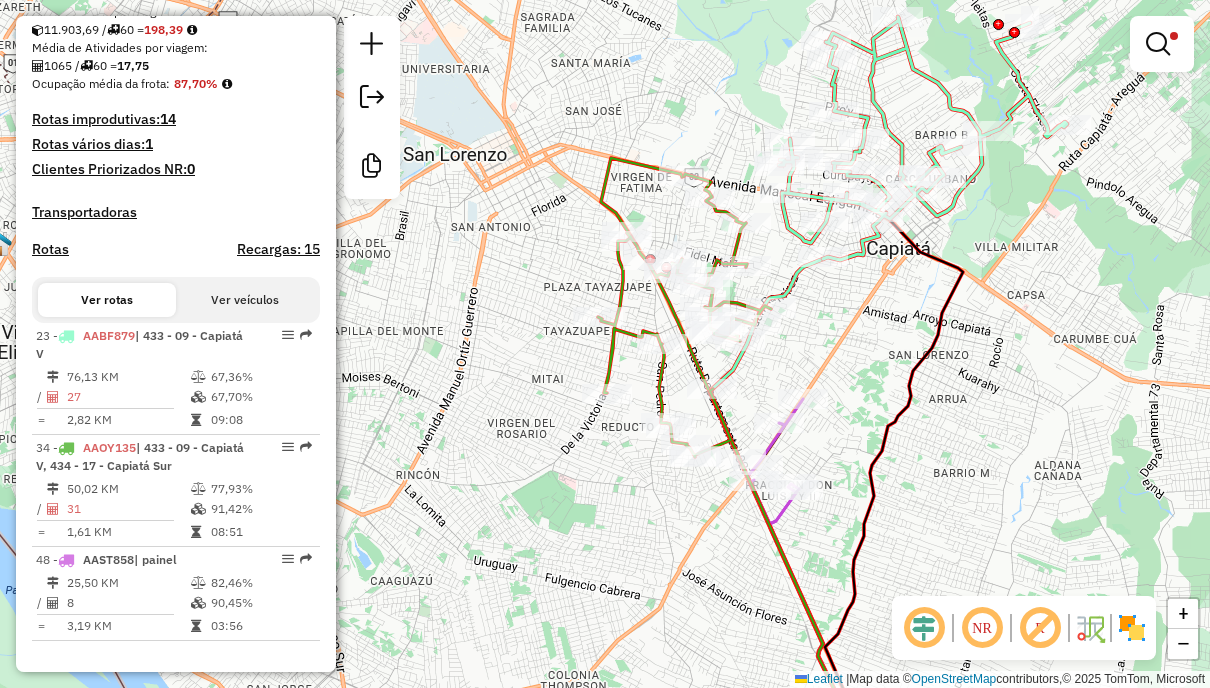 click at bounding box center [1162, 44] 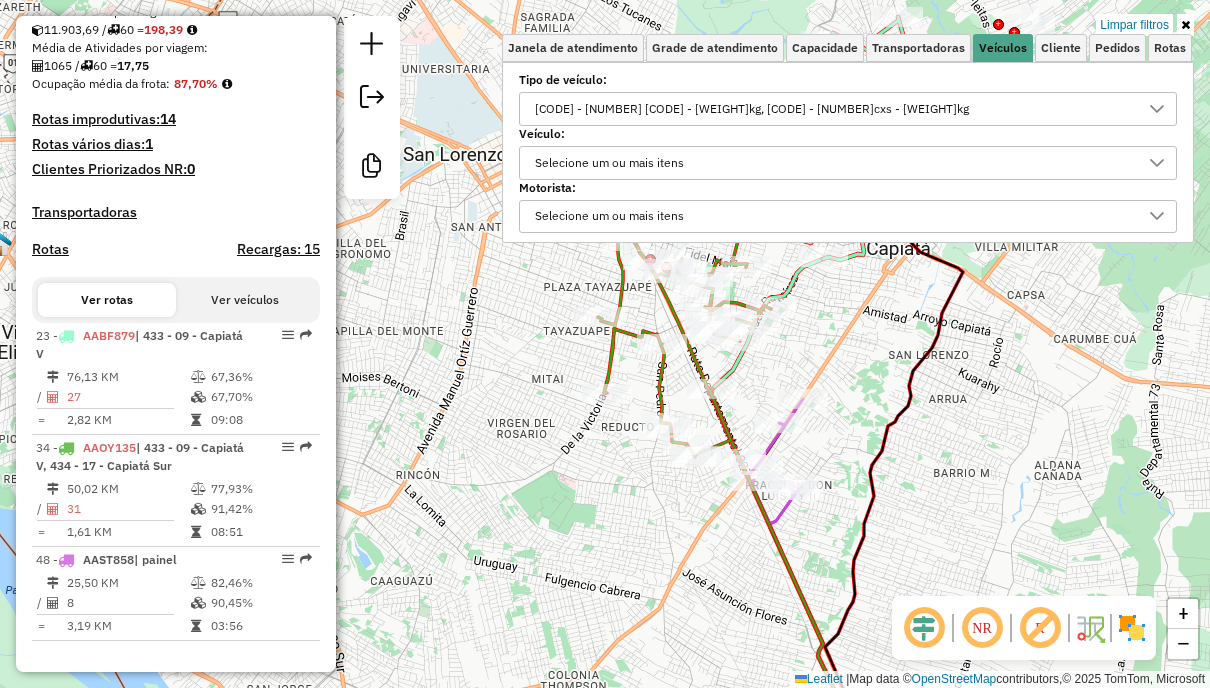 click on "Tipo de veículo:" at bounding box center [848, 80] 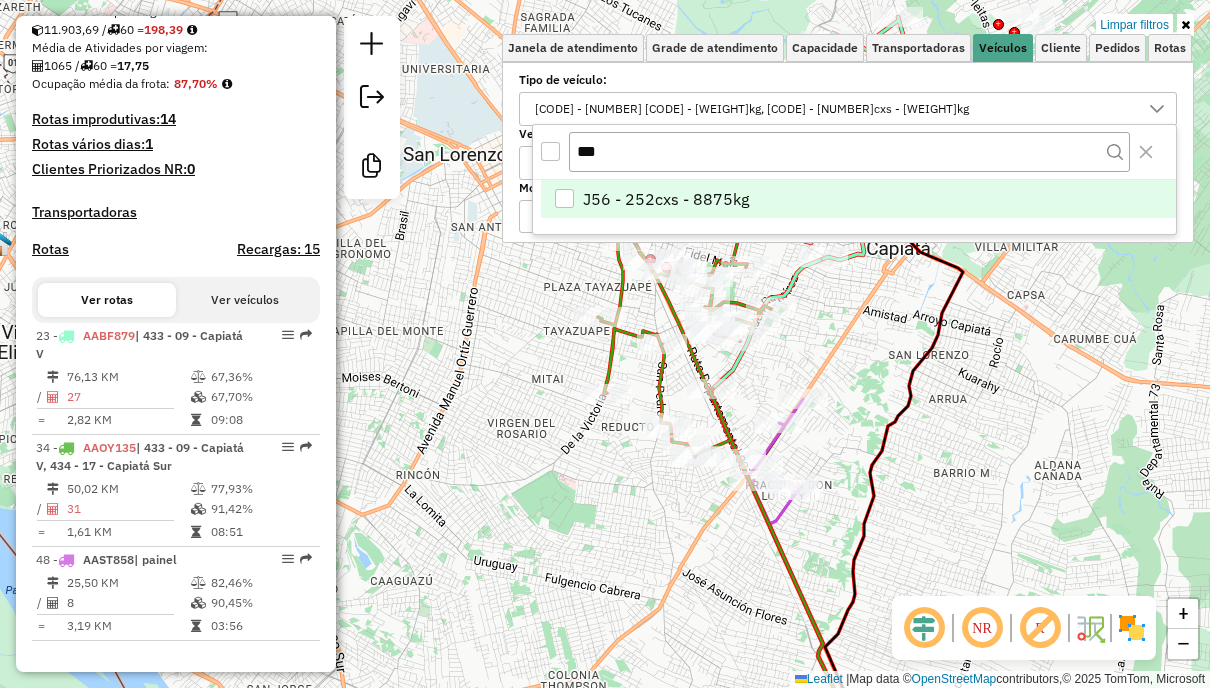 type on "***" 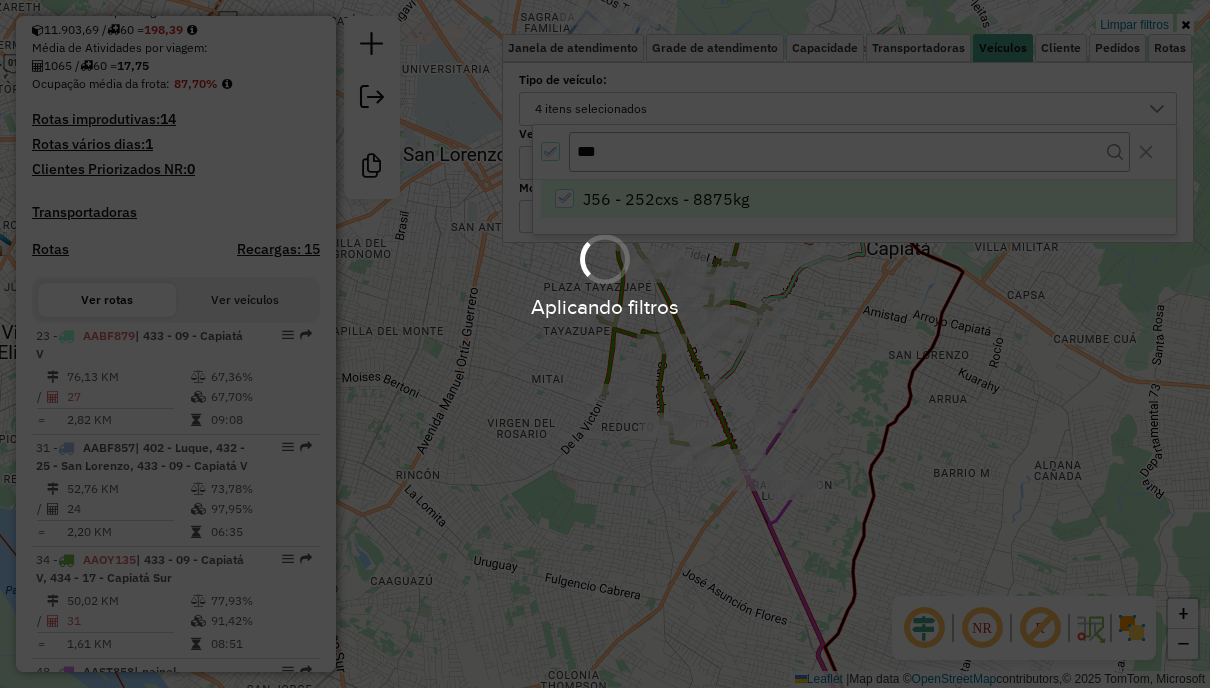 scroll, scrollTop: 600, scrollLeft: 0, axis: vertical 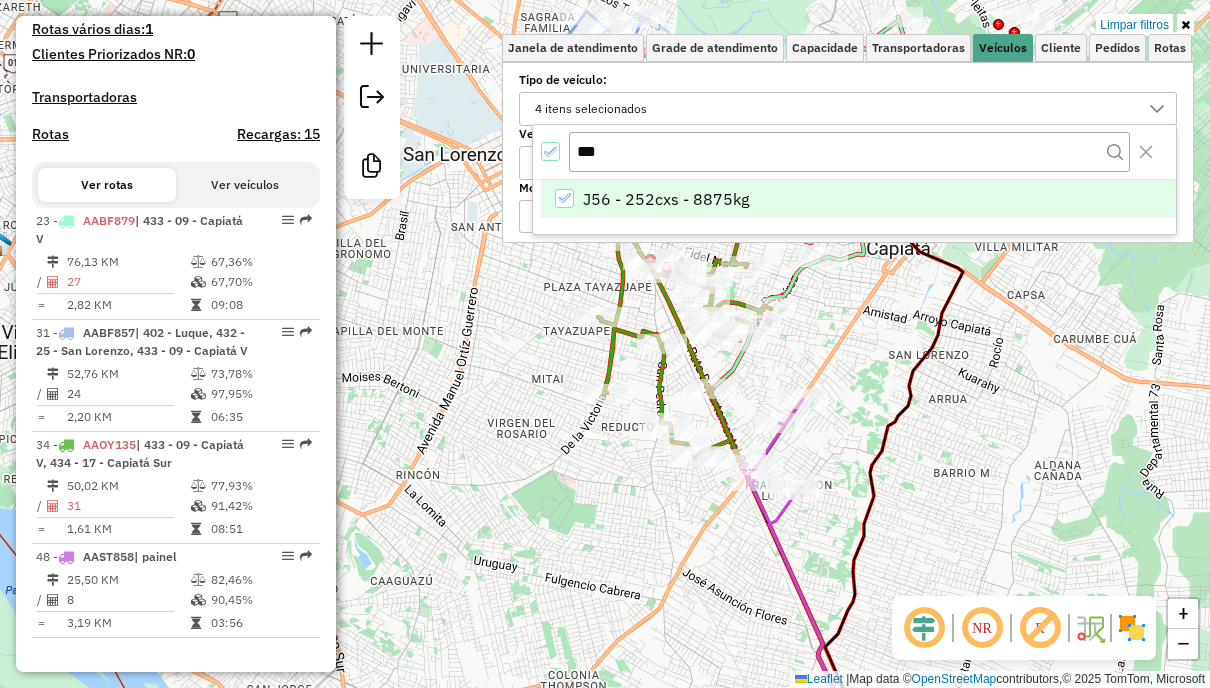 click on "Limpar filtros Janela de atendimento Grade de atendimento Capacidade Transportadoras Veículos Cliente Pedidos  Rotas Selecione os dias de semana para filtrar as janelas de atendimento  Seg   Ter   Qua   Qui   Sex   Sáb   Dom  Informe o período da janela de atendimento: De: Até:  Filtrar exatamente a janela do cliente  Considerar janela de atendimento padrão  Selecione os dias de semana para filtrar as grades de atendimento  Seg   Ter   Qua   Qui   Sex   Sáb   Dom   Considerar clientes sem dia de atendimento cadastrado  Clientes fora do dia de atendimento selecionado Filtrar as atividades entre os valores definidos abaixo:  Peso mínimo:   Peso máximo:   Cubagem mínima:   Cubagem máxima:   De:   Até:  Filtrar as atividades entre o tempo de atendimento definido abaixo:  De:   Até:   Considerar capacidade total dos clientes não roteirizados Transportadora: Selecione um ou mais itens Tipo de veículo: 4 itens selecionados Veículo: Selecione um ou mais itens Motorista: Selecione um ou mais itens Nome:" 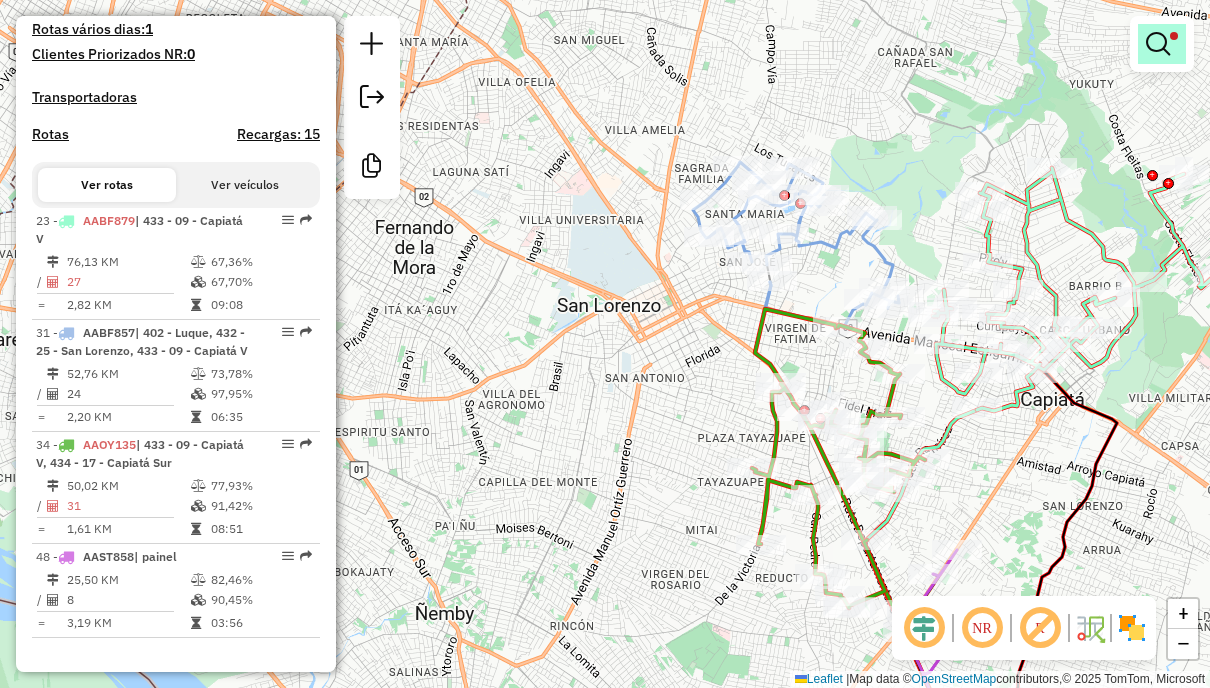click at bounding box center [1158, 44] 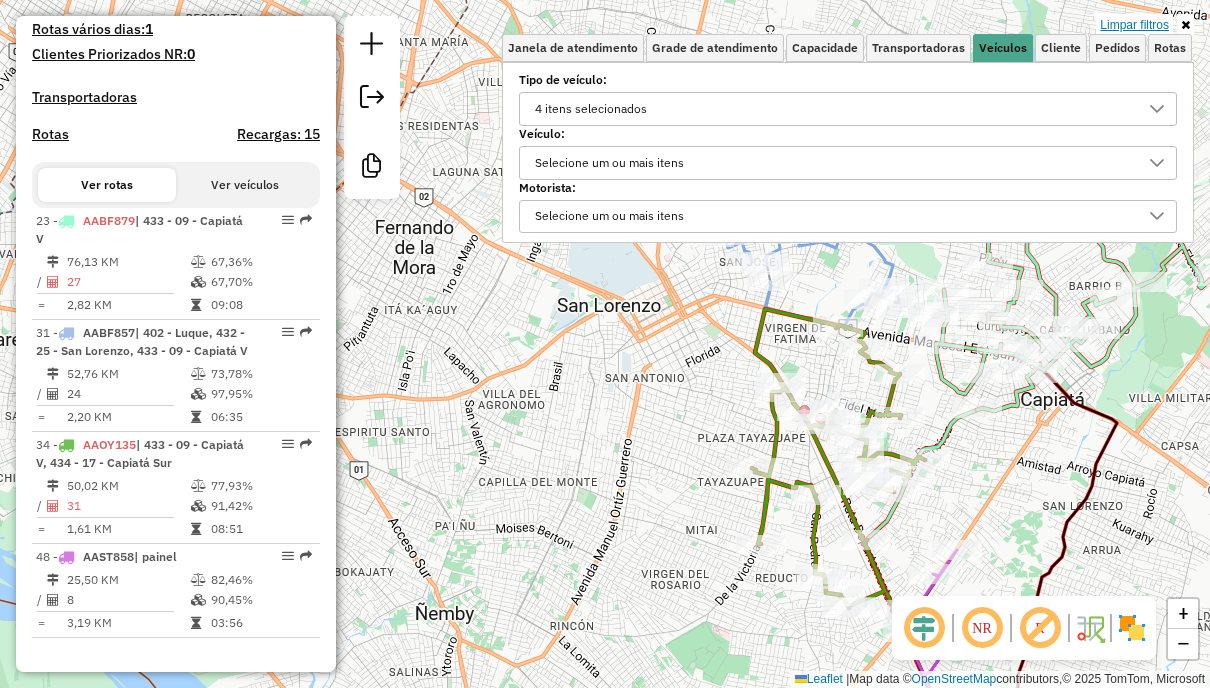 click on "Limpar filtros" at bounding box center (1134, 25) 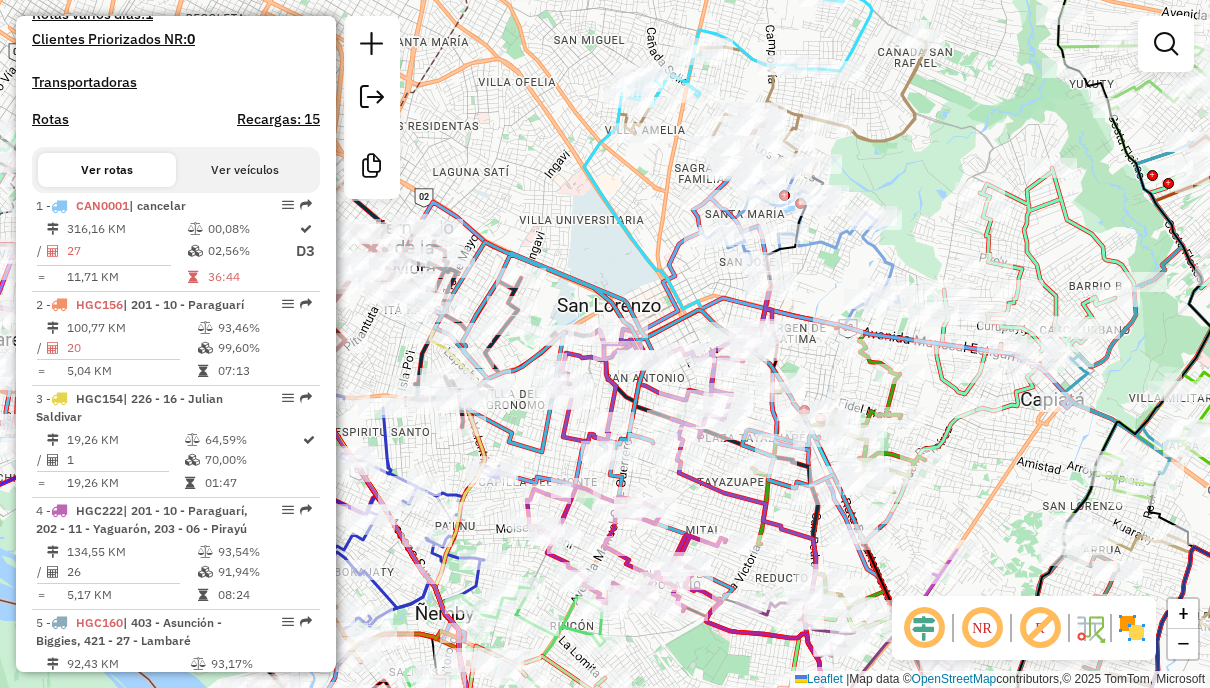 scroll, scrollTop: 4663, scrollLeft: 0, axis: vertical 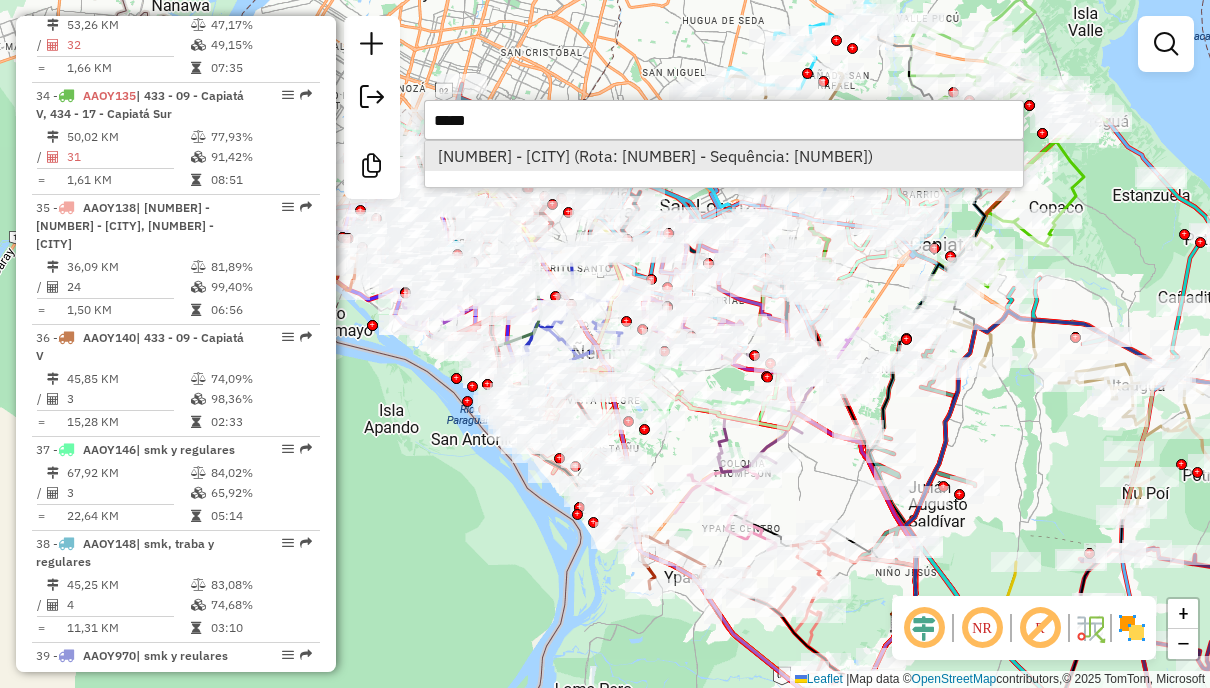 type on "*****" 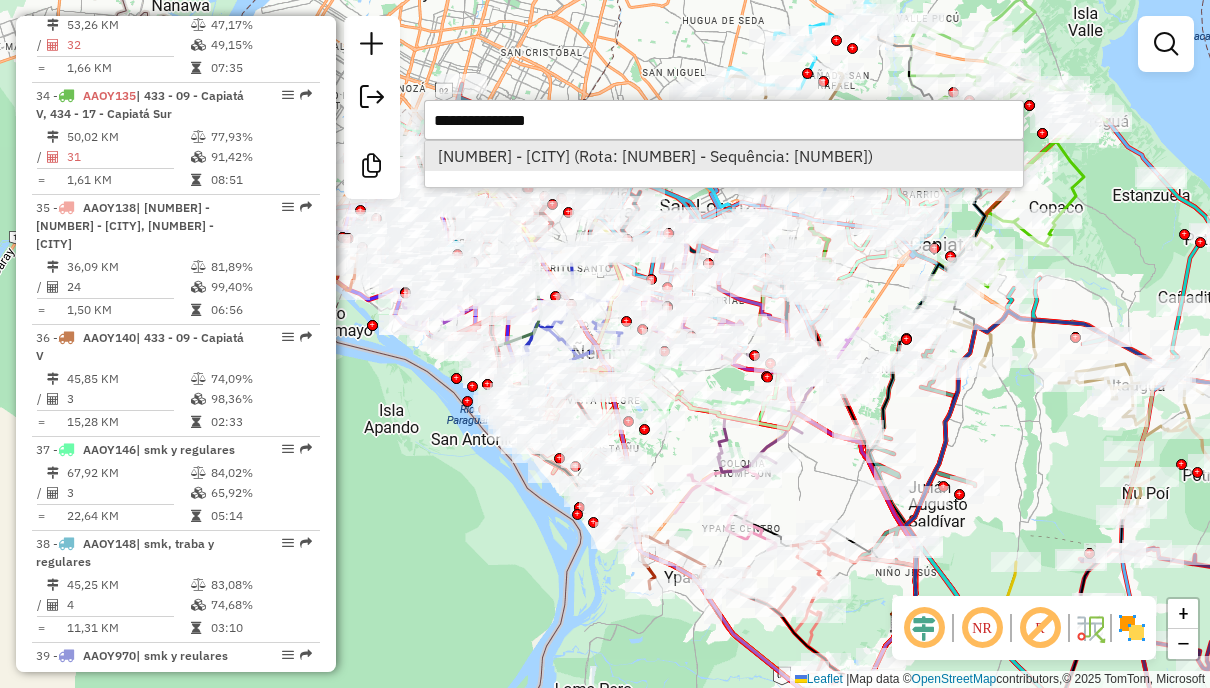 select on "**********" 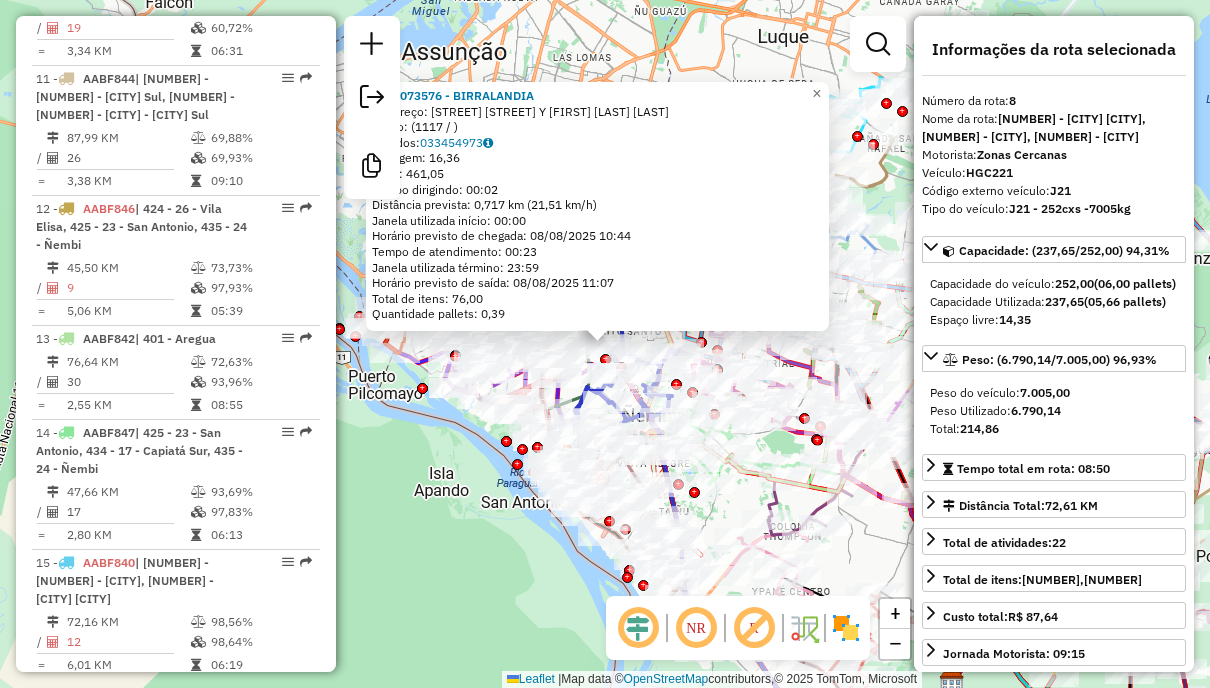 scroll, scrollTop: 1580, scrollLeft: 0, axis: vertical 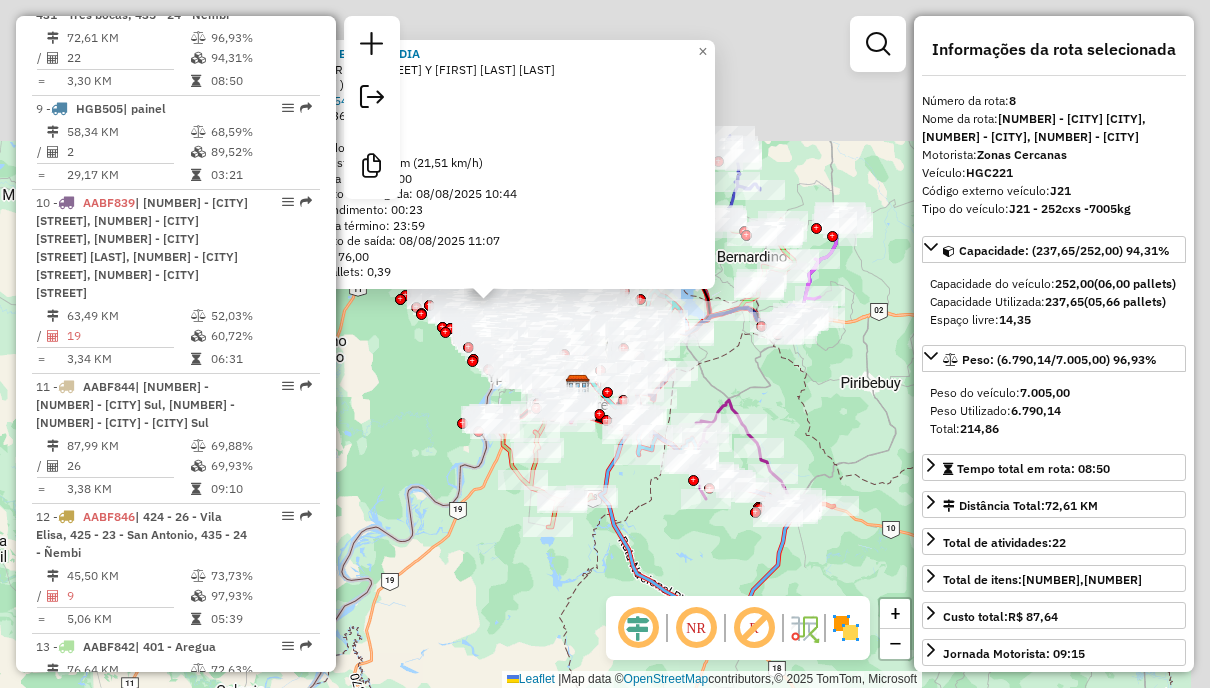 drag, startPoint x: 821, startPoint y: 339, endPoint x: 654, endPoint y: 556, distance: 273.8211 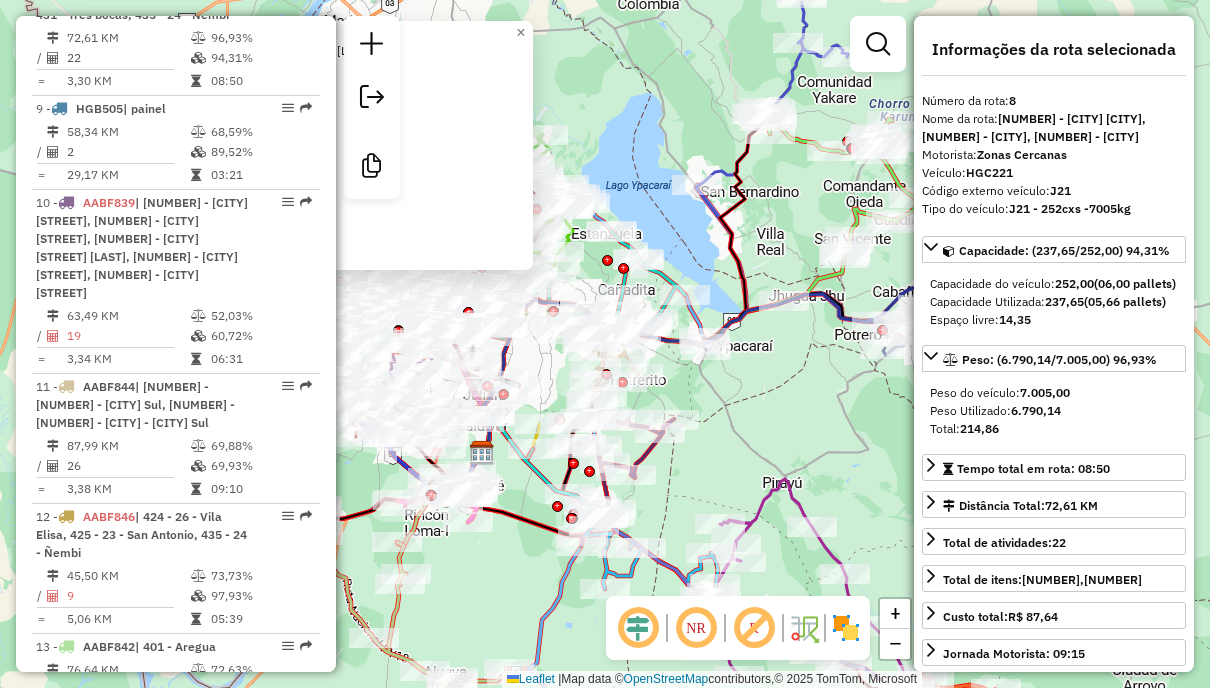 click on "0000073576 - BIRRALANDIA  Endereço: AVDA ACCESO SUR Y JOSE ASUNCION FLORES   Bairro:  (1117 / )   Pedidos:  033454973   Cubagem: 16,36  Peso: 461,05  Tempo dirigindo: 00:02   Distância prevista: 0,717 km (21,51 km/h)   Janela utilizada início: 00:00   Horário previsto de chegada: 08/08/2025 10:44   Tempo de atendimento: 00:23   Janela utilizada término: 23:59   Horário previsto de saída: 08/08/2025 11:07   Total de itens: 76,00   Quantidade pallets: 0,39  × Janela de atendimento Grade de atendimento Capacidade Transportadoras Veículos Cliente Pedidos  Rotas Selecione os dias de semana para filtrar as janelas de atendimento  Seg   Ter   Qua   Qui   Sex   Sáb   Dom  Informe o período da janela de atendimento: De: Até:  Filtrar exatamente a janela do cliente  Considerar janela de atendimento padrão  Selecione os dias de semana para filtrar as grades de atendimento  Seg   Ter   Qua   Qui   Sex   Sáb   Dom   Considerar clientes sem dia de atendimento cadastrado  Peso mínimo:   Peso máximo:   De:  +" 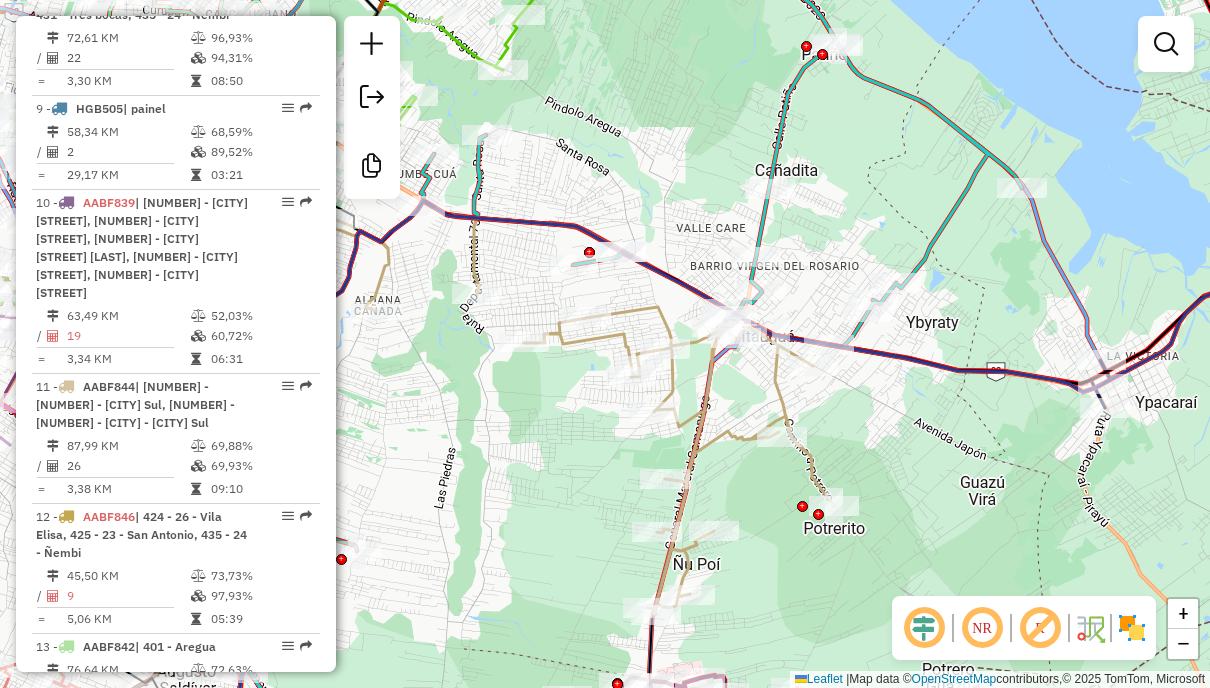 click 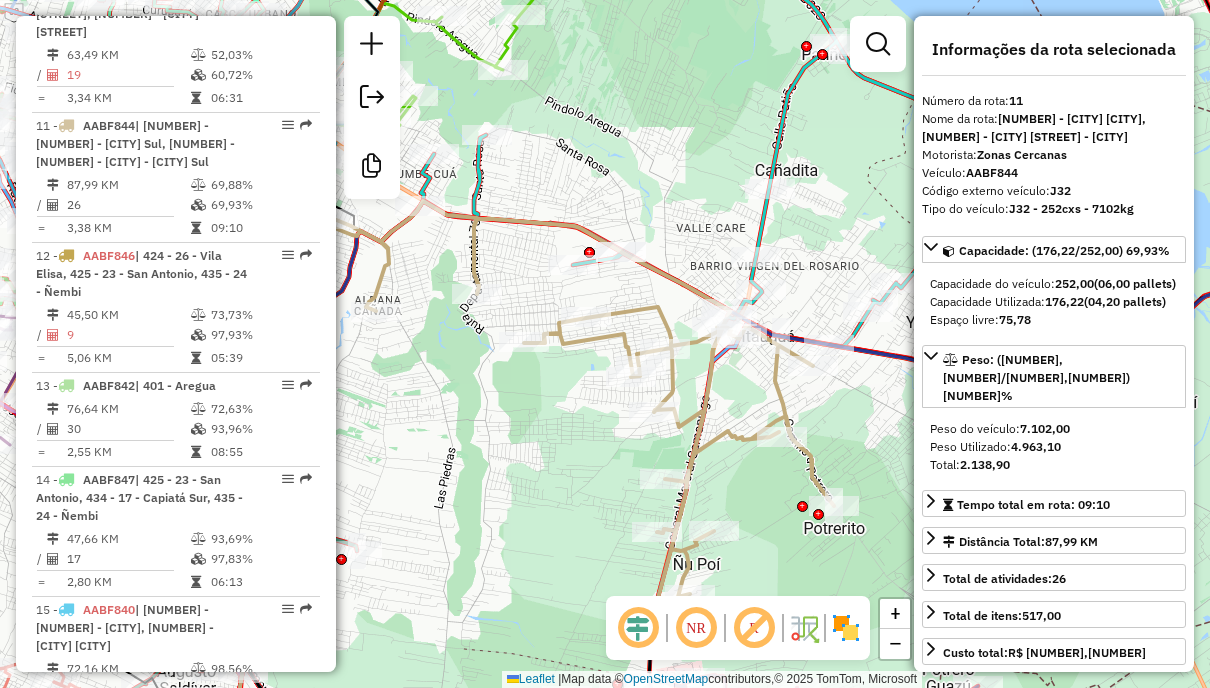 scroll, scrollTop: 1951, scrollLeft: 0, axis: vertical 